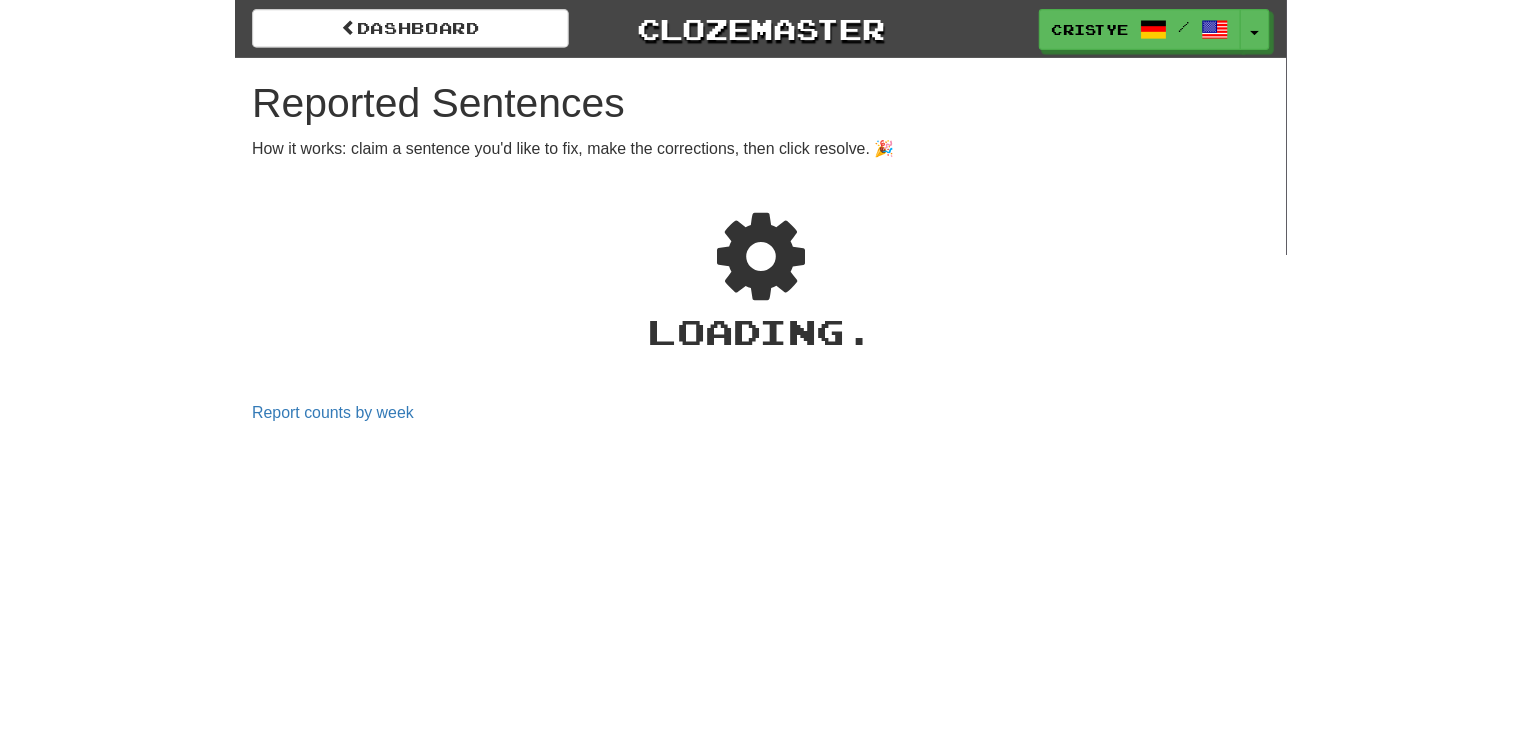 scroll, scrollTop: 0, scrollLeft: 0, axis: both 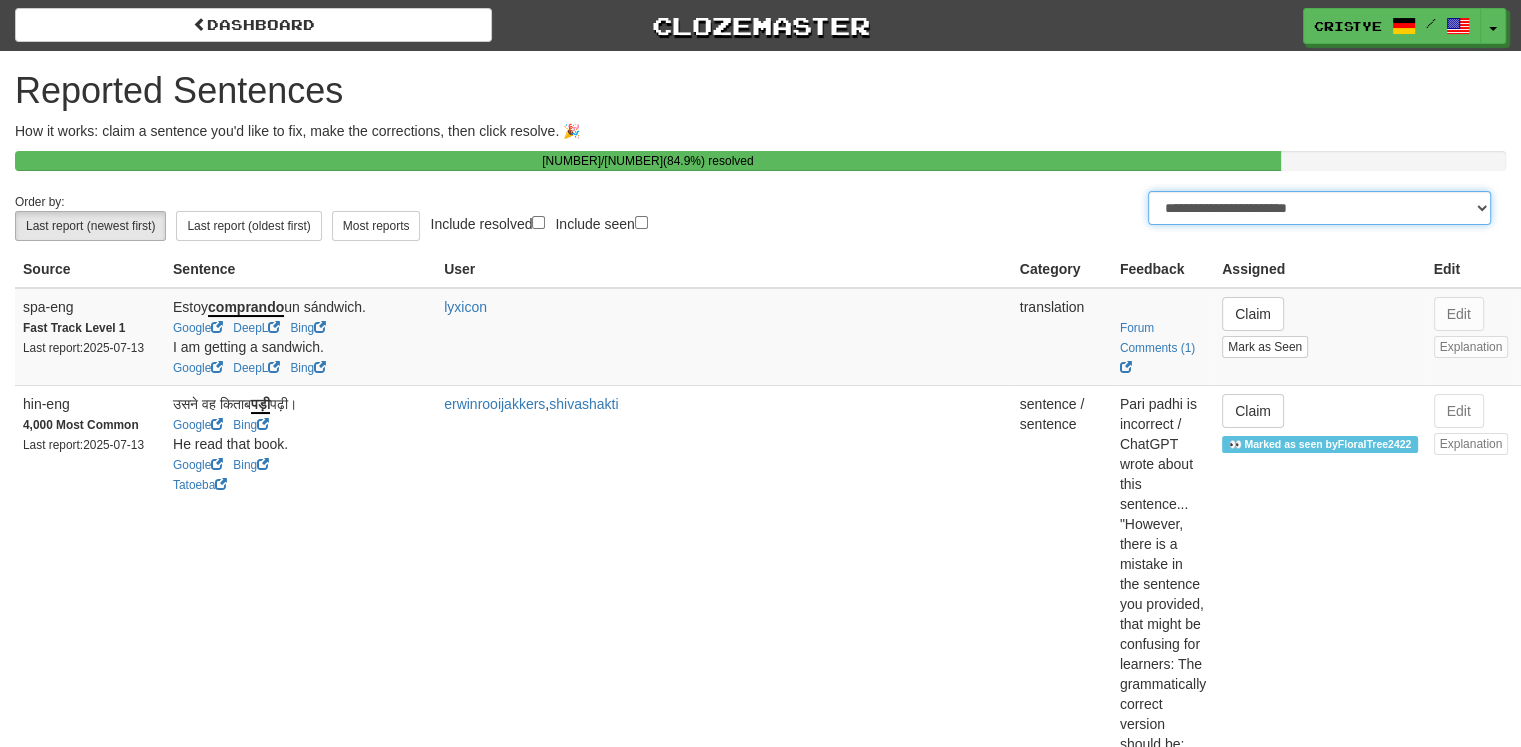 click on "**********" at bounding box center (1319, 208) 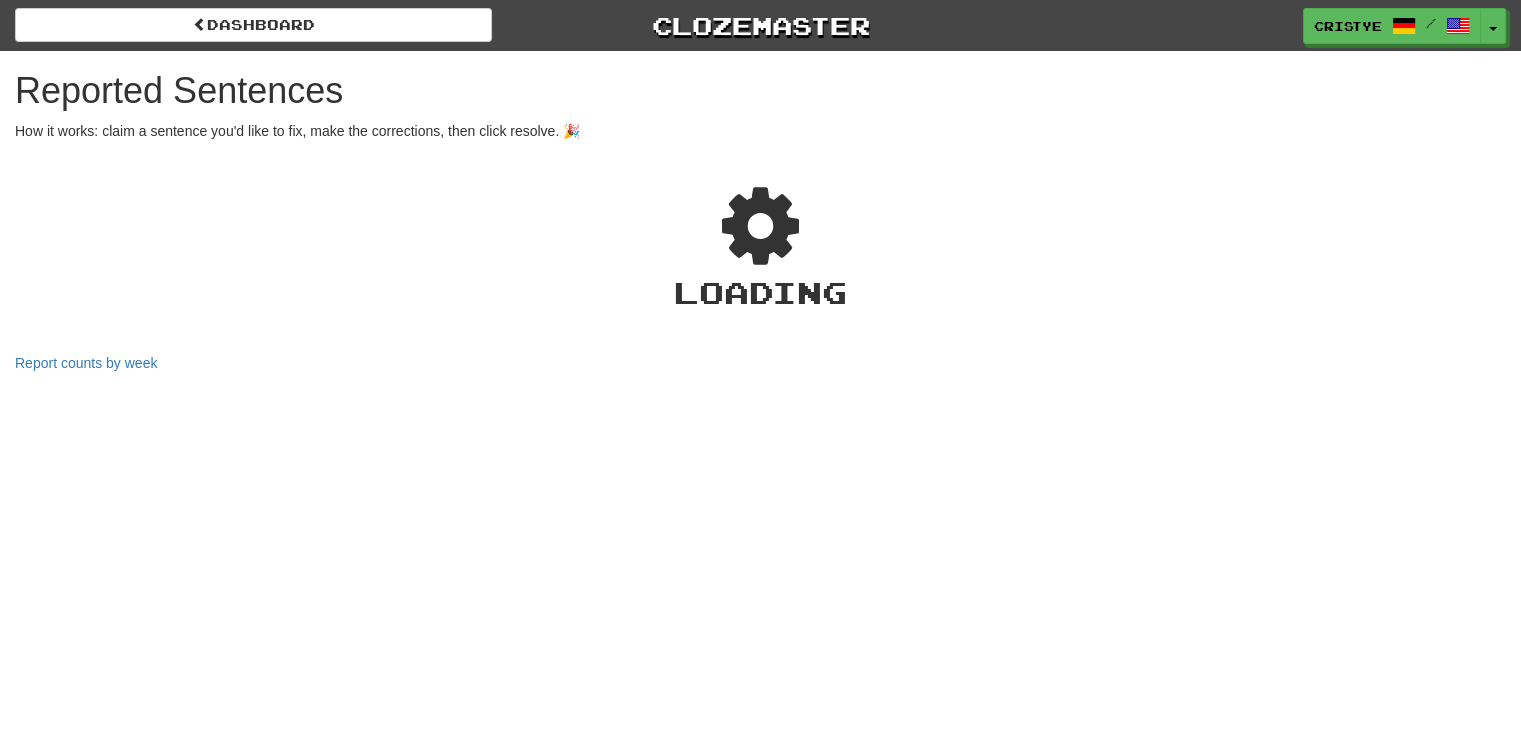 click on "Dashboard
Clozemaster
cristye
/
Toggle Dropdown
Dashboard
Leaderboard
Activity Feed
Notifications
Profile
Discussions
Deutsch
/
English
Streak:
0
Review:
18
Points Today: 0
Languages
Account
Logout
cristye
/
Toggle Dropdown
Dashboard
Leaderboard
Activity Feed
Notifications
Profile
Discussions
Deutsch
/
English
Streak:
0
Review:
18
Points Today: 0
Languages
Account
Logout
clozemaster
Reported Sentences  How it works: claim a sentence you'd like to fix, make the corrections, then click resolve. 🎉 Loading Report counts by week" at bounding box center (760, 373) 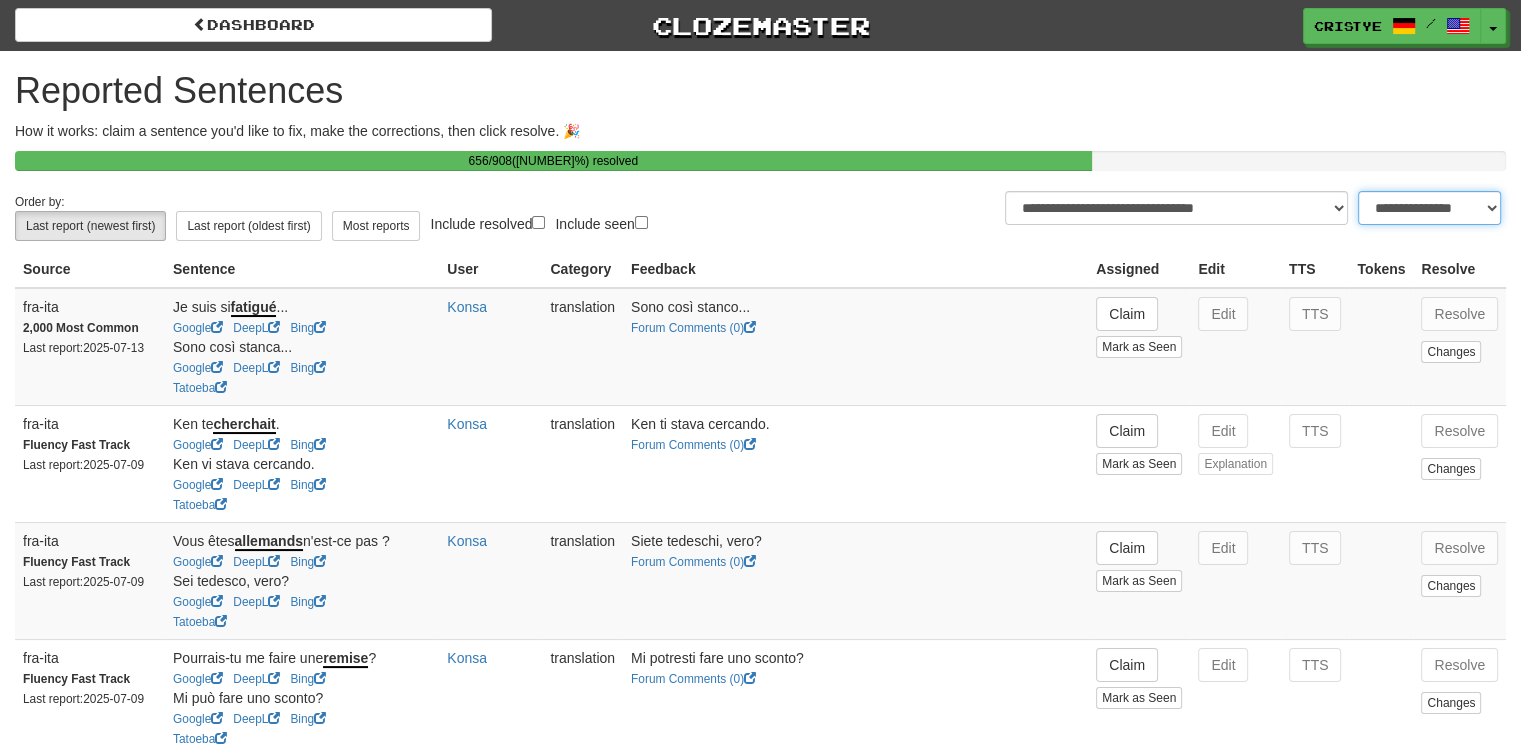 click on "**********" at bounding box center (1429, 208) 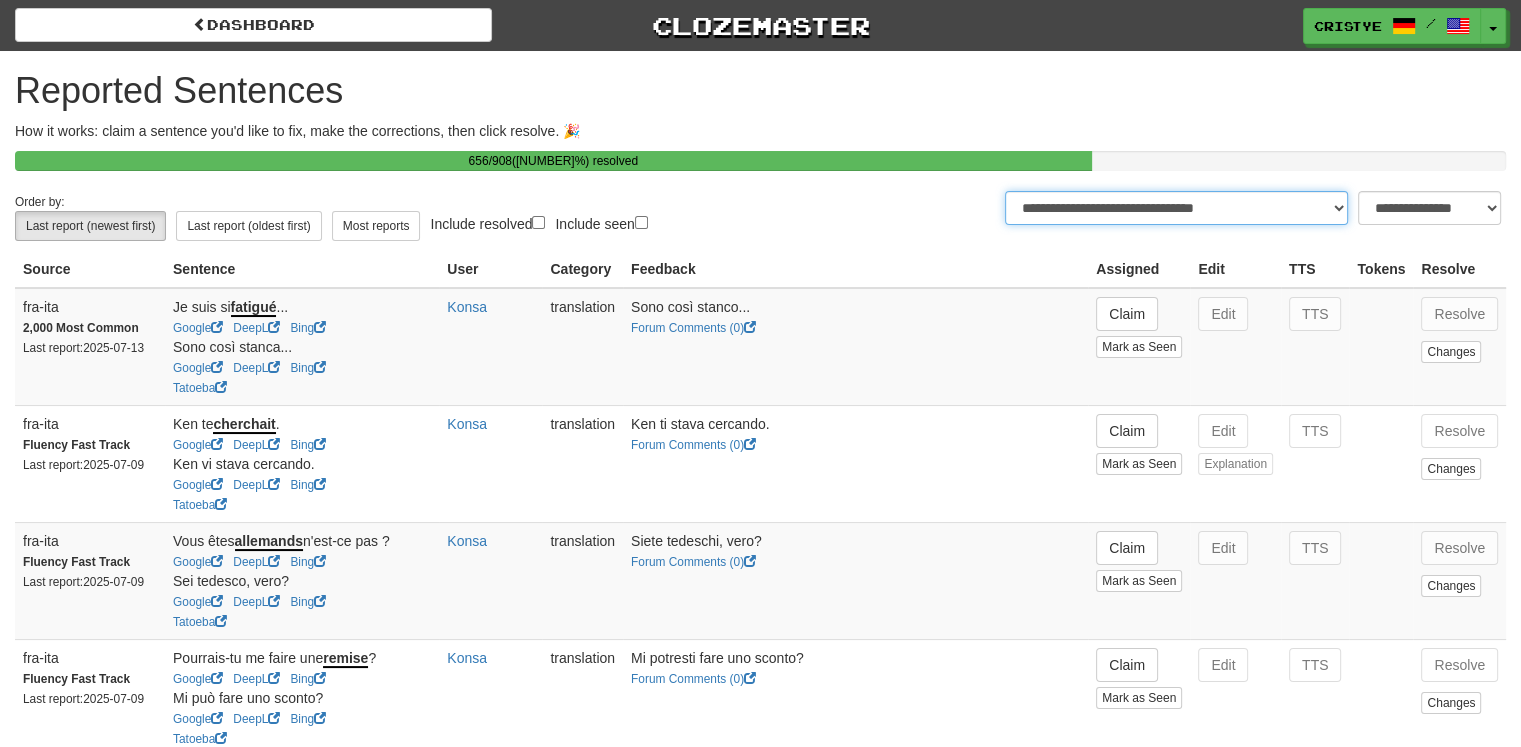 click on "**********" at bounding box center (1176, 208) 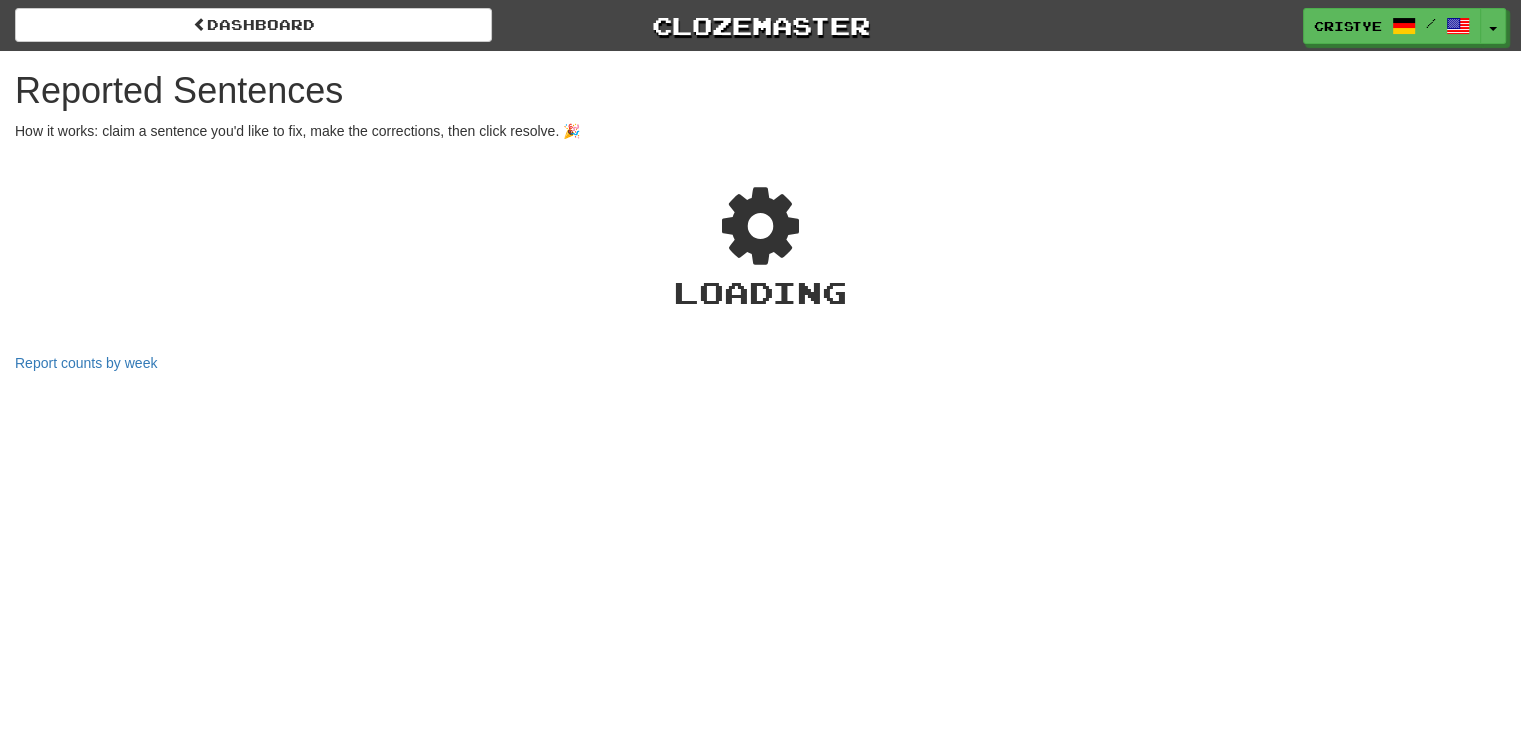 select on "***" 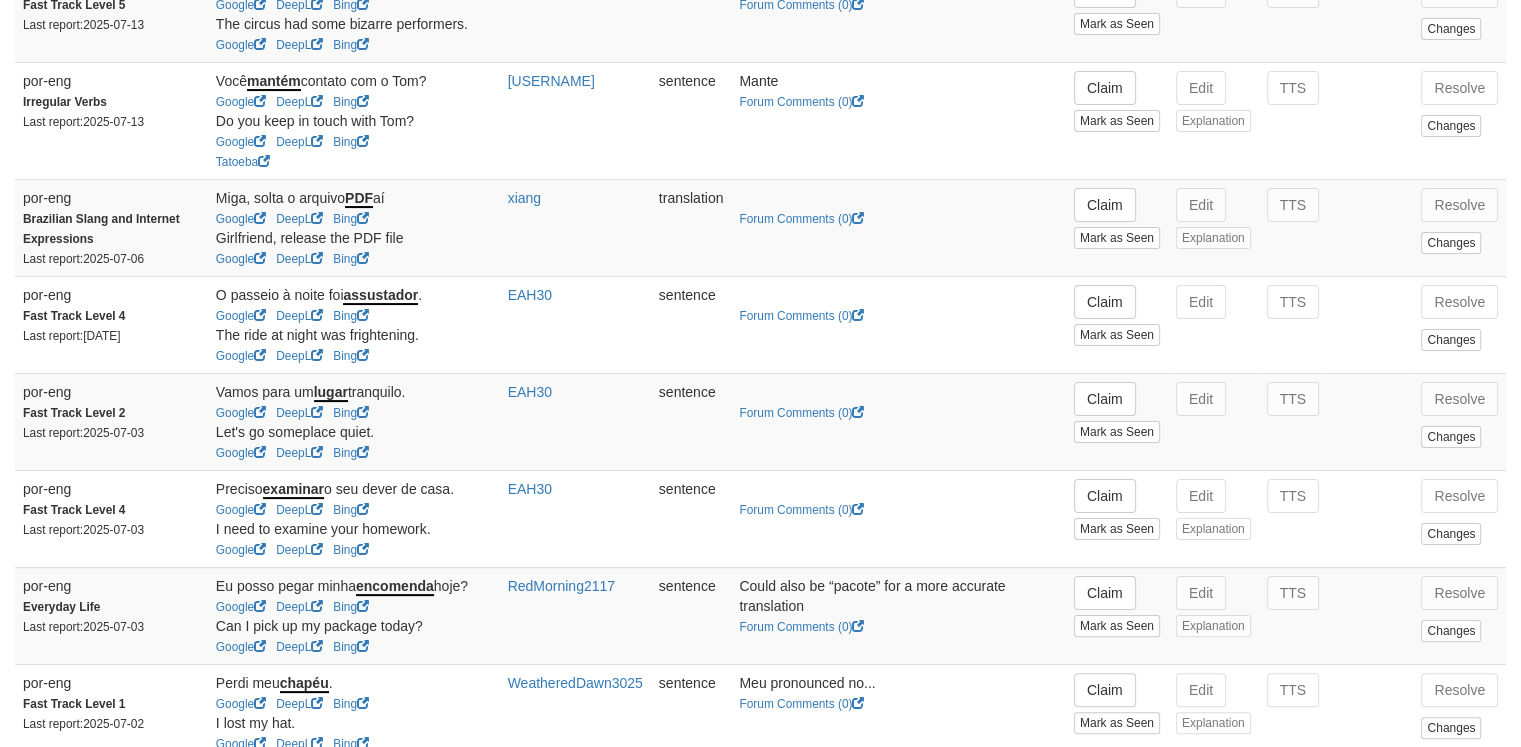 scroll, scrollTop: 328, scrollLeft: 0, axis: vertical 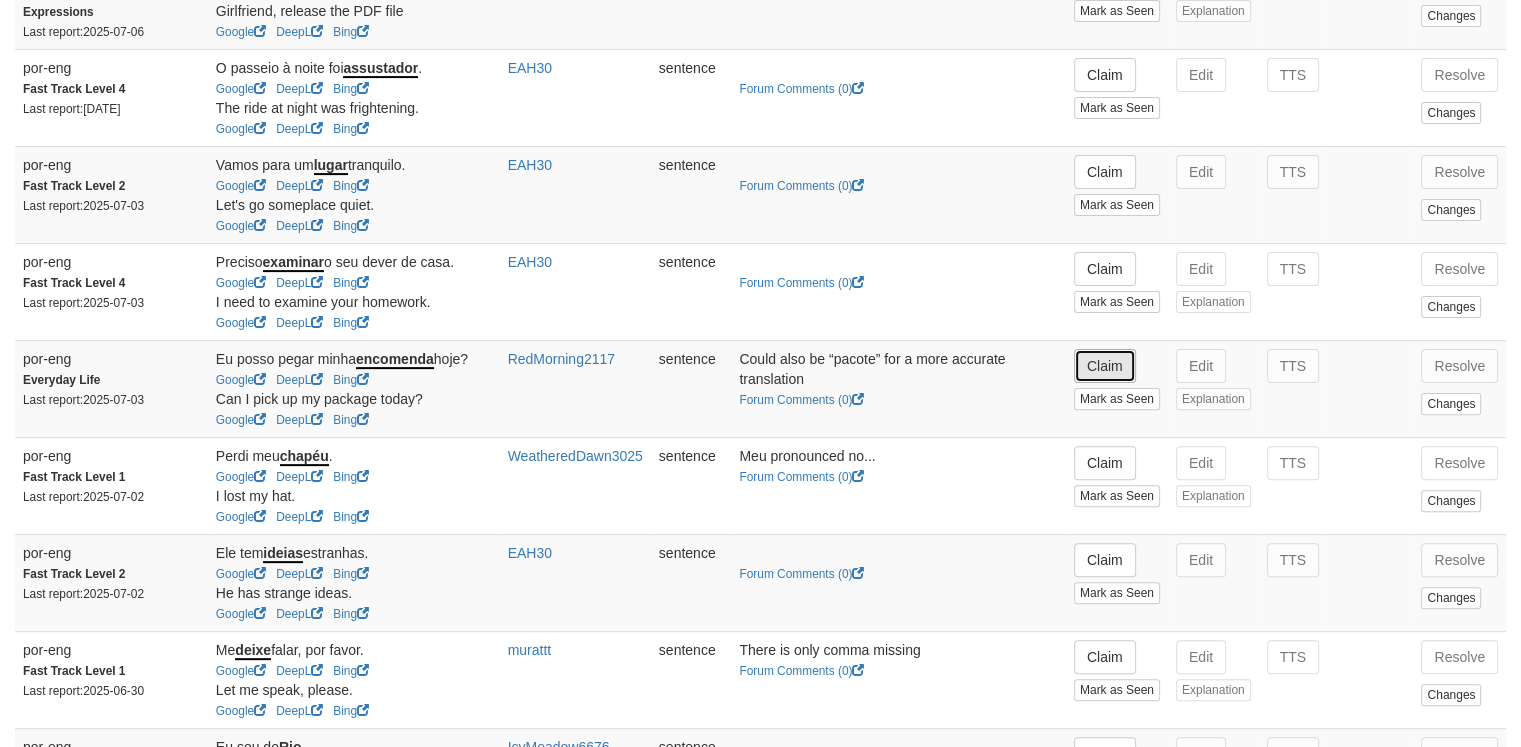 click on "Claim" at bounding box center (1105, 366) 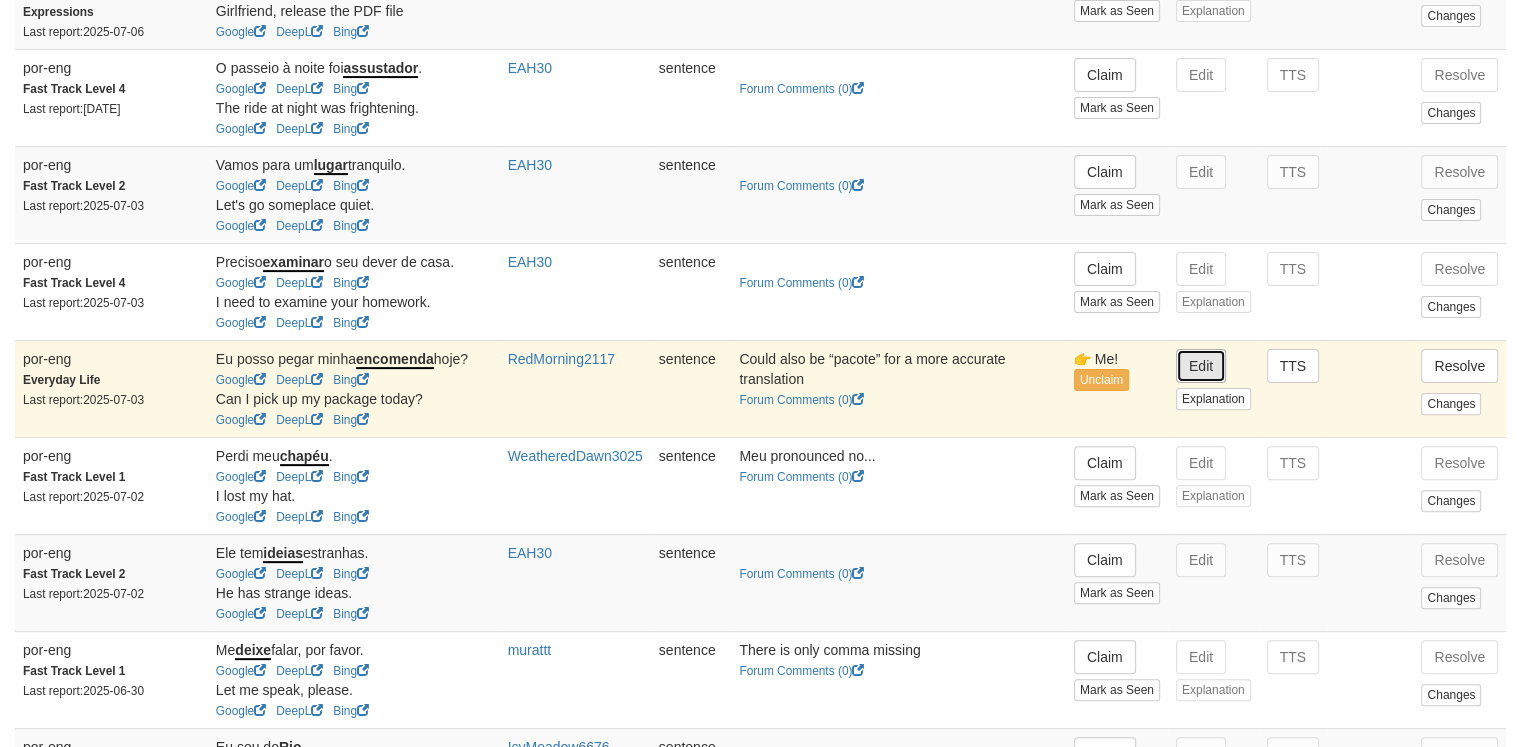 click on "Edit" at bounding box center (1201, 366) 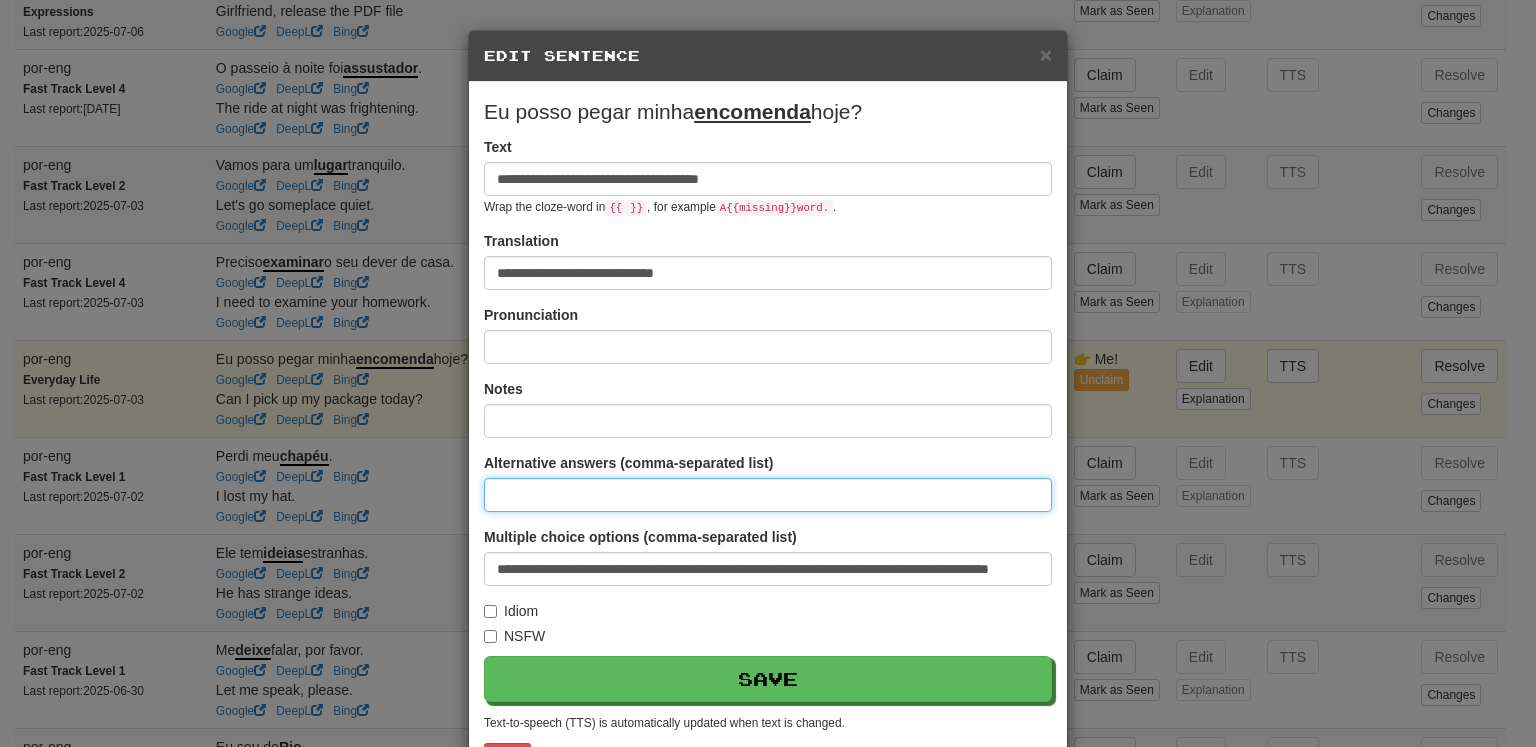 click at bounding box center (768, 495) 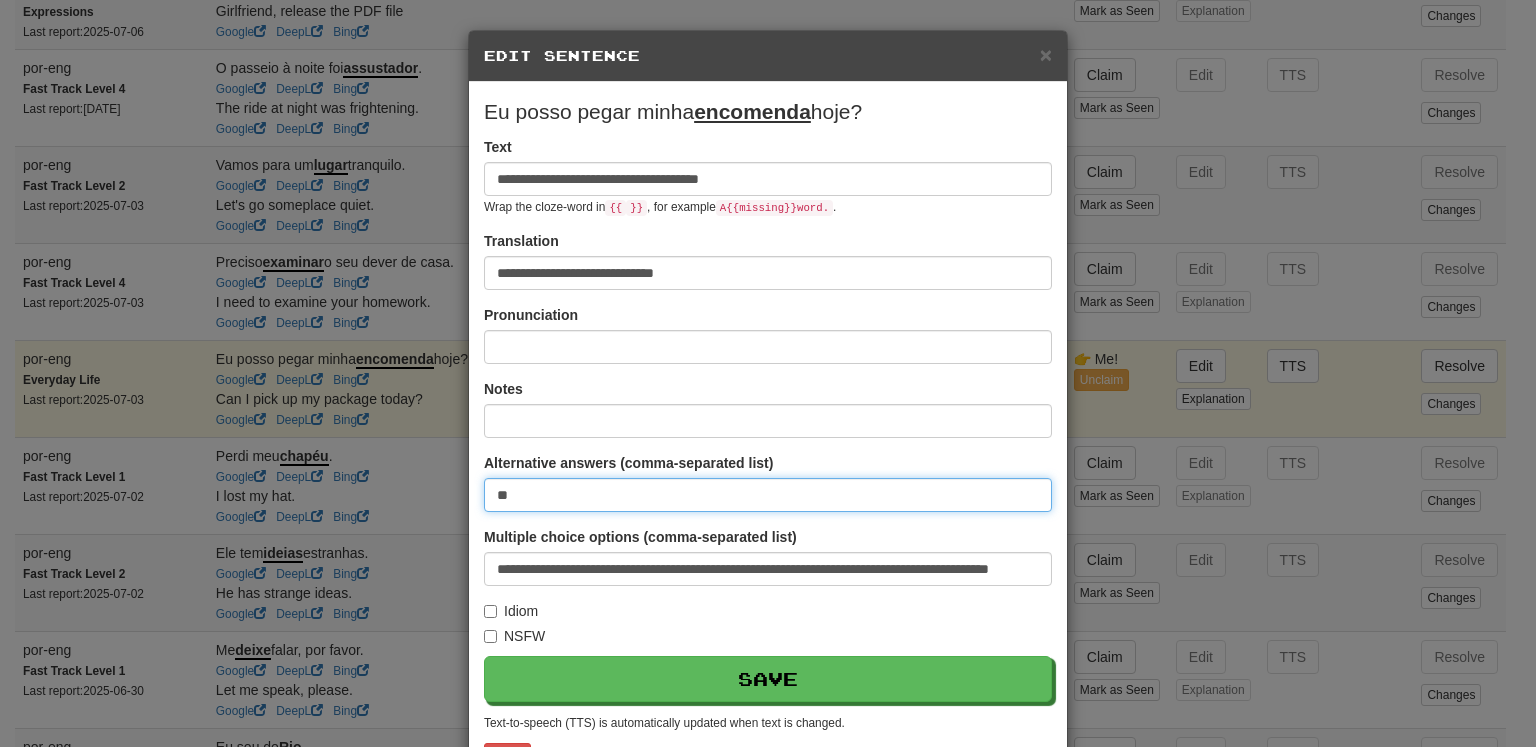 type on "*" 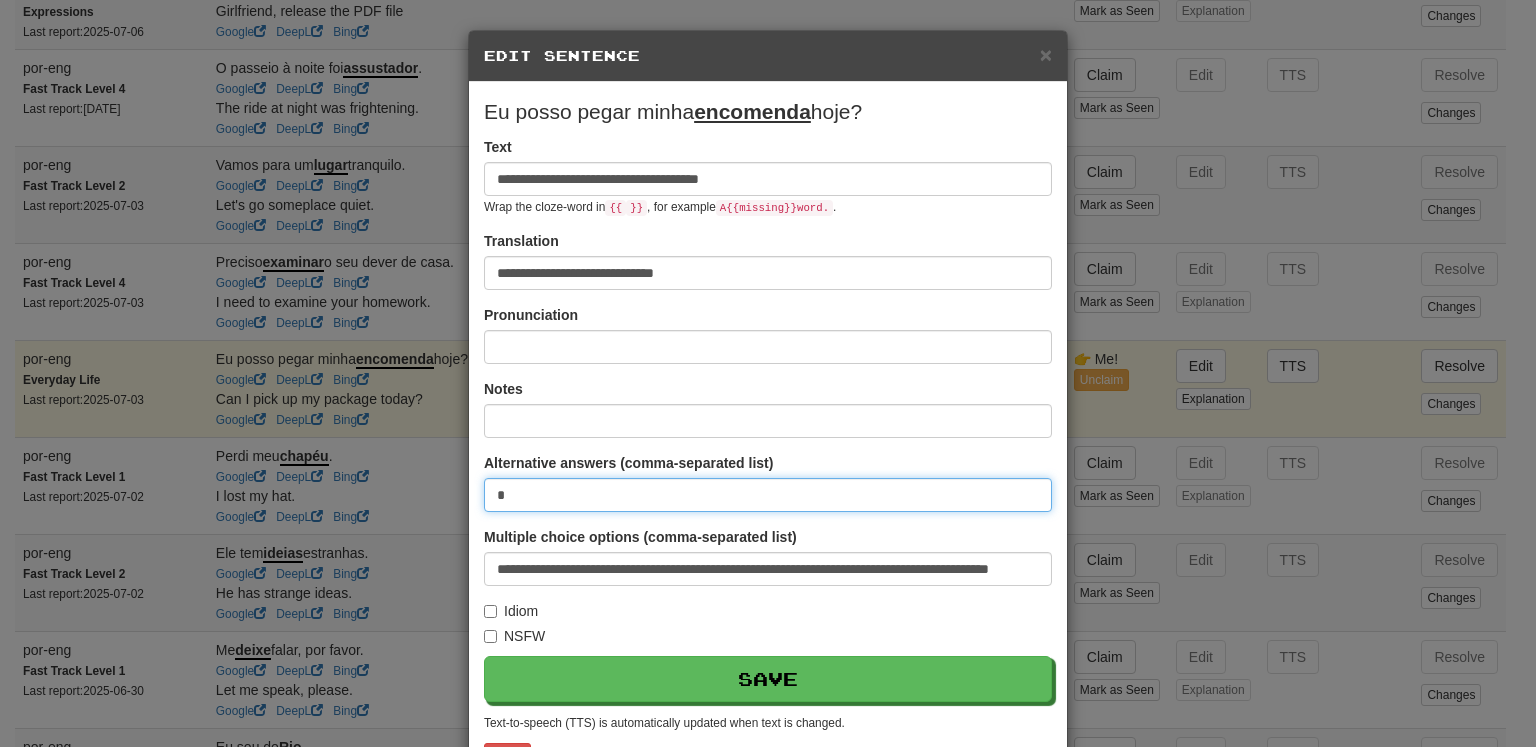 type 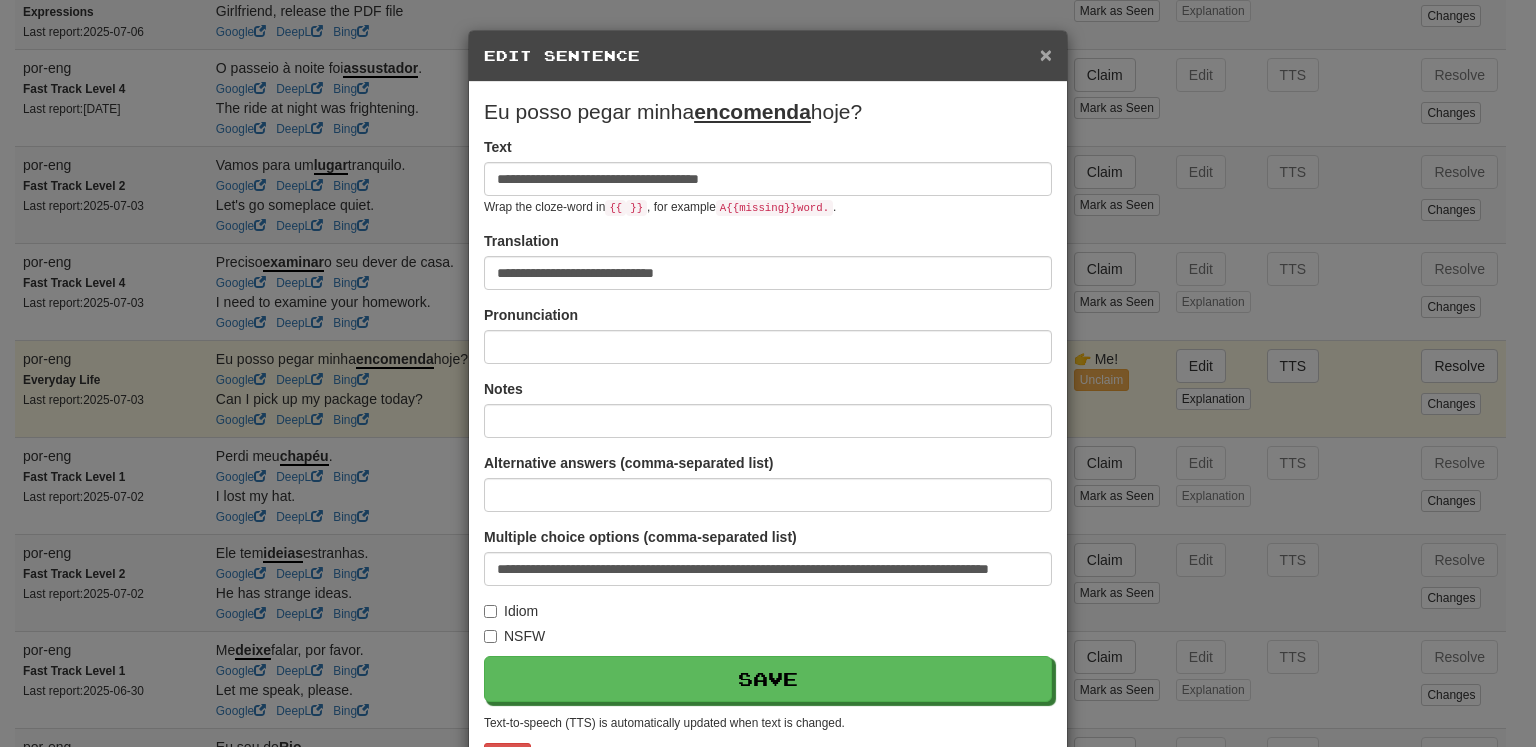click on "×" at bounding box center (1046, 54) 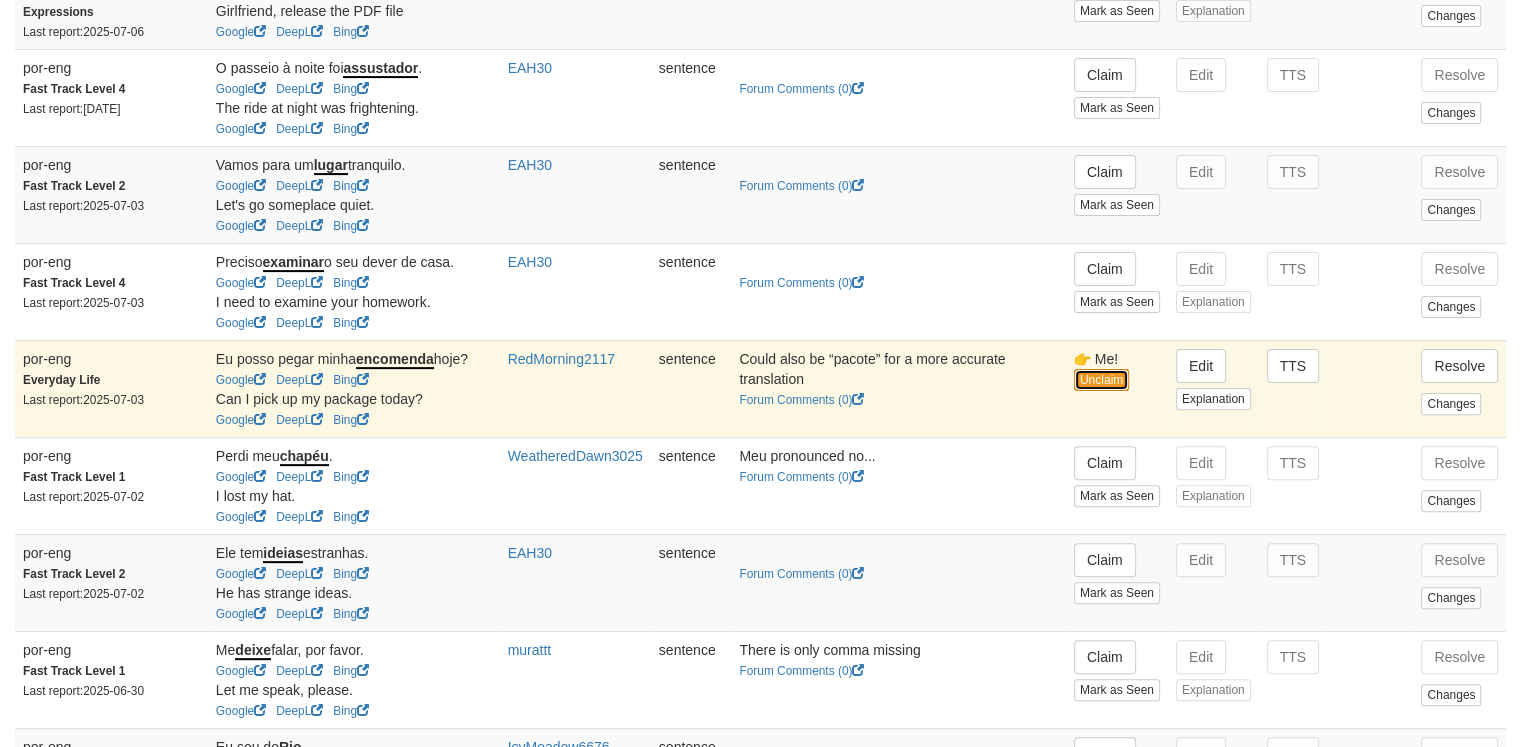 click on "Unclaim" at bounding box center [1101, 380] 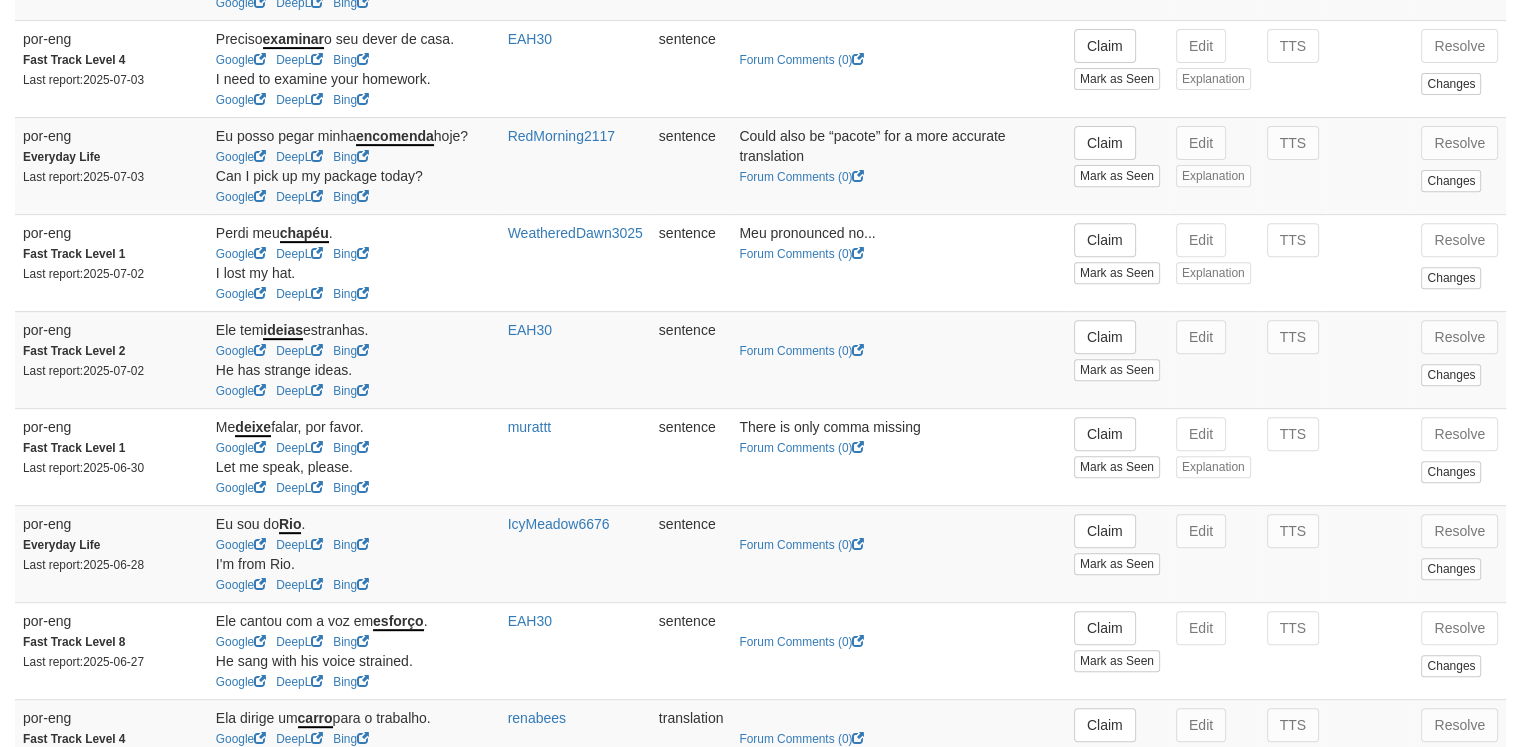 scroll, scrollTop: 768, scrollLeft: 0, axis: vertical 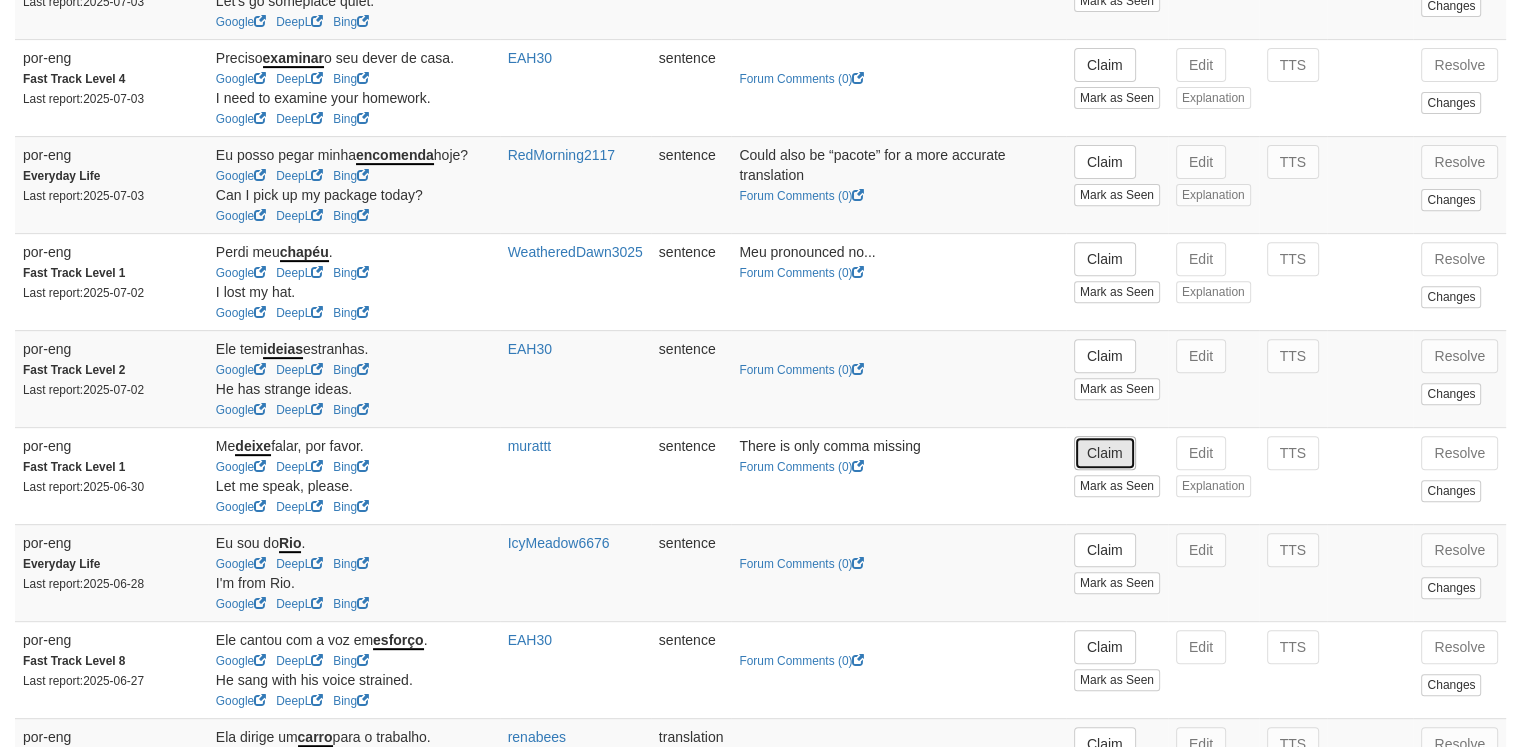 click on "Claim" at bounding box center [1105, 453] 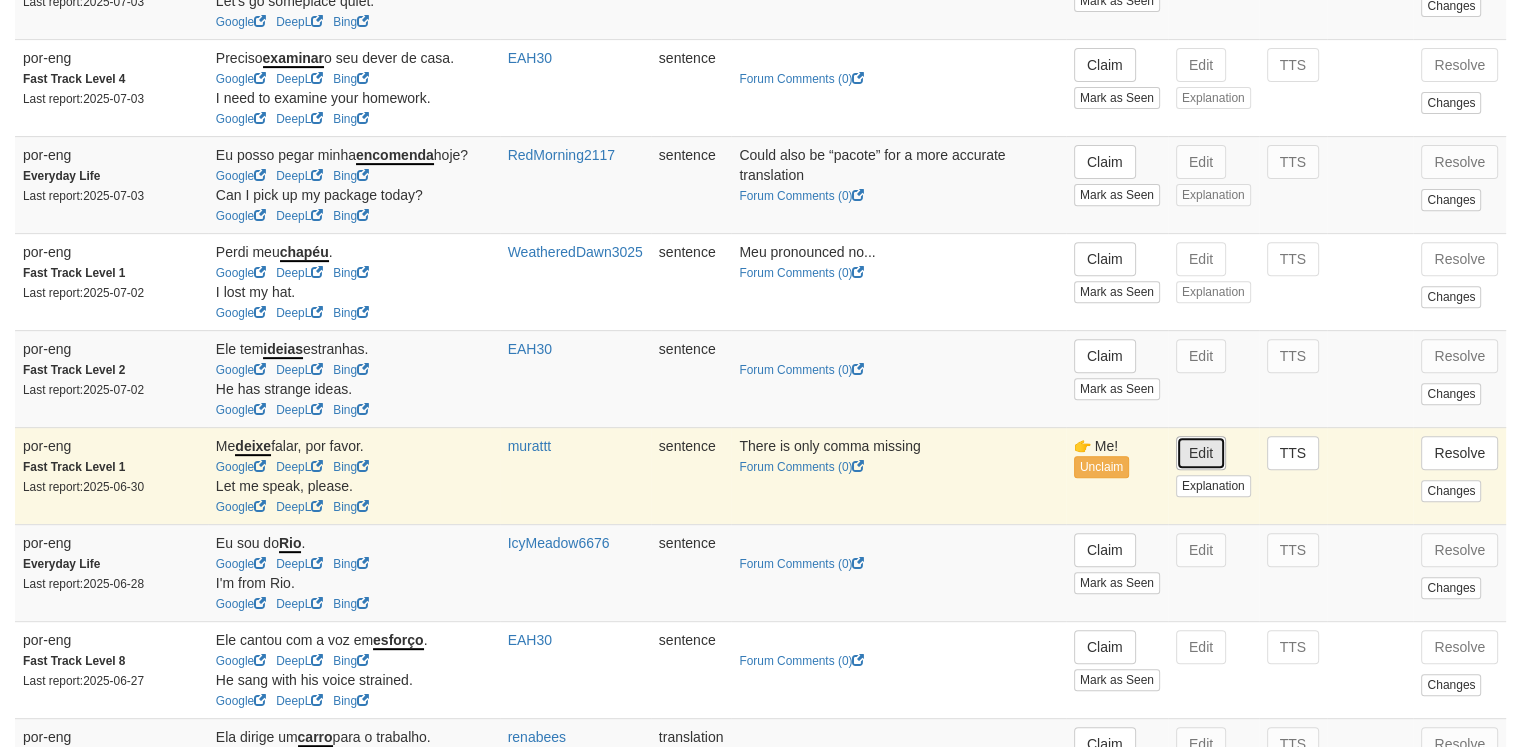 click on "Edit" at bounding box center (1201, 453) 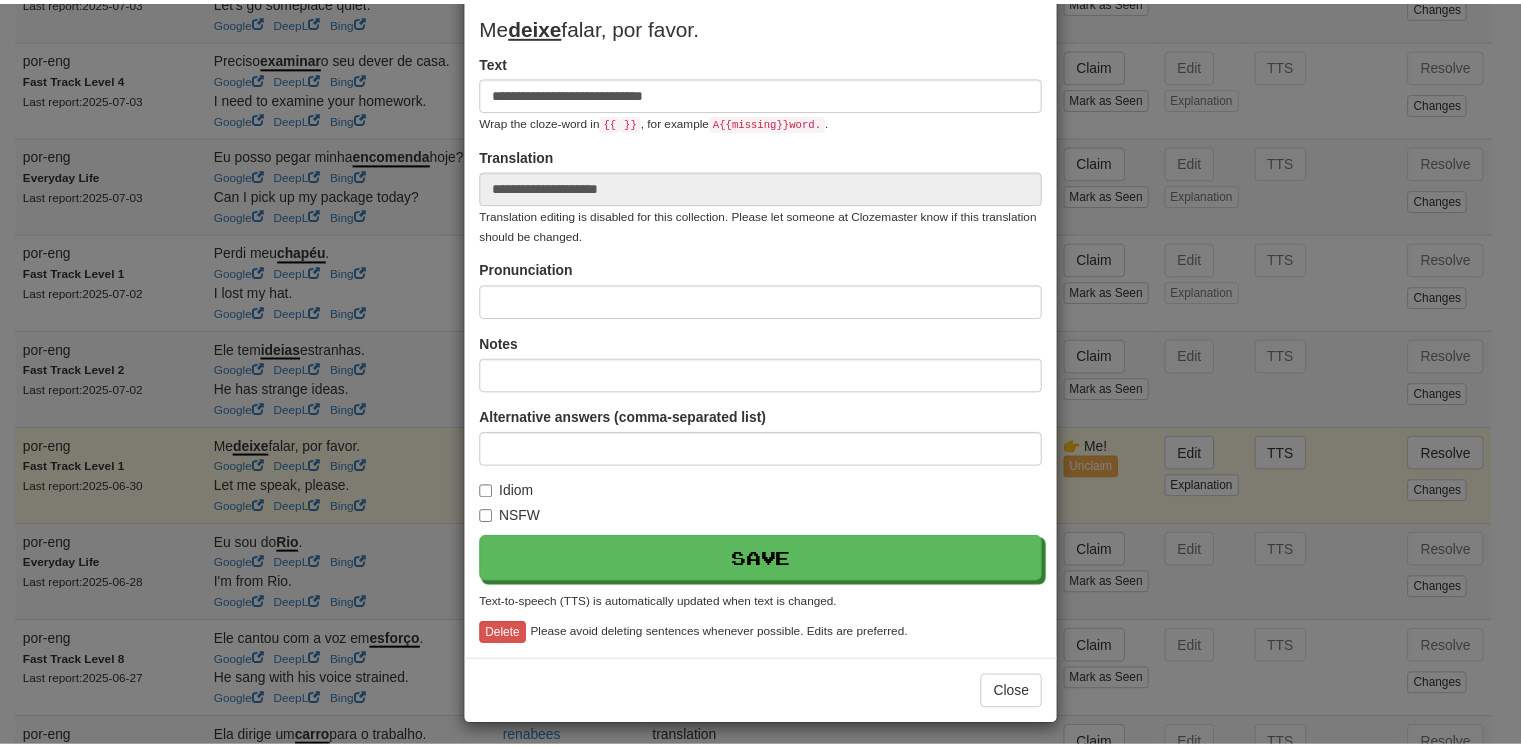 scroll, scrollTop: 92, scrollLeft: 0, axis: vertical 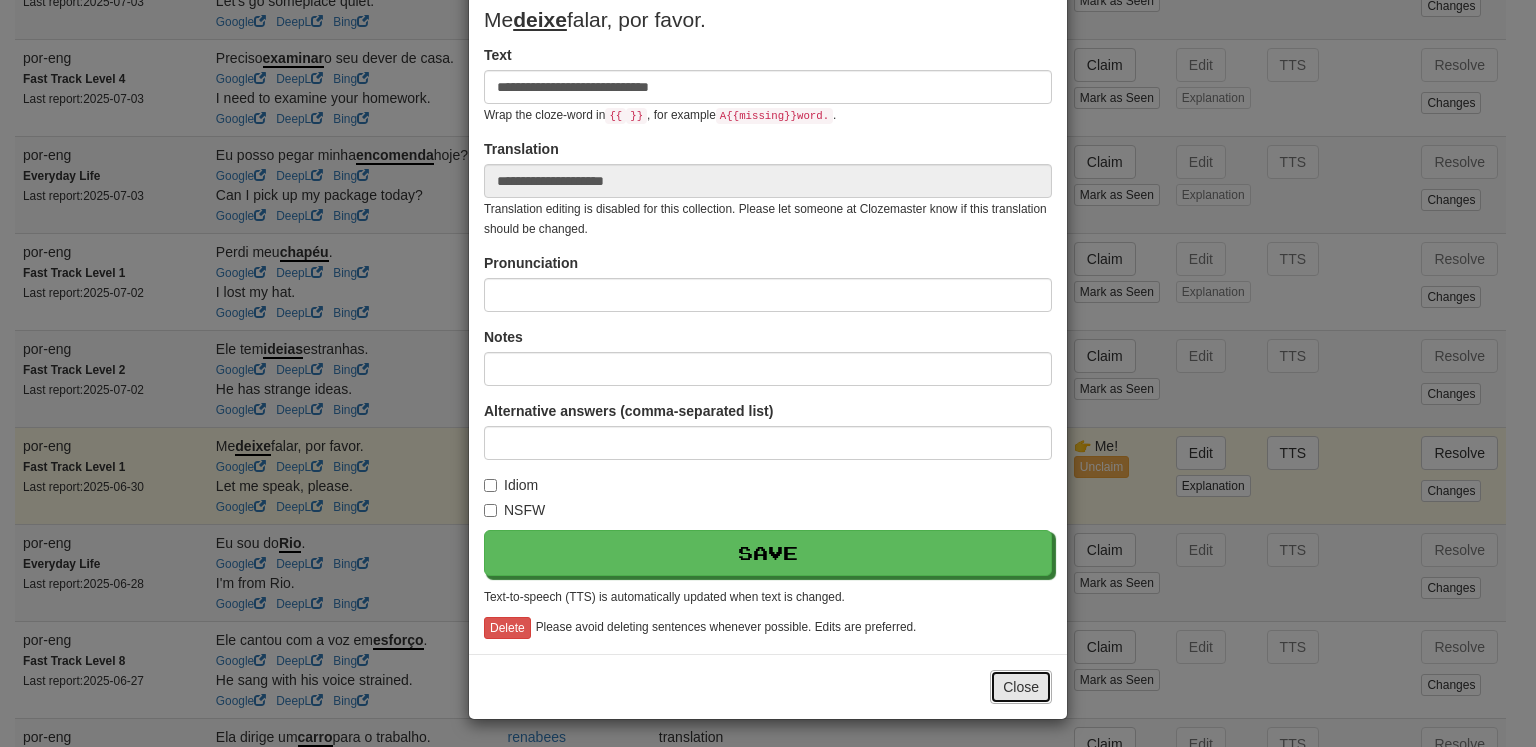 click on "Close" at bounding box center [1021, 687] 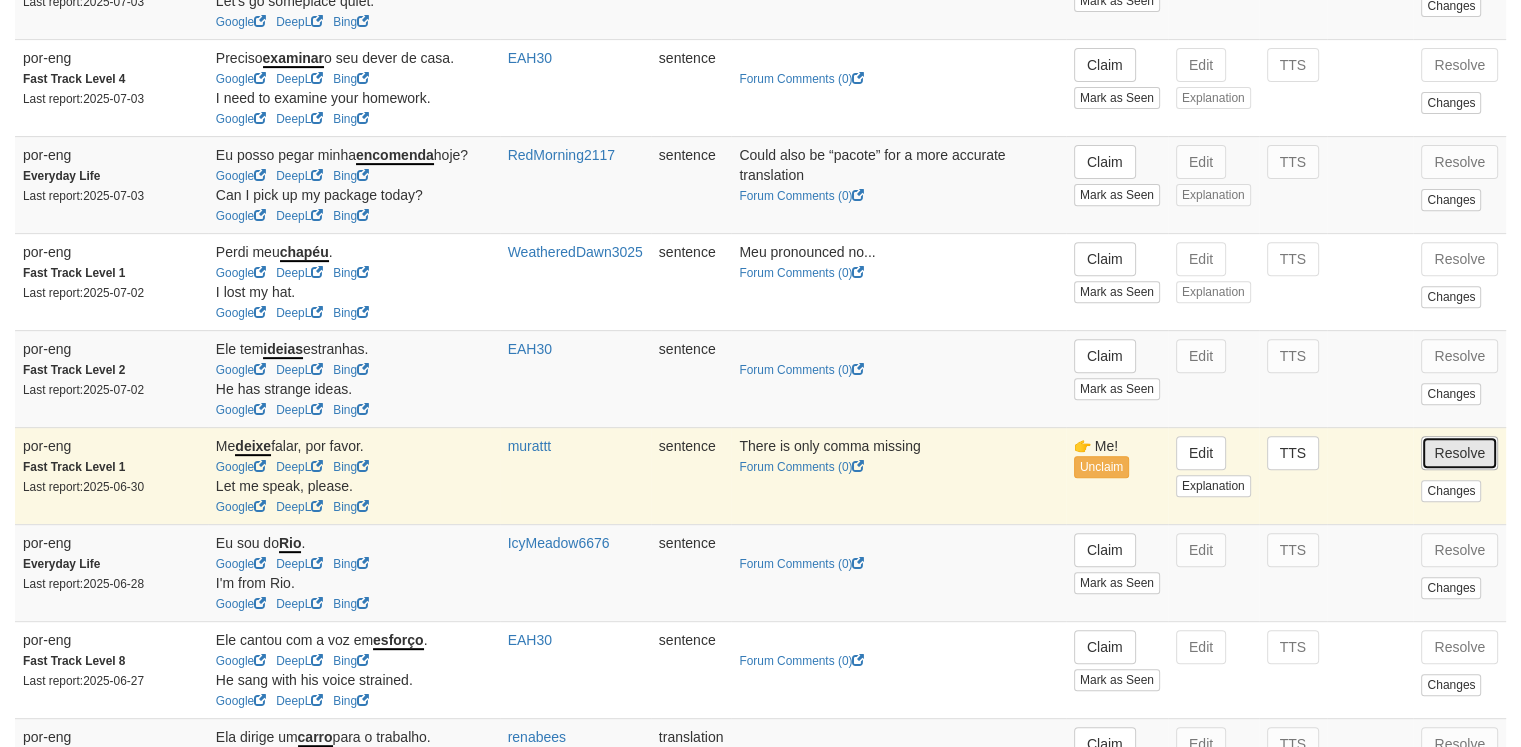 click on "Resolve" at bounding box center [1459, 453] 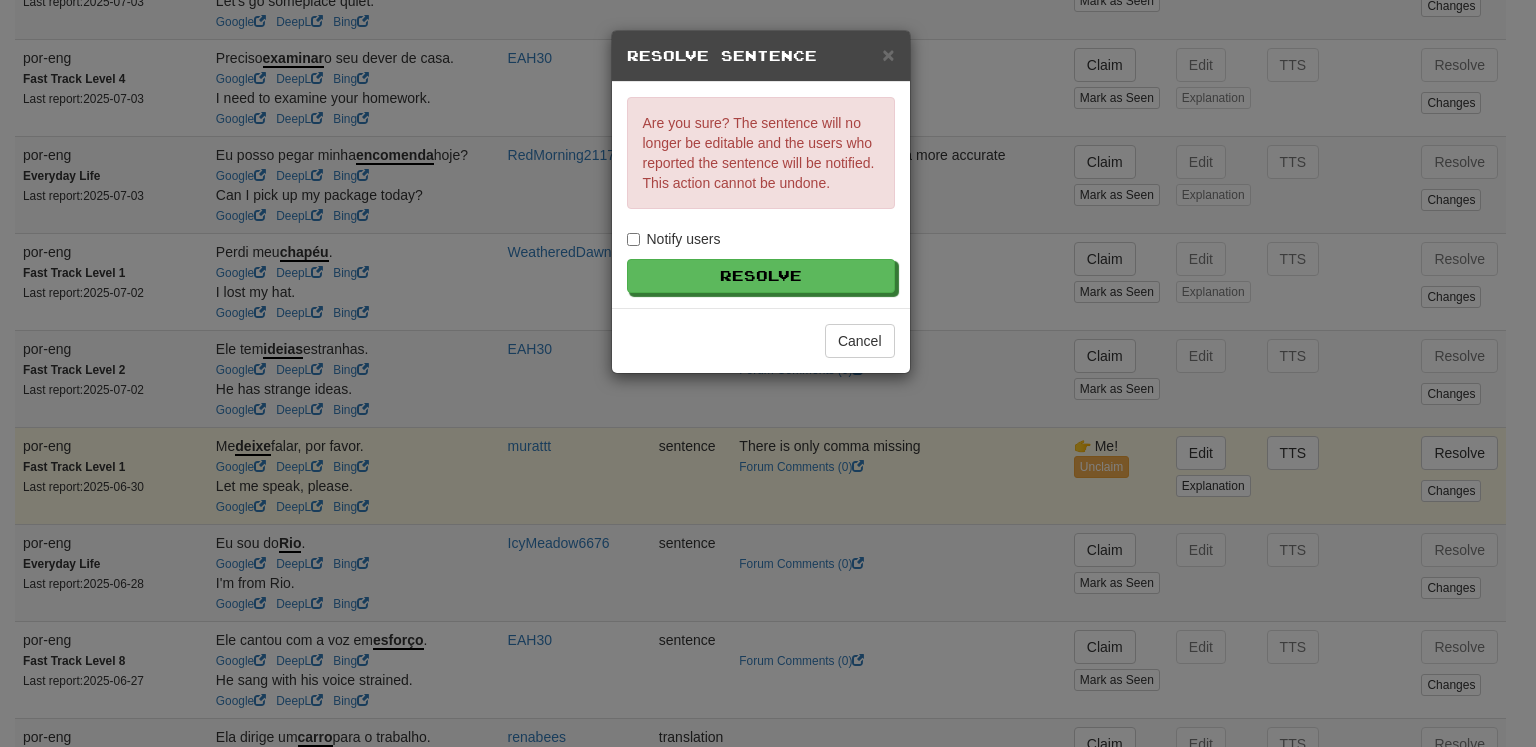 click on "Notify users" at bounding box center [674, 239] 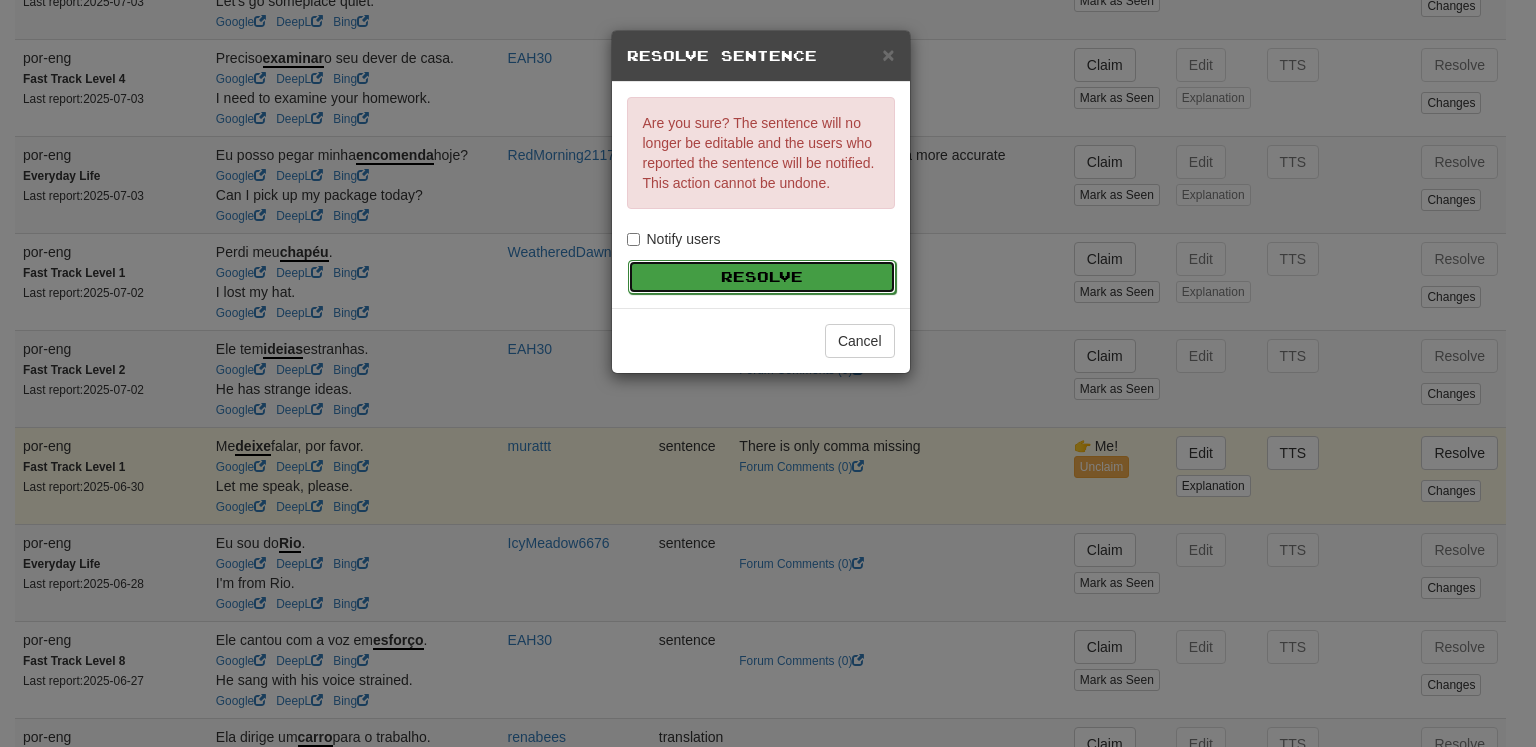 click on "Resolve" at bounding box center (762, 277) 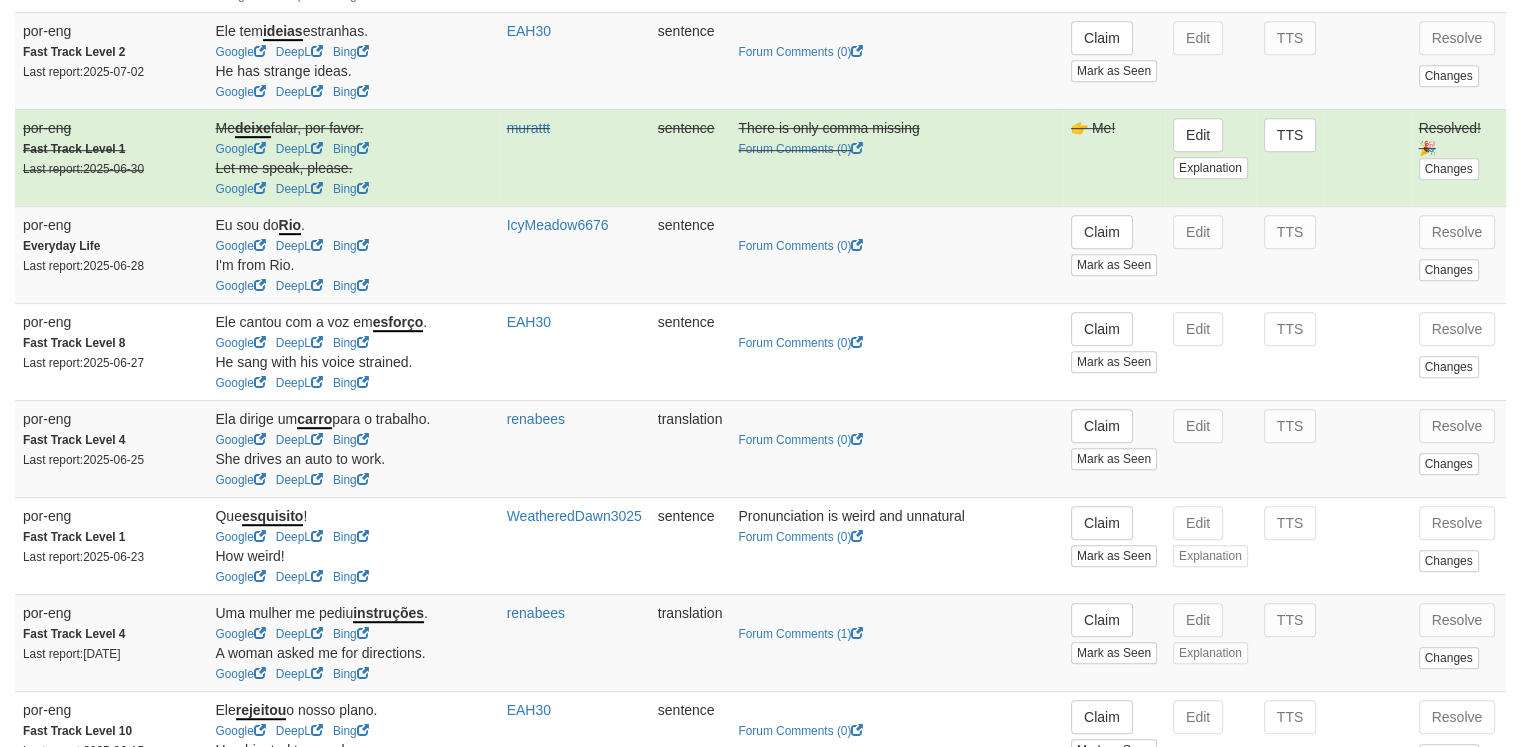 scroll, scrollTop: 1120, scrollLeft: 0, axis: vertical 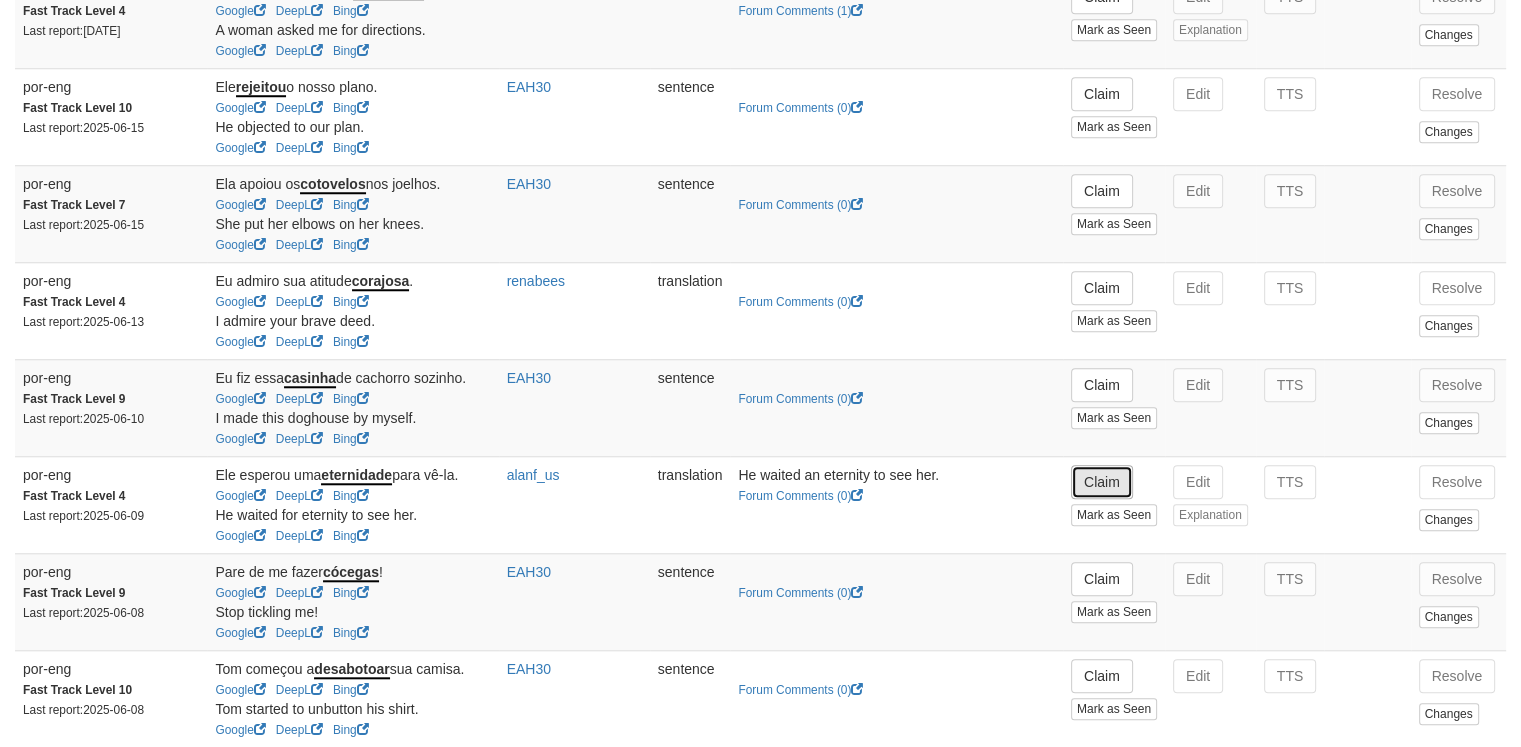 click on "Claim" at bounding box center (1102, 482) 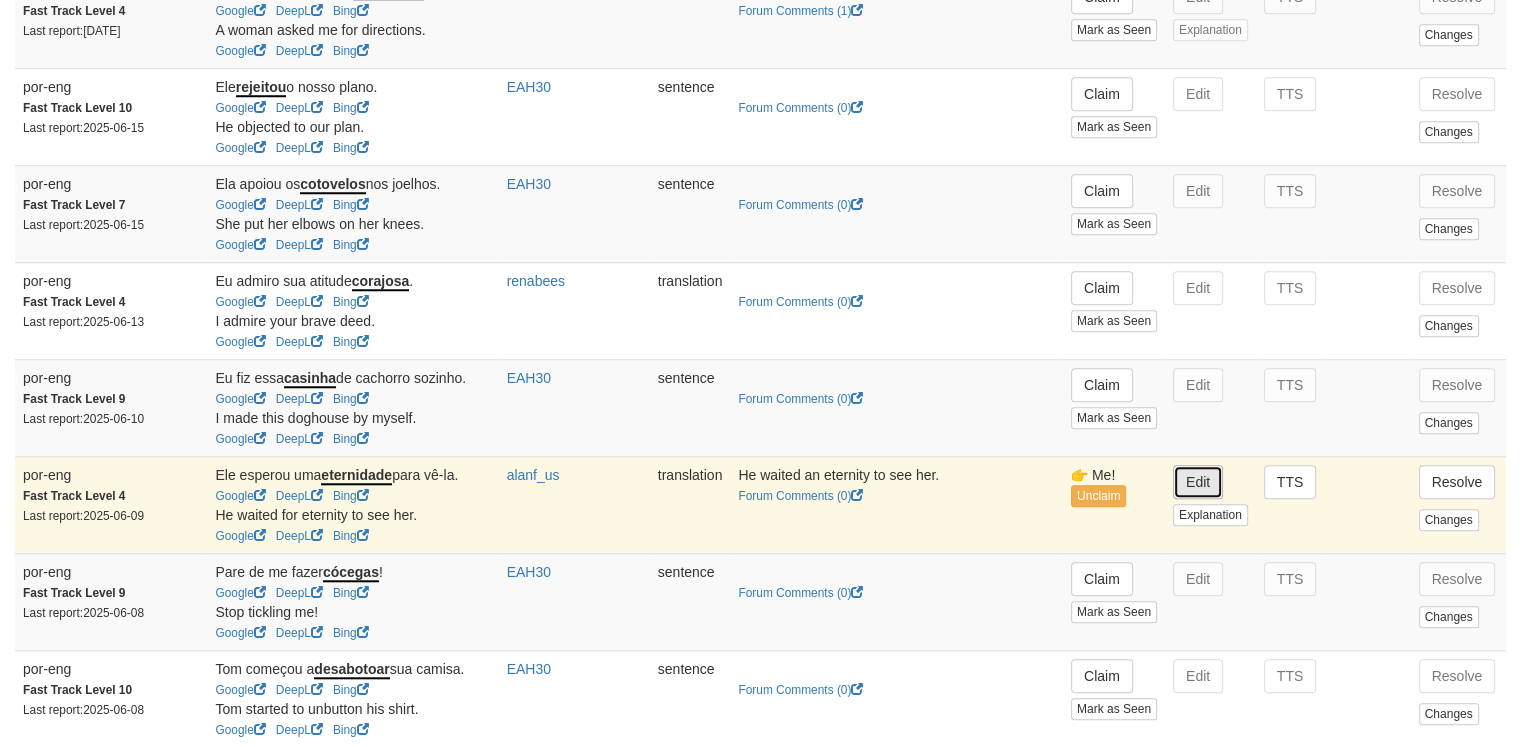 click on "Edit" at bounding box center (1198, 482) 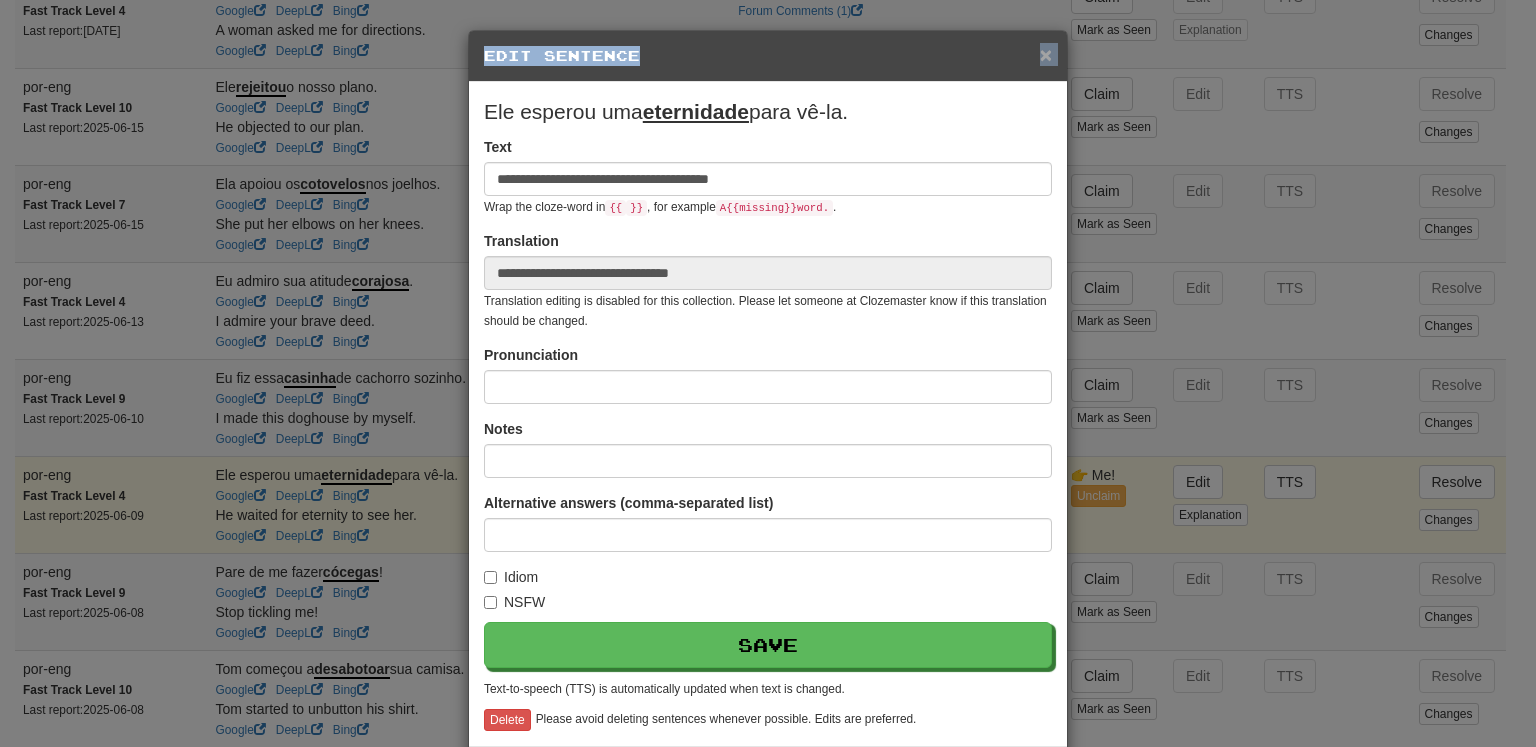 drag, startPoint x: 1025, startPoint y: 51, endPoint x: 1040, endPoint y: 54, distance: 15.297058 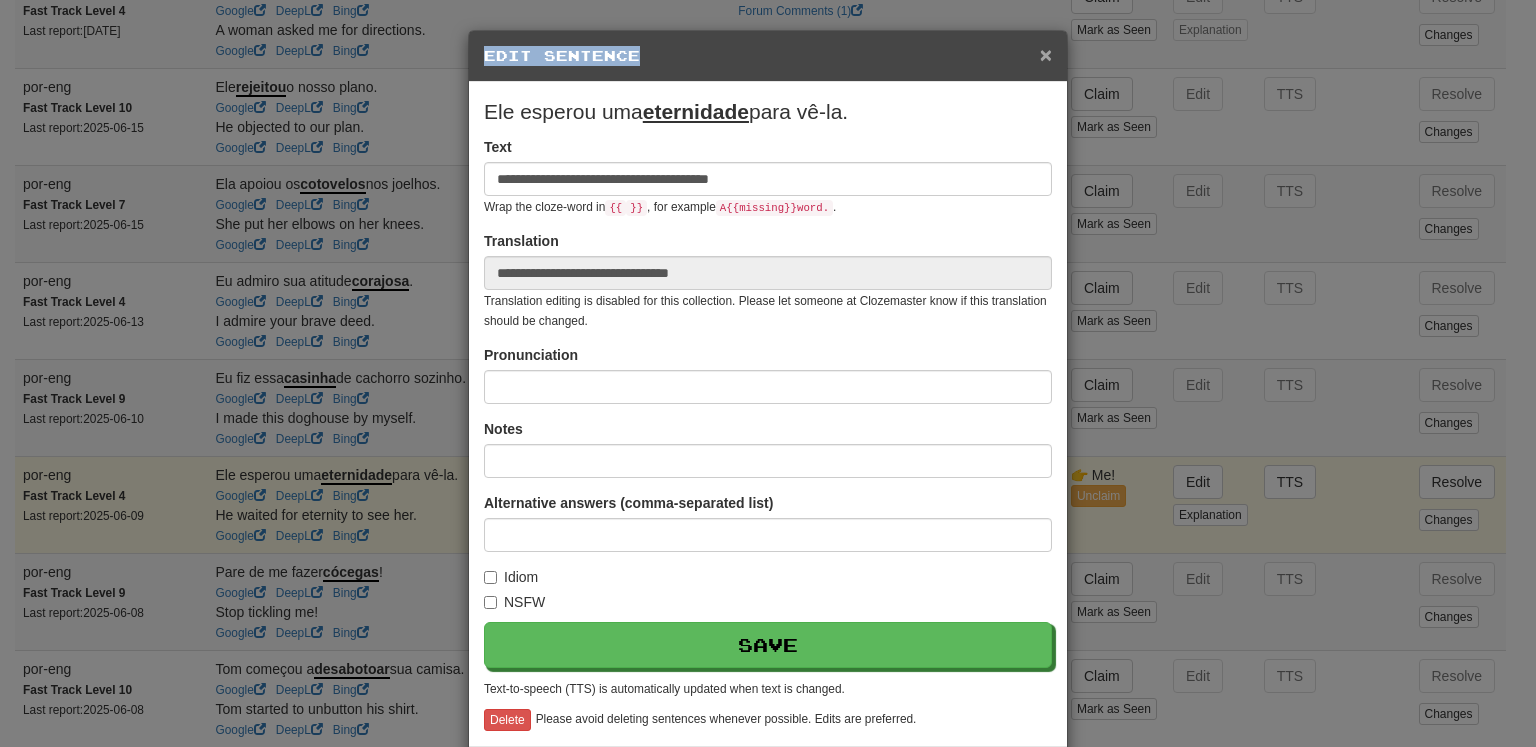 click on "×" at bounding box center [1046, 54] 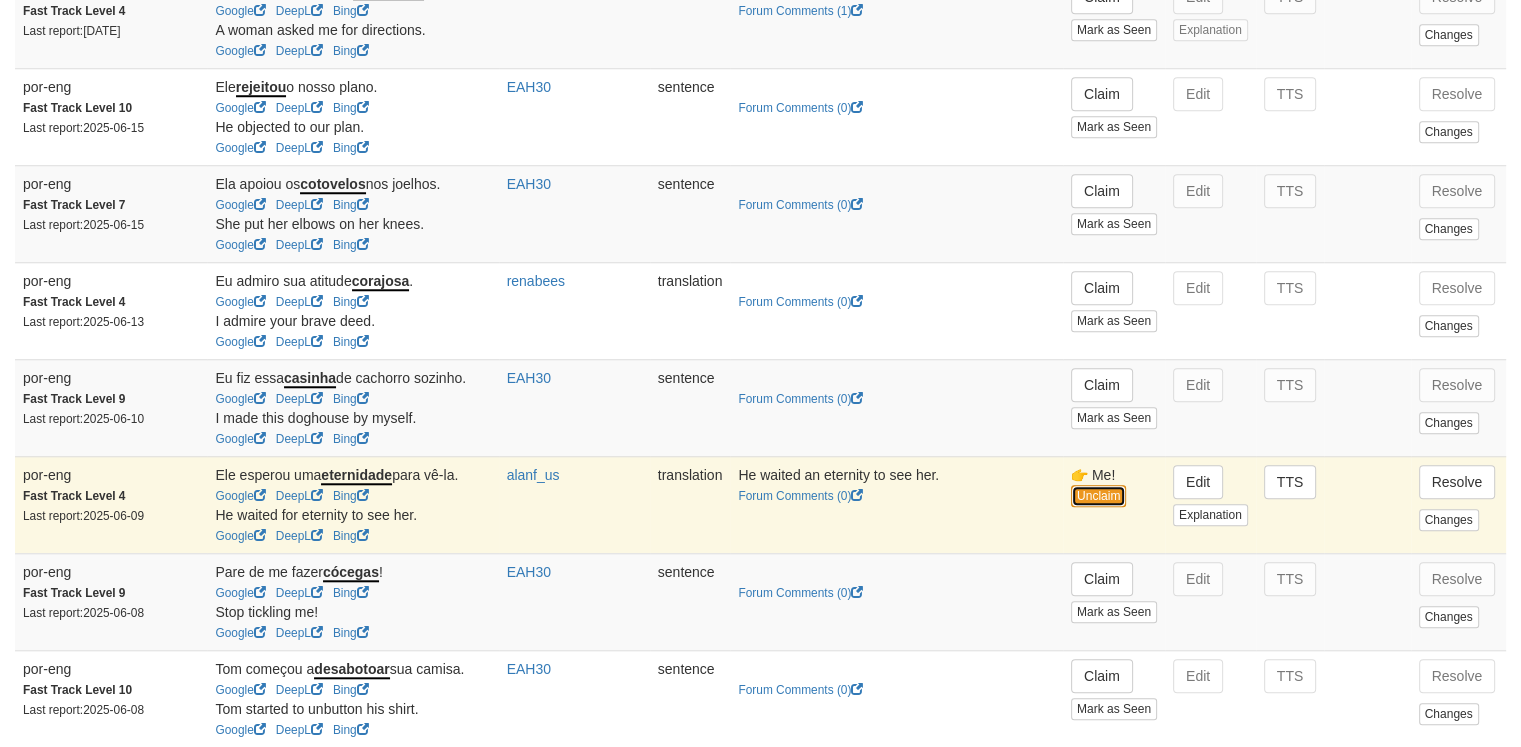 click on "Unclaim" at bounding box center [1098, 496] 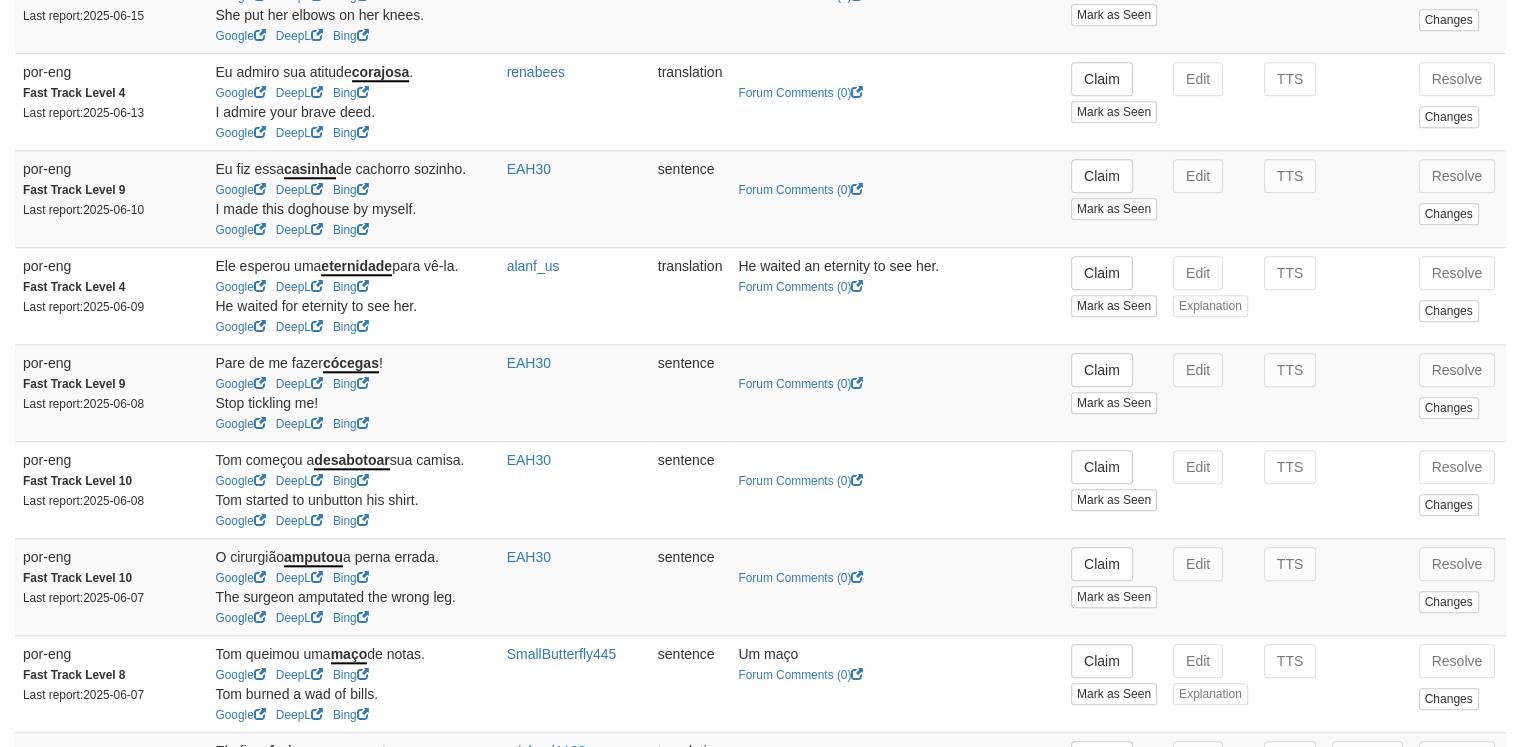 scroll, scrollTop: 1923, scrollLeft: 0, axis: vertical 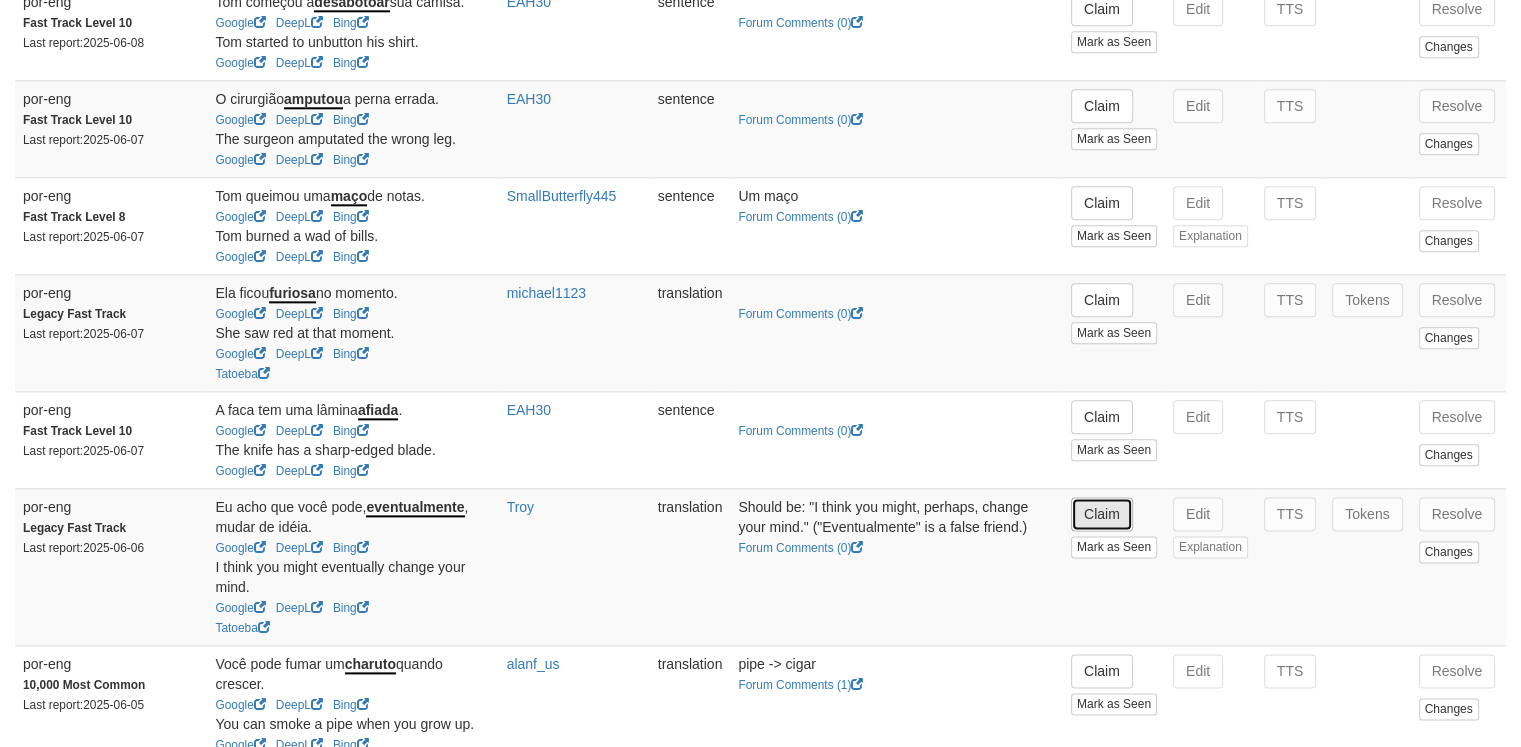 click on "Claim" at bounding box center [1102, 514] 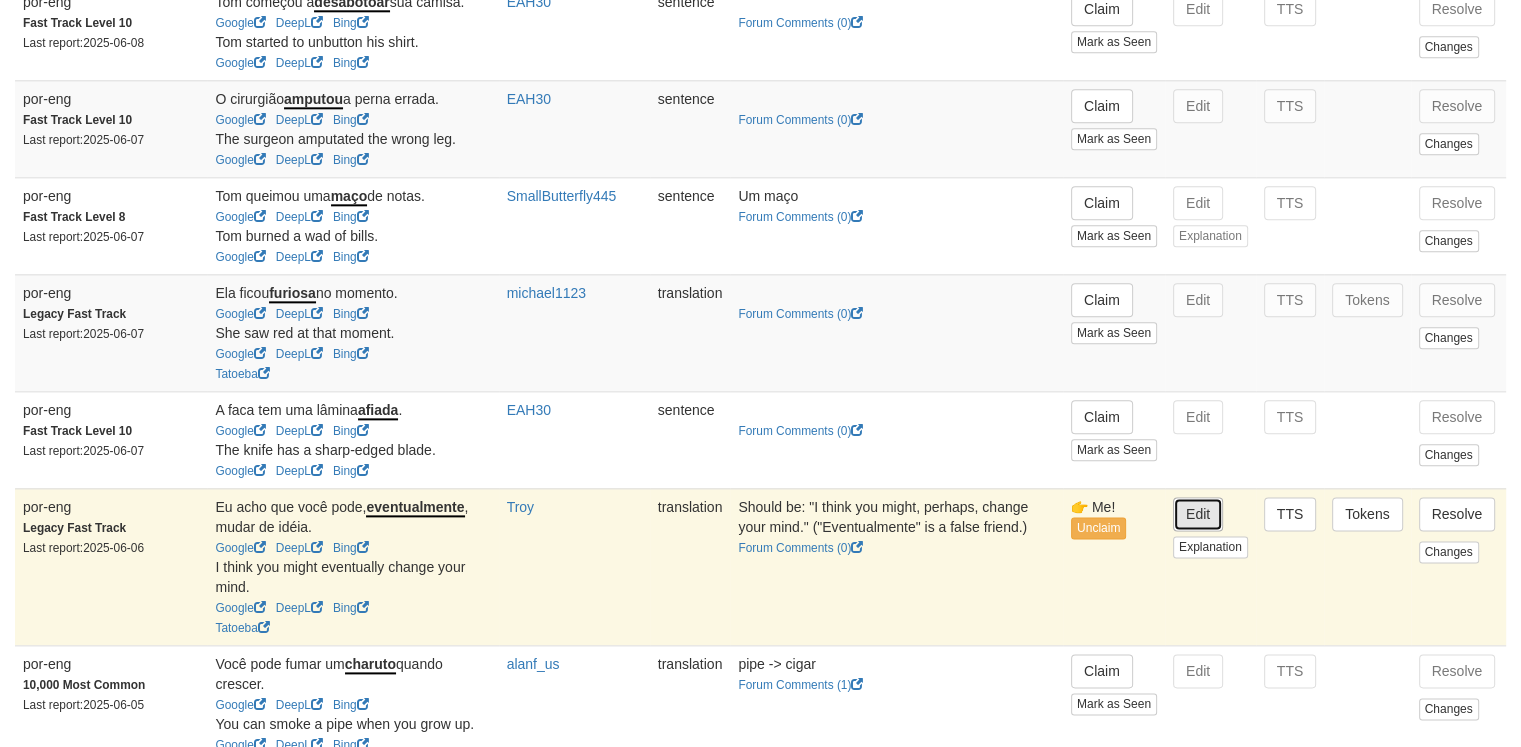 click on "Edit" at bounding box center (1198, 514) 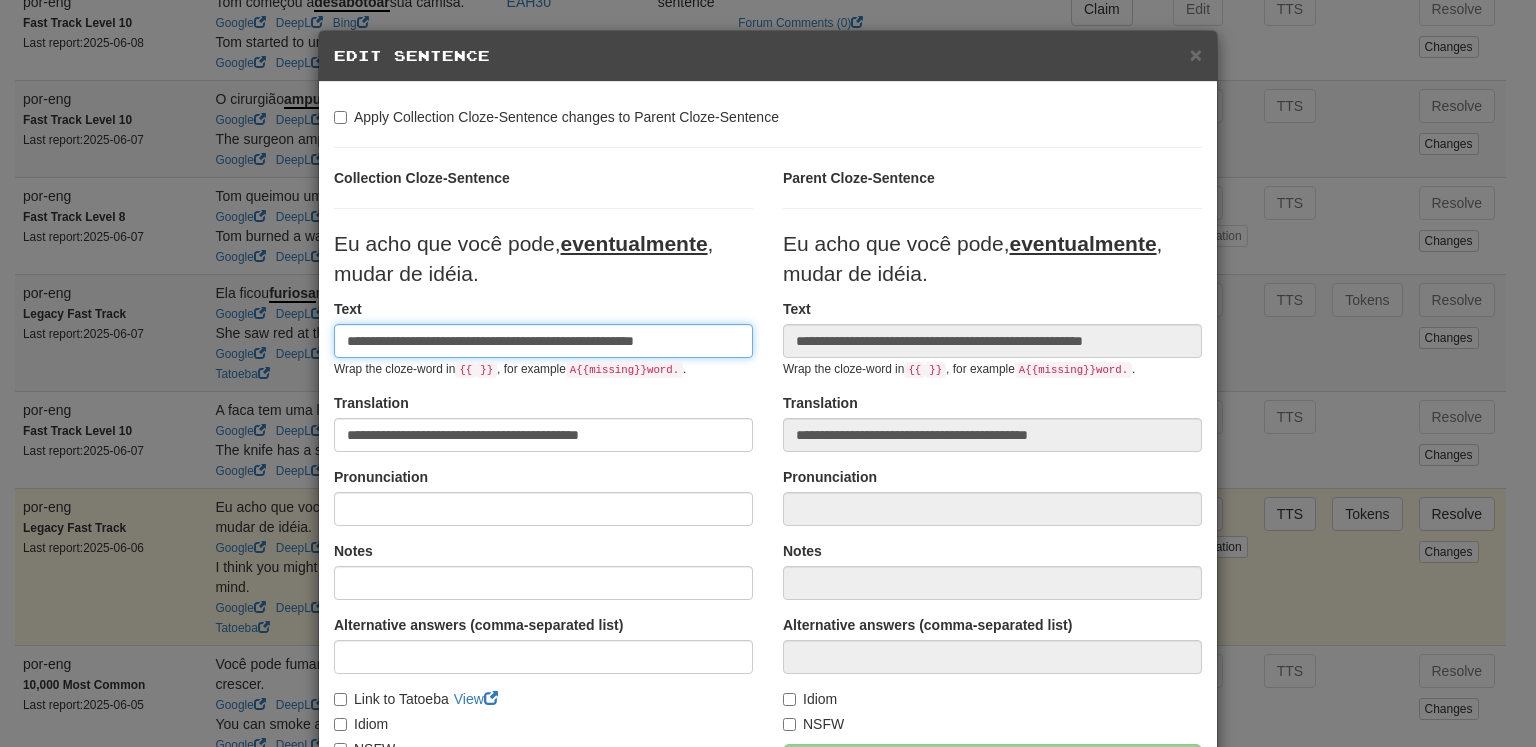 click on "**********" at bounding box center [543, 341] 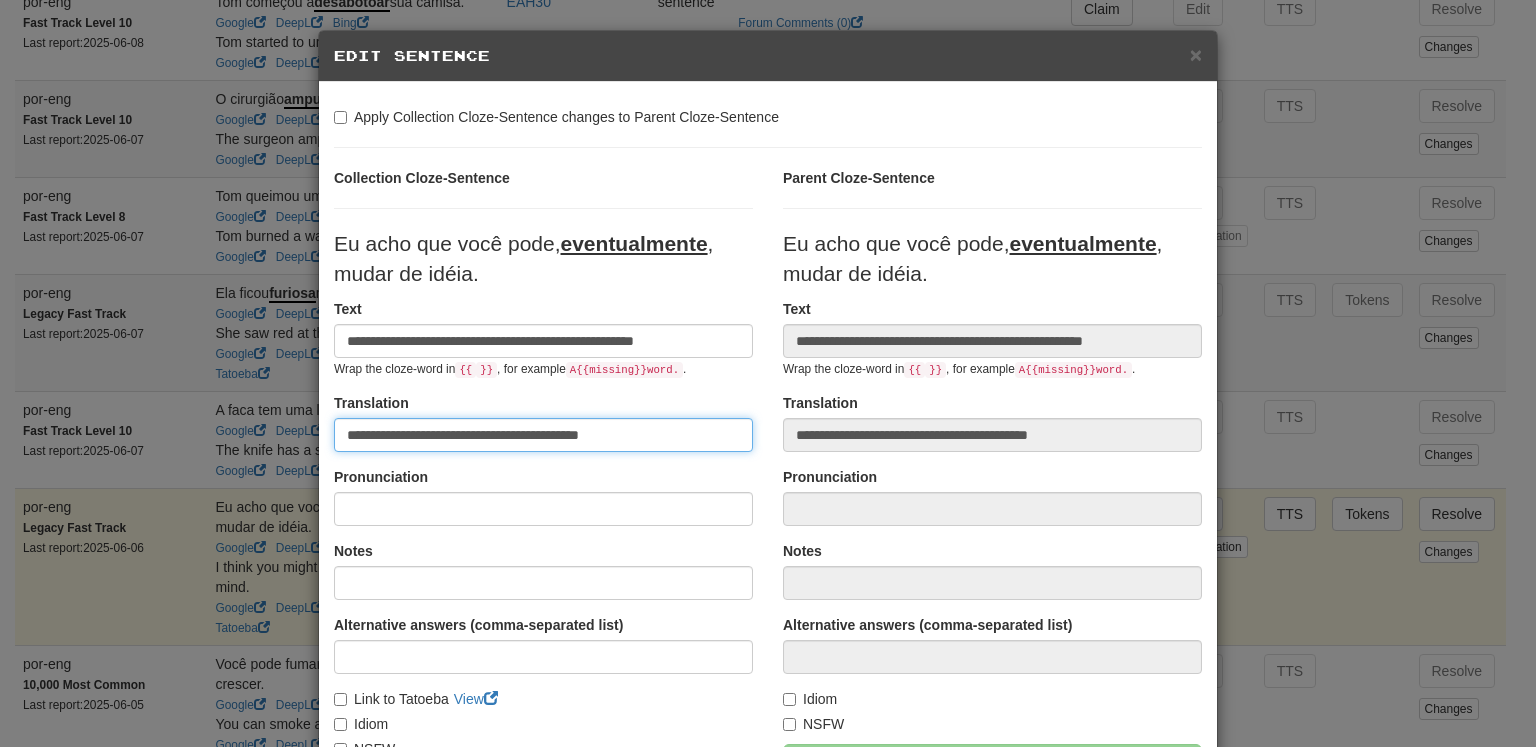 click on "**********" at bounding box center [543, 435] 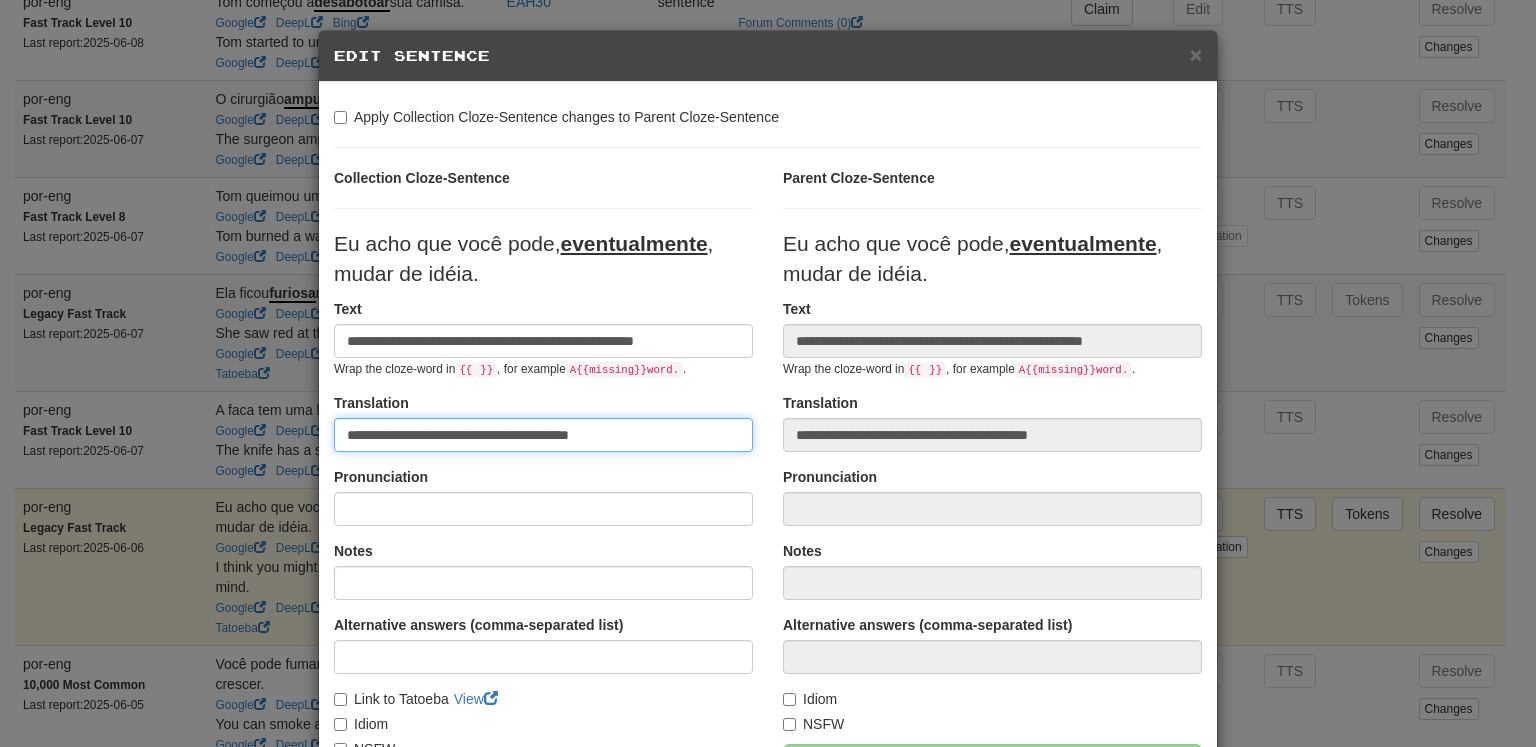type on "**********" 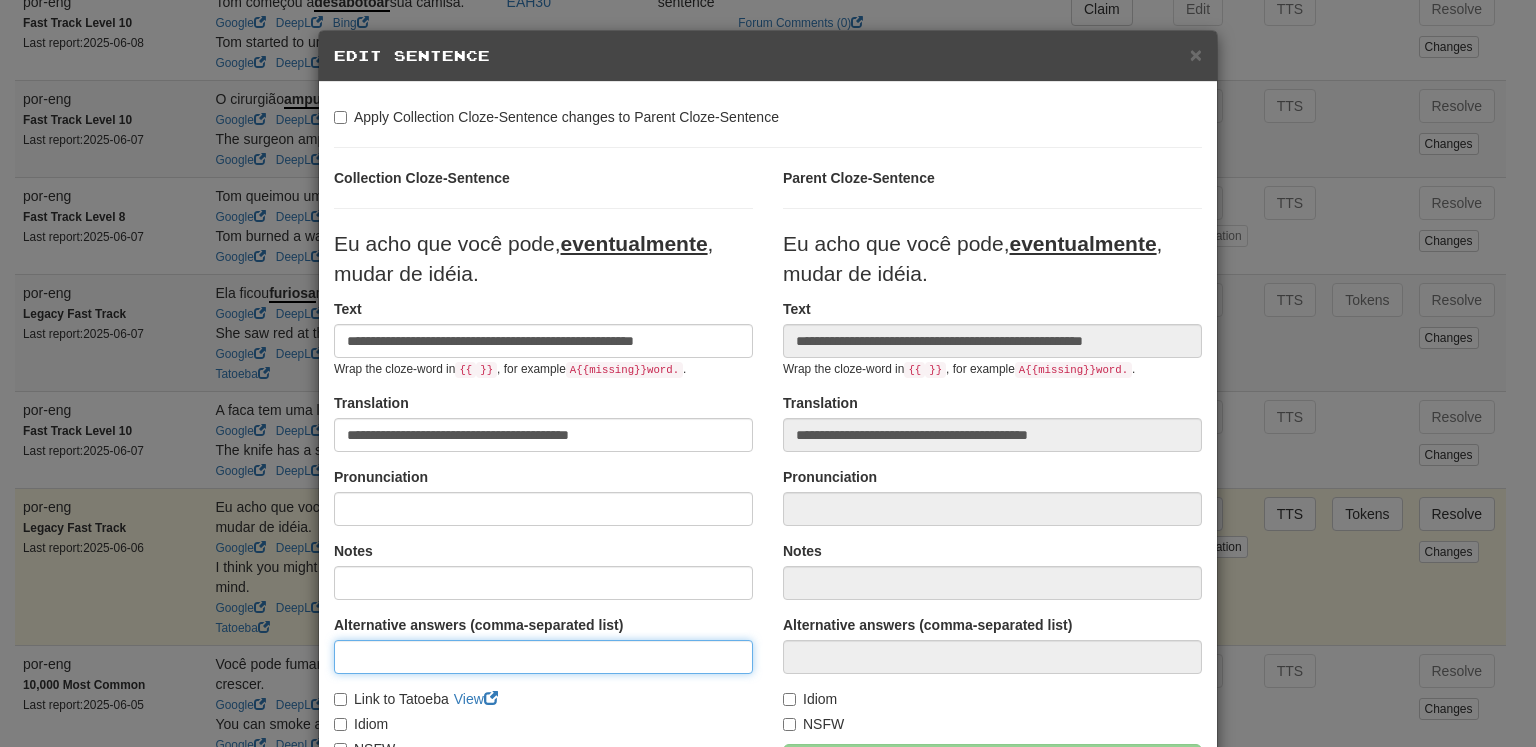 click at bounding box center (543, 657) 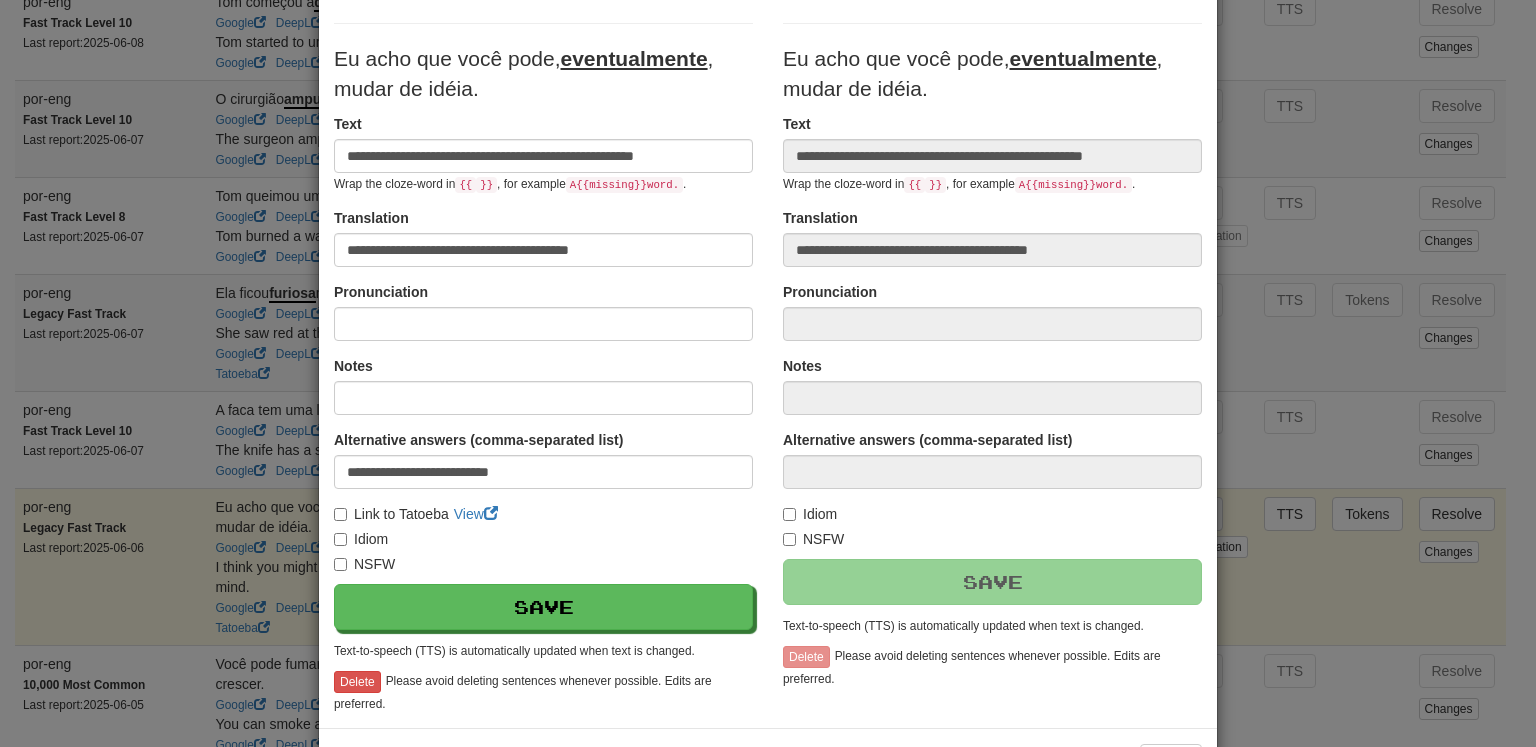 scroll, scrollTop: 258, scrollLeft: 0, axis: vertical 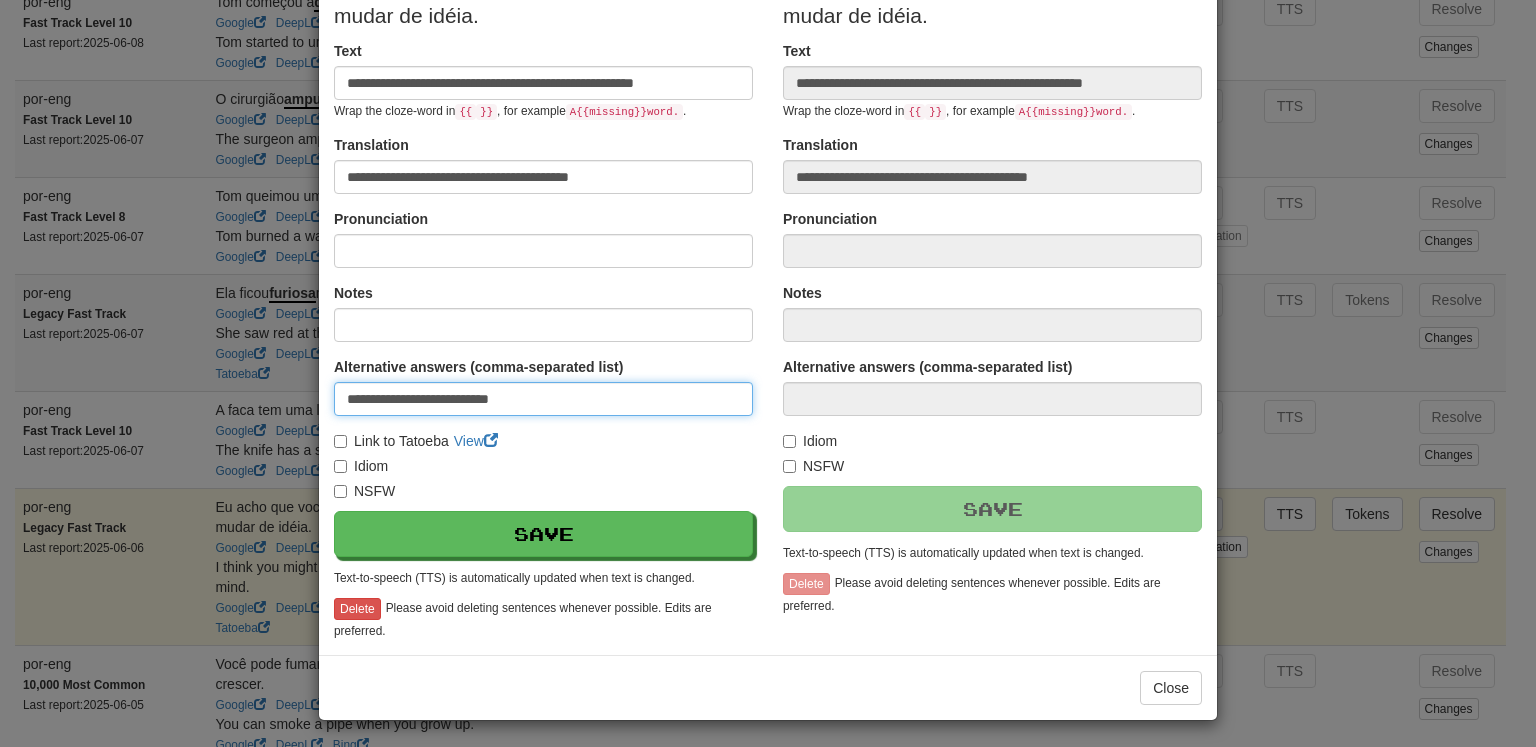 drag, startPoint x: 414, startPoint y: 402, endPoint x: 648, endPoint y: 405, distance: 234.01923 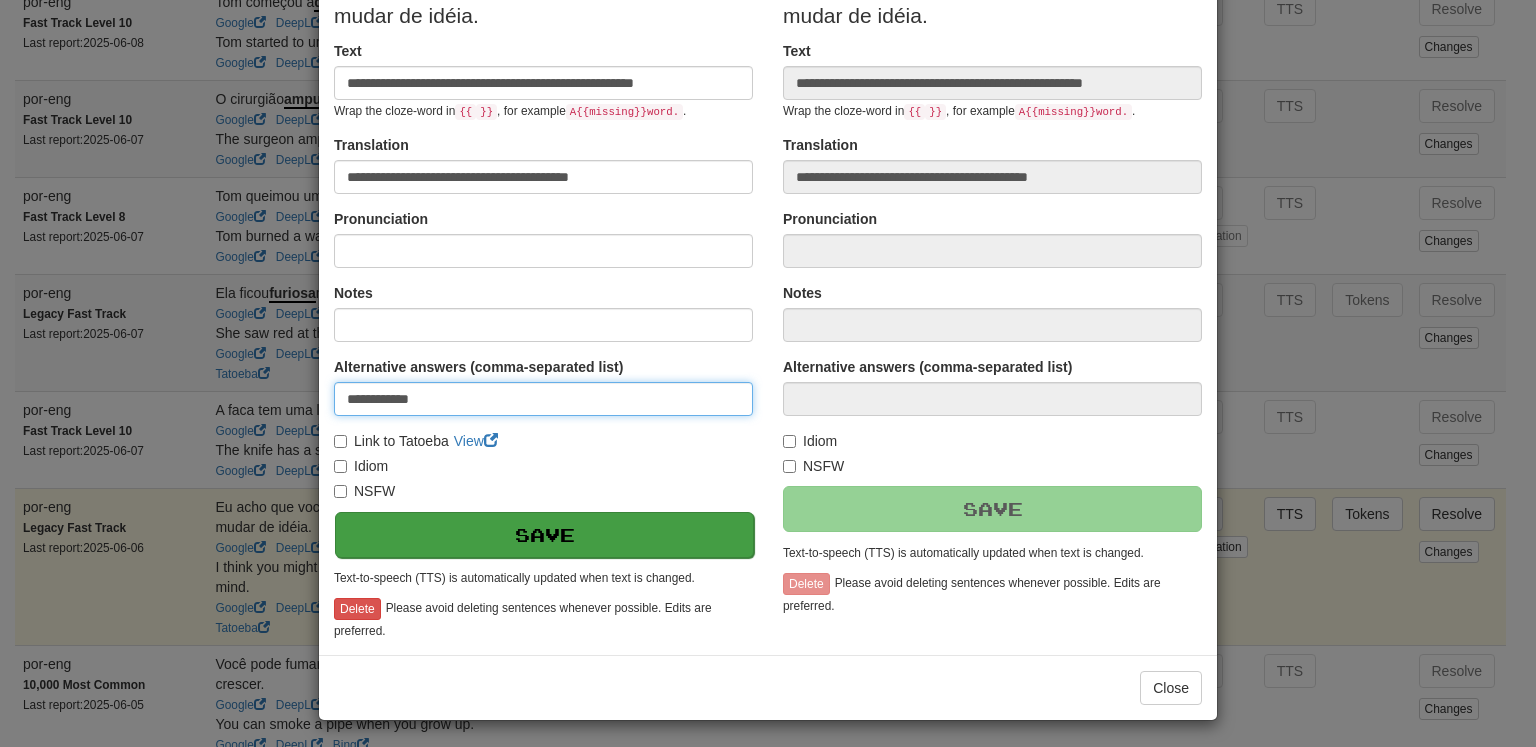 type on "**********" 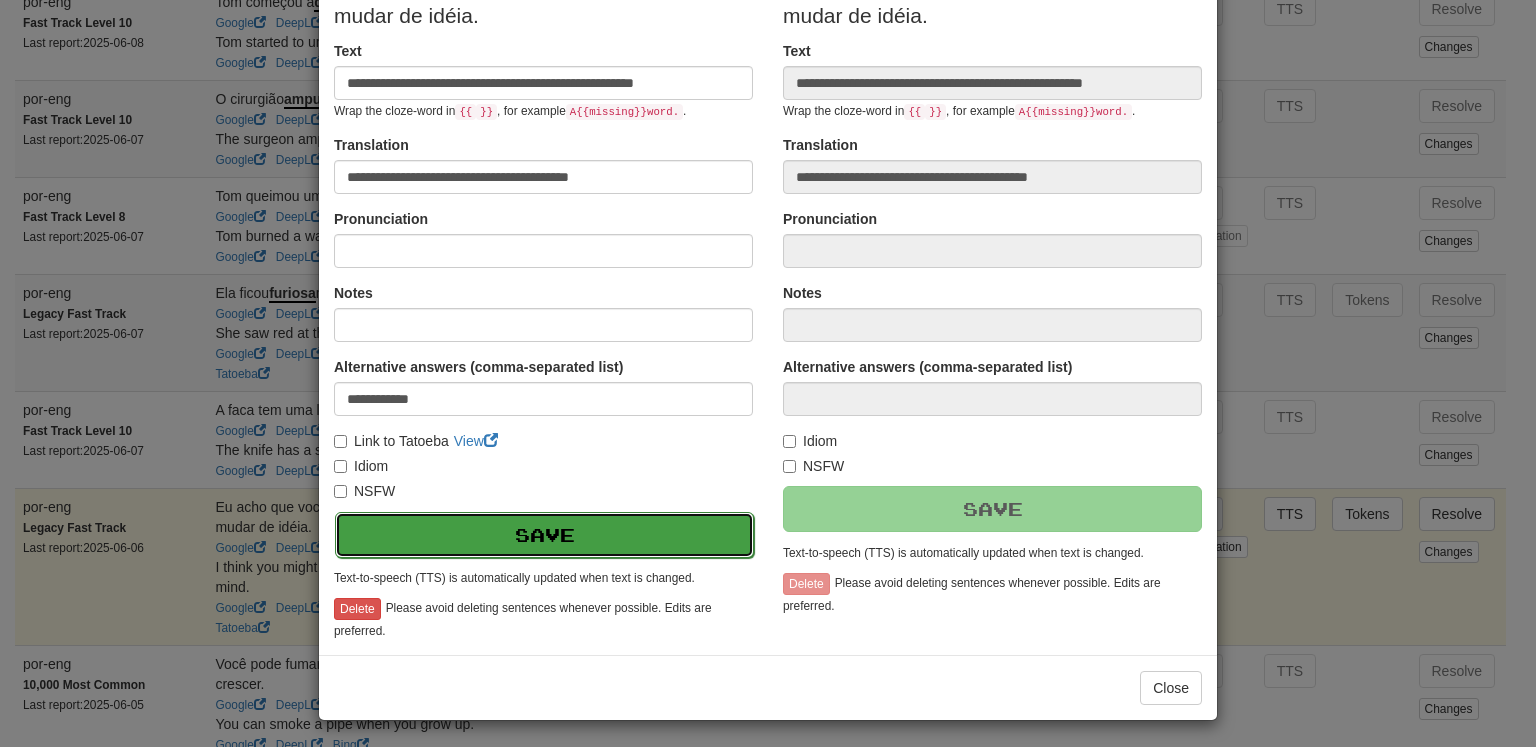 click on "Save" at bounding box center [544, 535] 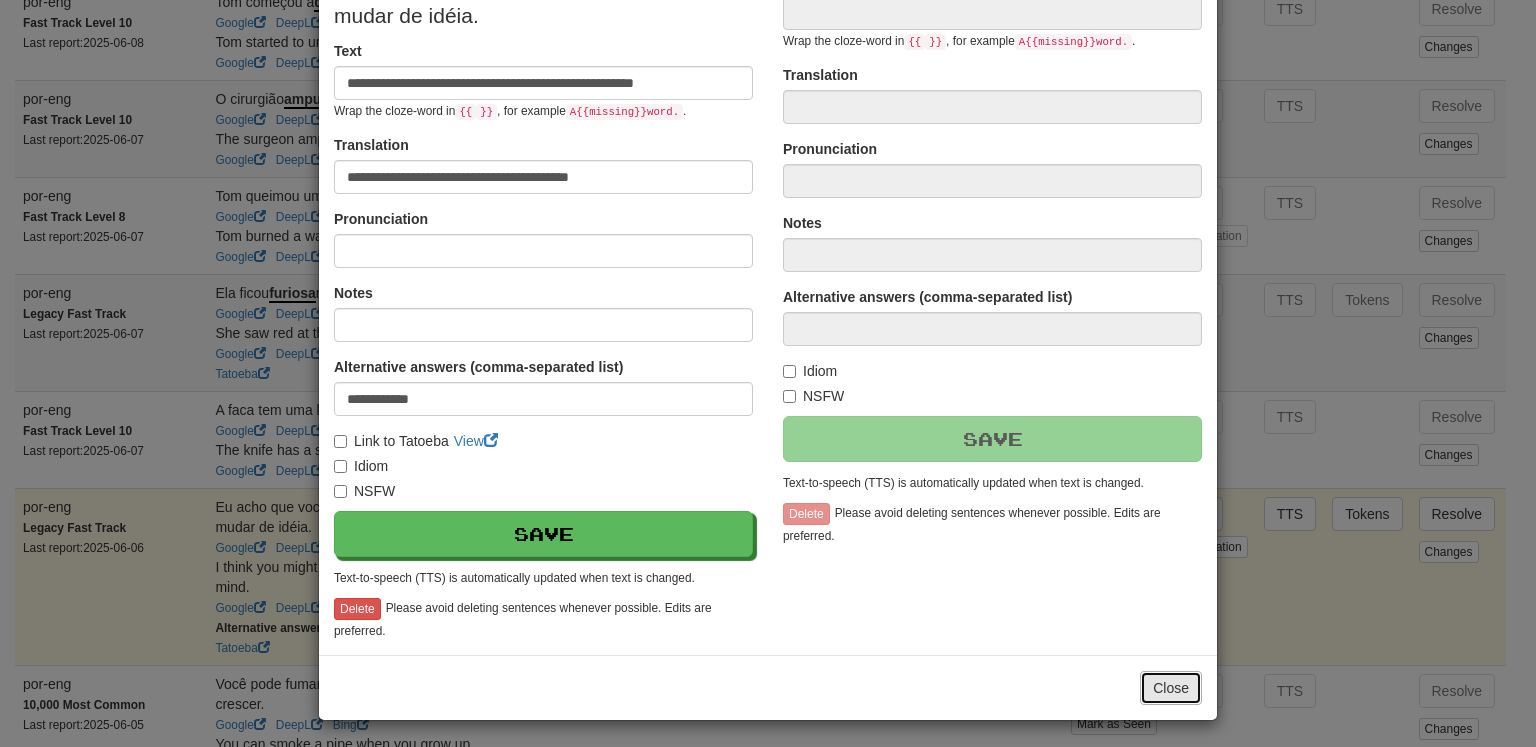 type on "**********" 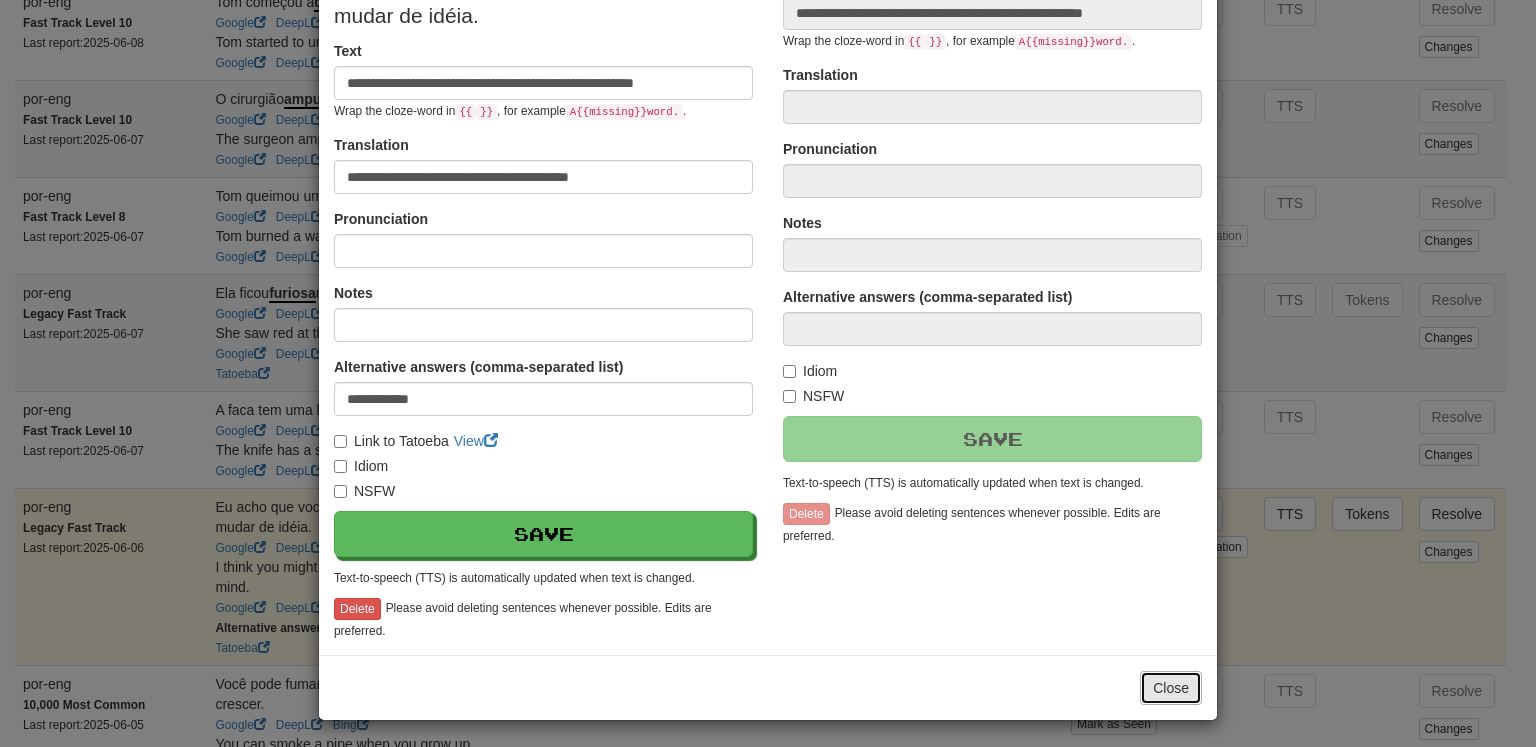 type on "**********" 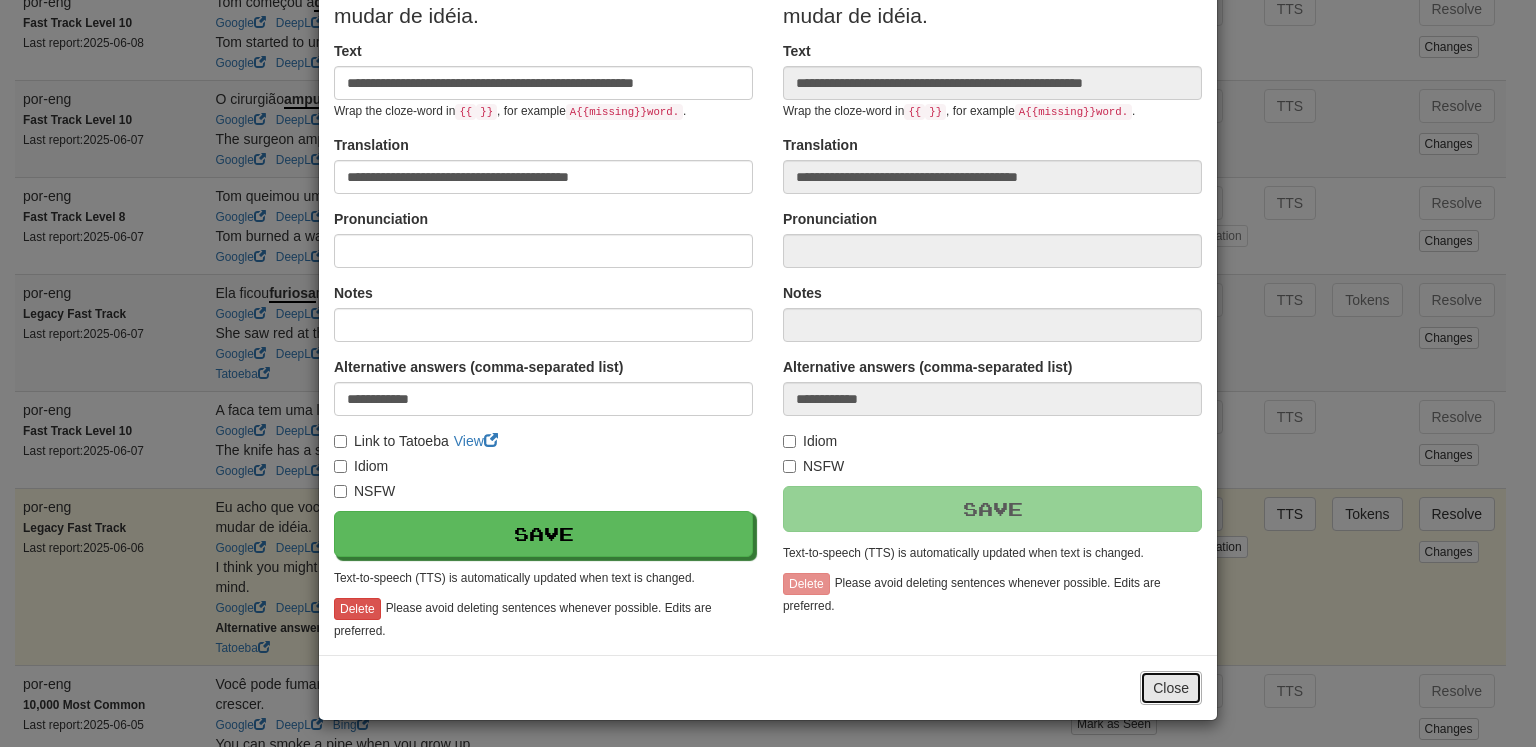 click on "Close" at bounding box center (1171, 688) 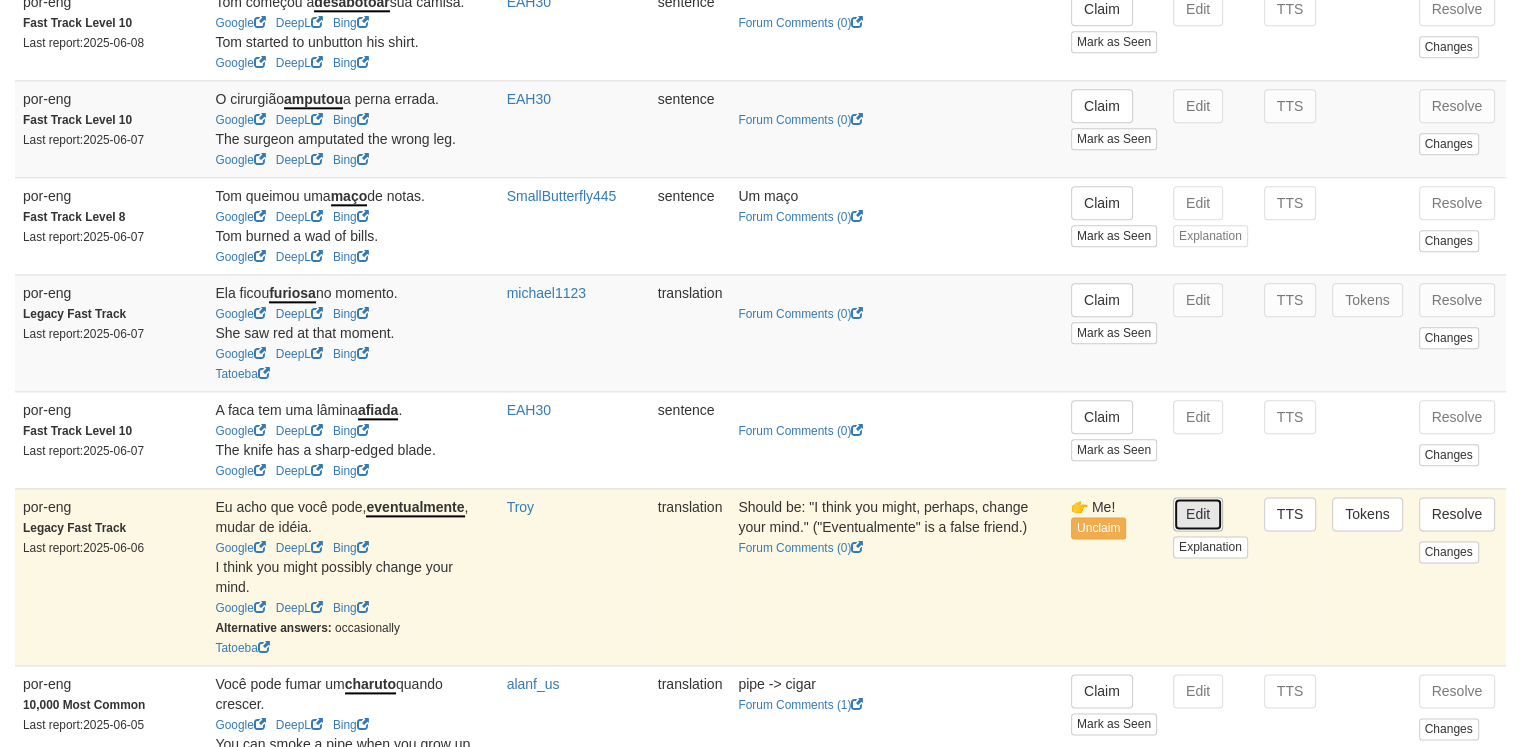click on "Edit" at bounding box center (1198, 514) 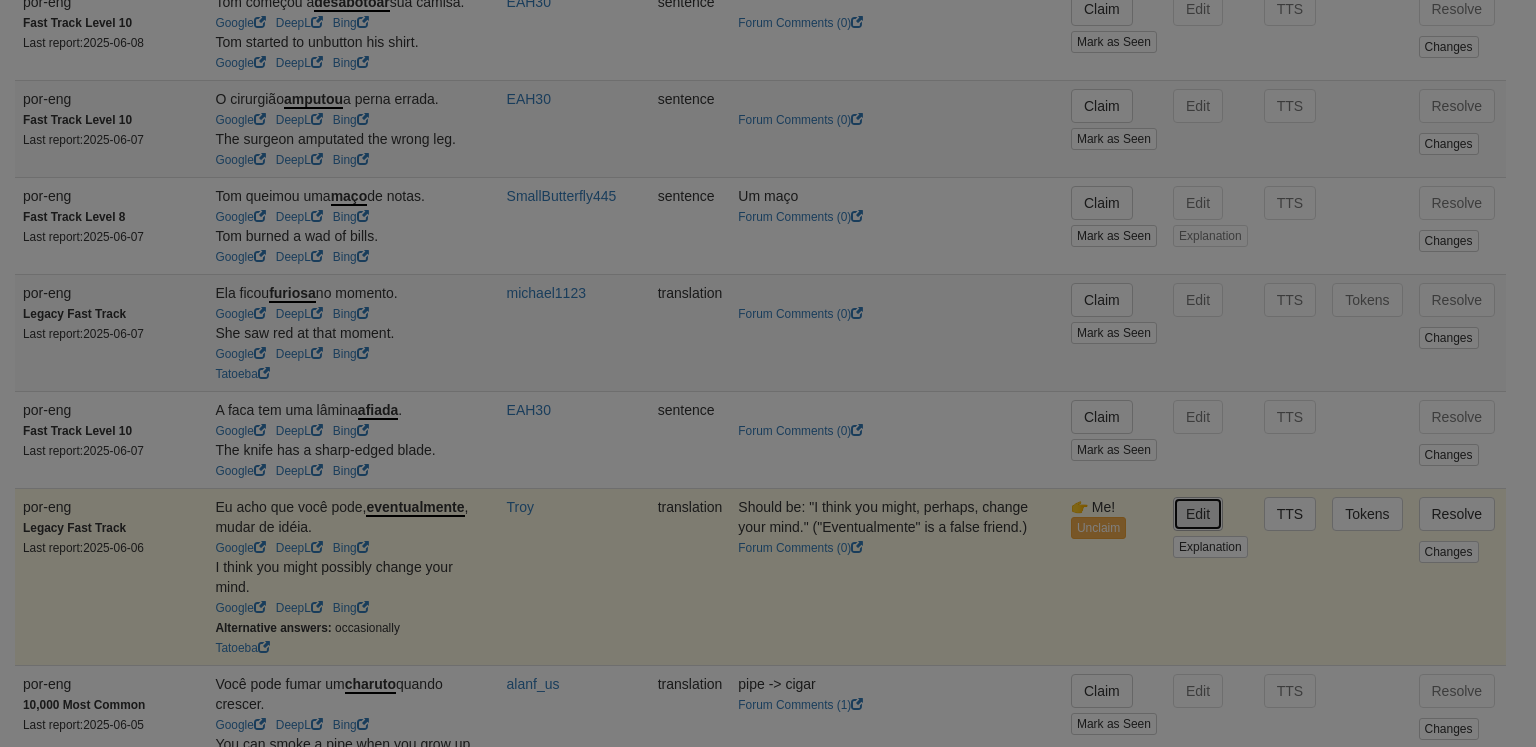 type on "**********" 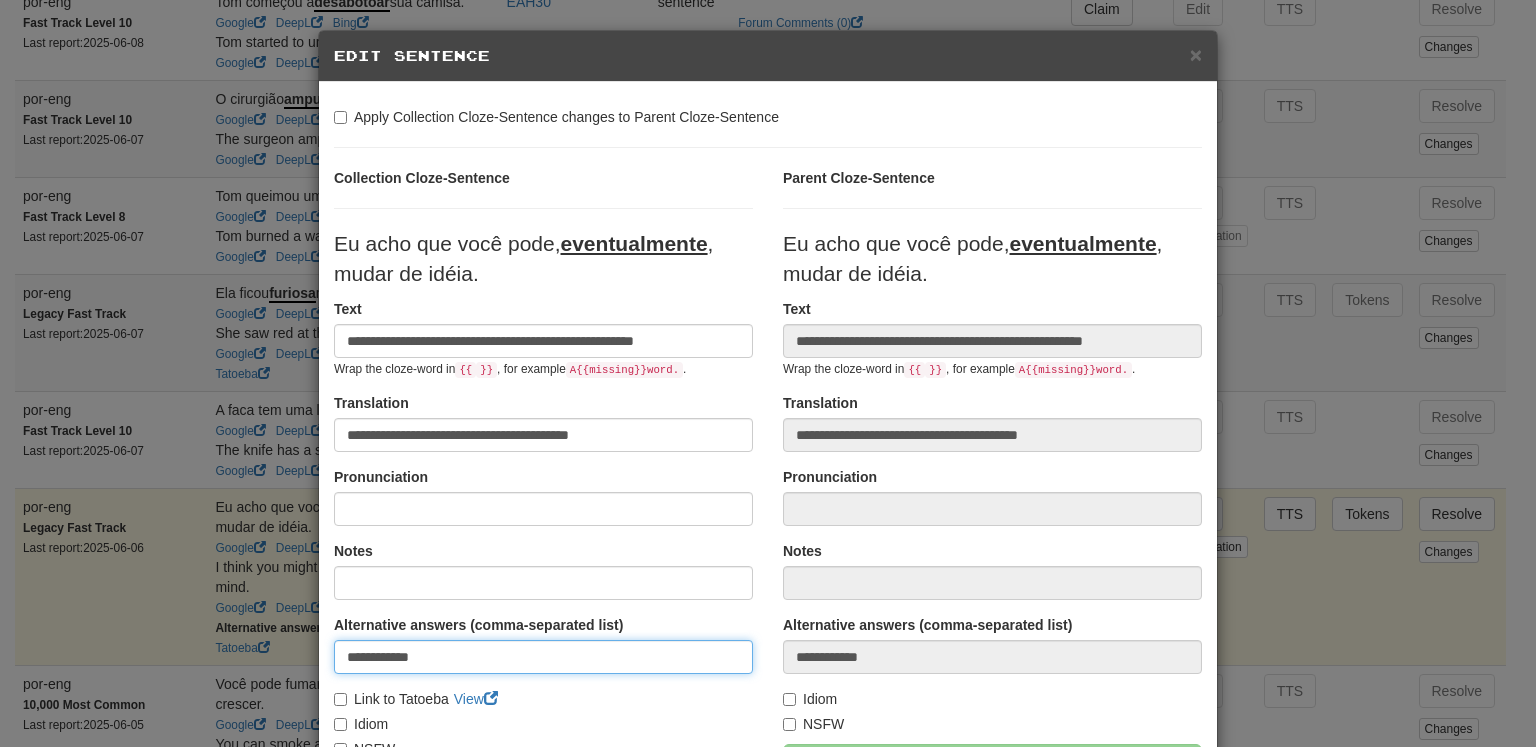 click on "**********" at bounding box center [543, 657] 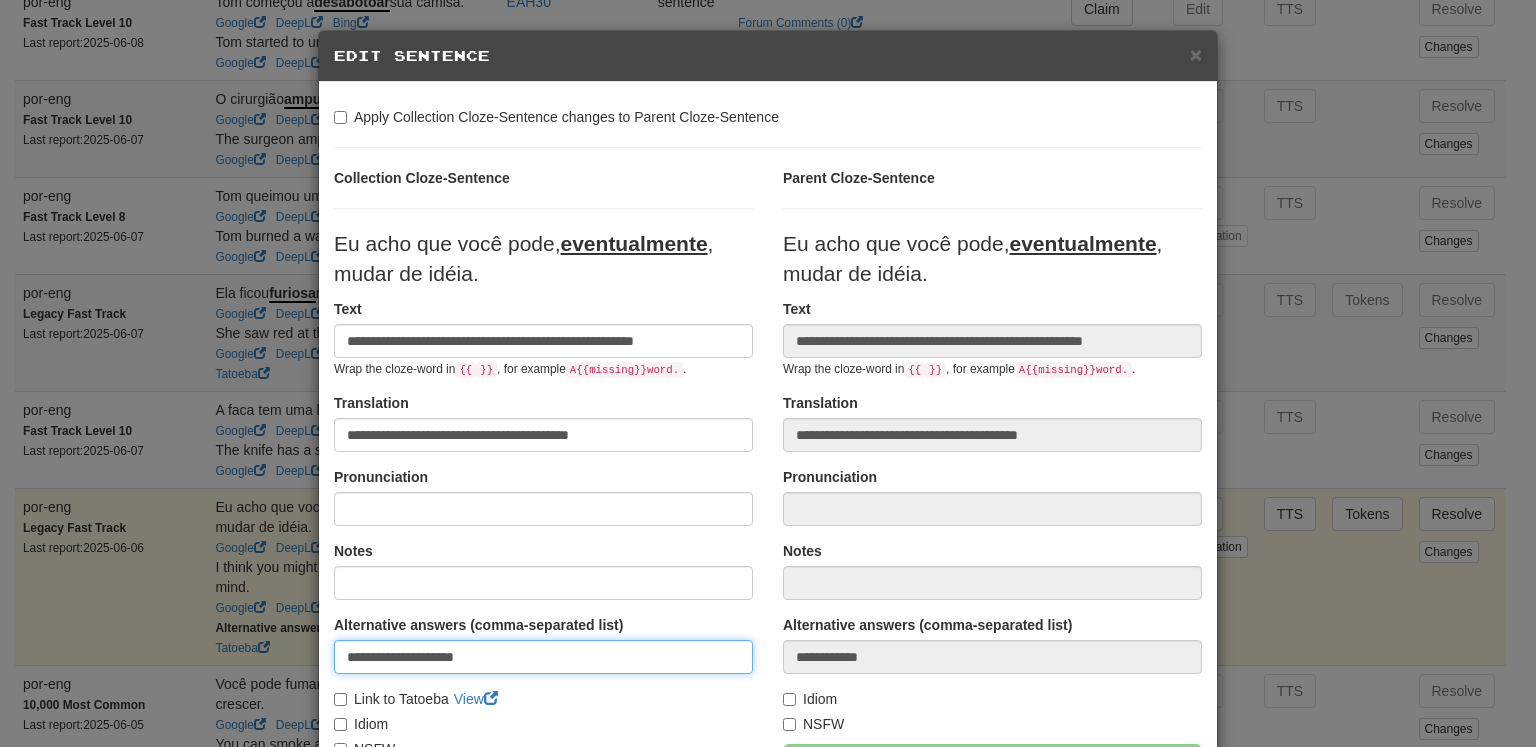 drag, startPoint x: 389, startPoint y: 662, endPoint x: 579, endPoint y: 655, distance: 190.1289 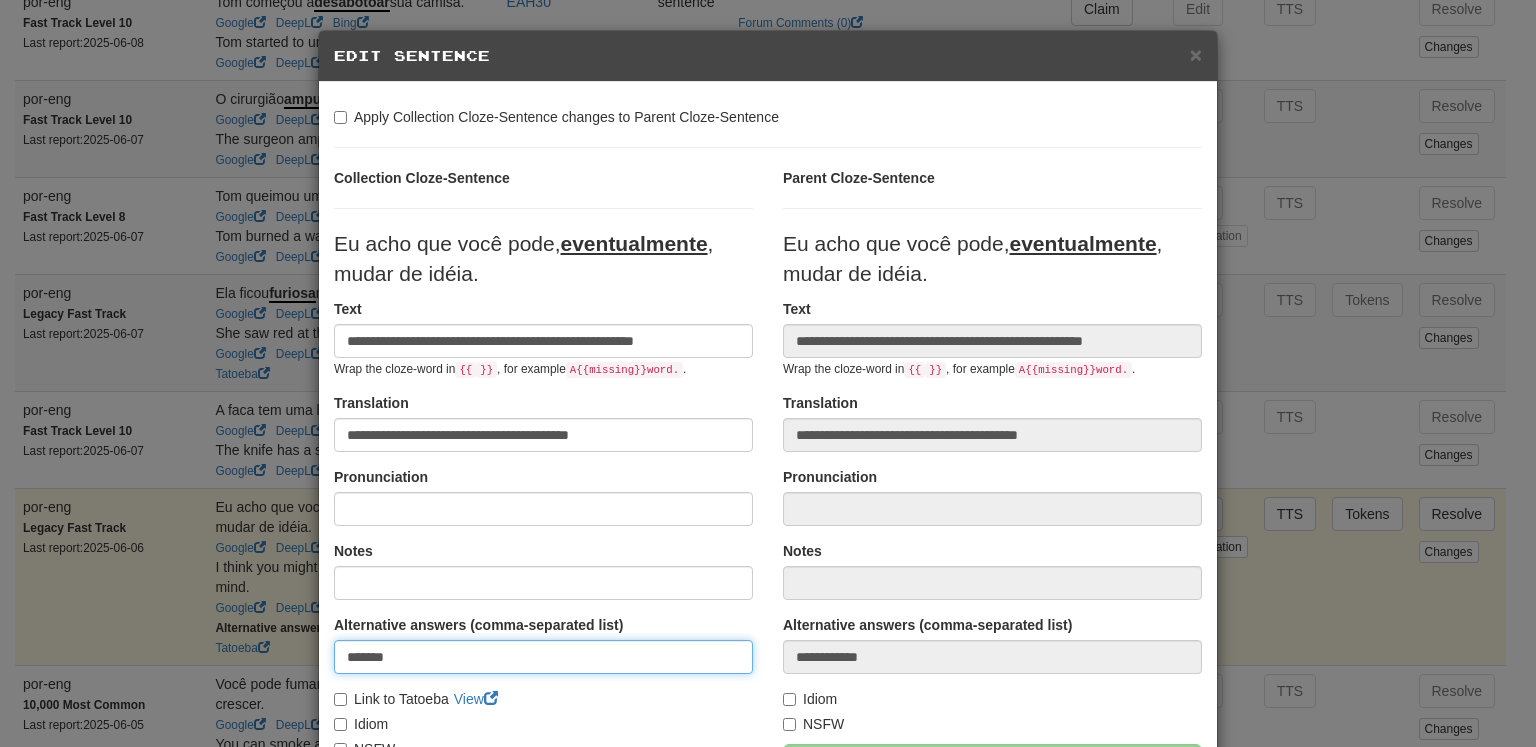 type on "*******" 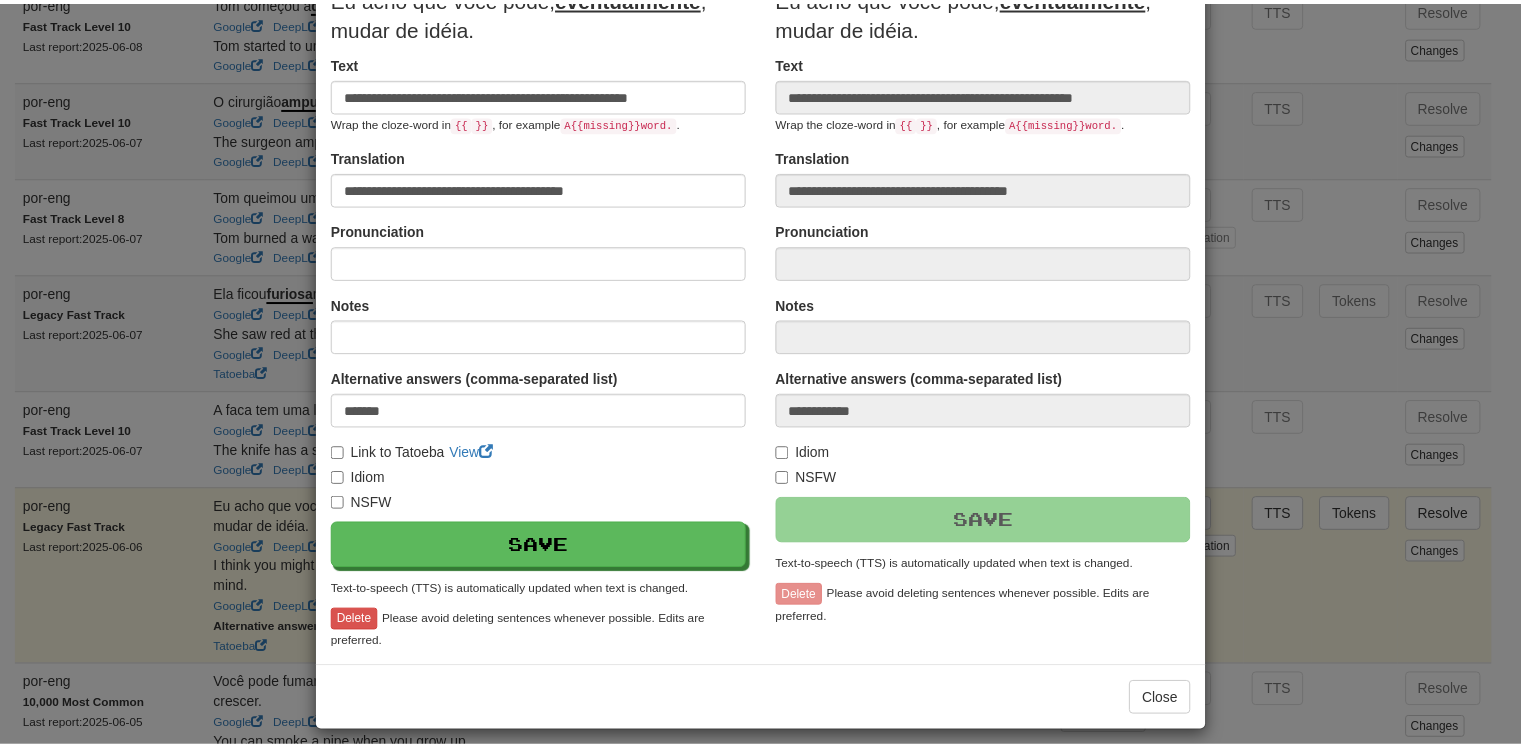 scroll, scrollTop: 258, scrollLeft: 0, axis: vertical 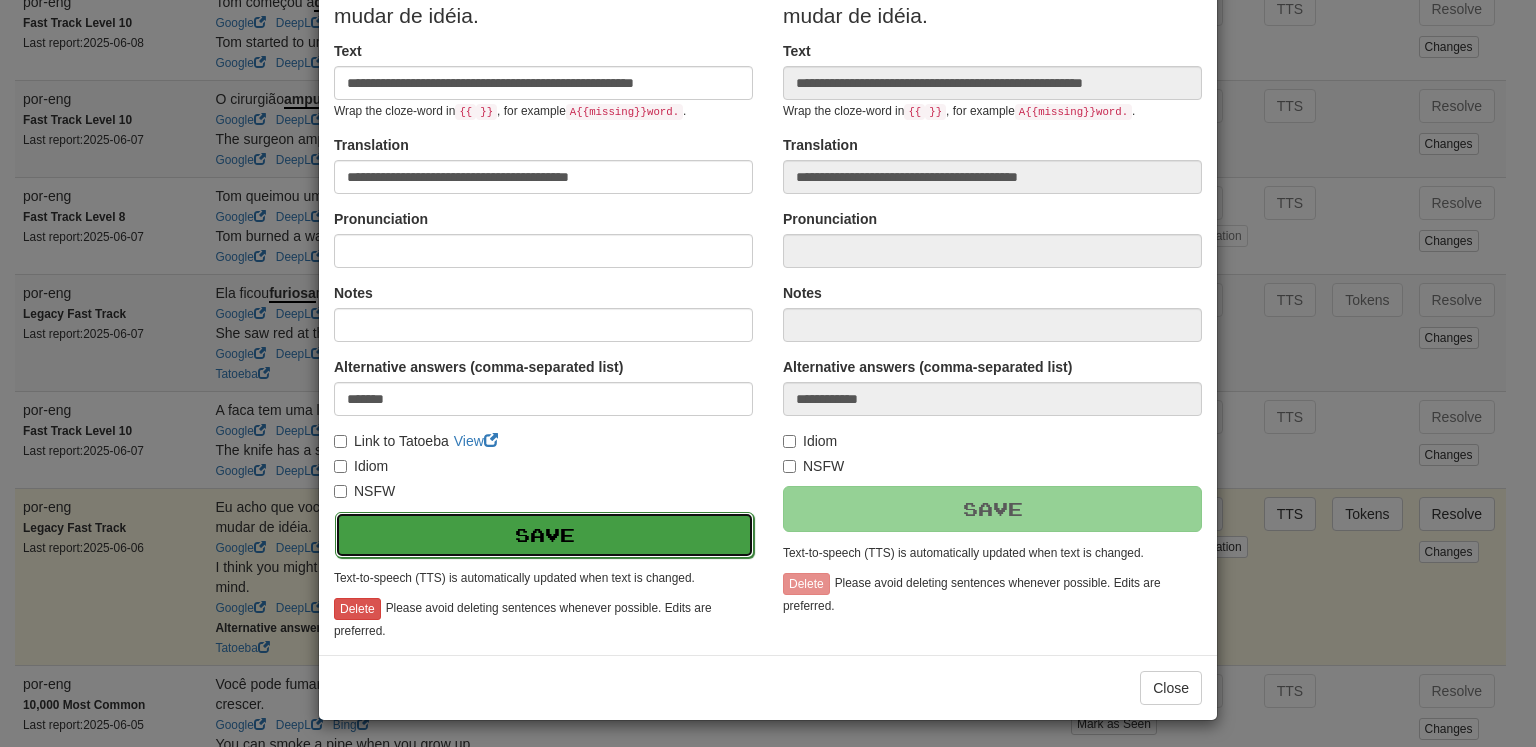 click on "Save" at bounding box center [544, 535] 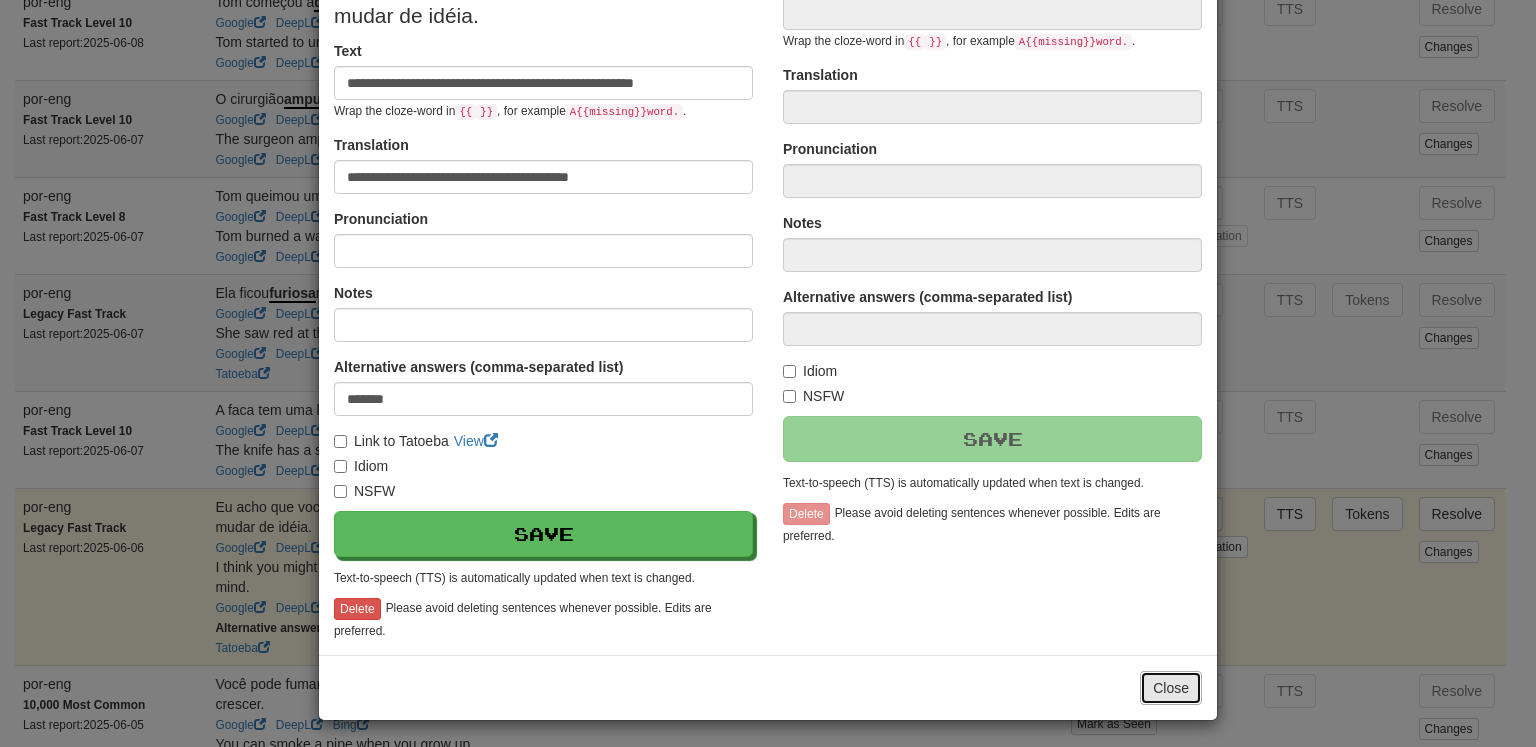 click on "Close" at bounding box center (1171, 688) 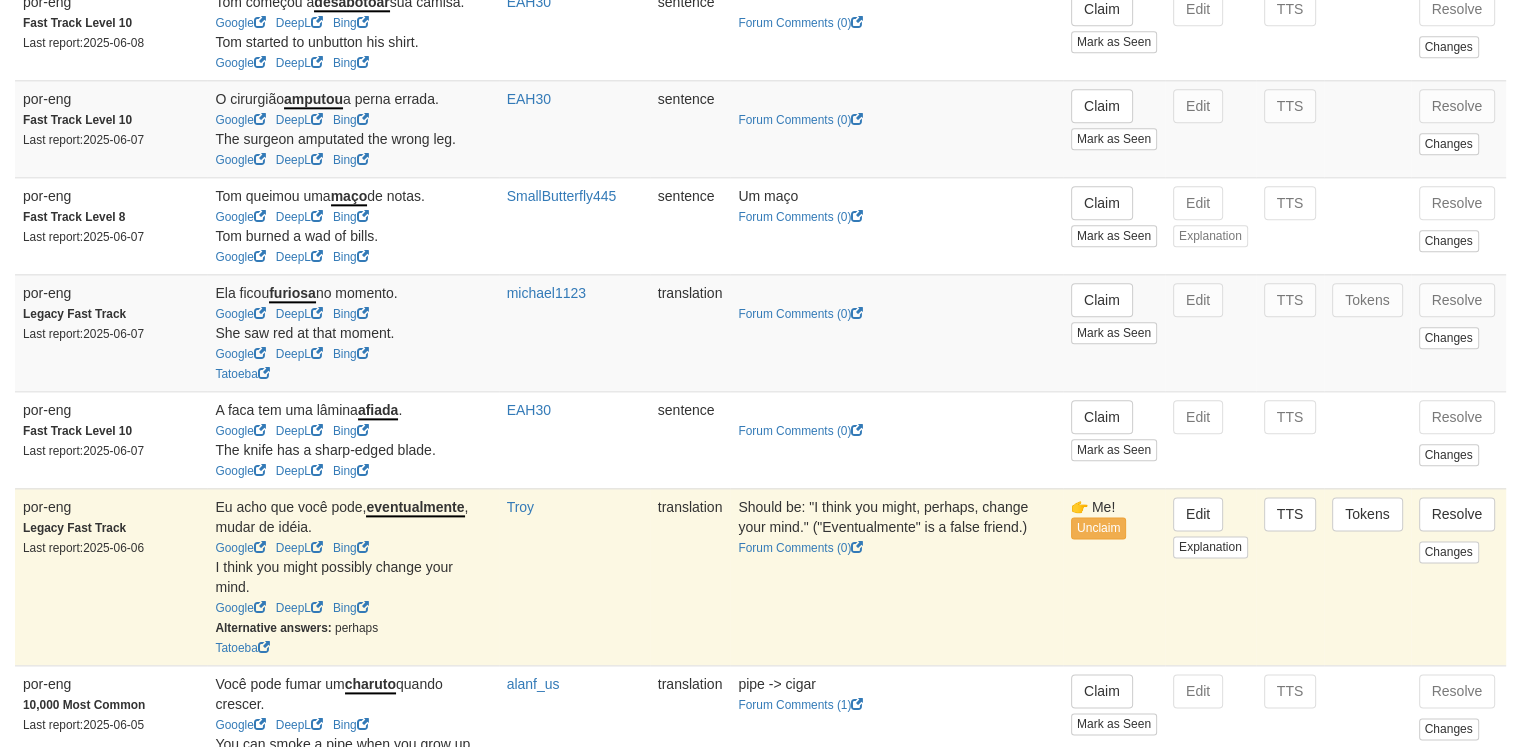 click on "Resolve" at bounding box center (1459, 514) 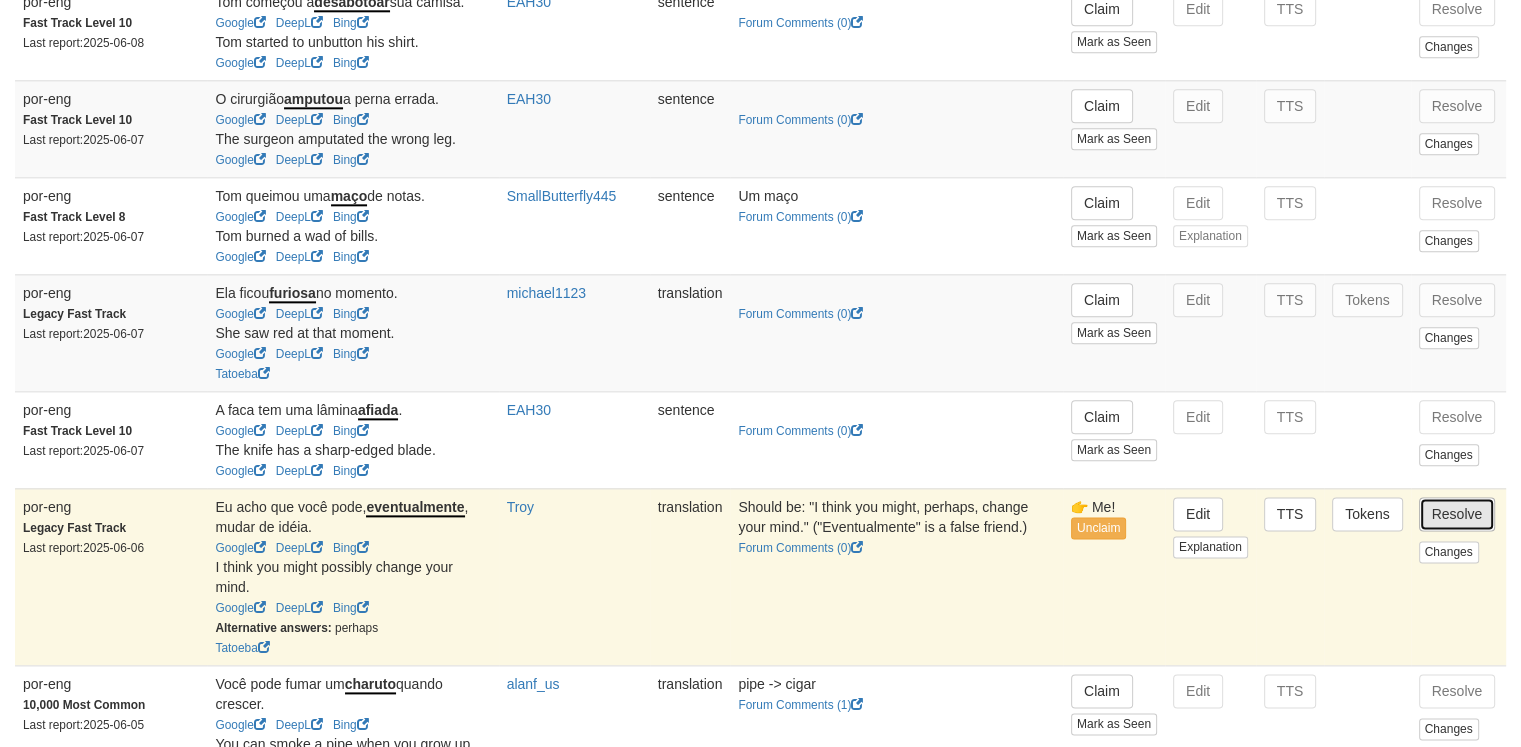 click on "Resolve" at bounding box center (1457, 514) 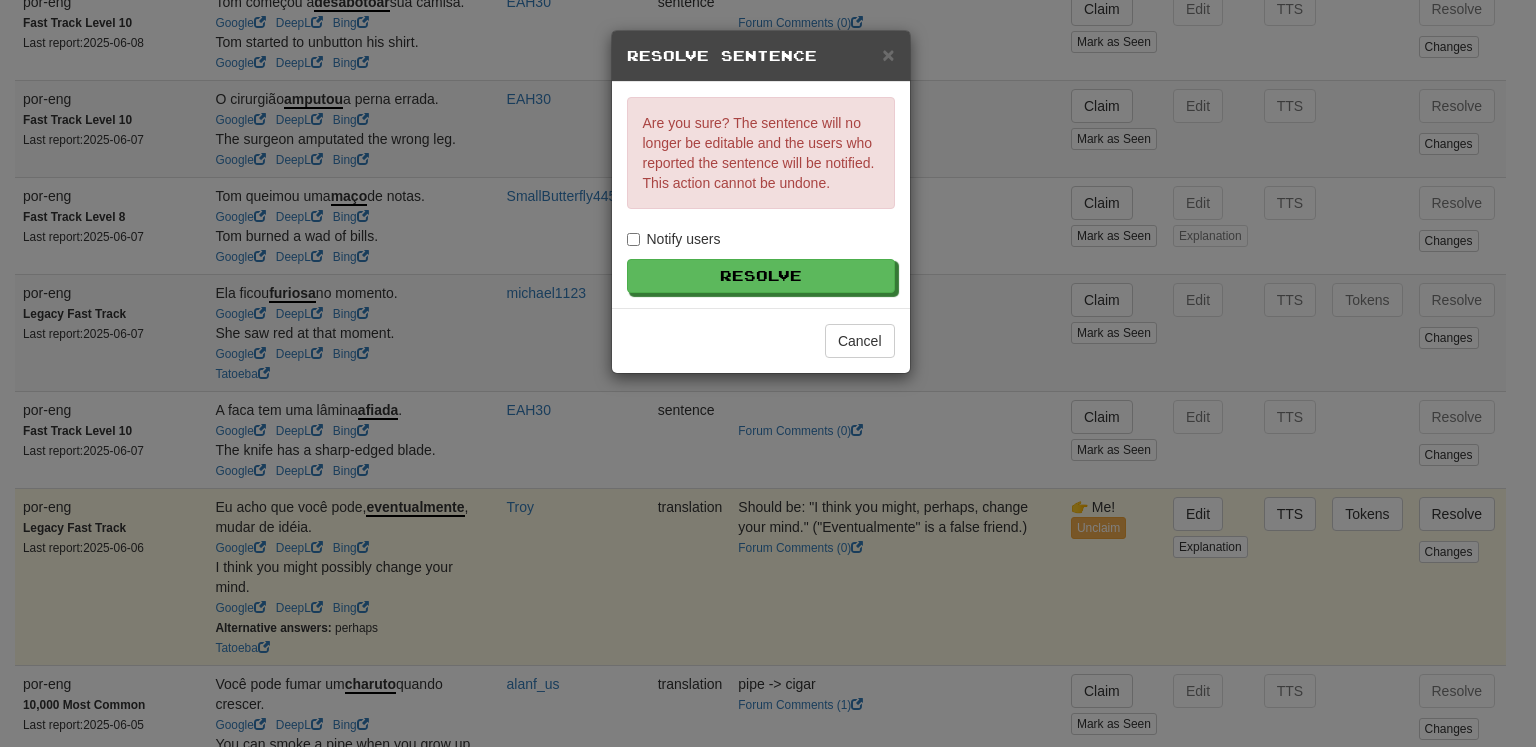 click on "Notify users" at bounding box center (674, 239) 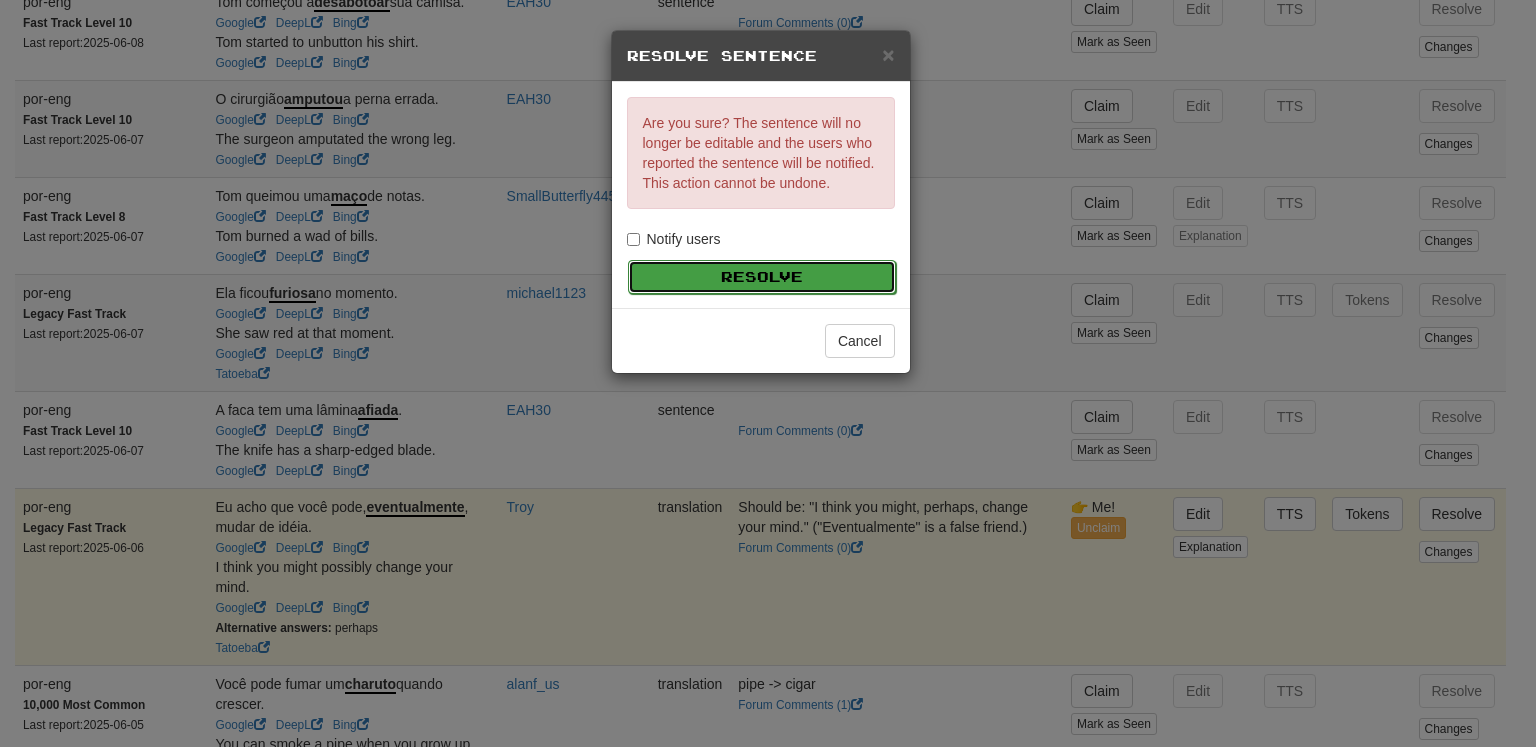 click on "Resolve" at bounding box center [762, 277] 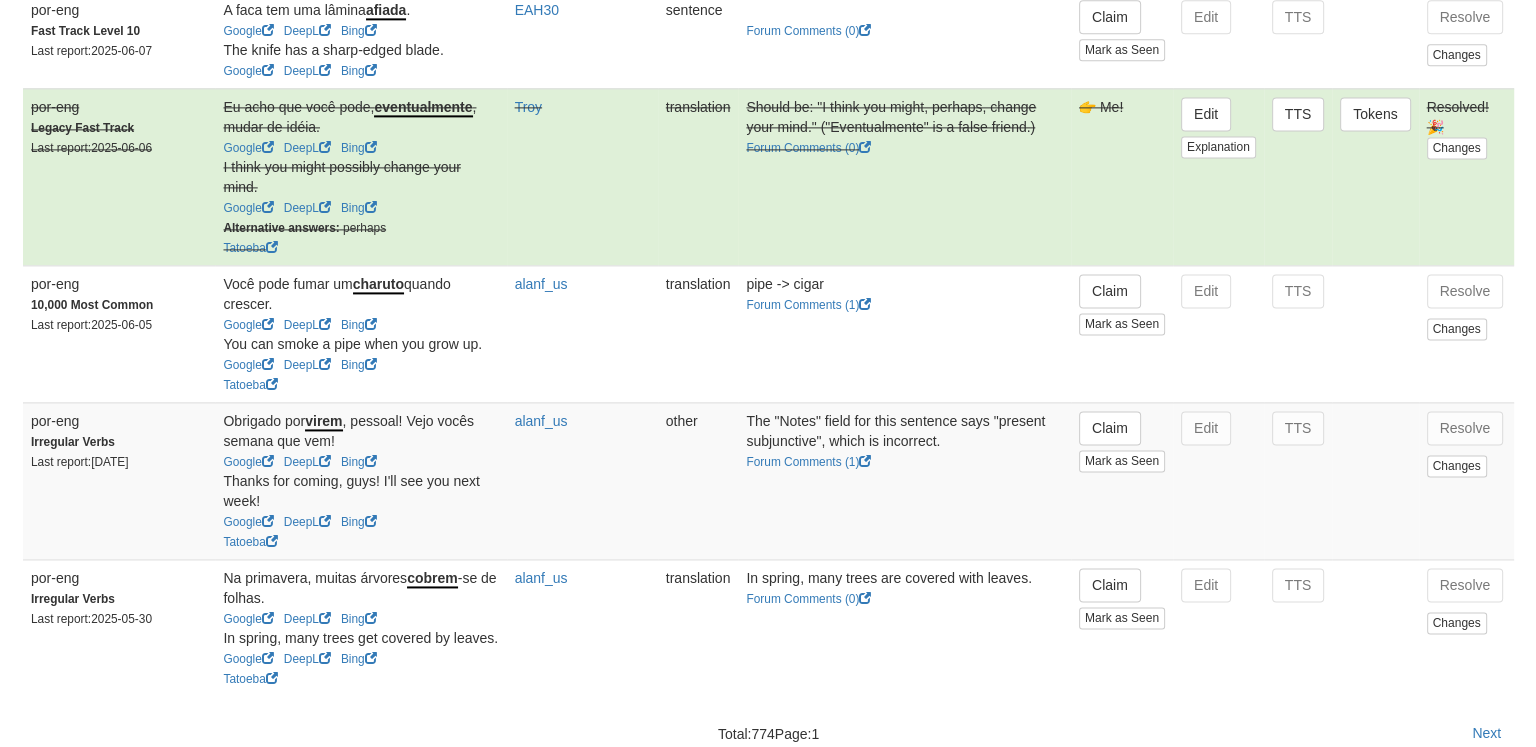 scroll, scrollTop: 2780, scrollLeft: 0, axis: vertical 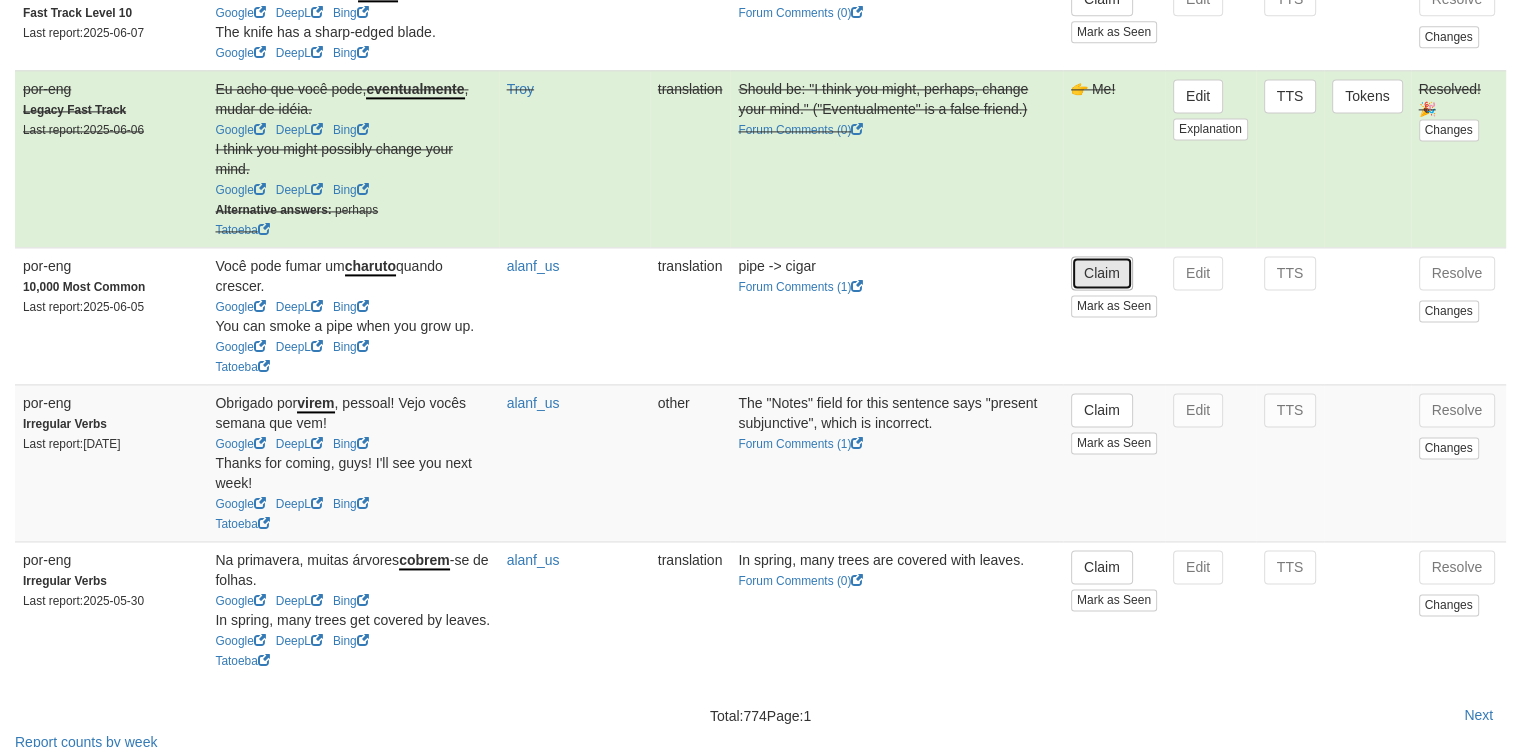 click on "Claim" at bounding box center (1102, 273) 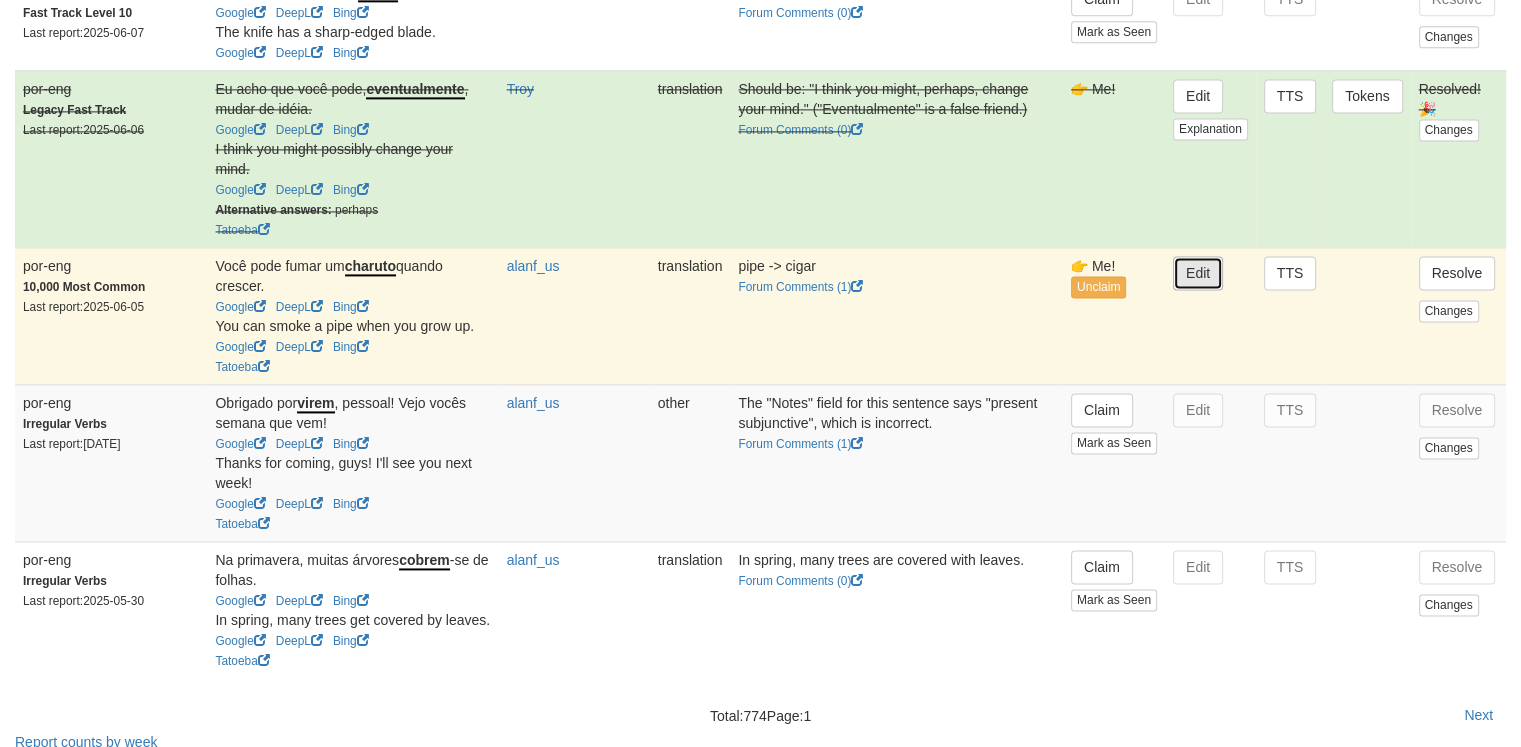 click on "Edit" at bounding box center [1198, 273] 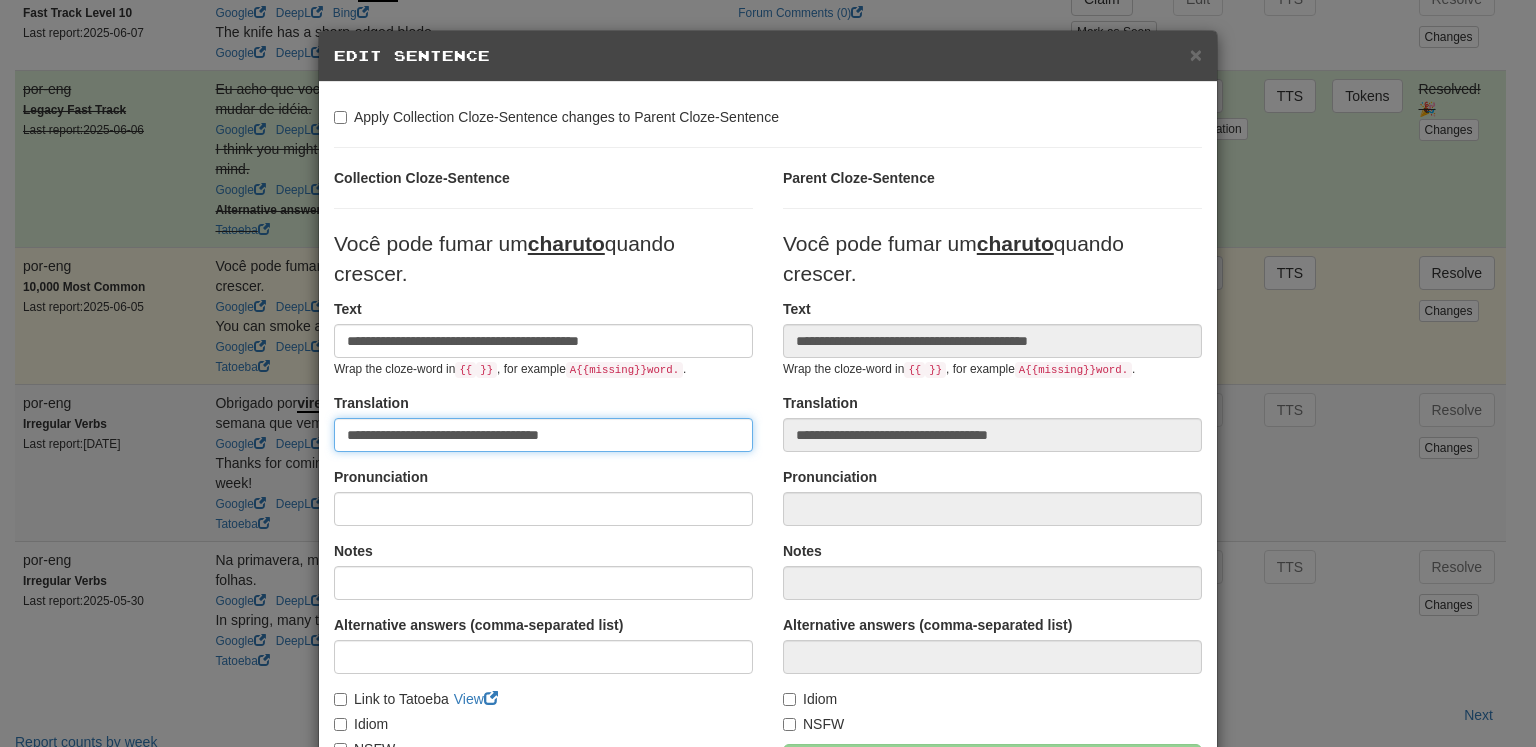click on "**********" at bounding box center (543, 435) 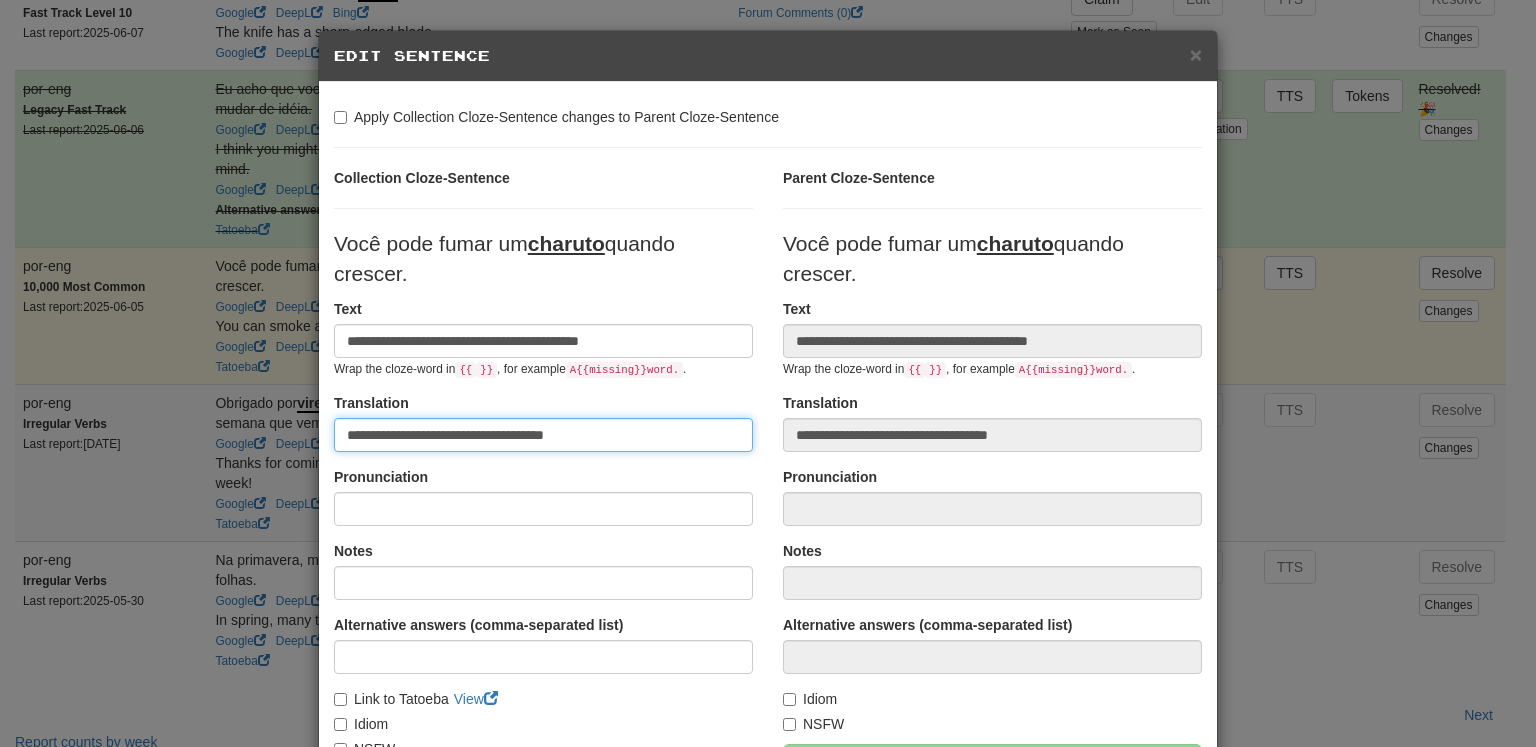type on "**********" 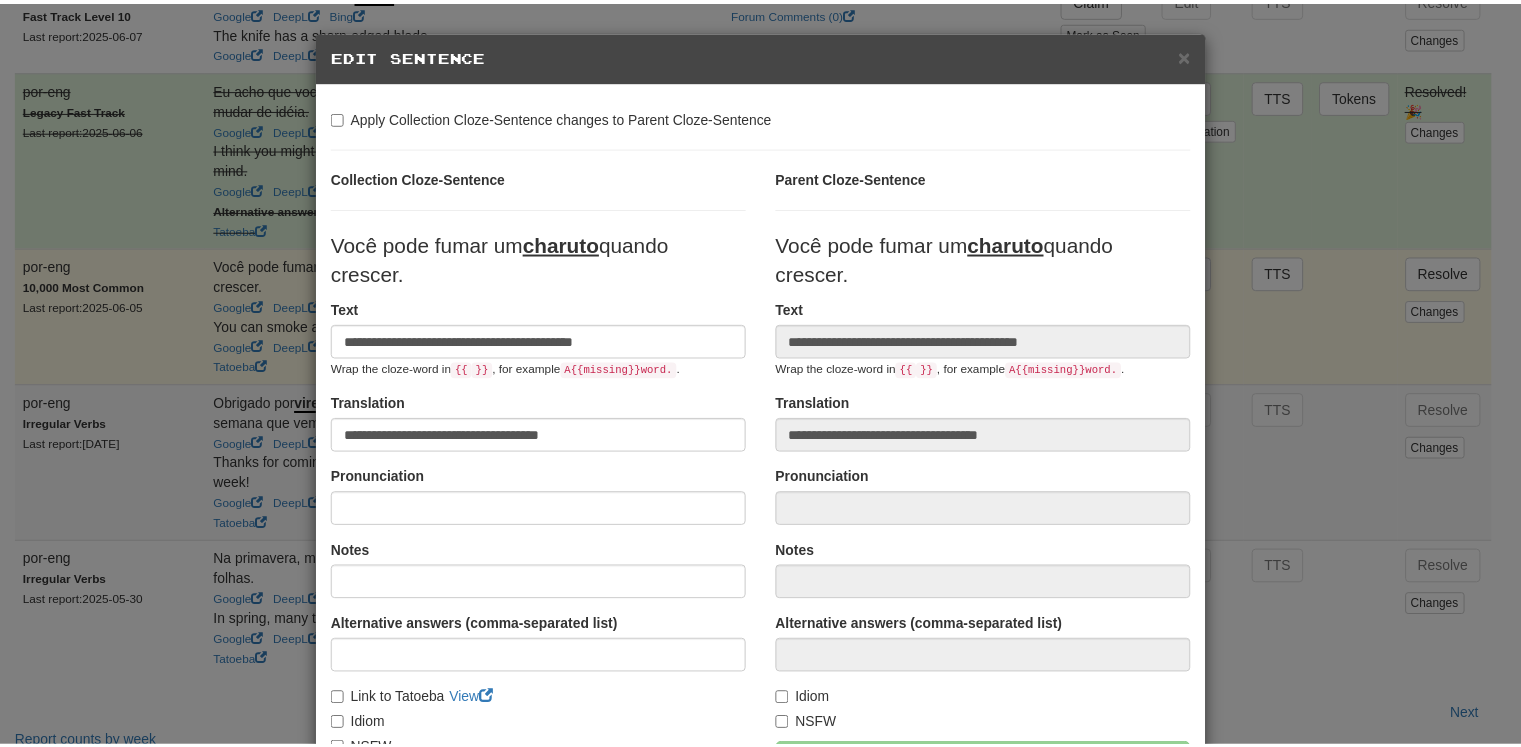scroll, scrollTop: 258, scrollLeft: 0, axis: vertical 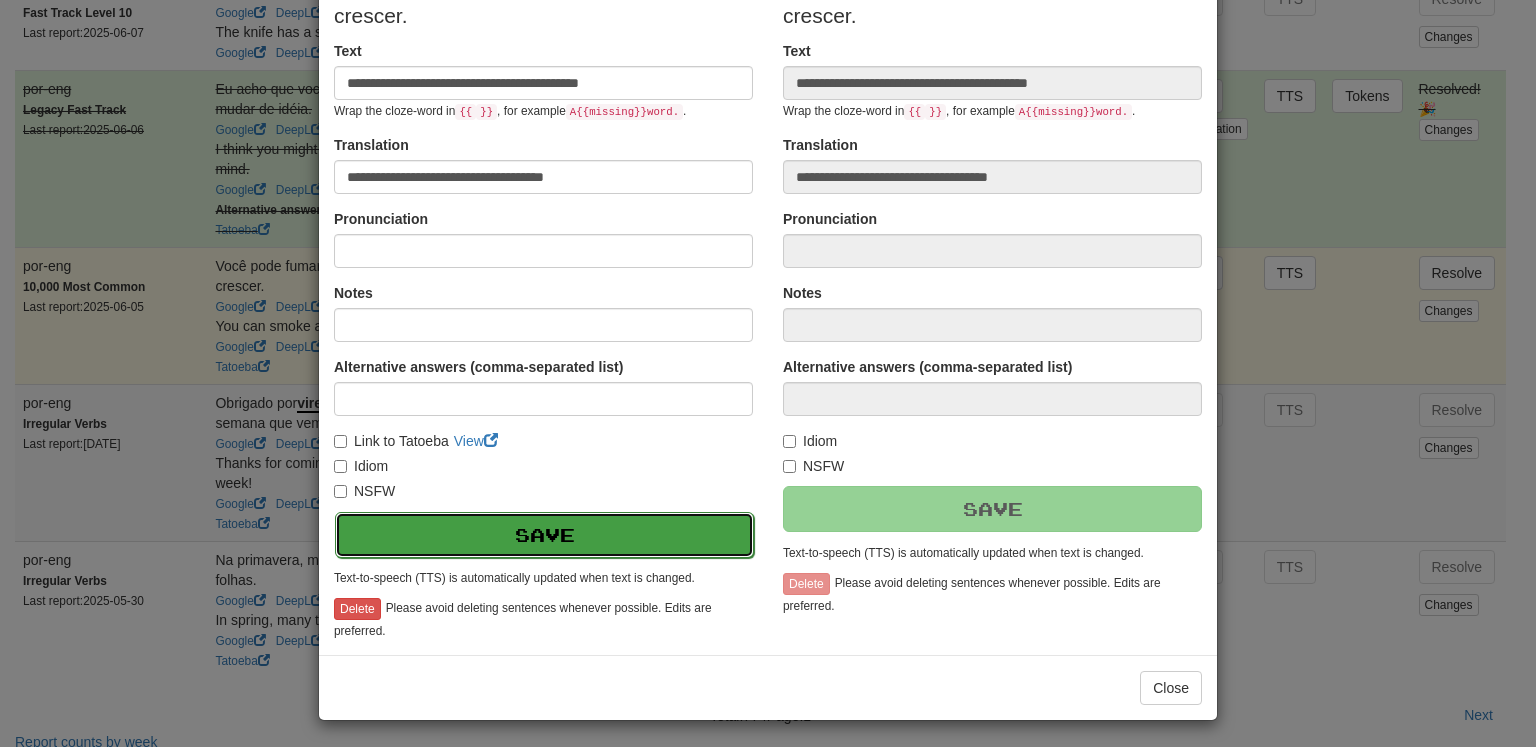 click on "Save" at bounding box center (544, 535) 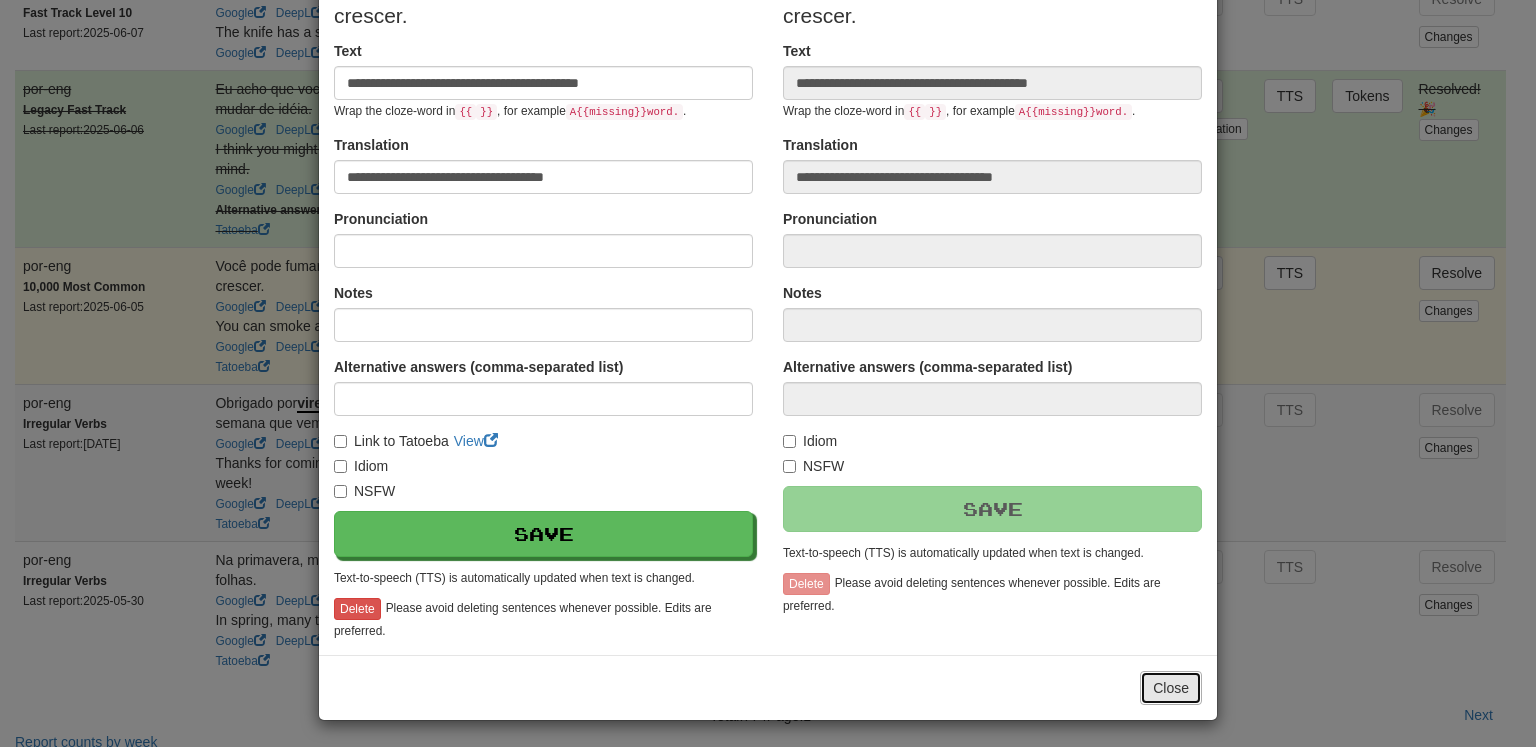 click on "Close" at bounding box center (1171, 688) 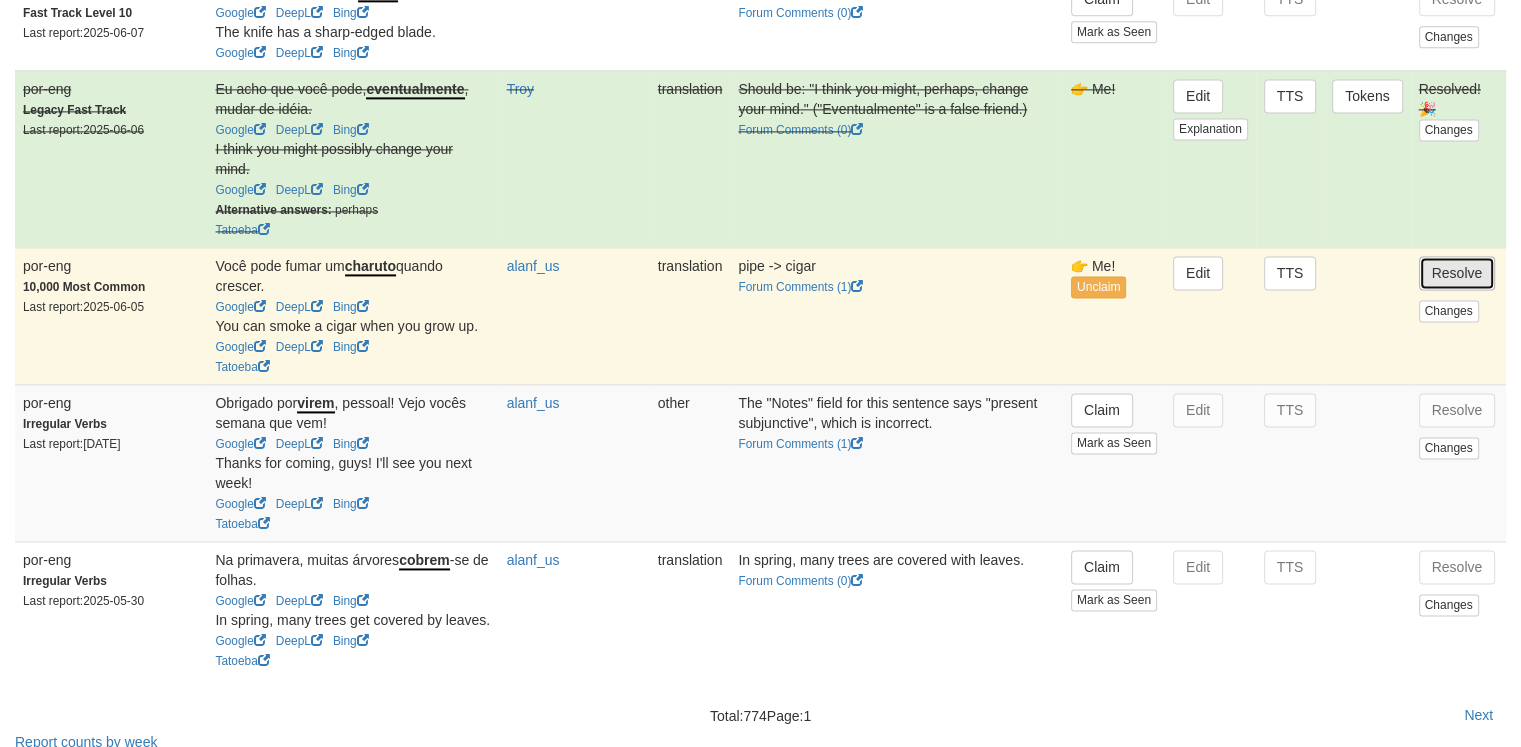 click on "Resolve" at bounding box center [1457, 273] 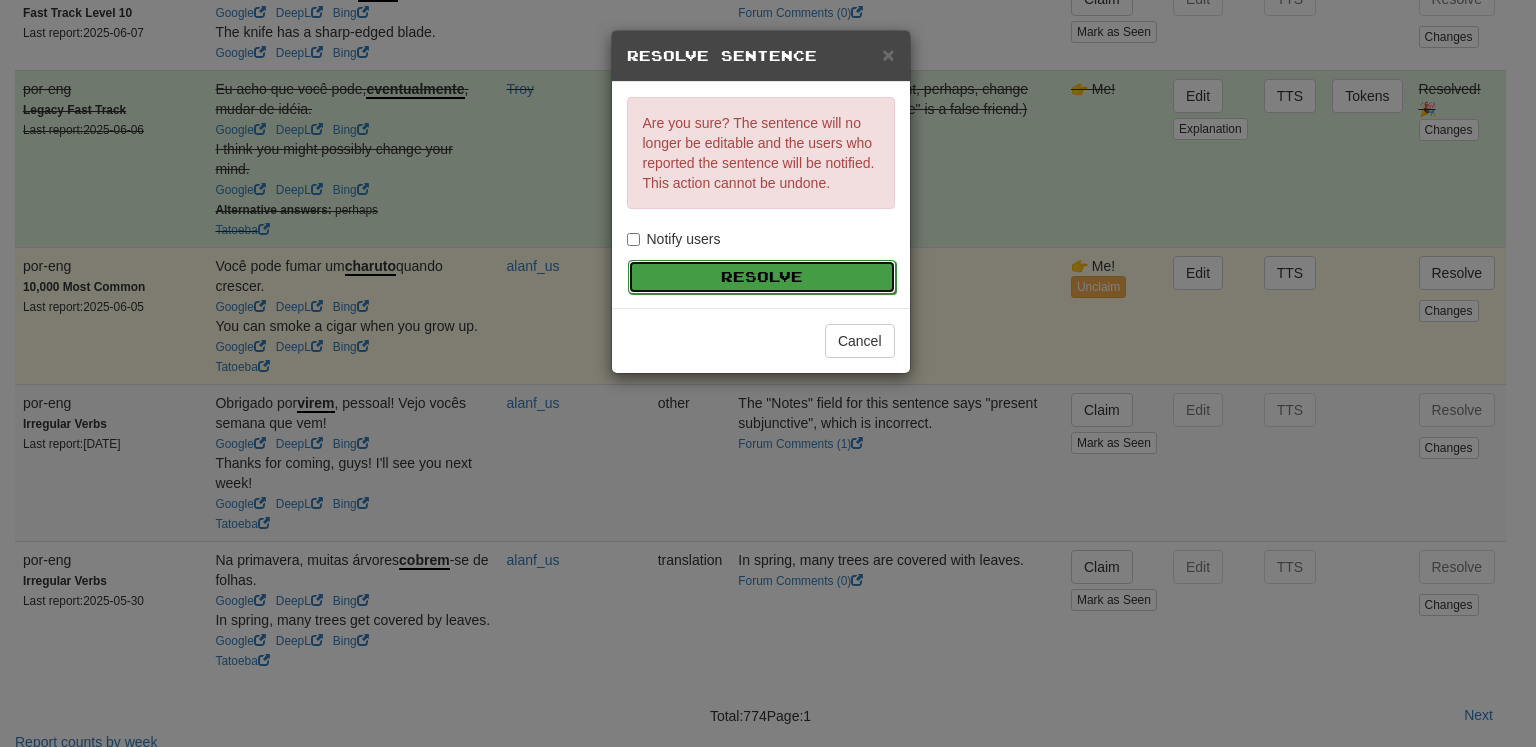 click on "Resolve" at bounding box center (762, 277) 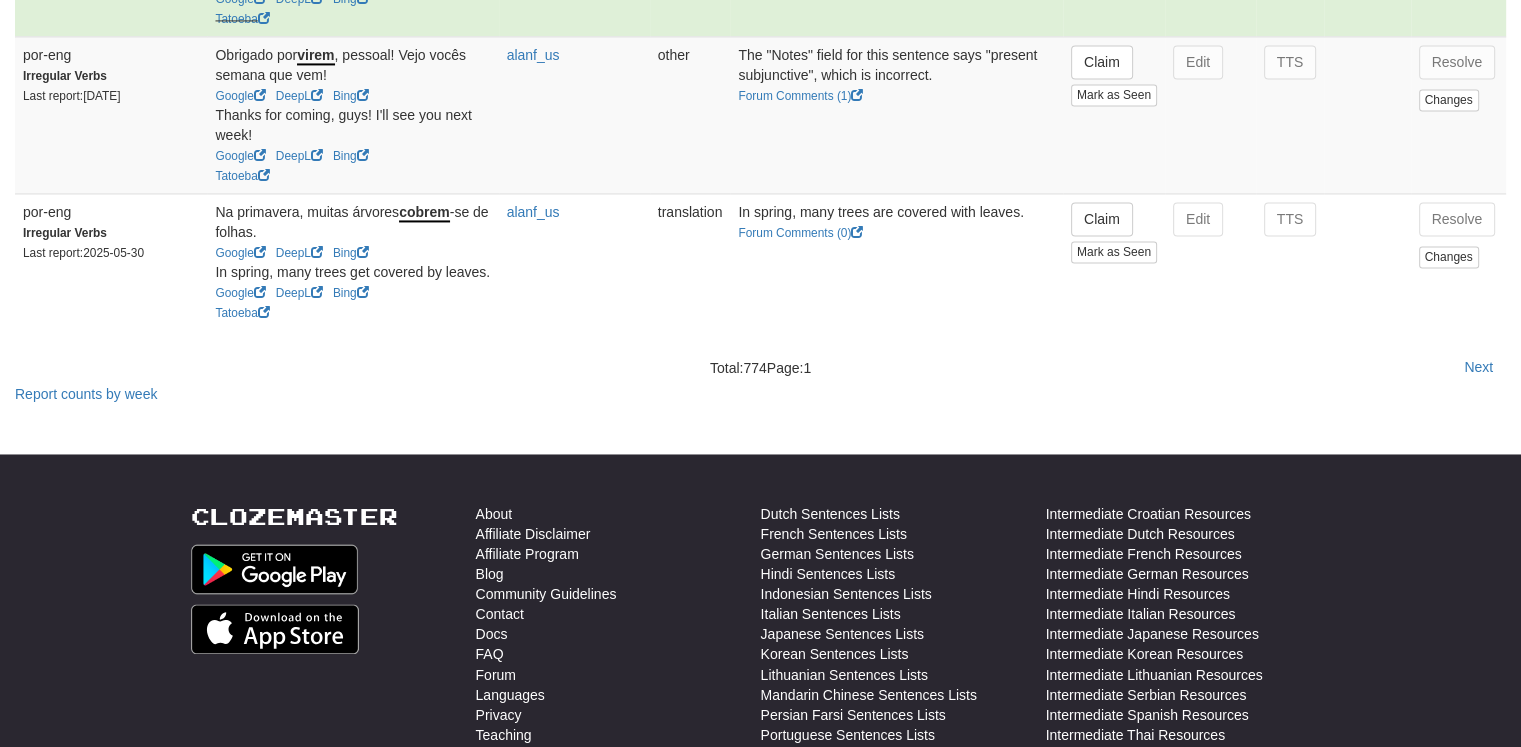 scroll, scrollTop: 3142, scrollLeft: 0, axis: vertical 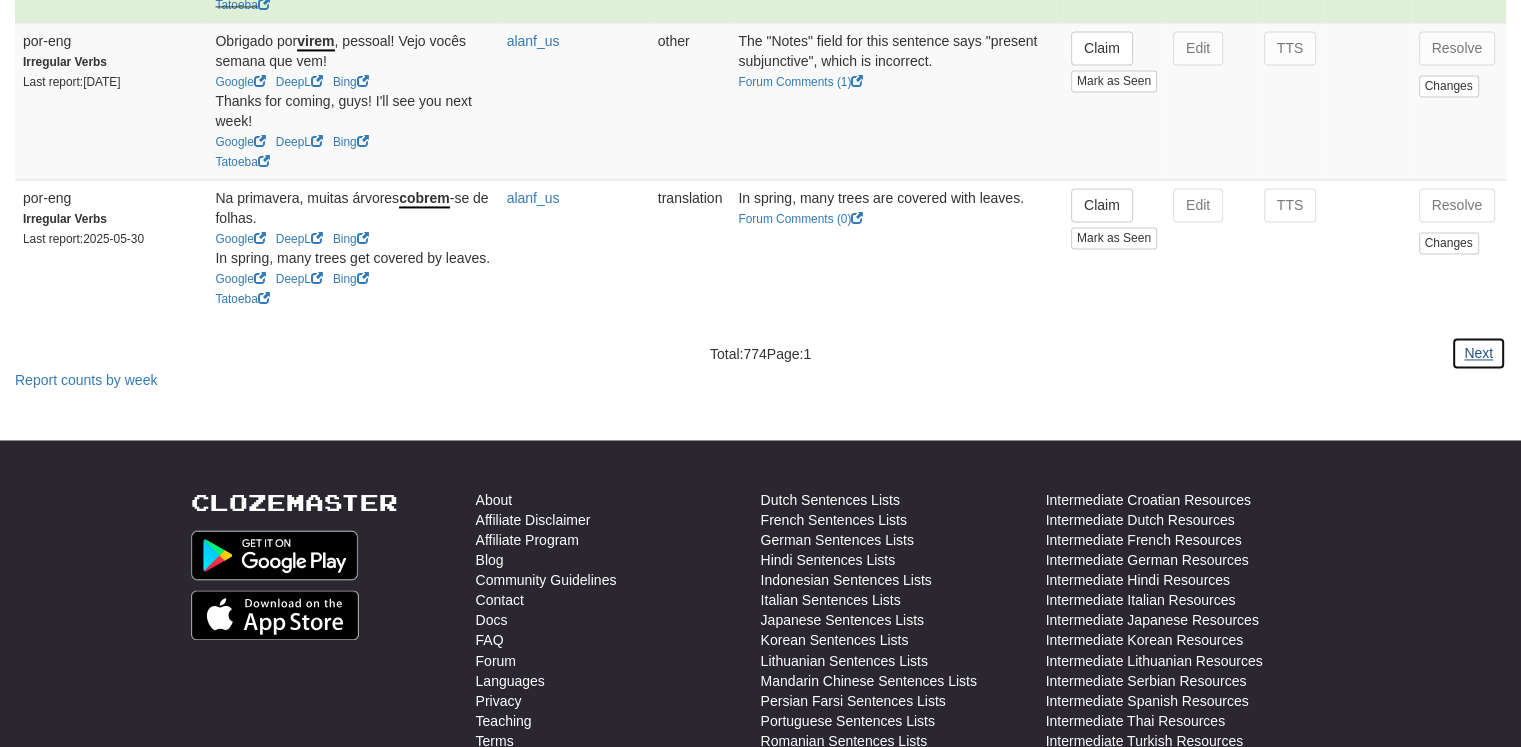 click on "Next" at bounding box center (1478, 353) 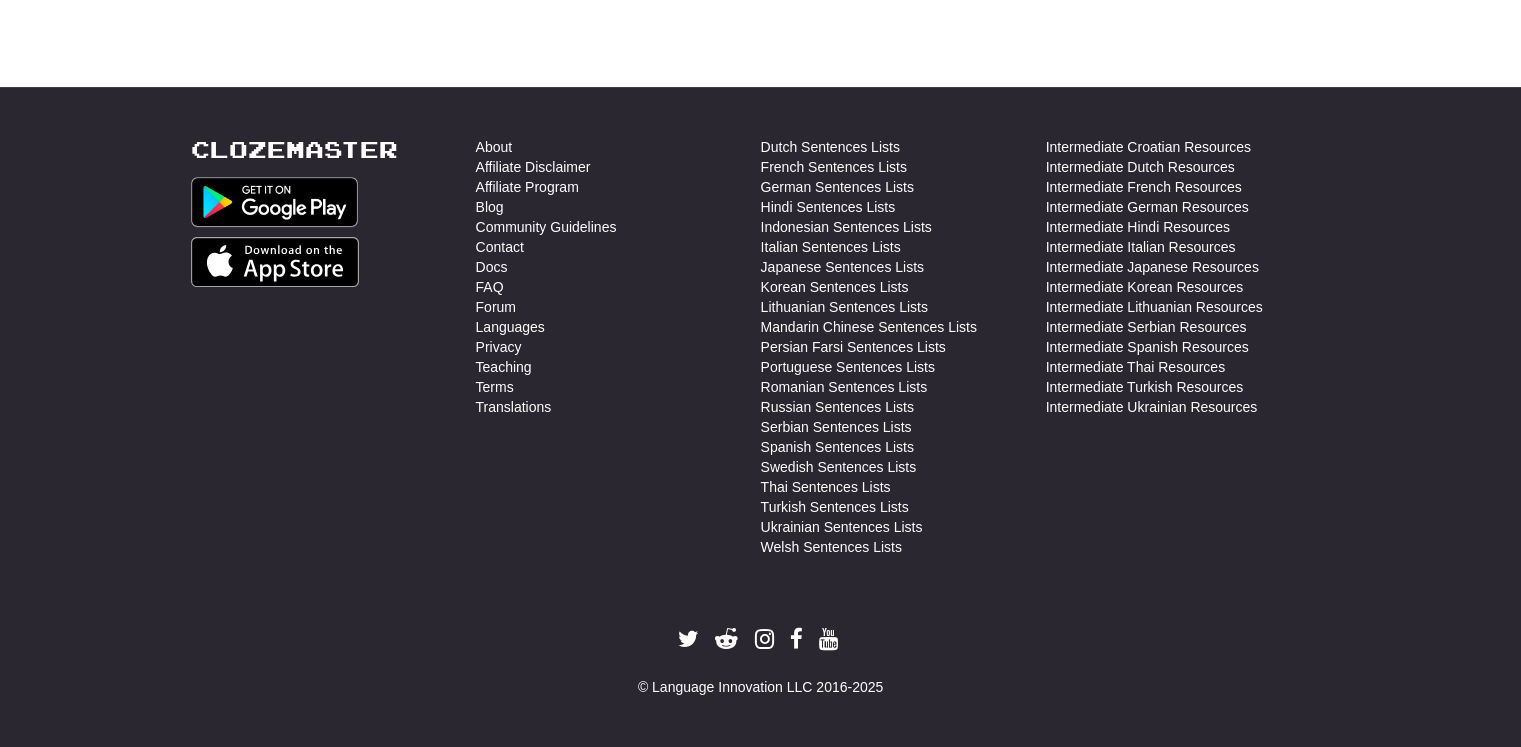 scroll, scrollTop: 0, scrollLeft: 0, axis: both 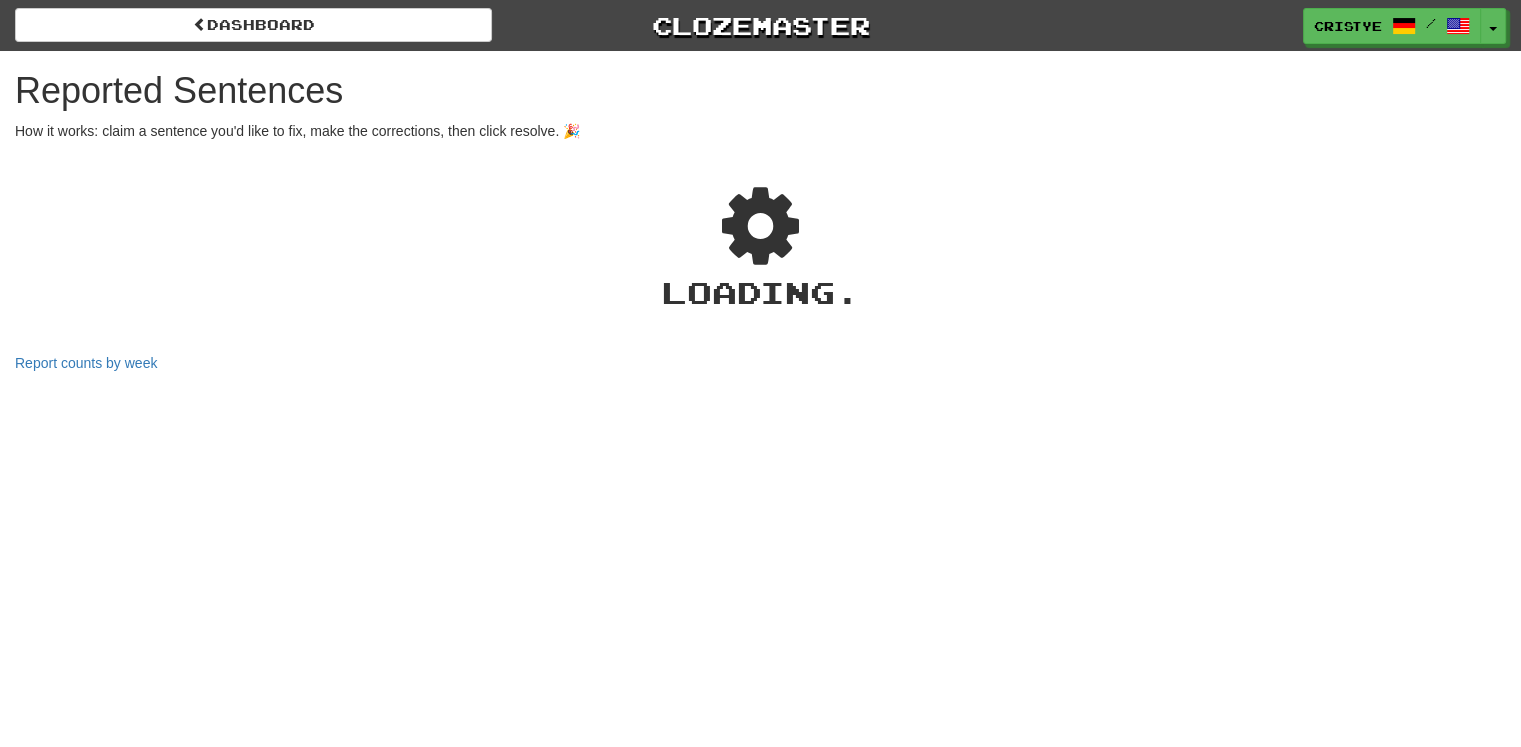 select on "***" 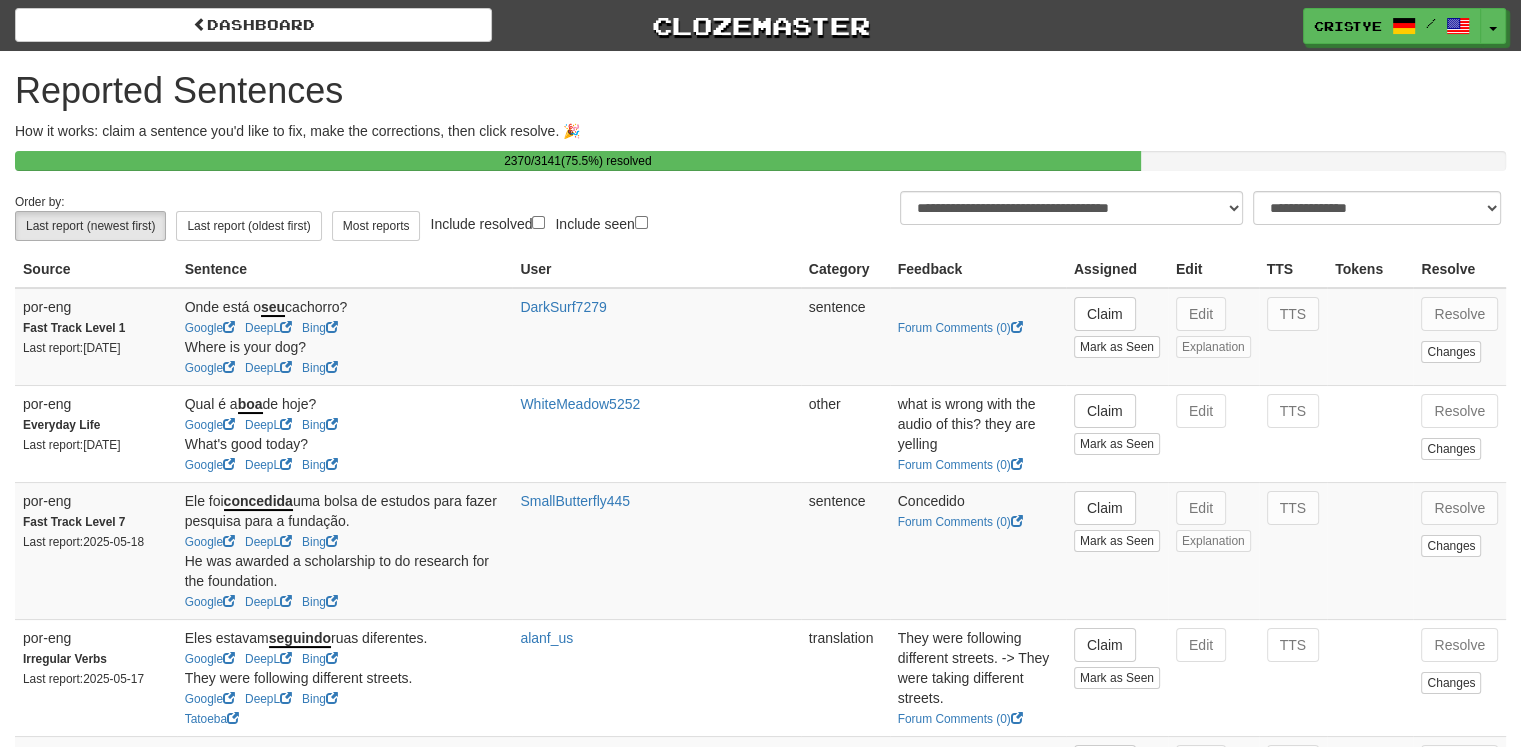 scroll, scrollTop: 653, scrollLeft: 0, axis: vertical 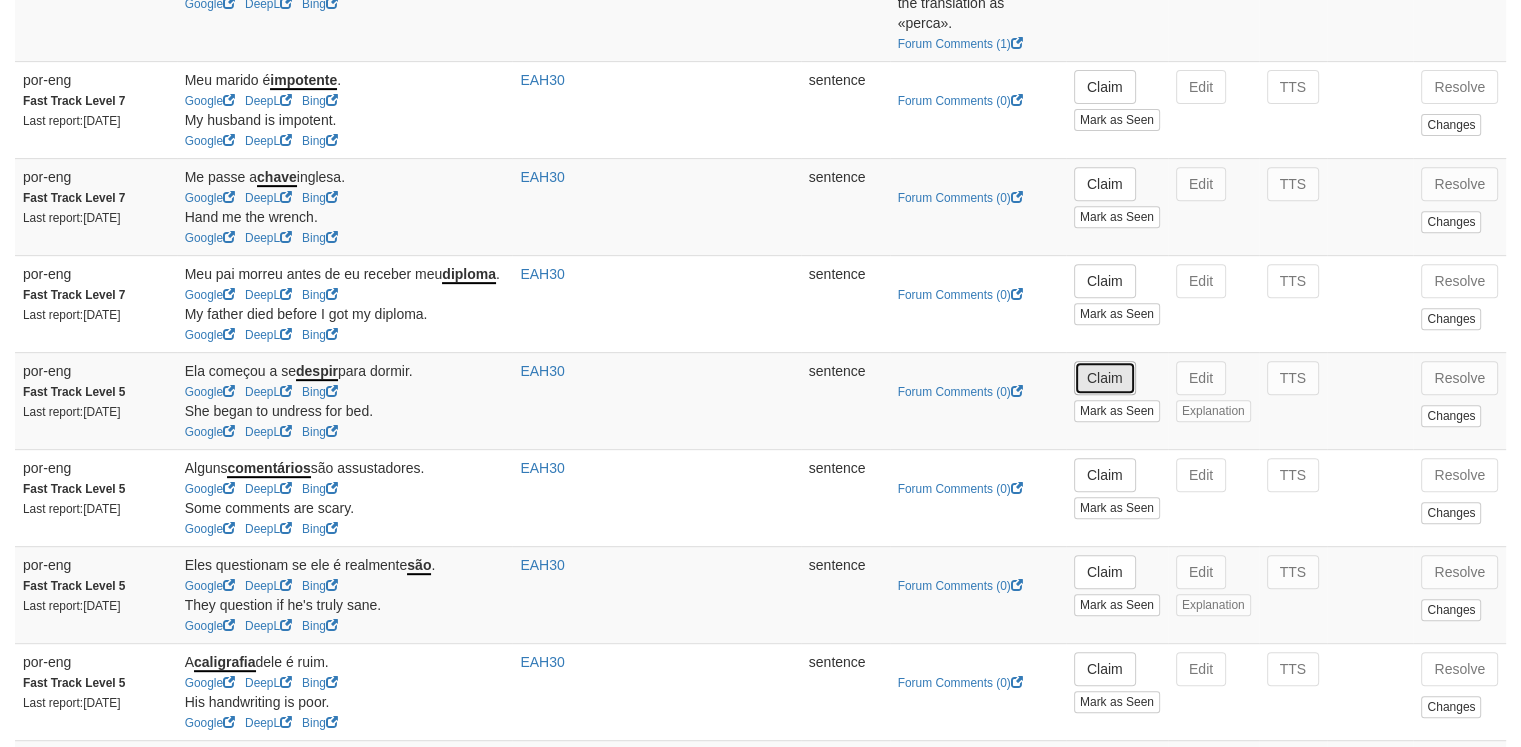 click on "Claim" at bounding box center (1105, 378) 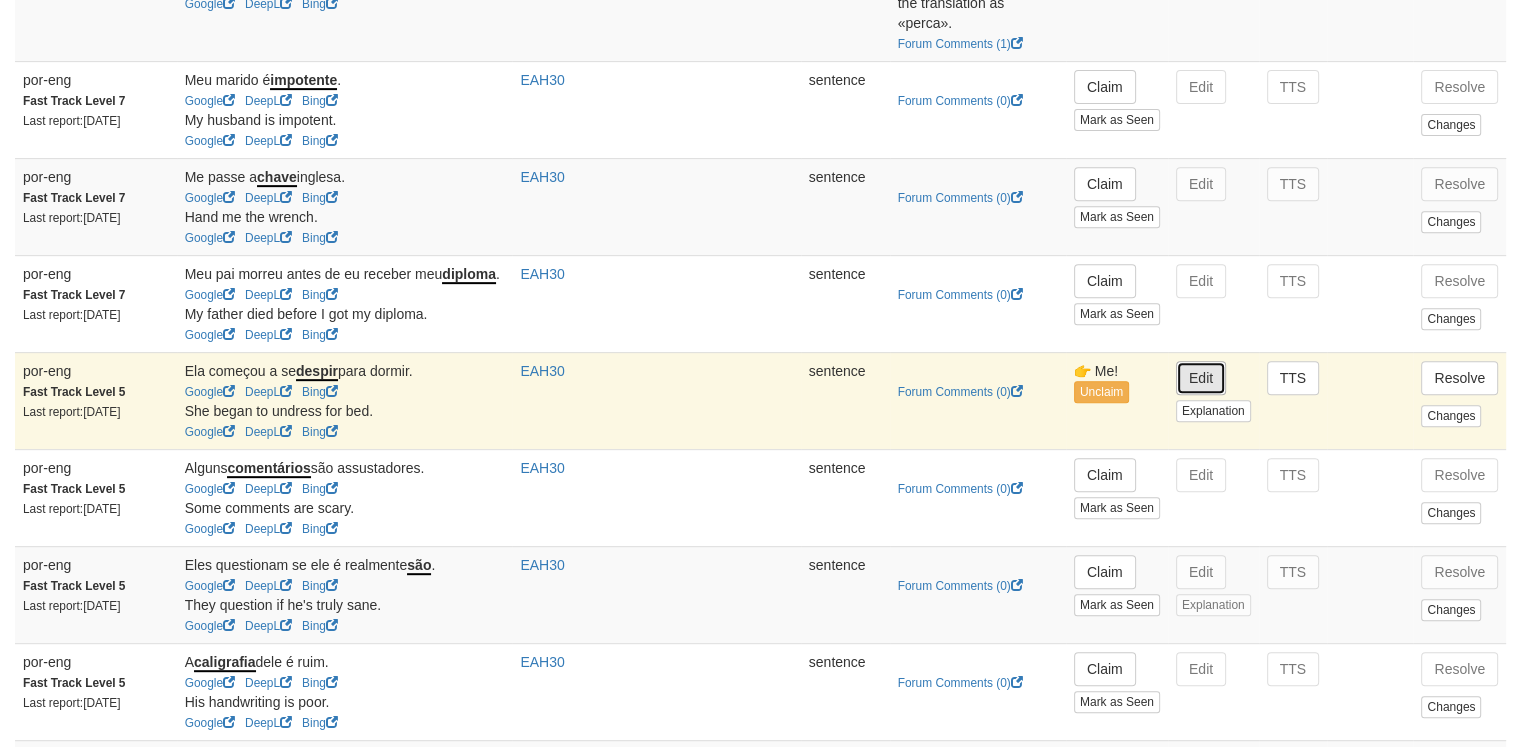 click on "Edit" at bounding box center [1201, 378] 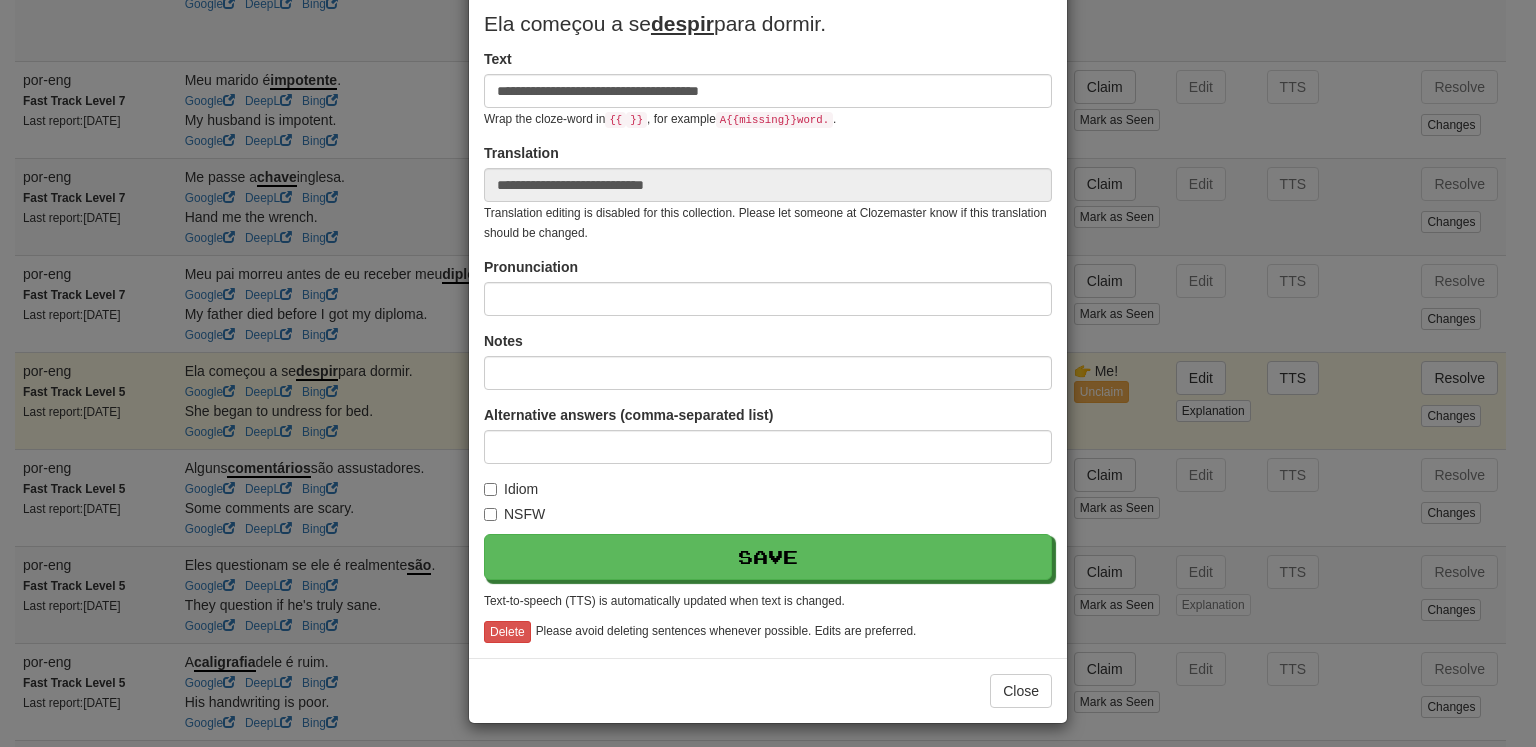 scroll, scrollTop: 92, scrollLeft: 0, axis: vertical 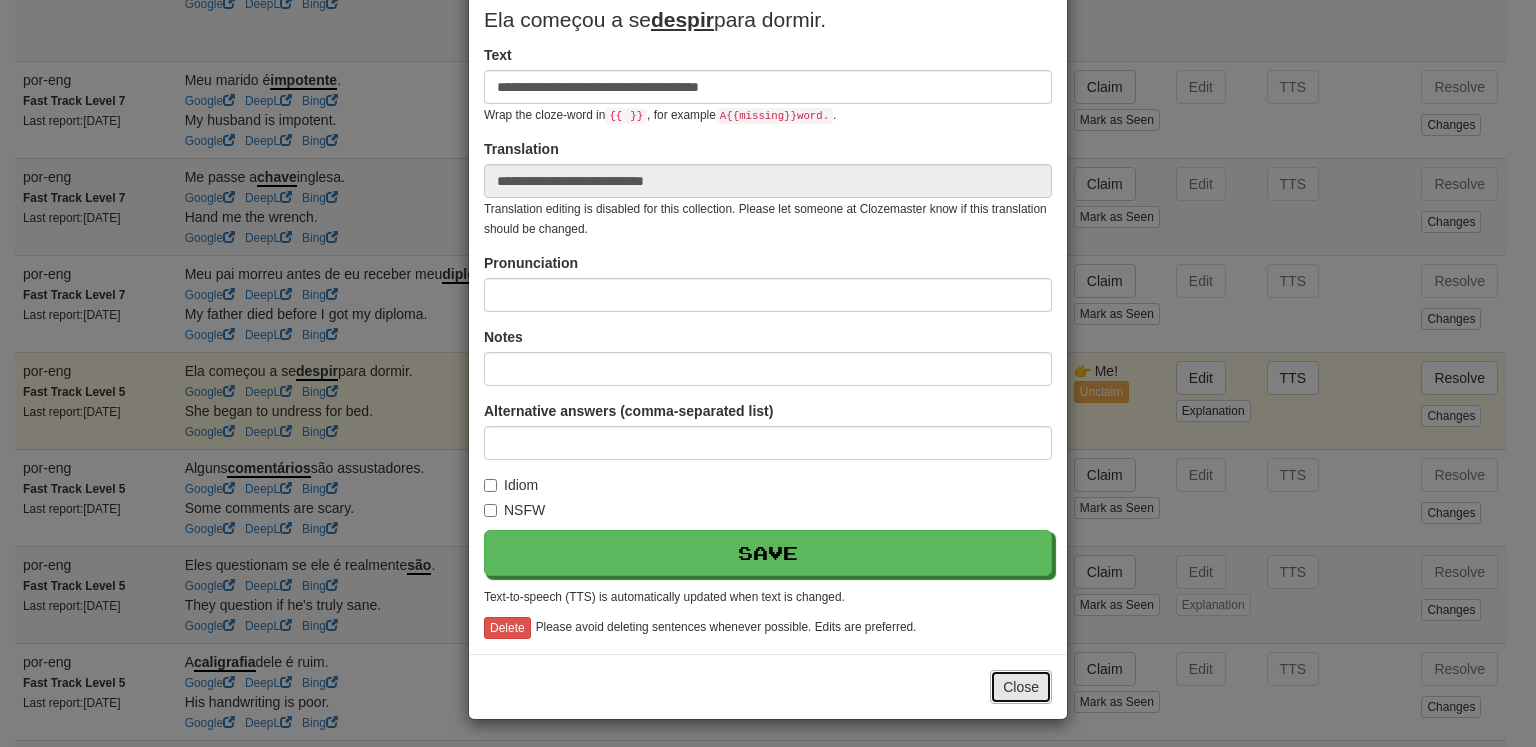 click on "Close" at bounding box center (1021, 687) 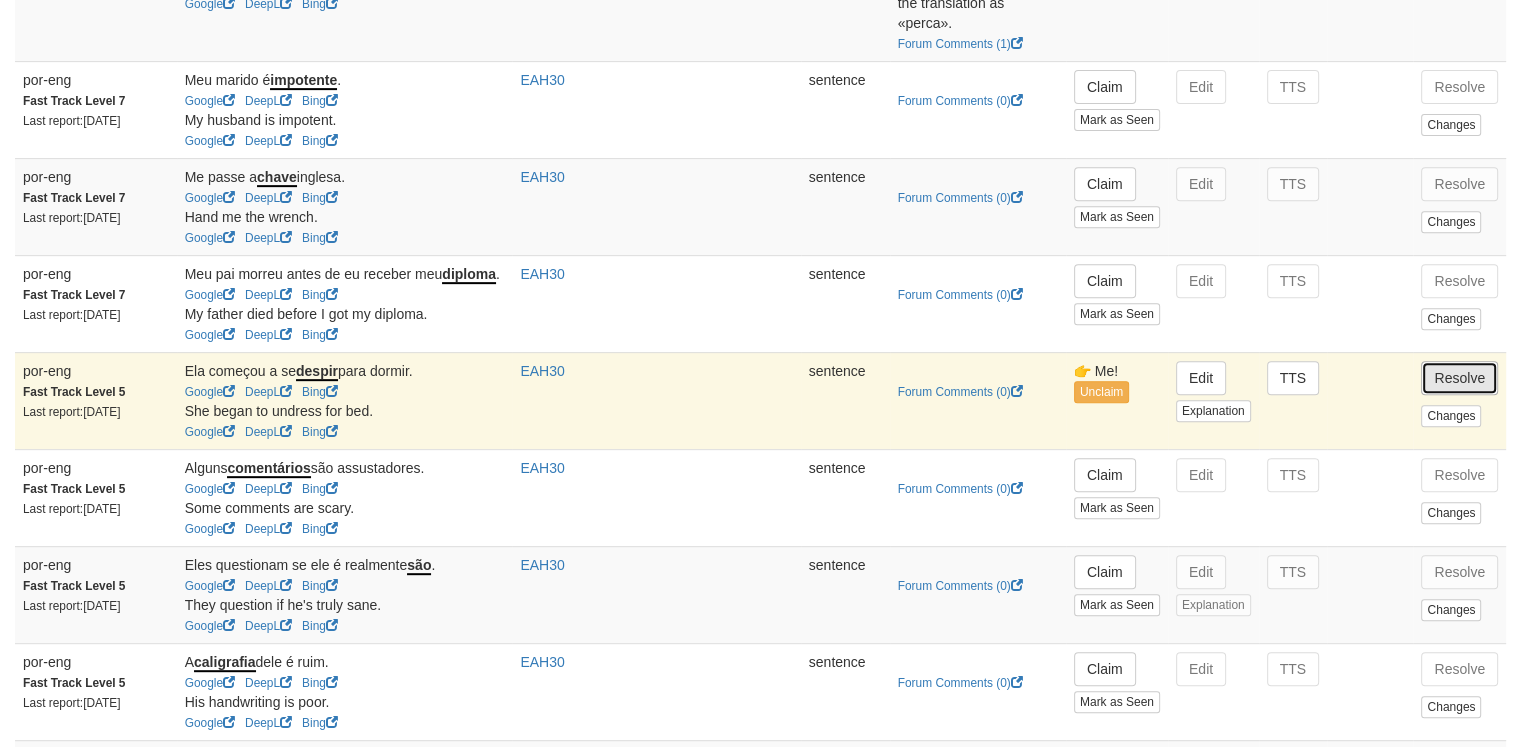 click on "Resolve" at bounding box center (1459, 378) 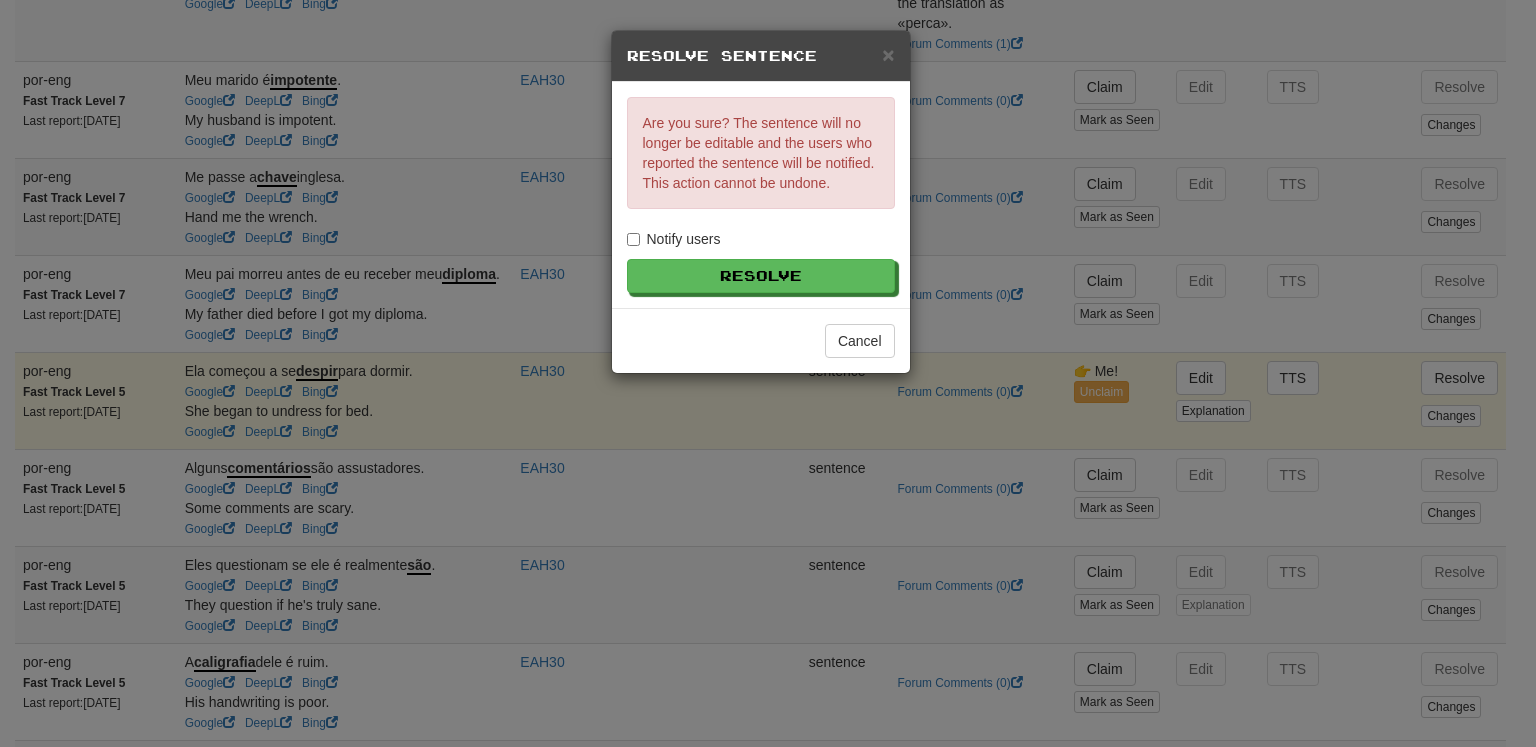 click on "Notify users" at bounding box center [674, 239] 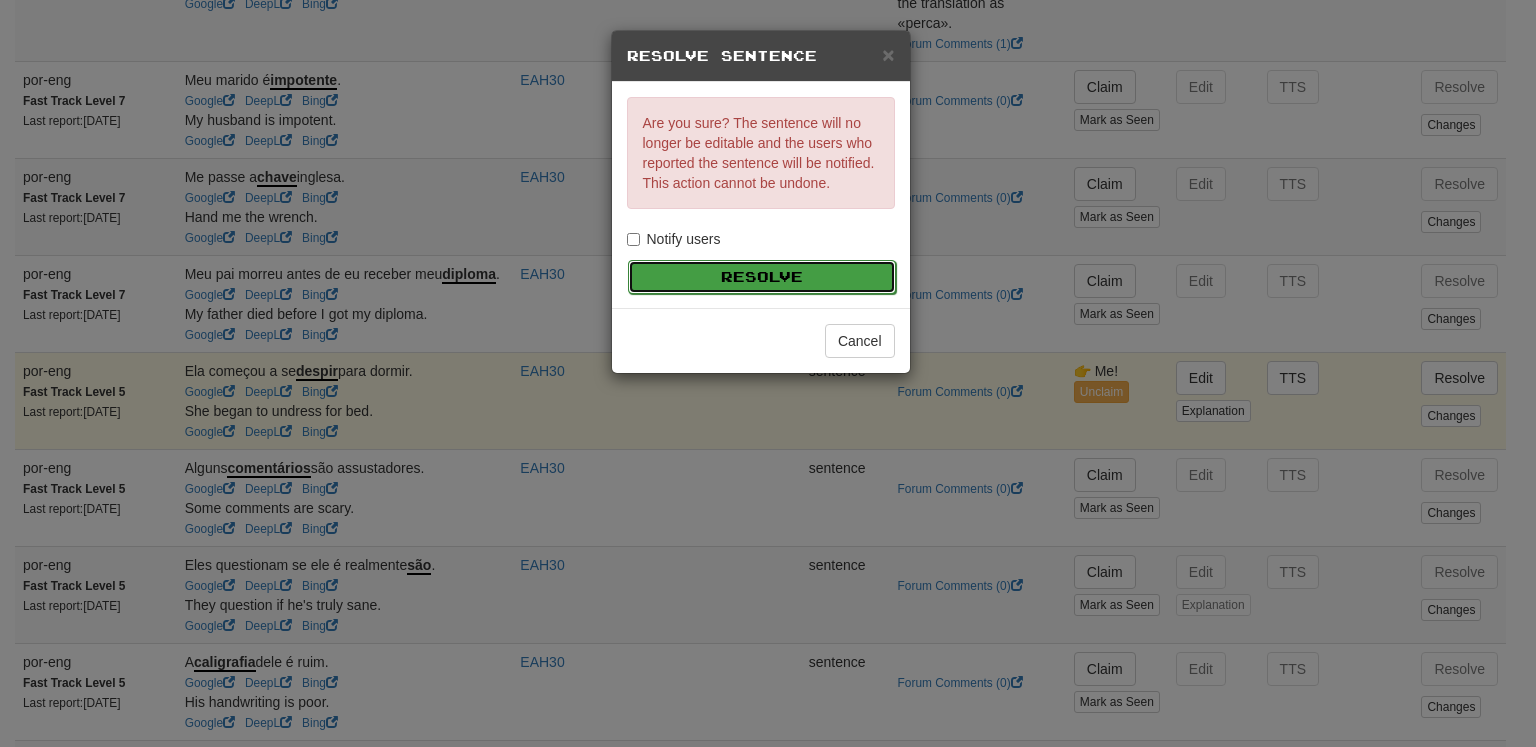 click on "Resolve" at bounding box center (762, 277) 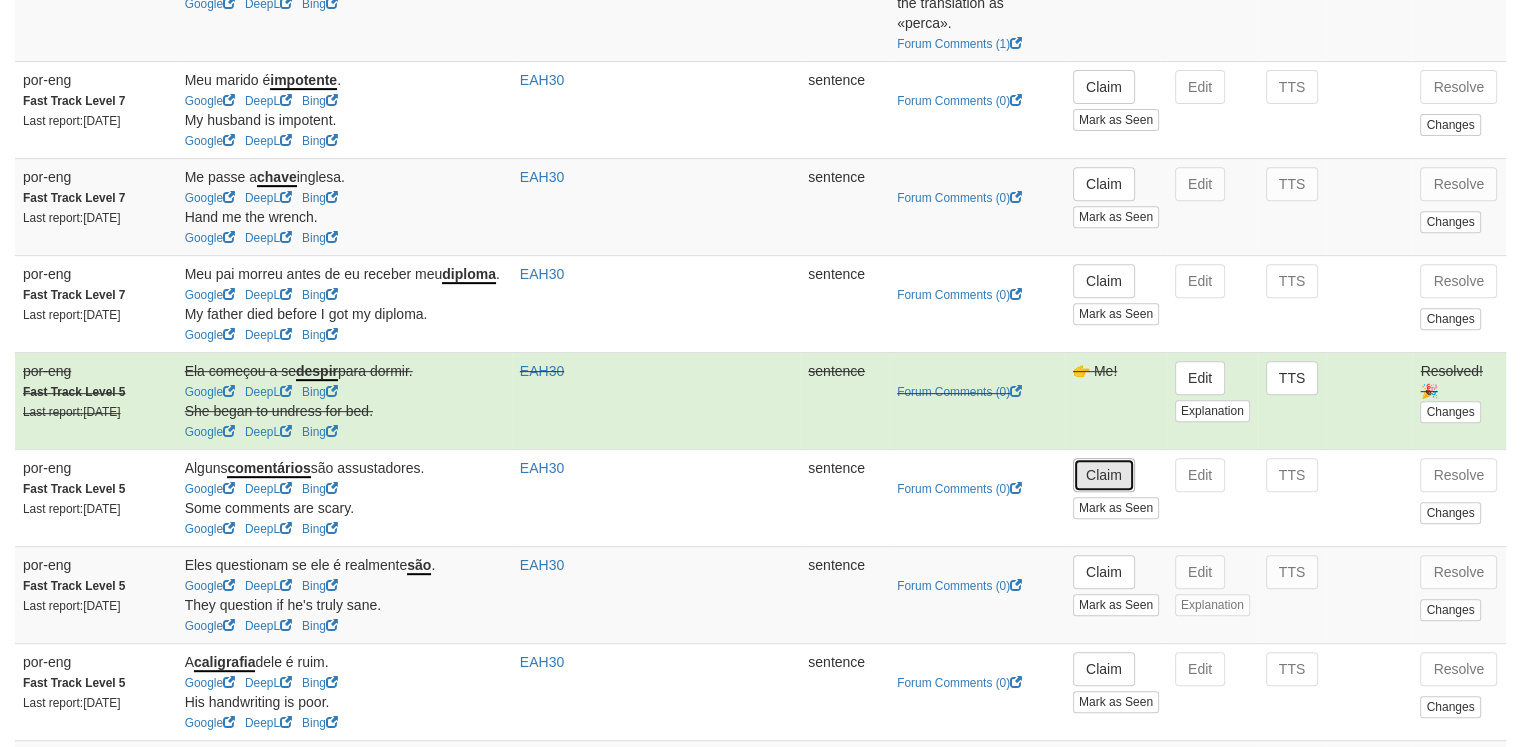 click on "Claim" at bounding box center [1104, 475] 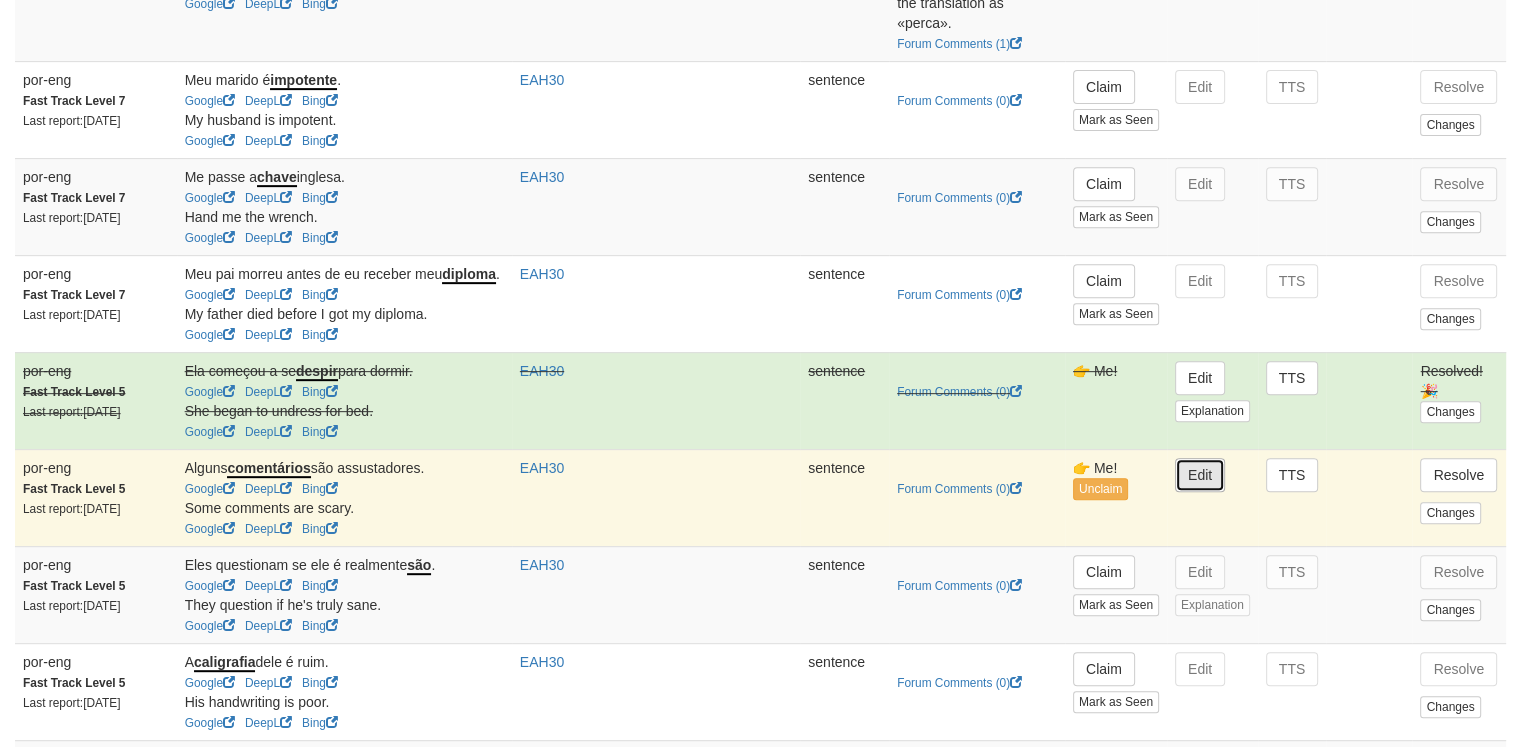 click on "Edit" at bounding box center (1200, 475) 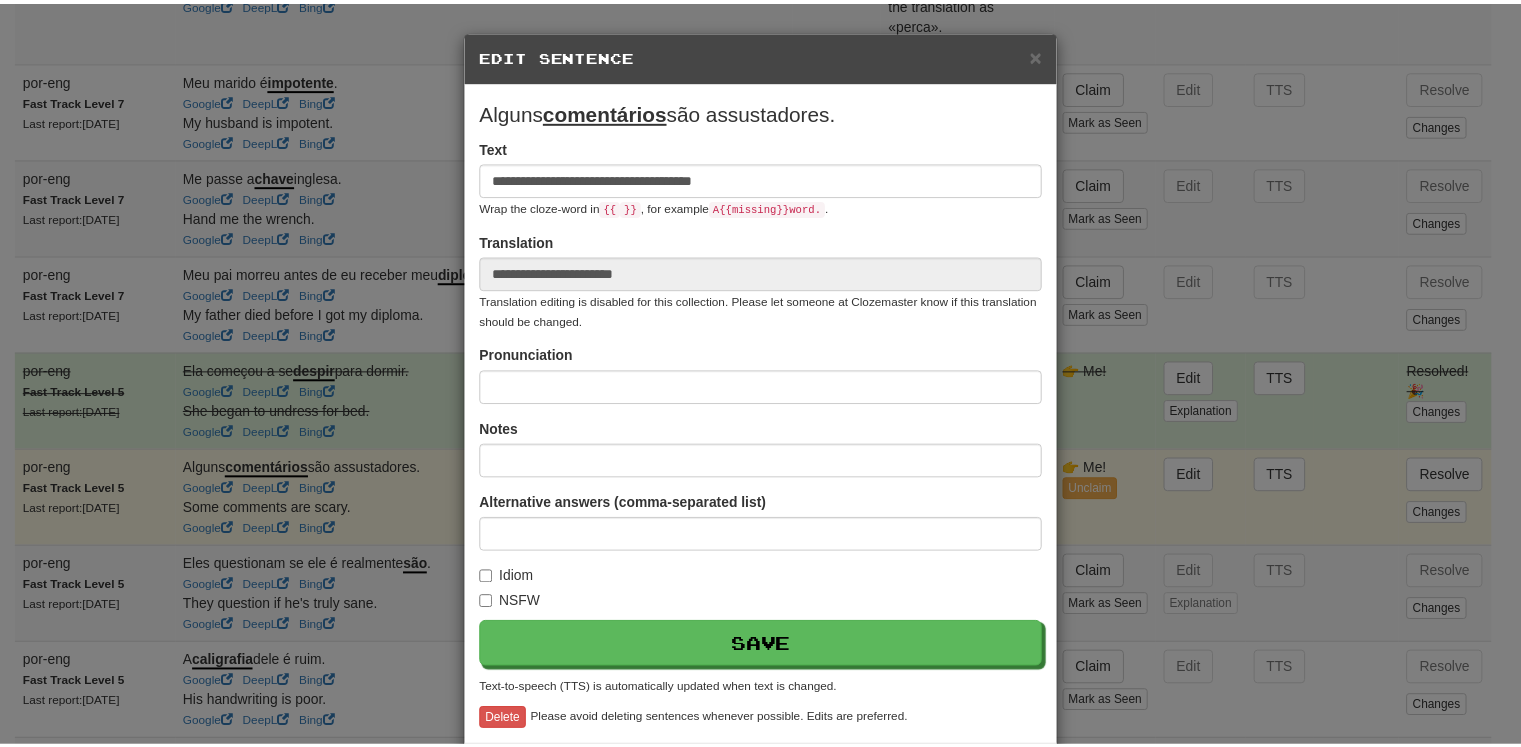 scroll, scrollTop: 92, scrollLeft: 0, axis: vertical 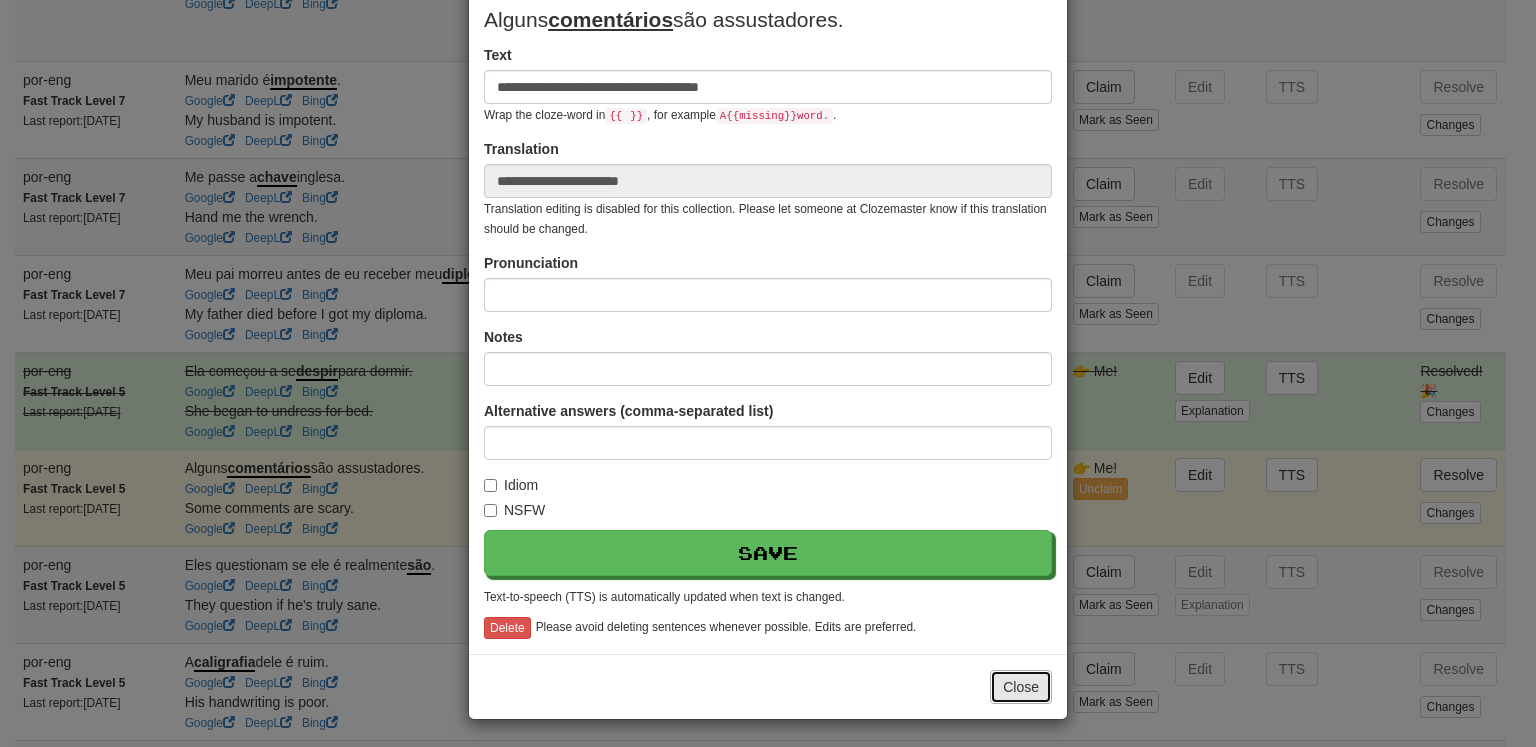 click on "Close" at bounding box center [1021, 687] 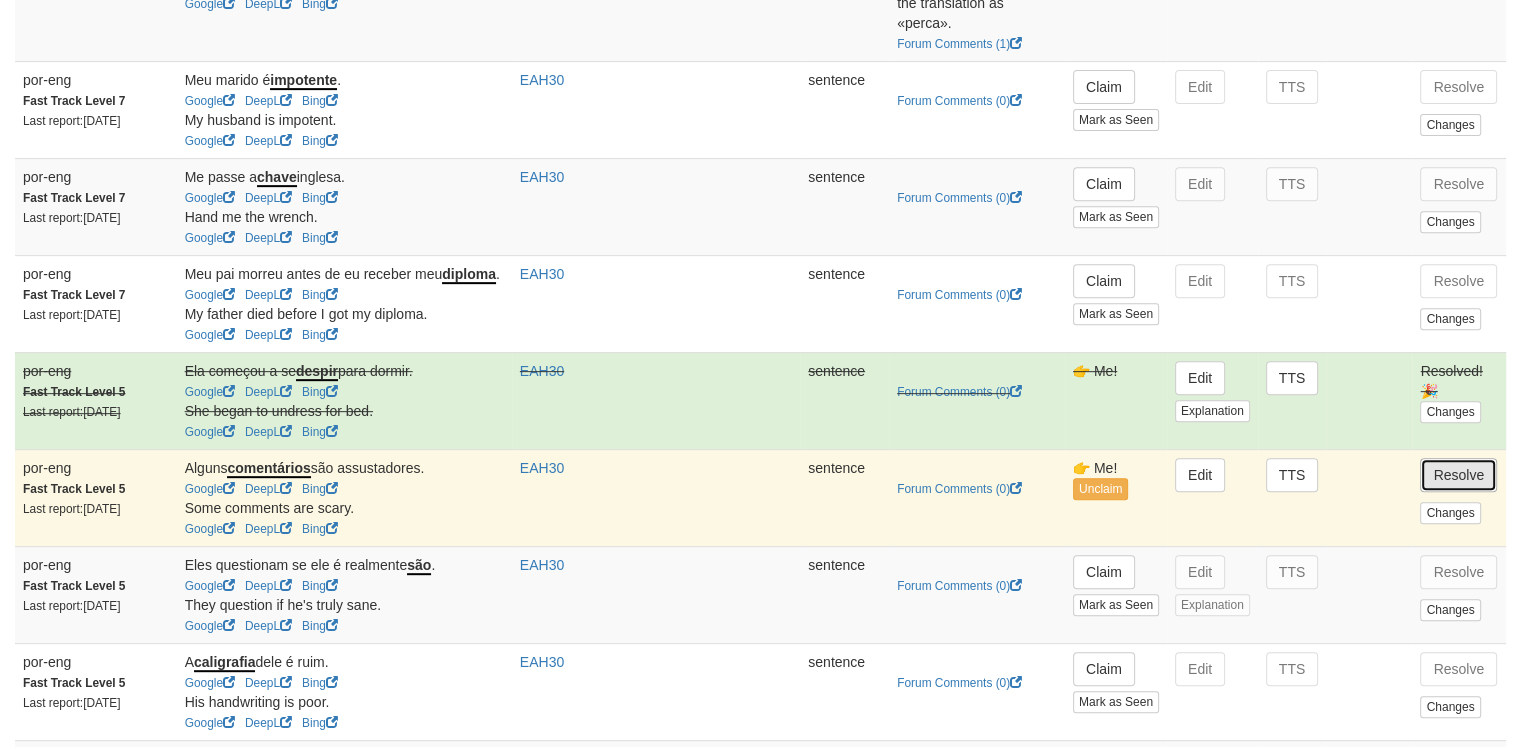 click on "Resolve" at bounding box center (1458, 475) 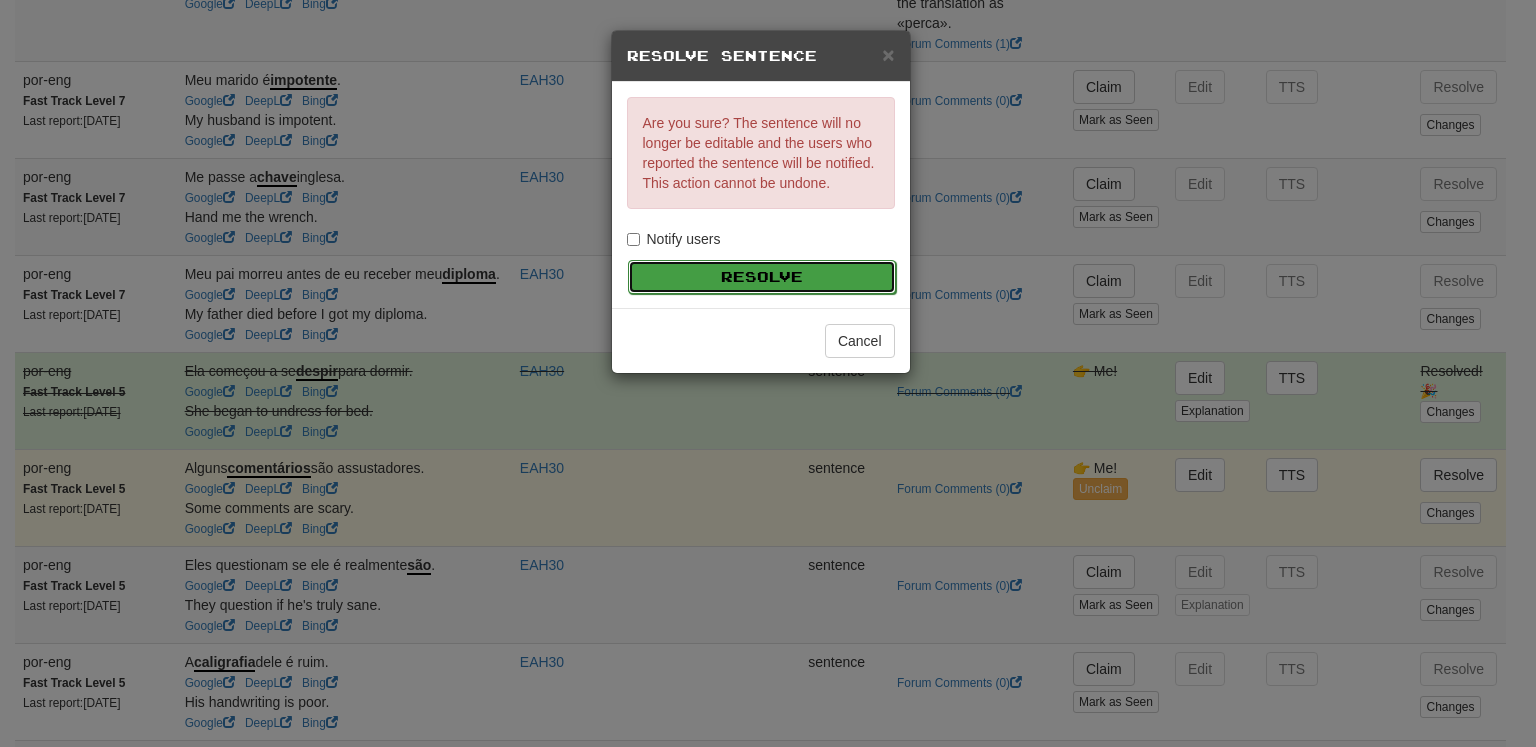 click on "Resolve" at bounding box center (762, 277) 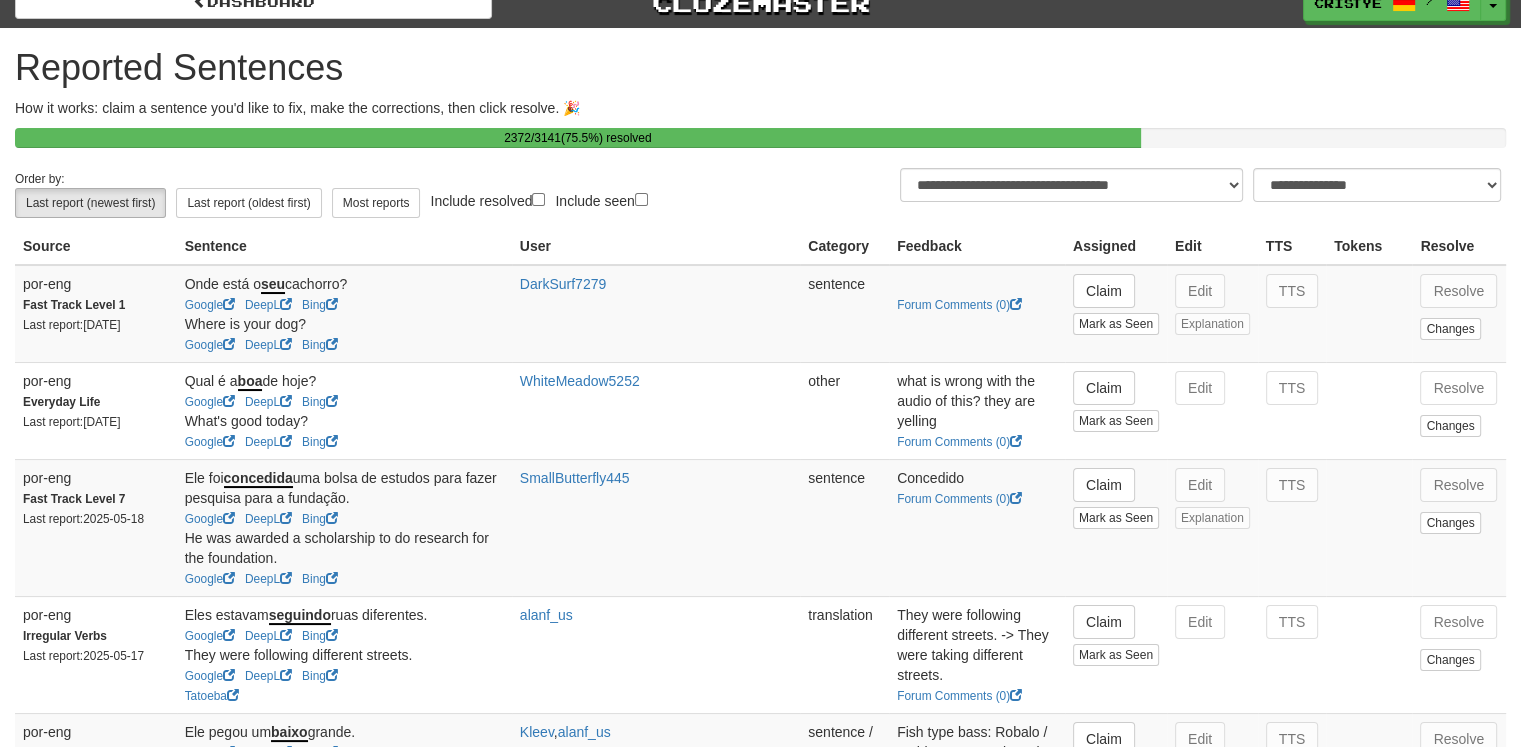 scroll, scrollTop: 0, scrollLeft: 0, axis: both 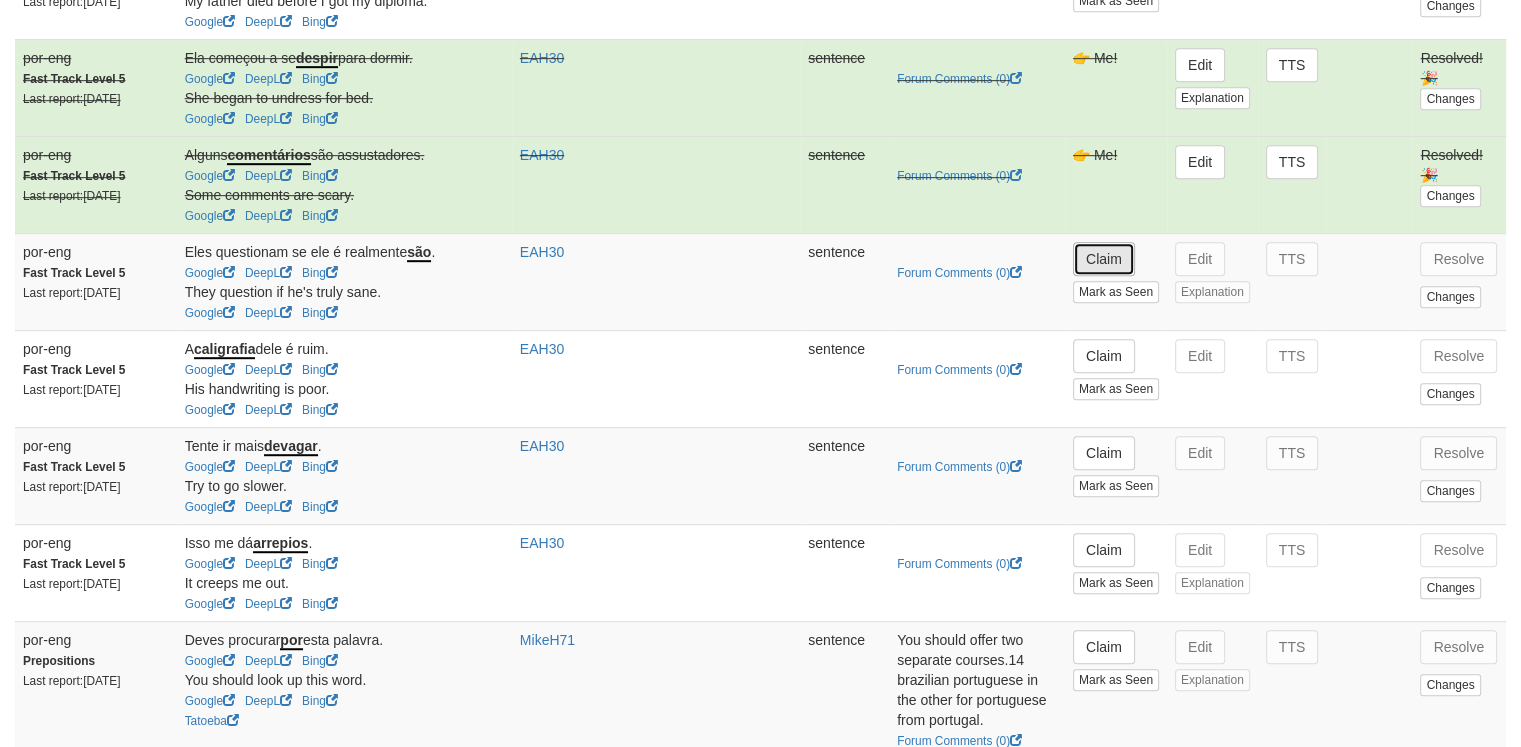 click on "Claim" at bounding box center [1104, 259] 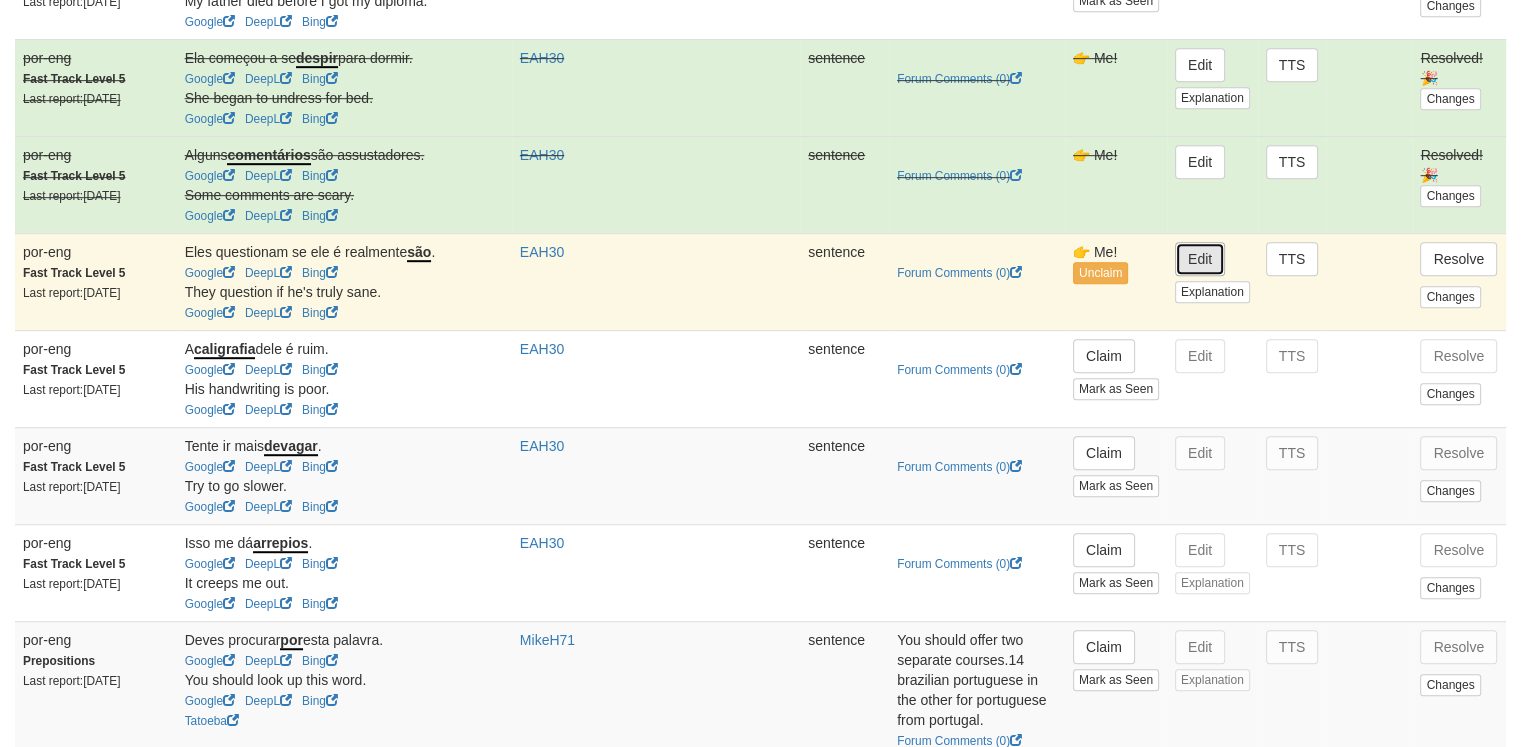 click on "Edit" at bounding box center [1200, 259] 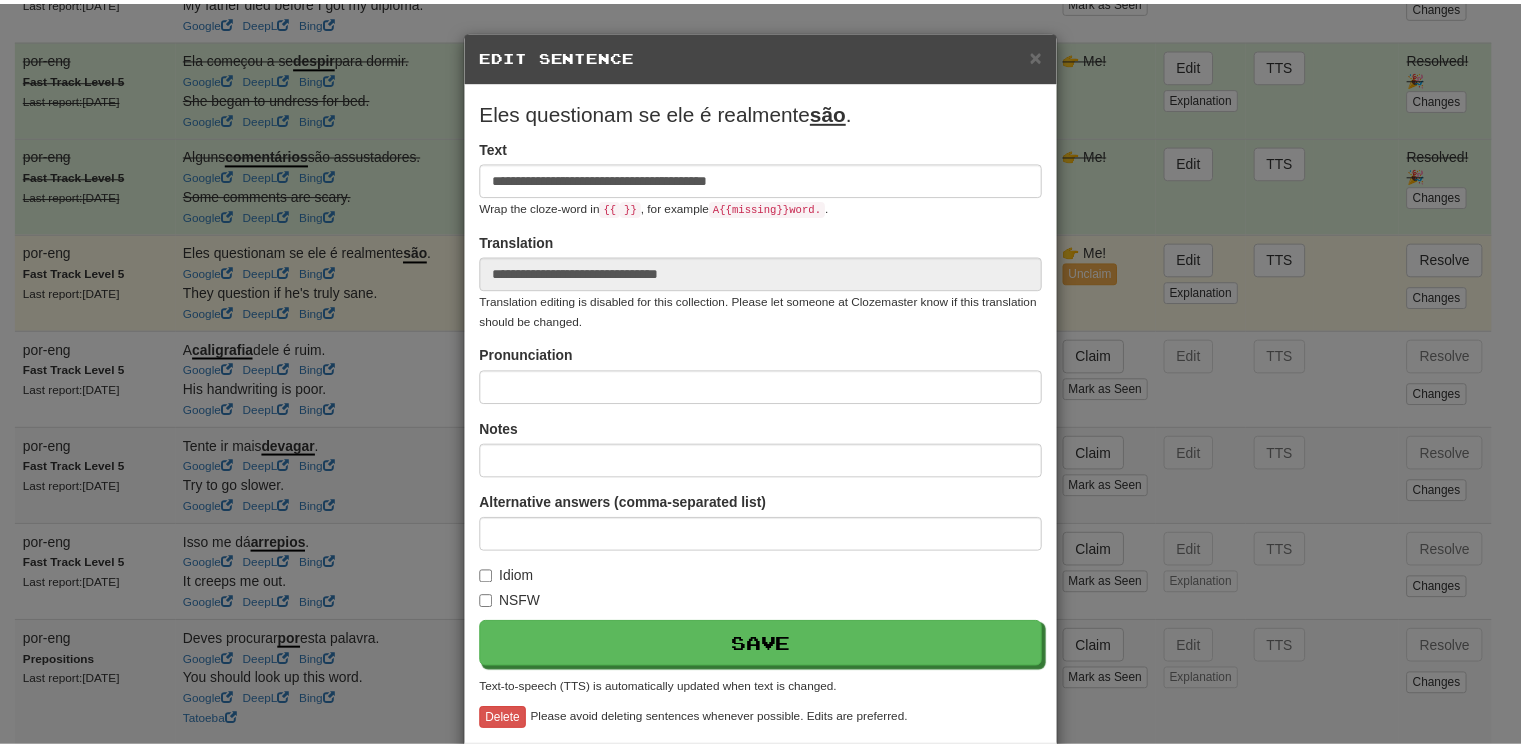 scroll, scrollTop: 92, scrollLeft: 0, axis: vertical 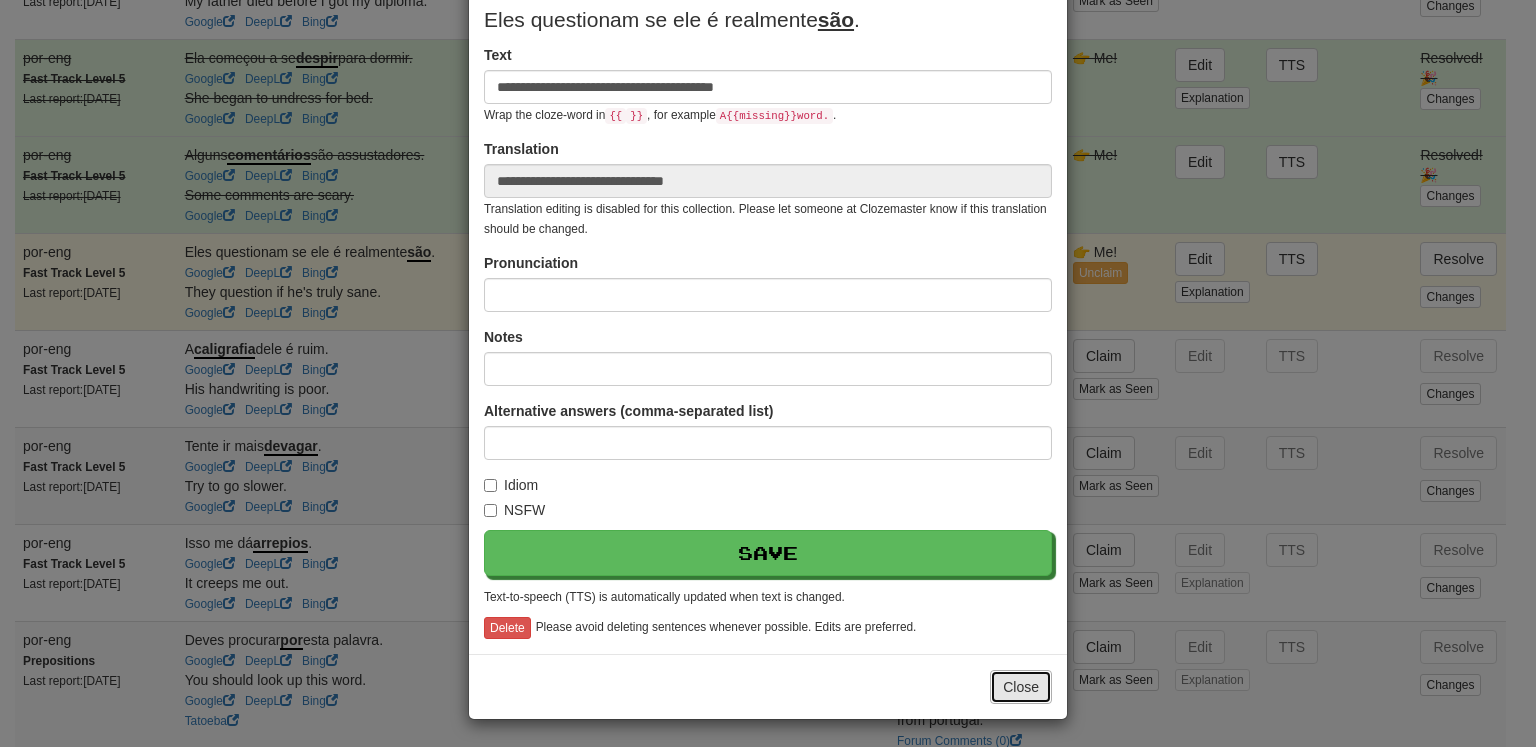 click on "Close" at bounding box center [1021, 687] 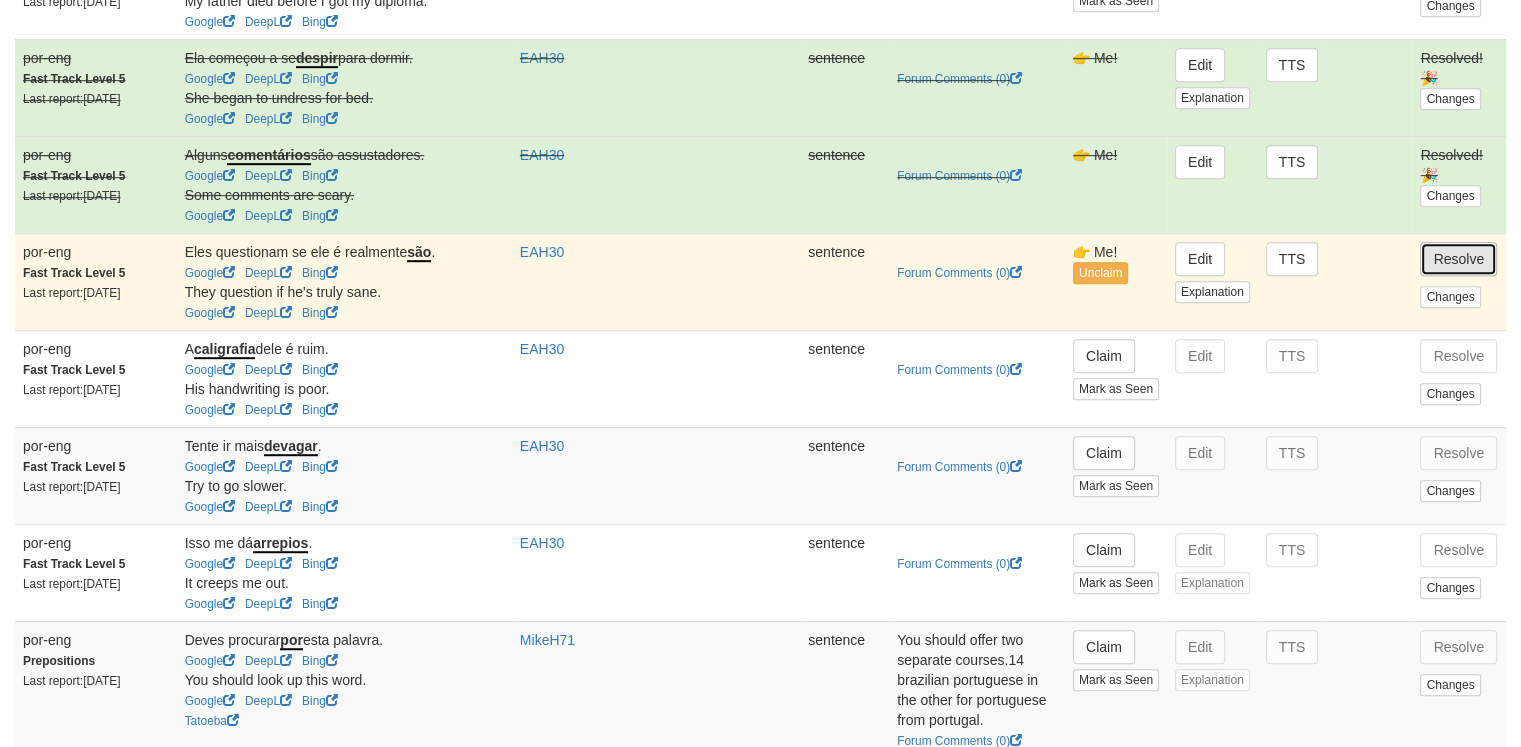click on "Resolve" at bounding box center [1458, 259] 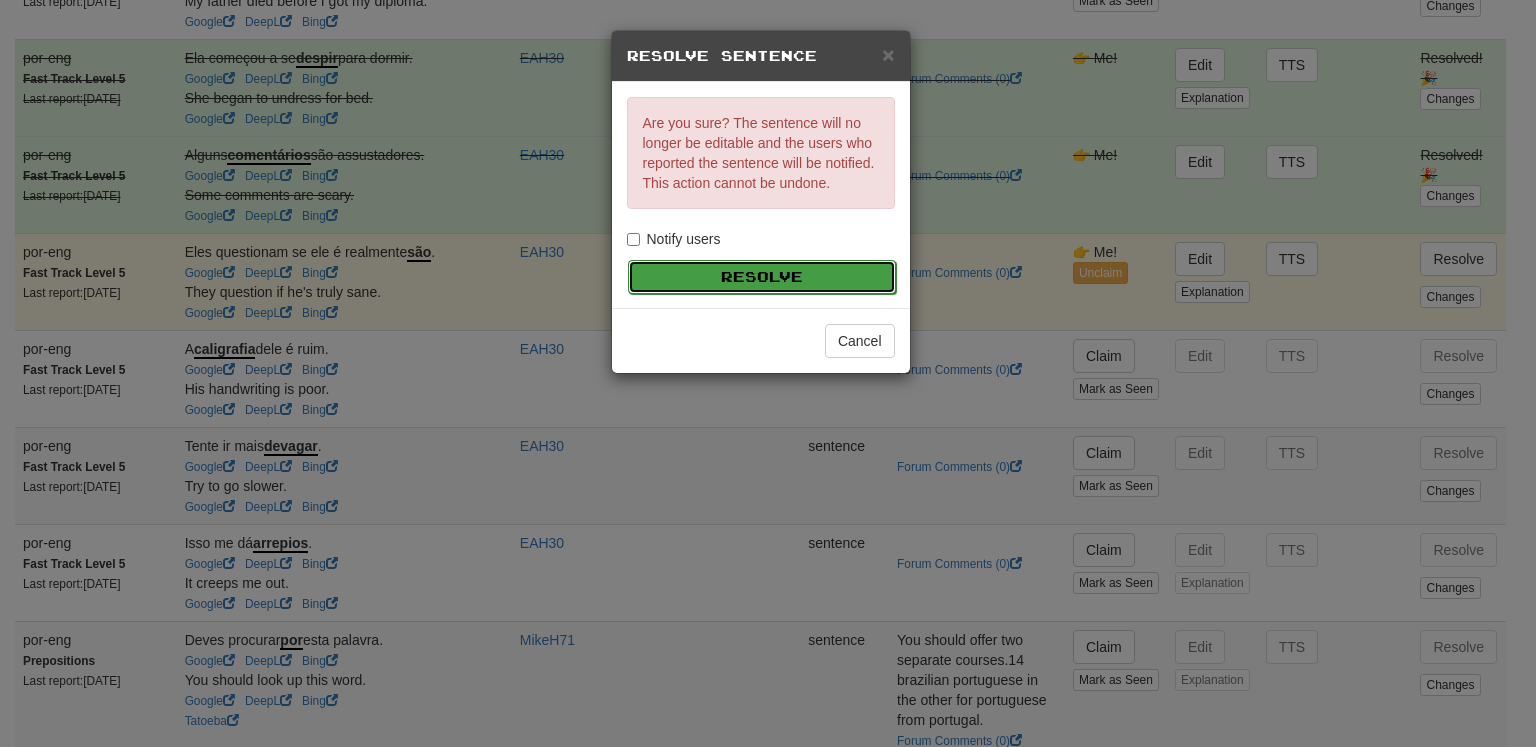 click on "Resolve" at bounding box center (762, 277) 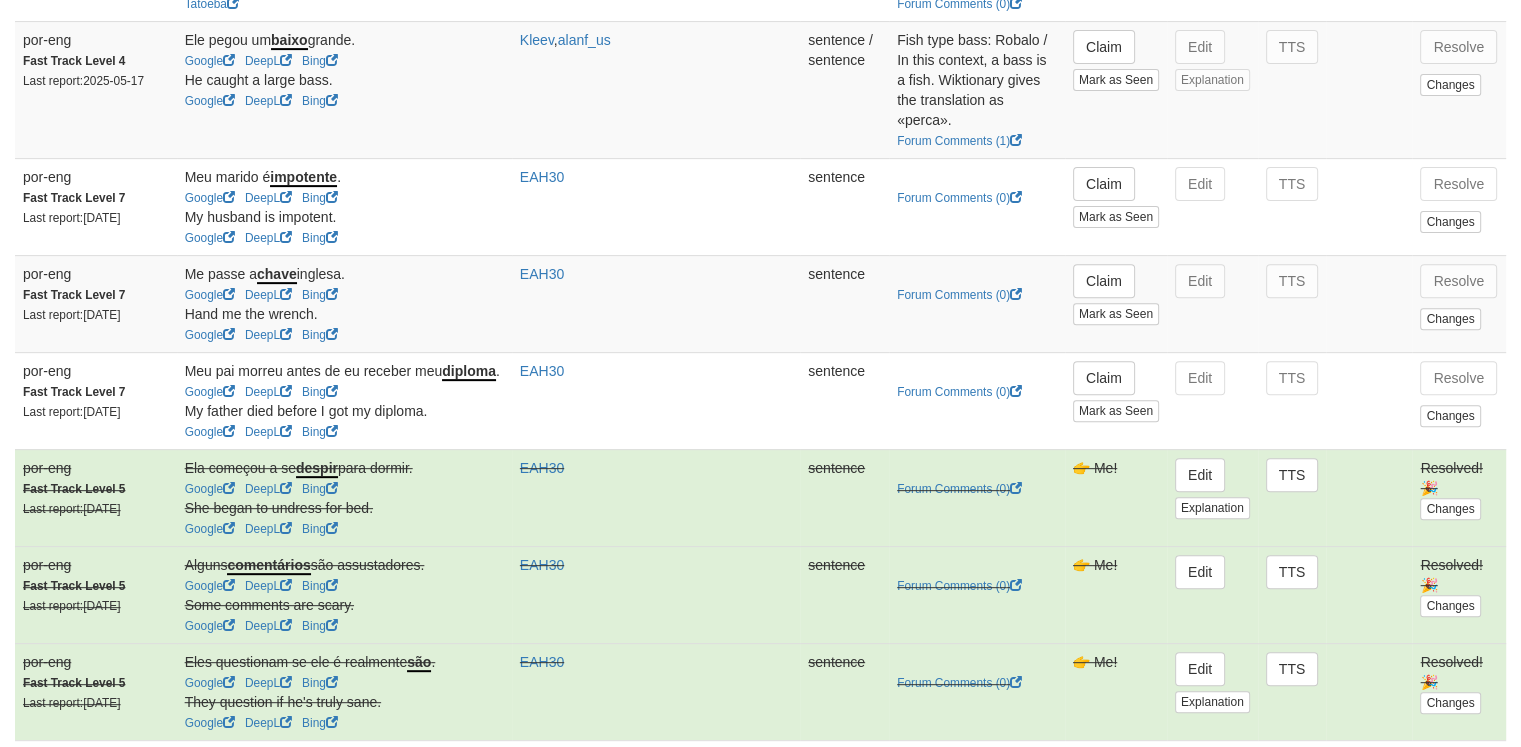 scroll, scrollTop: 720, scrollLeft: 0, axis: vertical 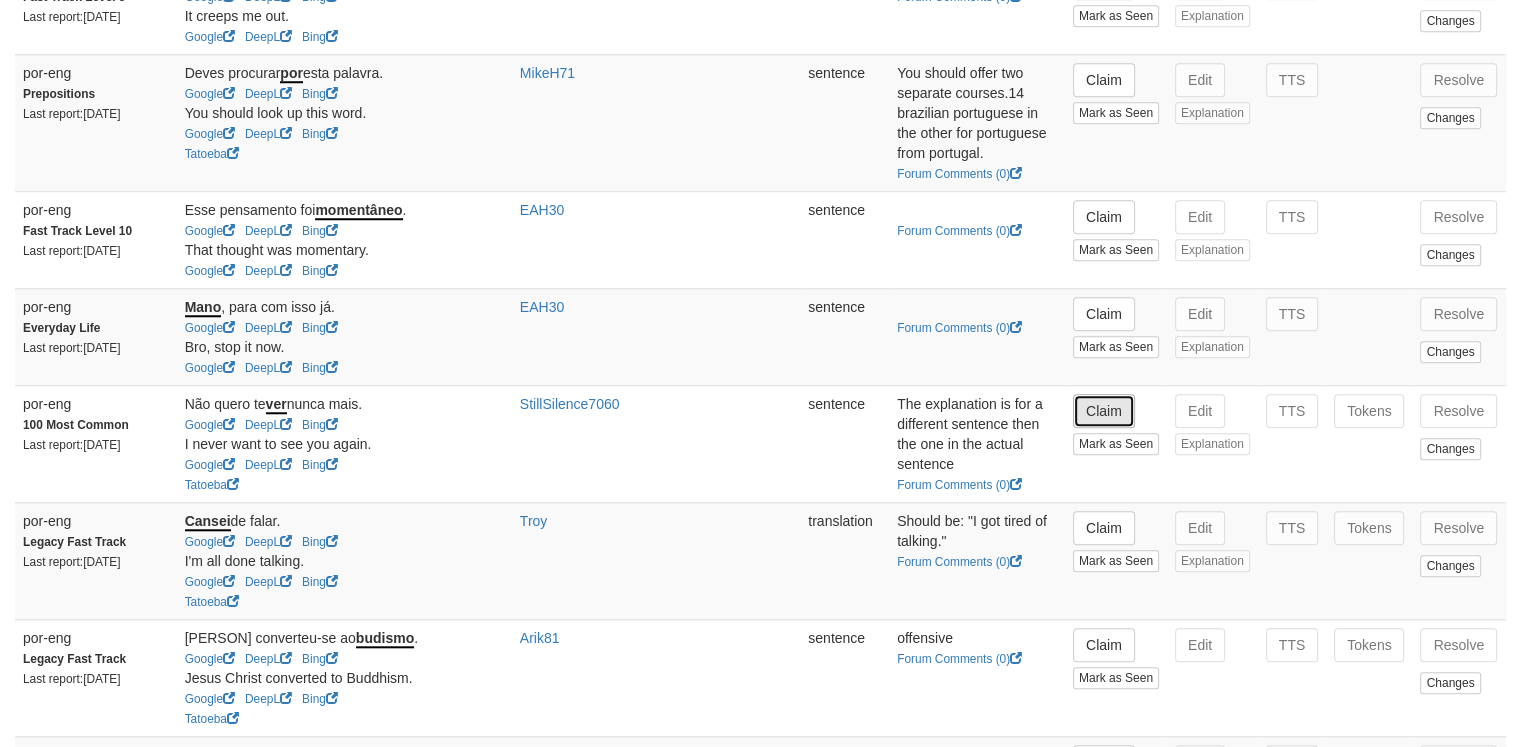 click on "Claim" at bounding box center [1104, 411] 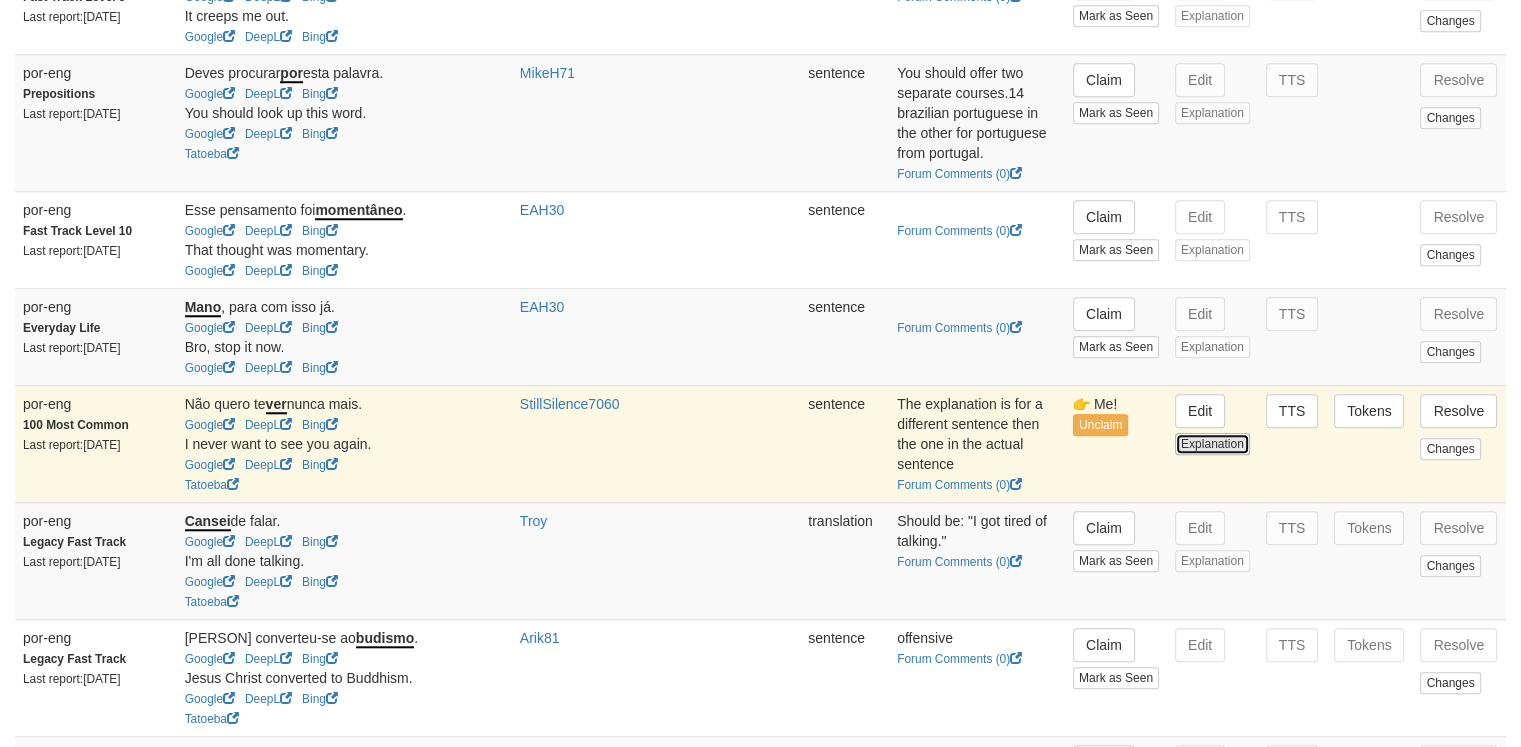 click on "Explanation" at bounding box center (1212, 444) 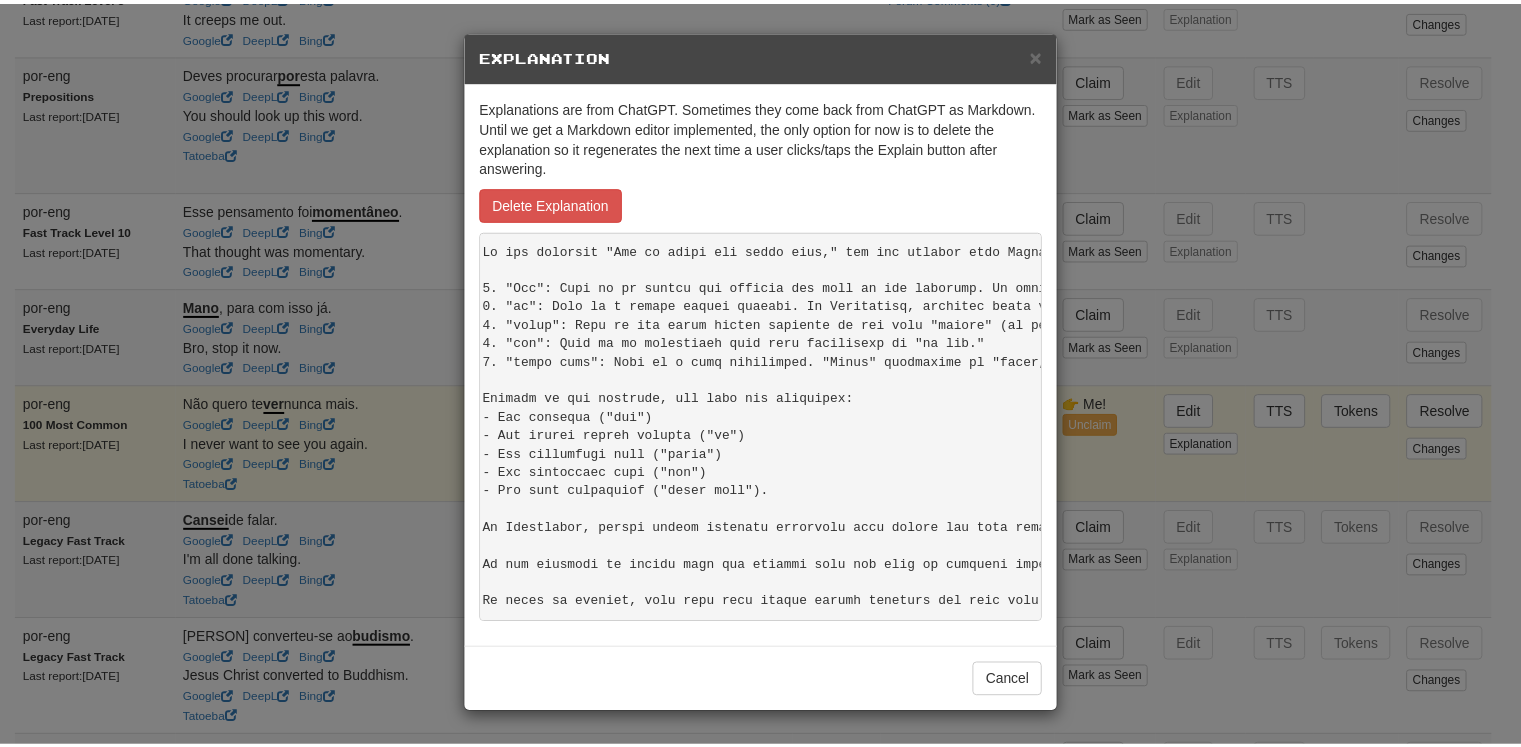 scroll, scrollTop: 0, scrollLeft: 0, axis: both 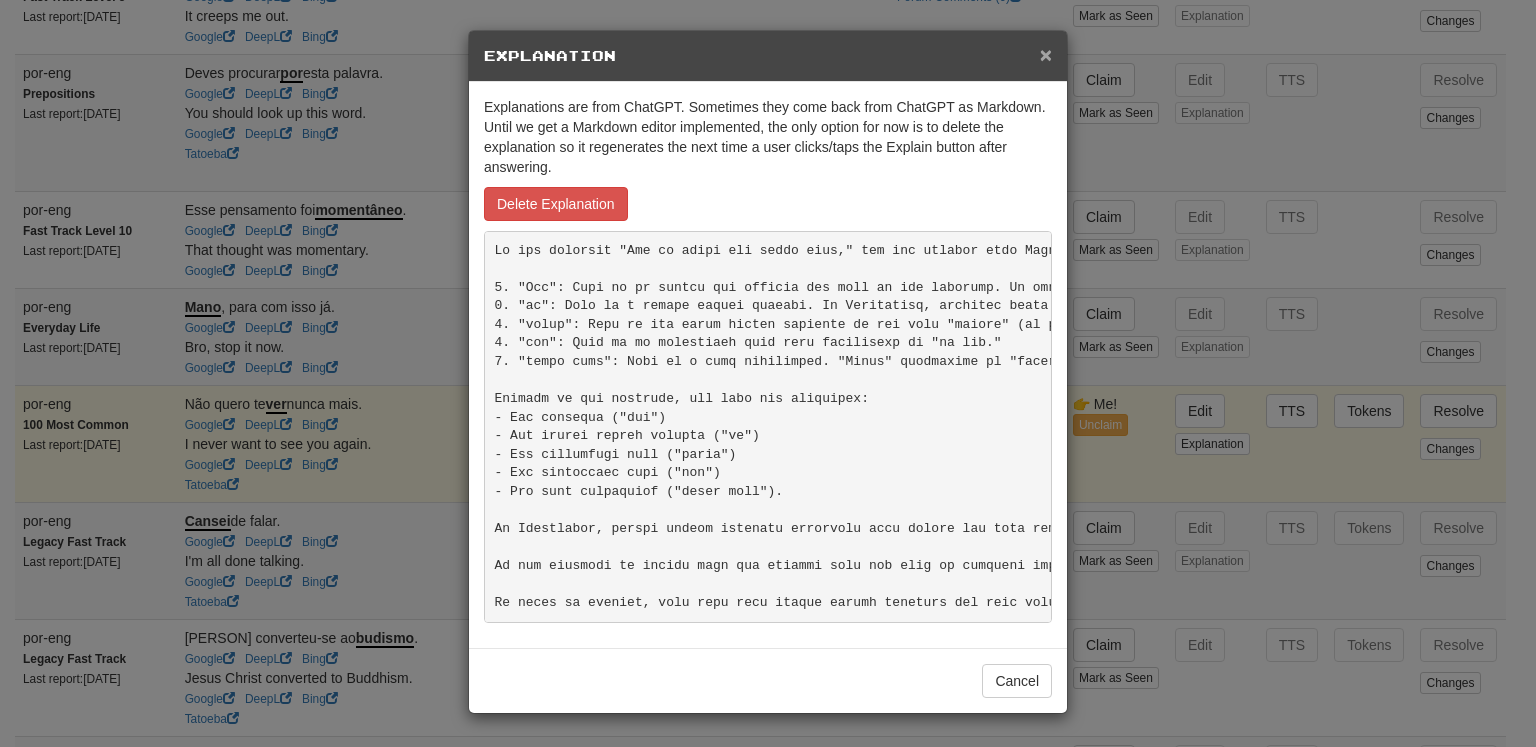 click on "×" at bounding box center (1046, 54) 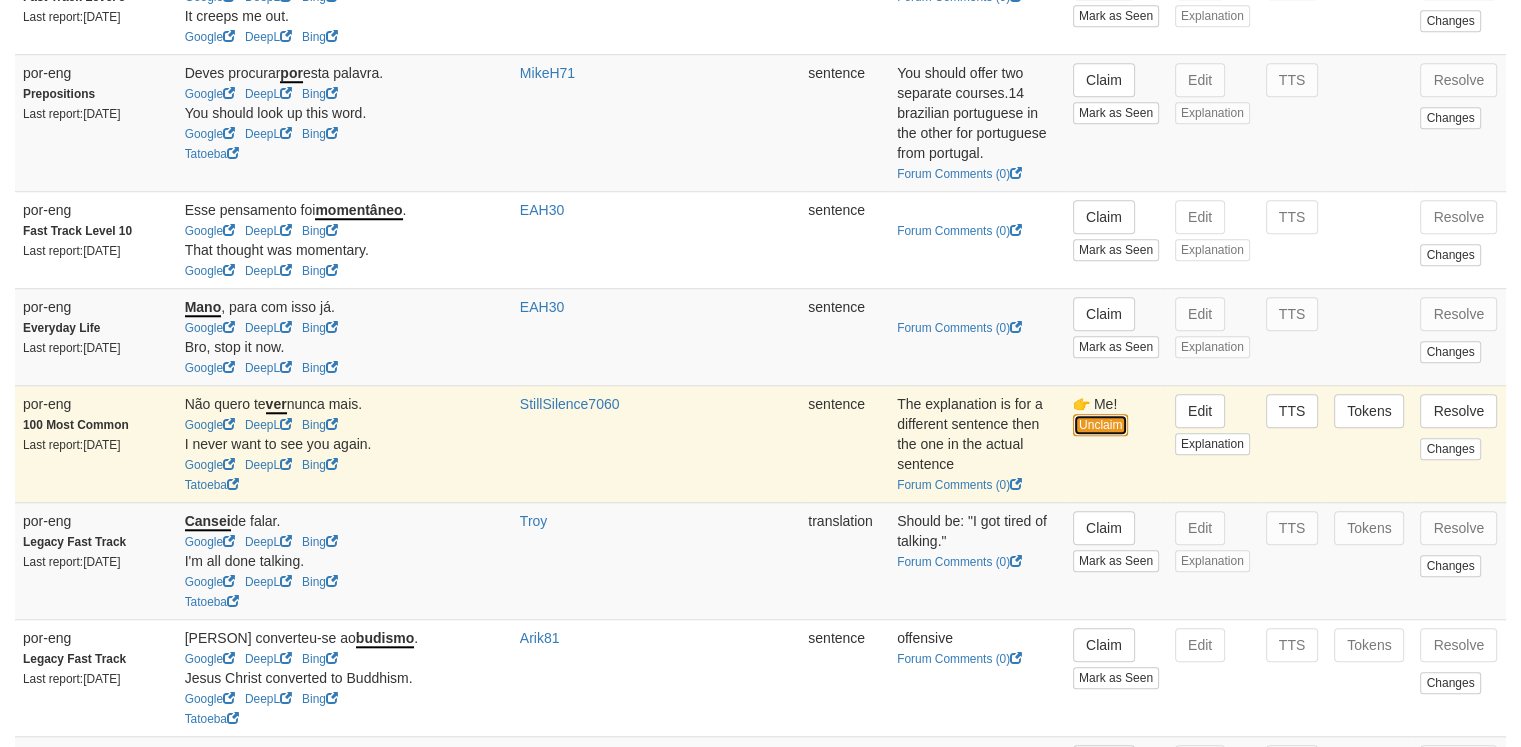 click on "Unclaim" at bounding box center [1100, 425] 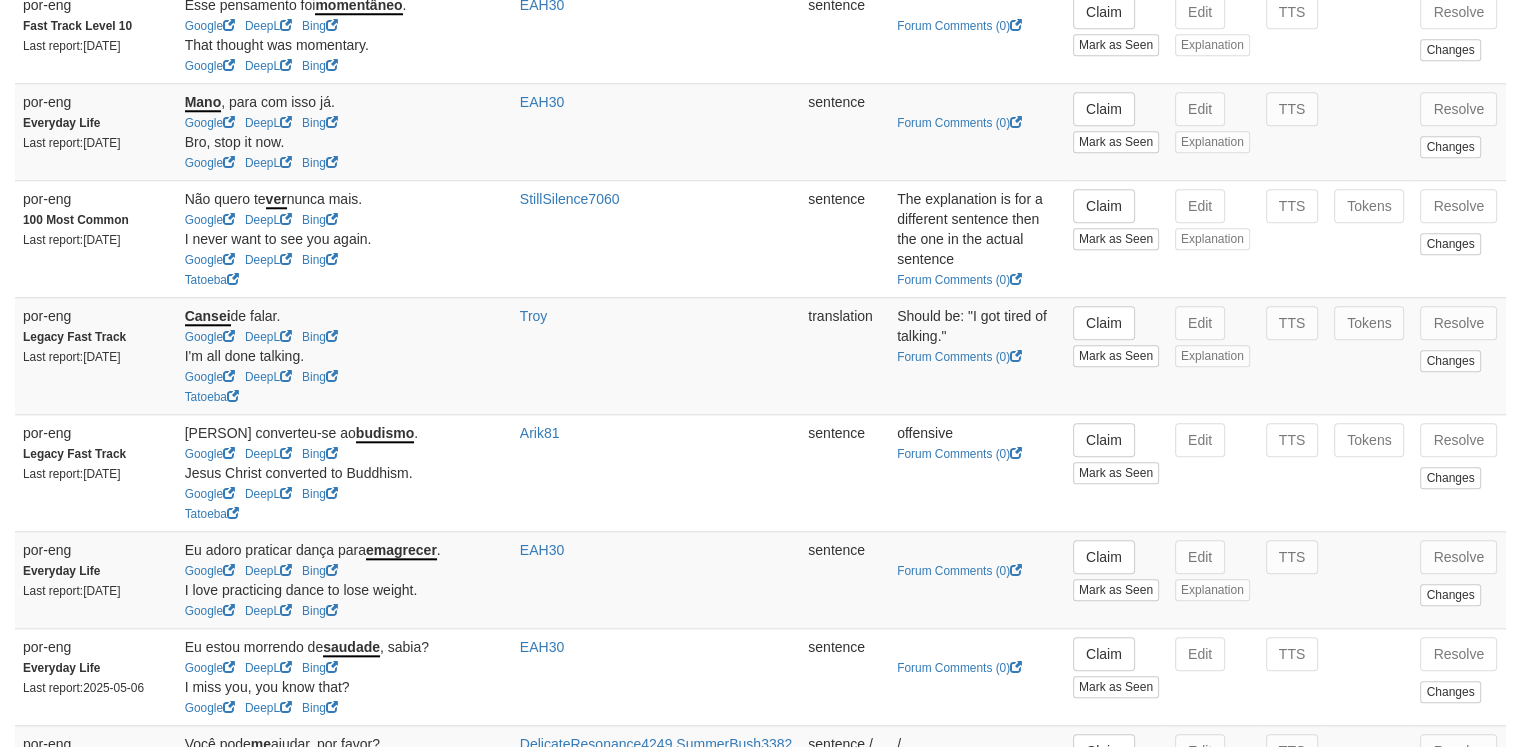 scroll, scrollTop: 1912, scrollLeft: 0, axis: vertical 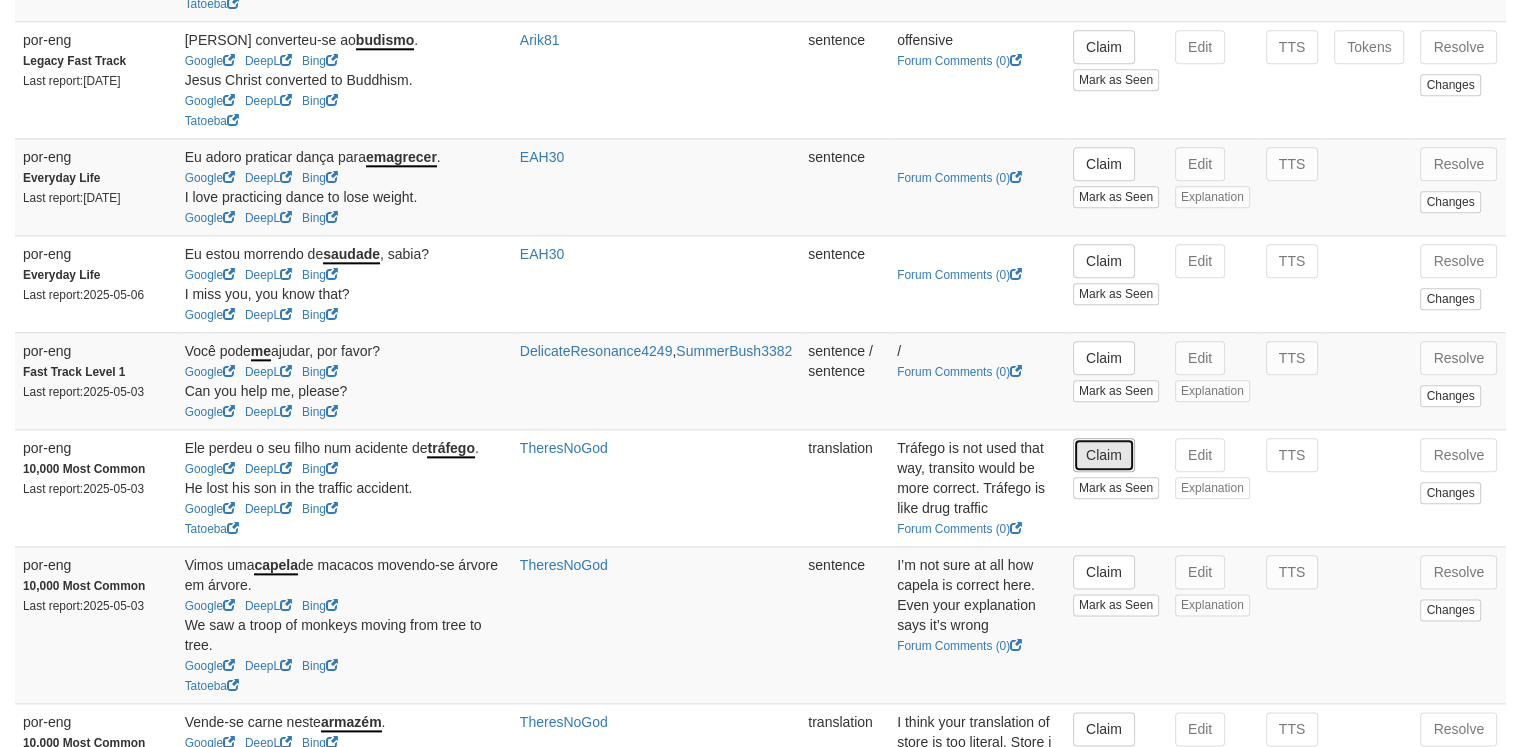 click on "Claim" at bounding box center (1104, 455) 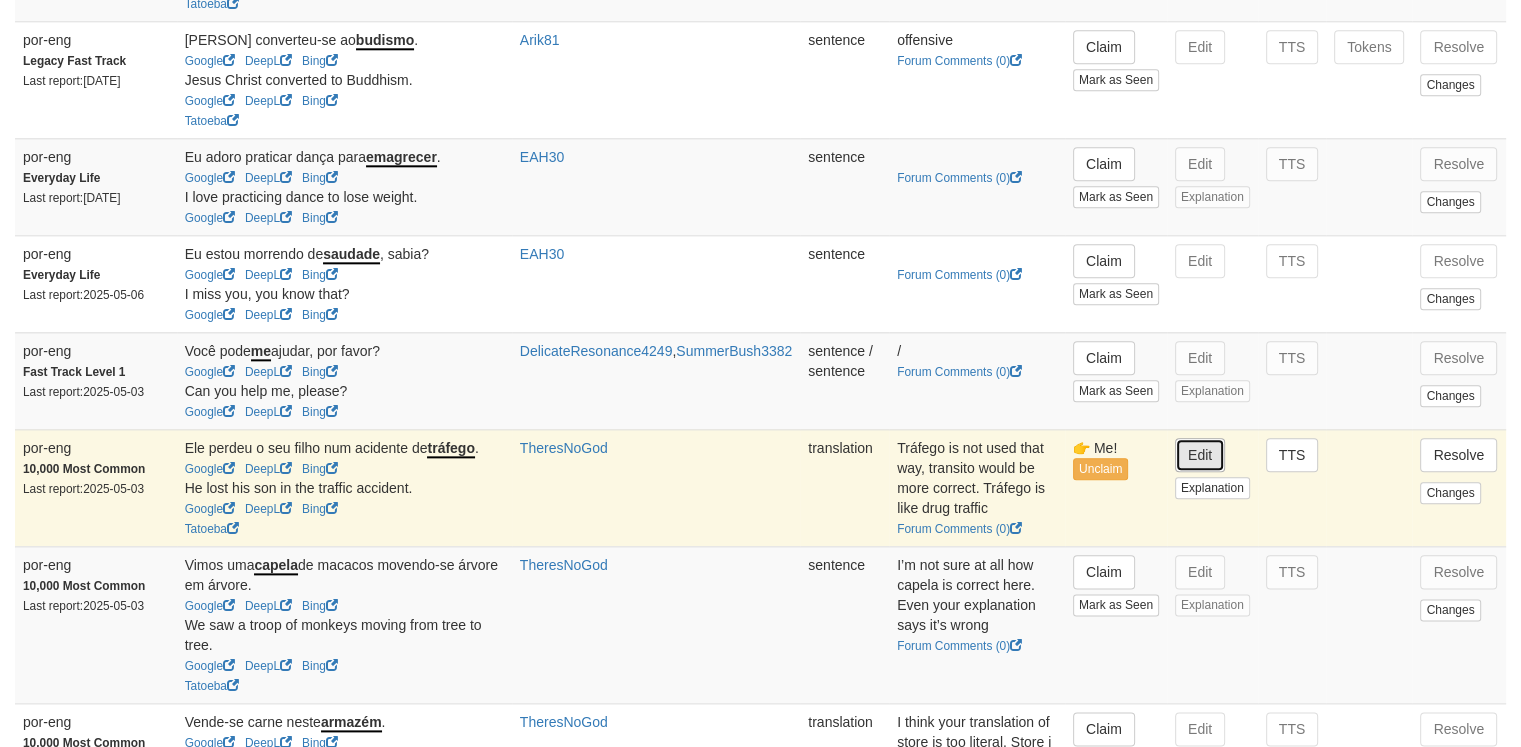 click on "Edit" at bounding box center [1200, 455] 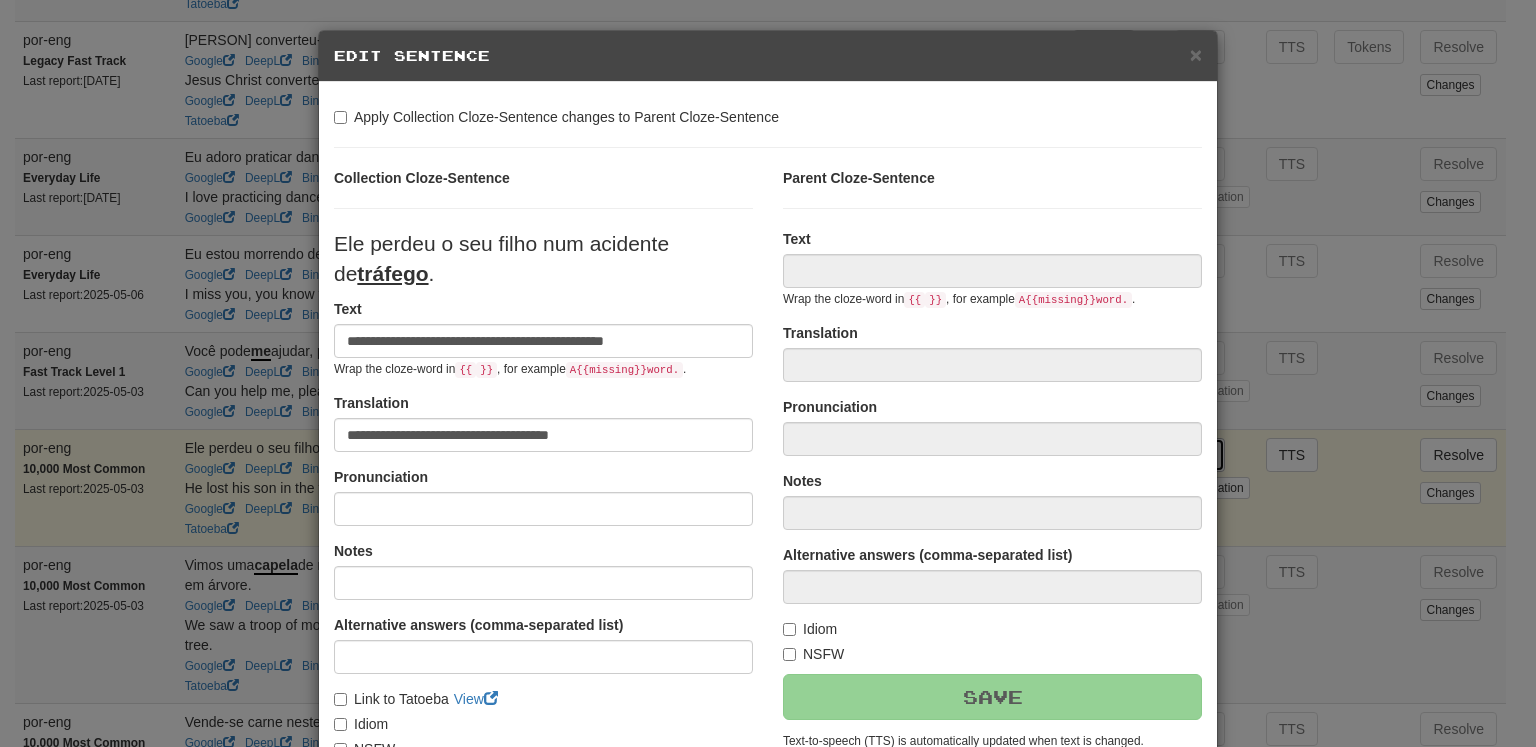 type on "**********" 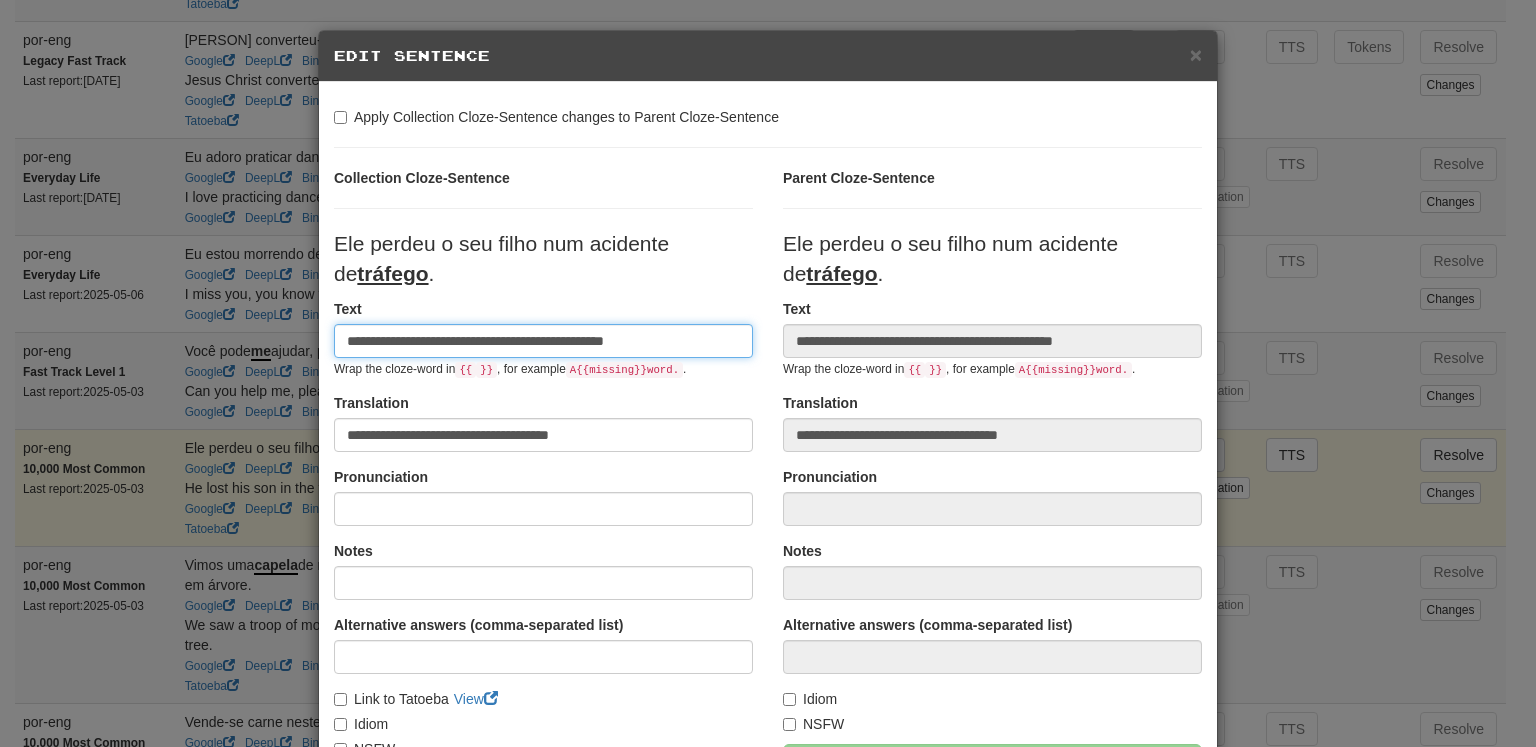 click on "**********" at bounding box center [543, 341] 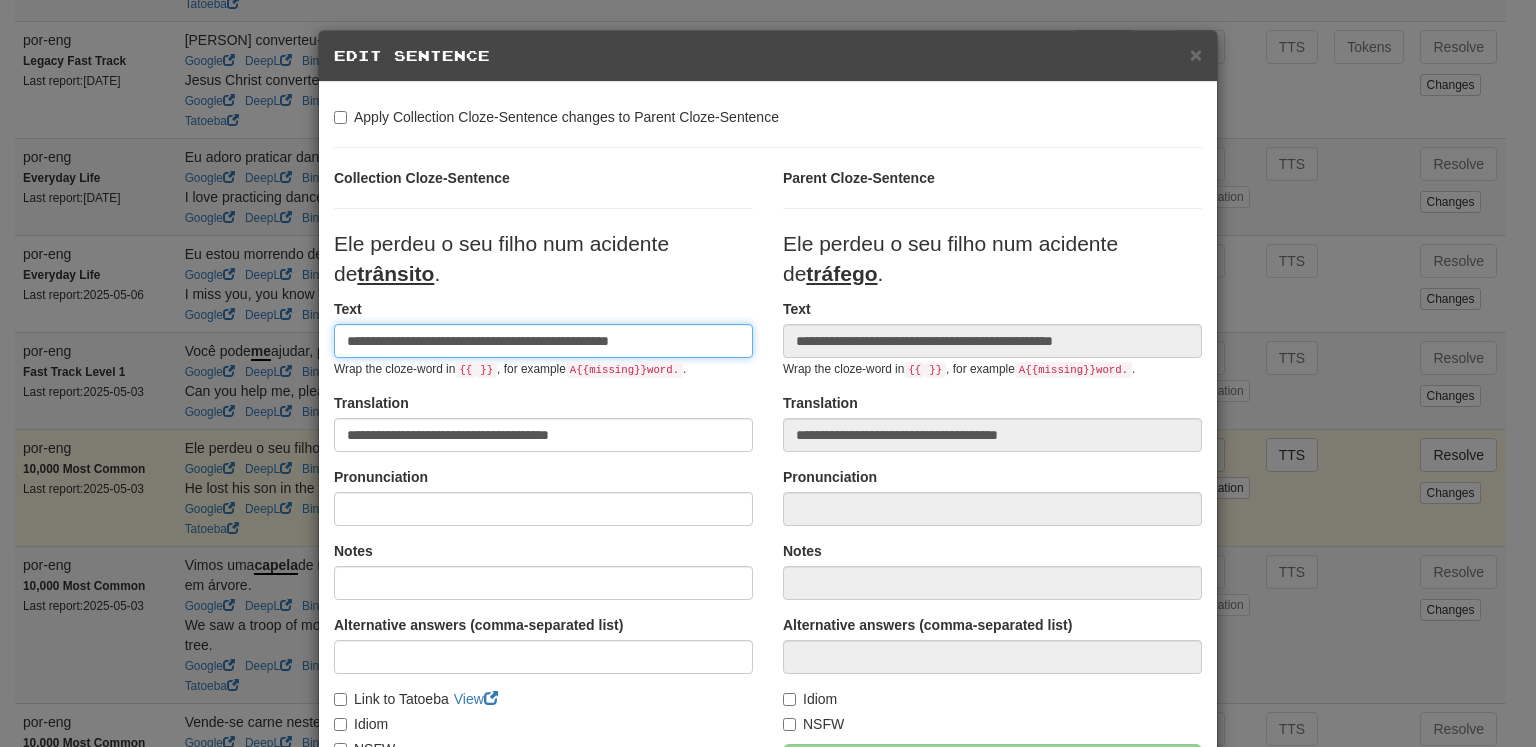 click on "**********" at bounding box center [543, 341] 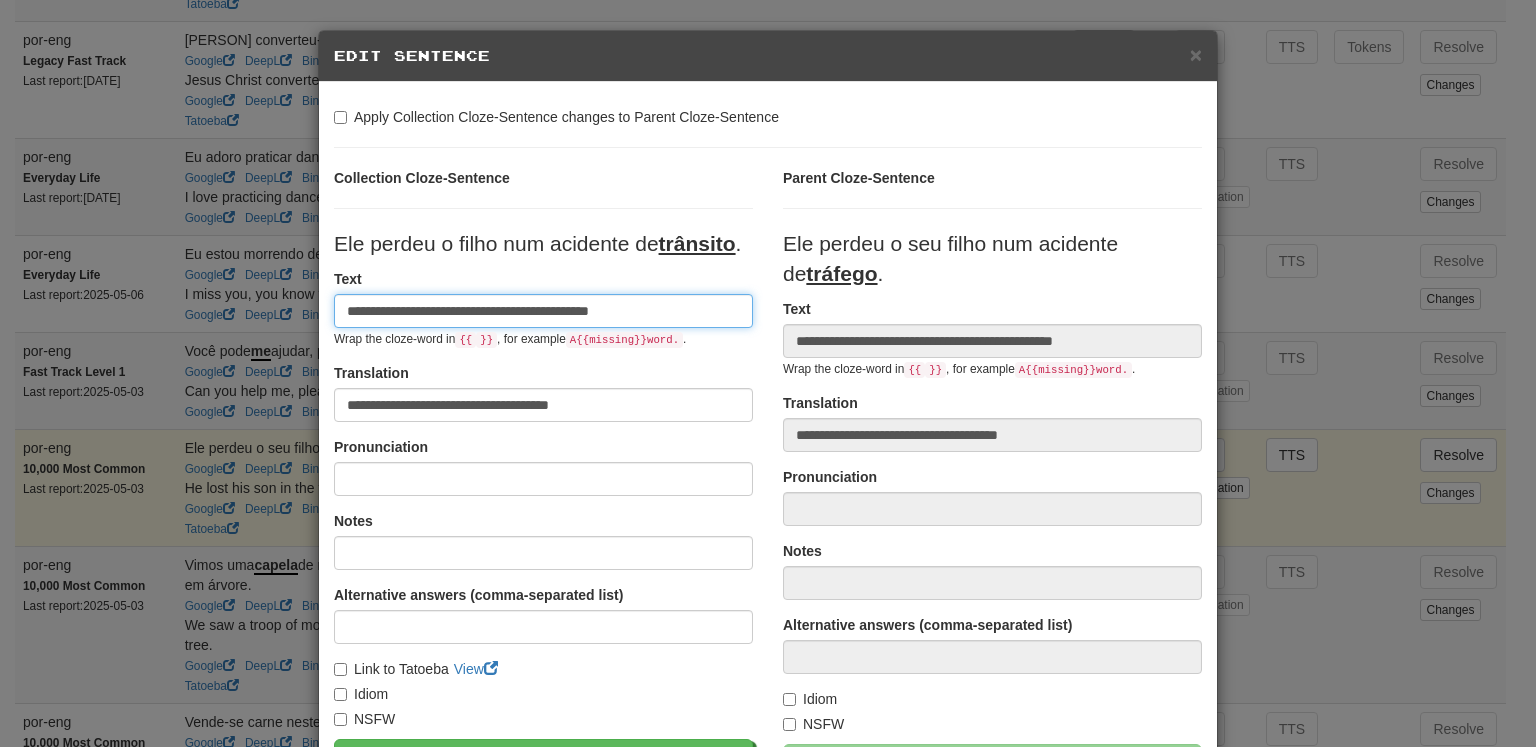 click on "**********" at bounding box center [543, 311] 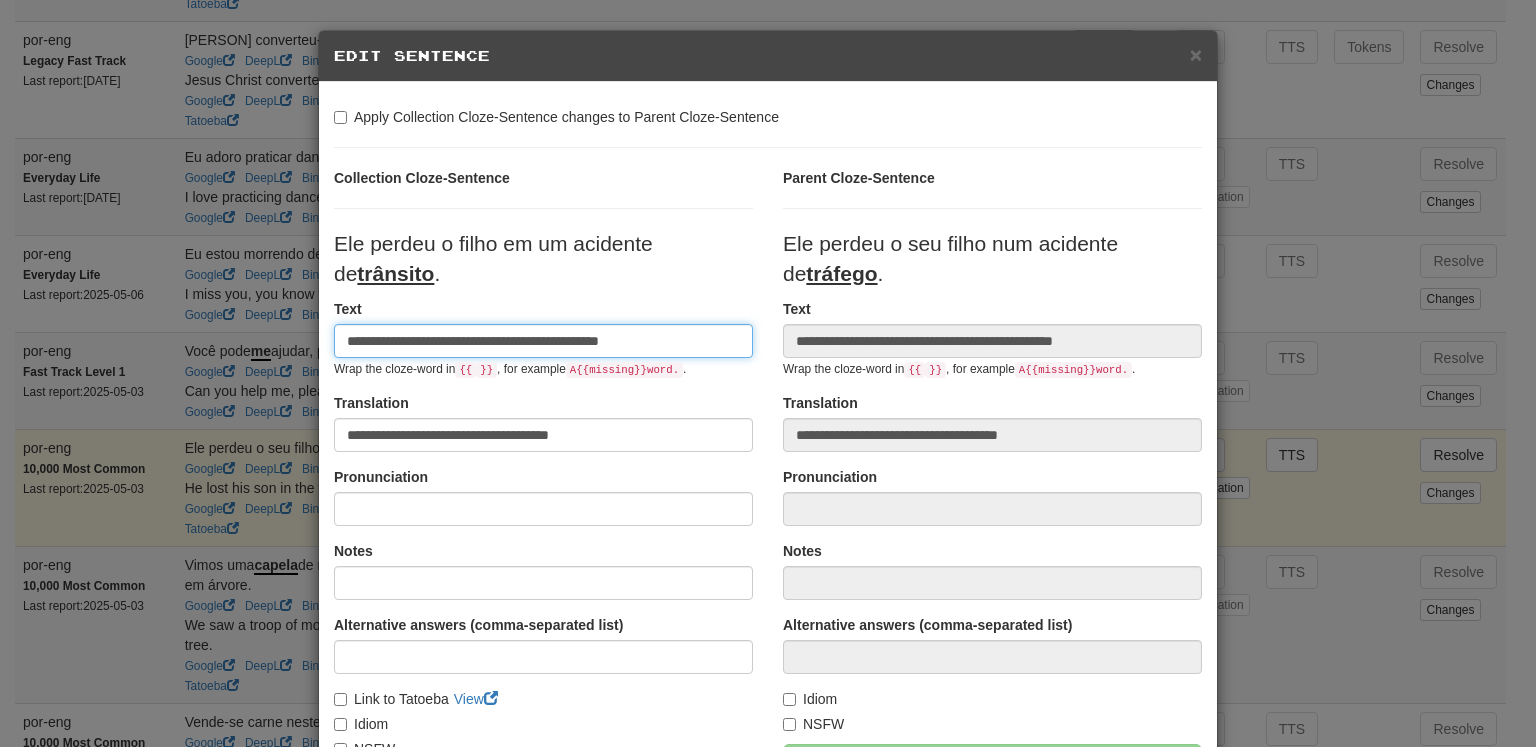 type on "**********" 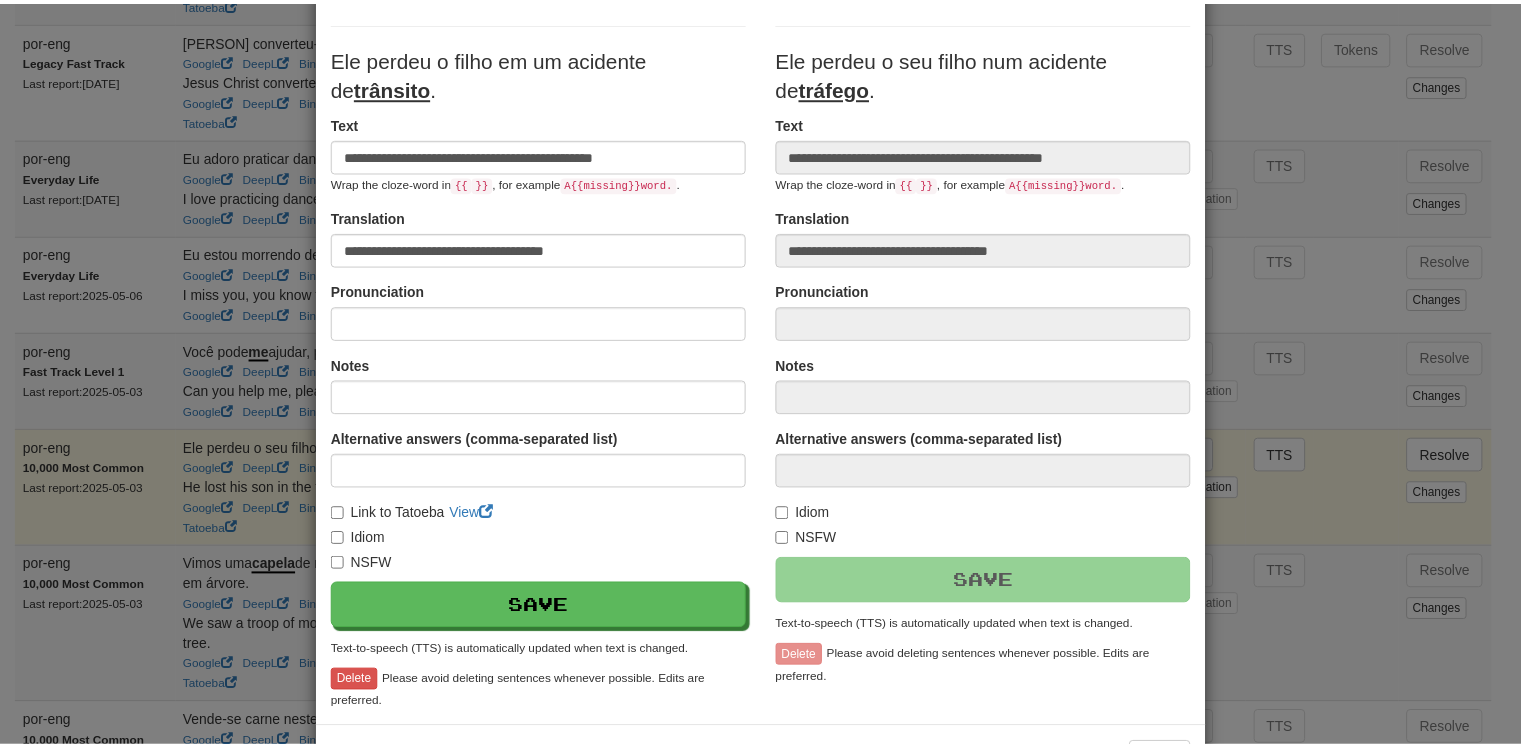 scroll, scrollTop: 258, scrollLeft: 0, axis: vertical 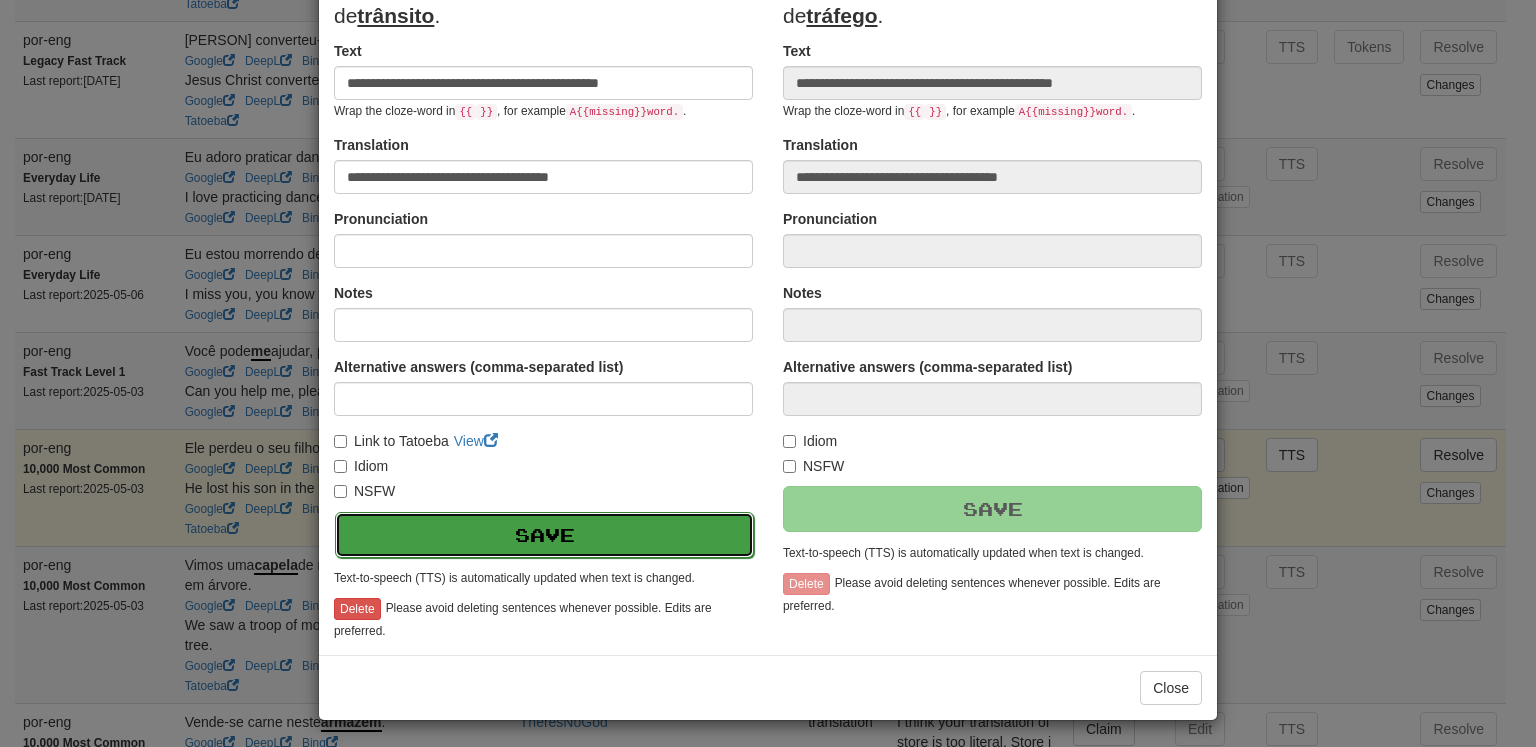 click on "Save" at bounding box center [544, 535] 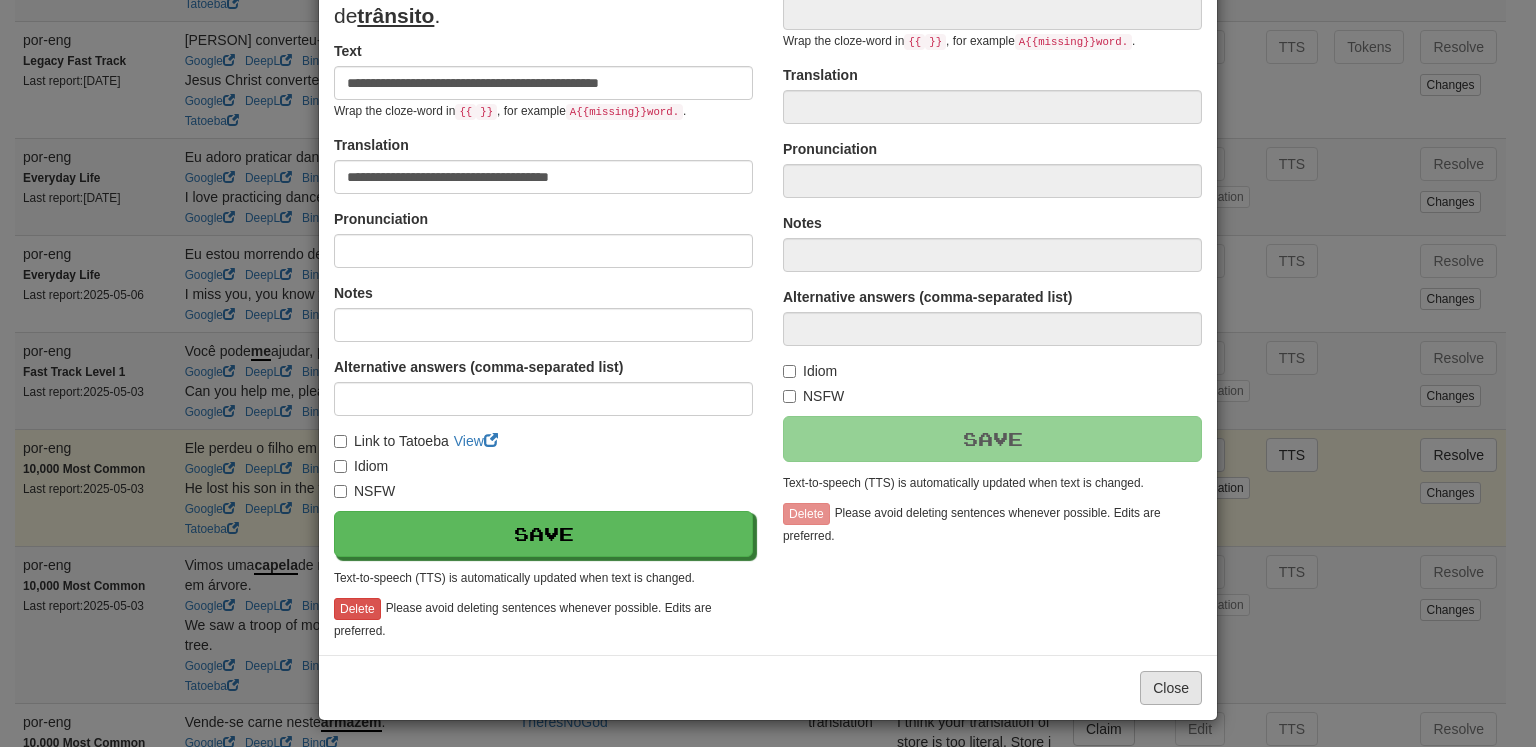 type on "**********" 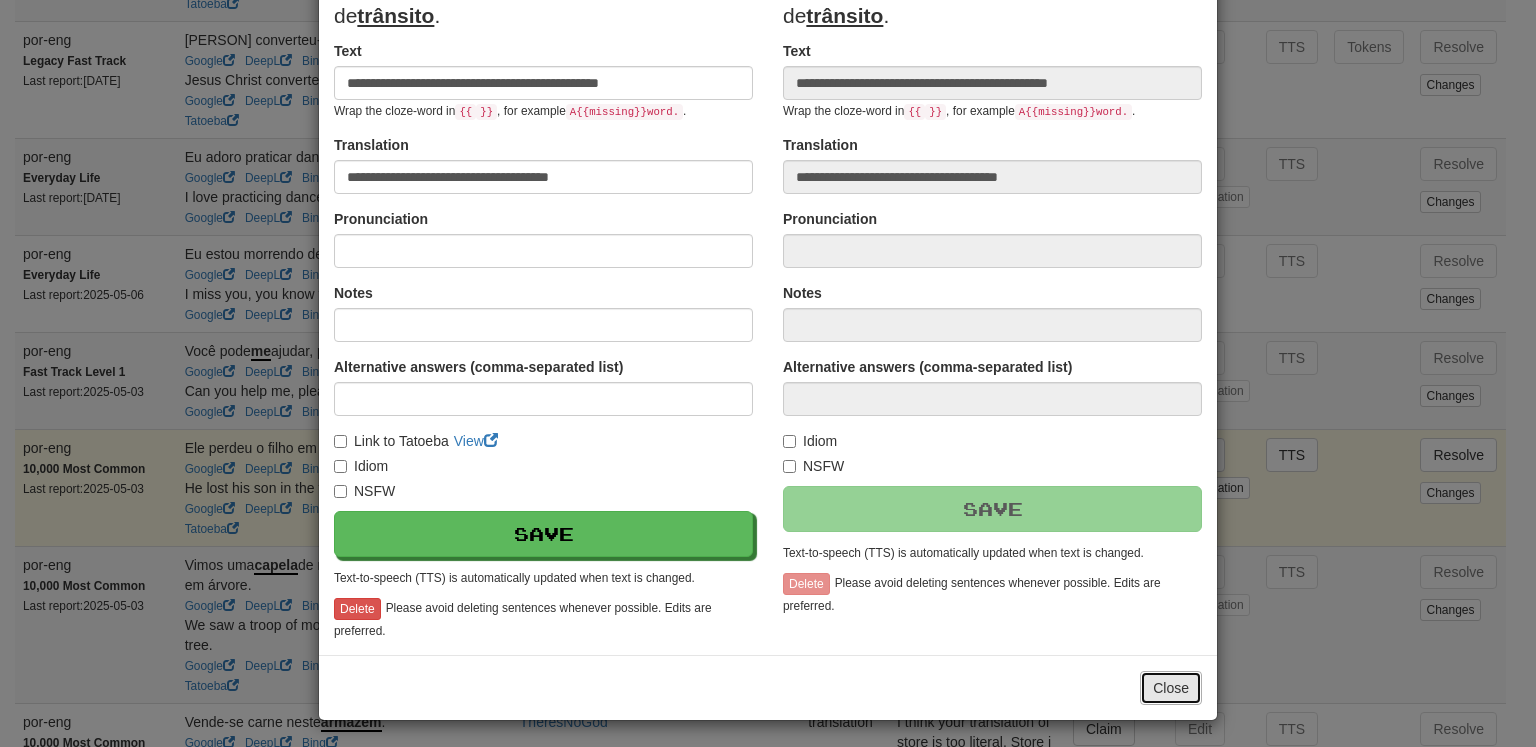 click on "Close" at bounding box center (1171, 688) 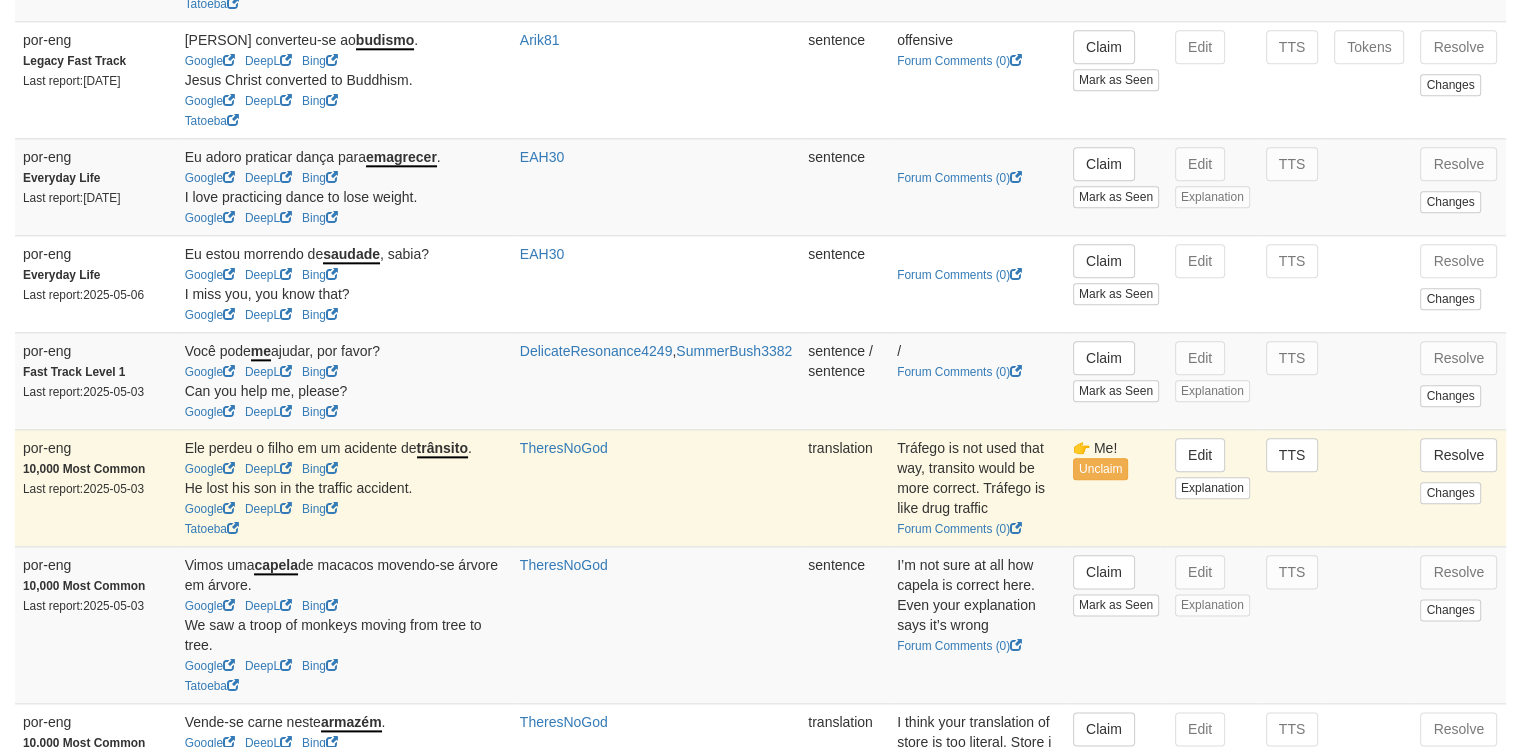click on "Resolve Changes" at bounding box center (1459, 487) 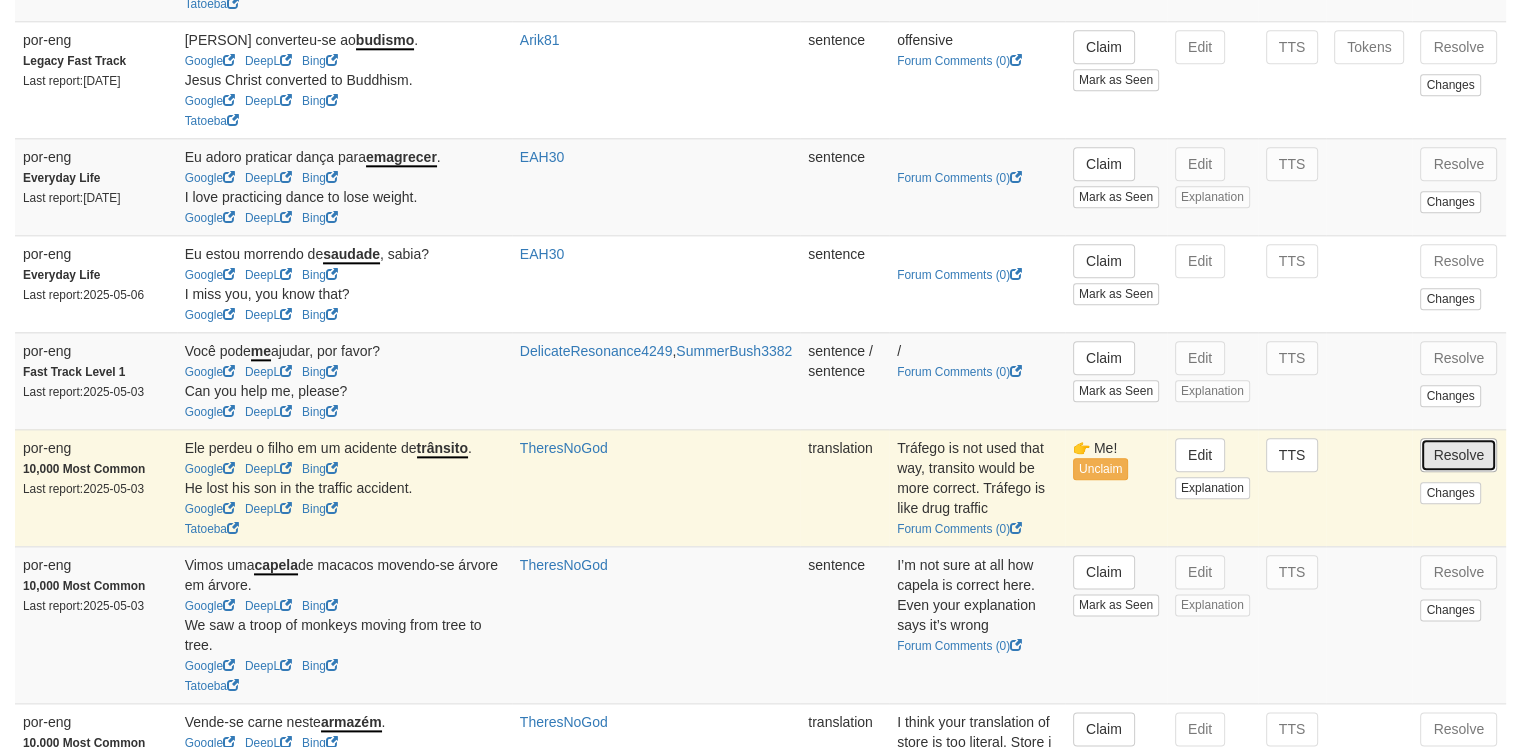 click on "Resolve" at bounding box center (1458, 455) 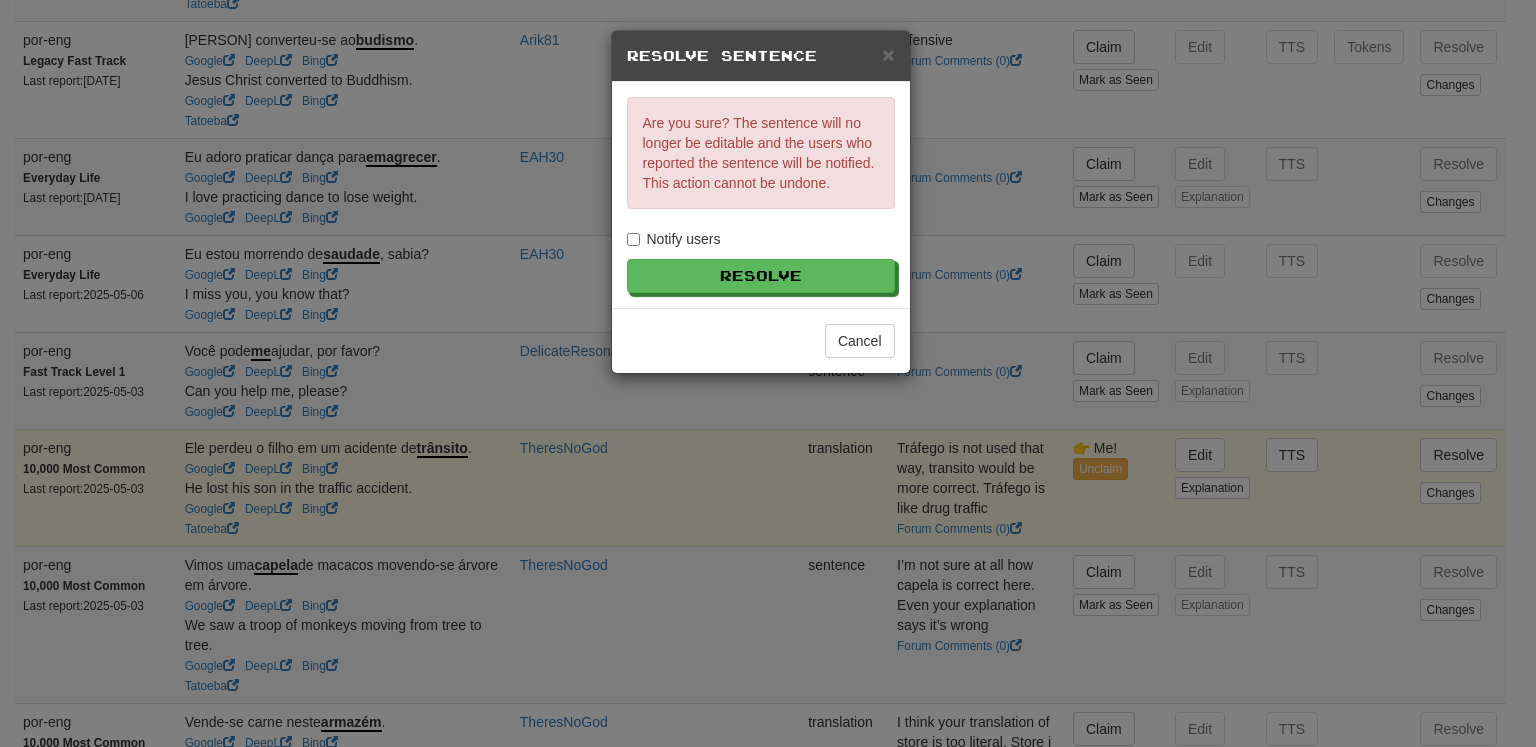 click on "Notify users" at bounding box center [674, 239] 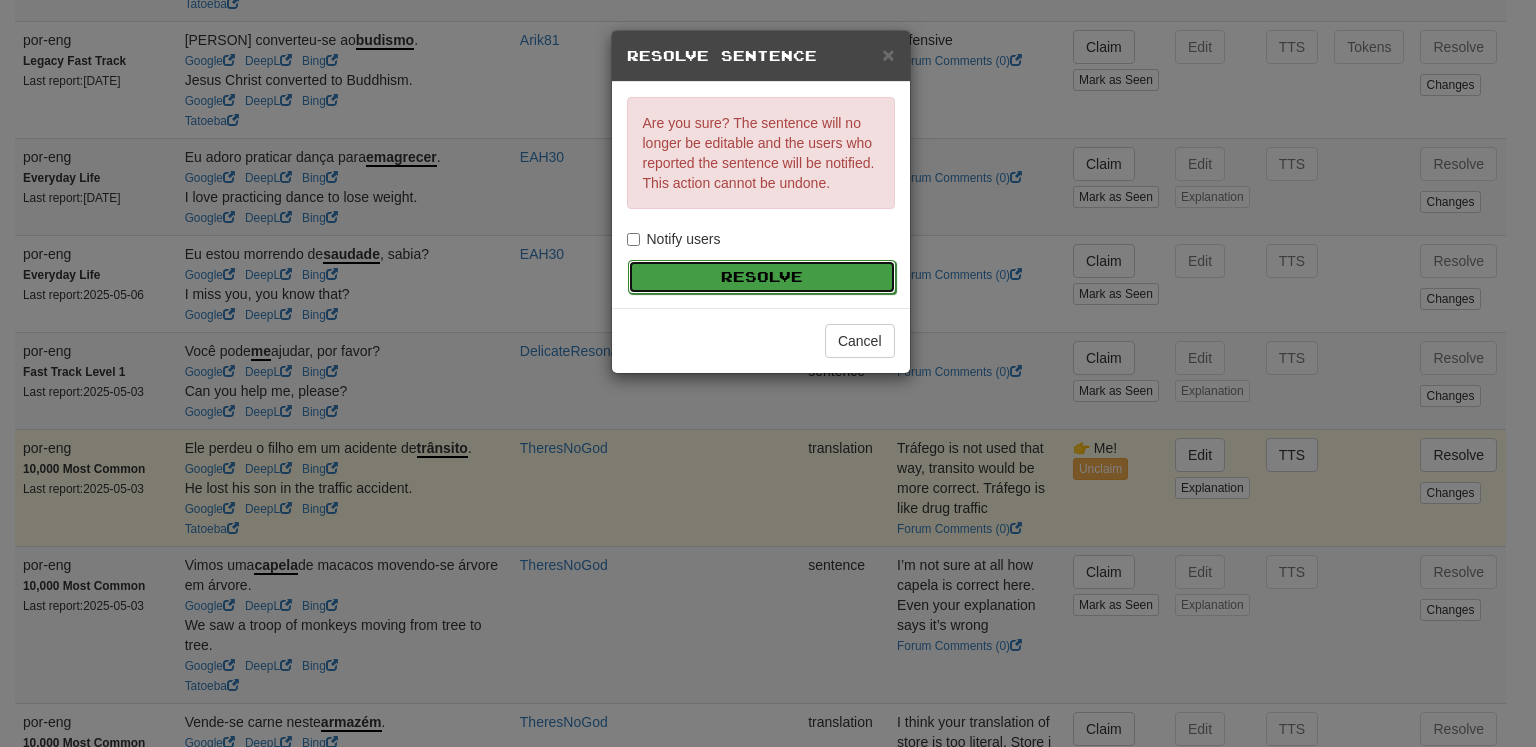 click on "Resolve" at bounding box center [762, 277] 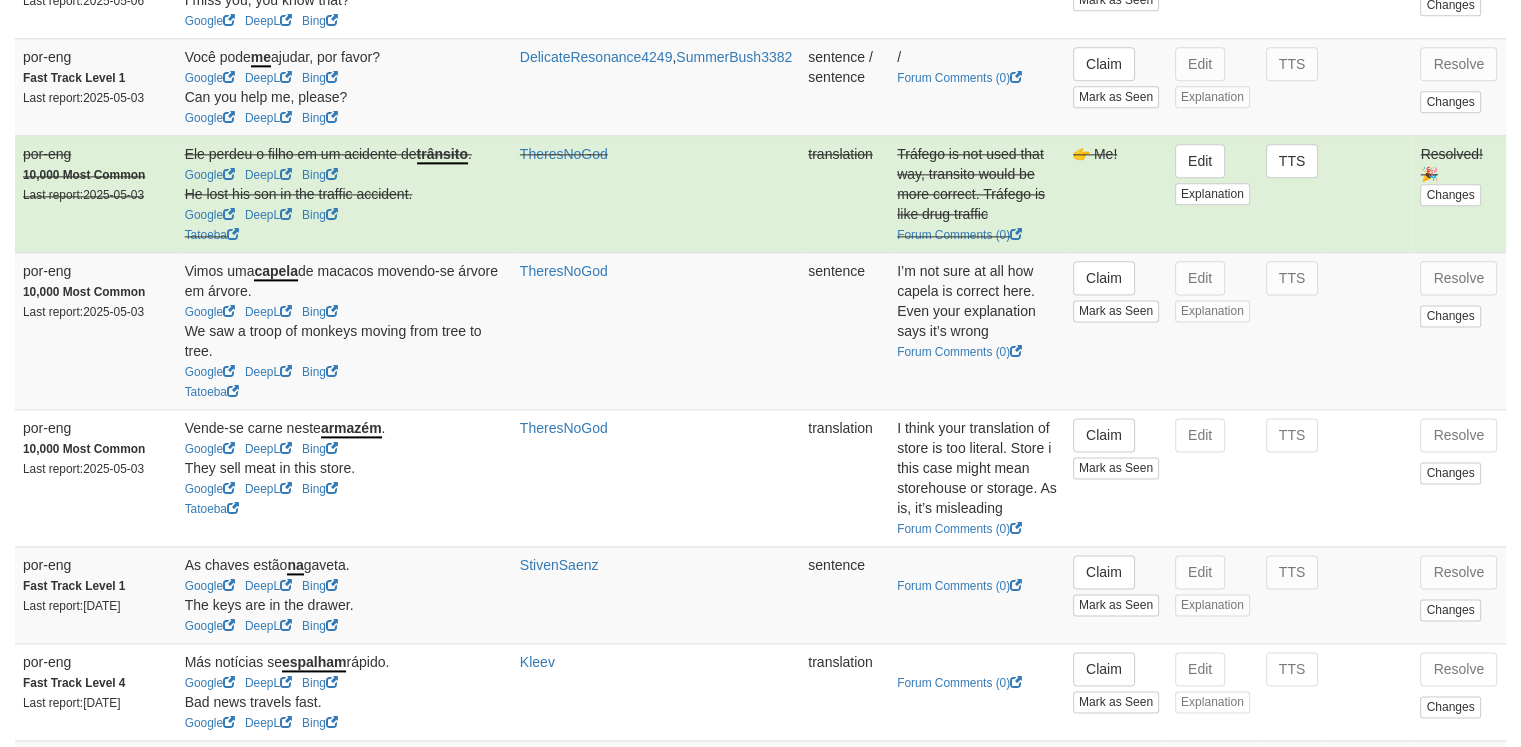 scroll, scrollTop: 2595, scrollLeft: 0, axis: vertical 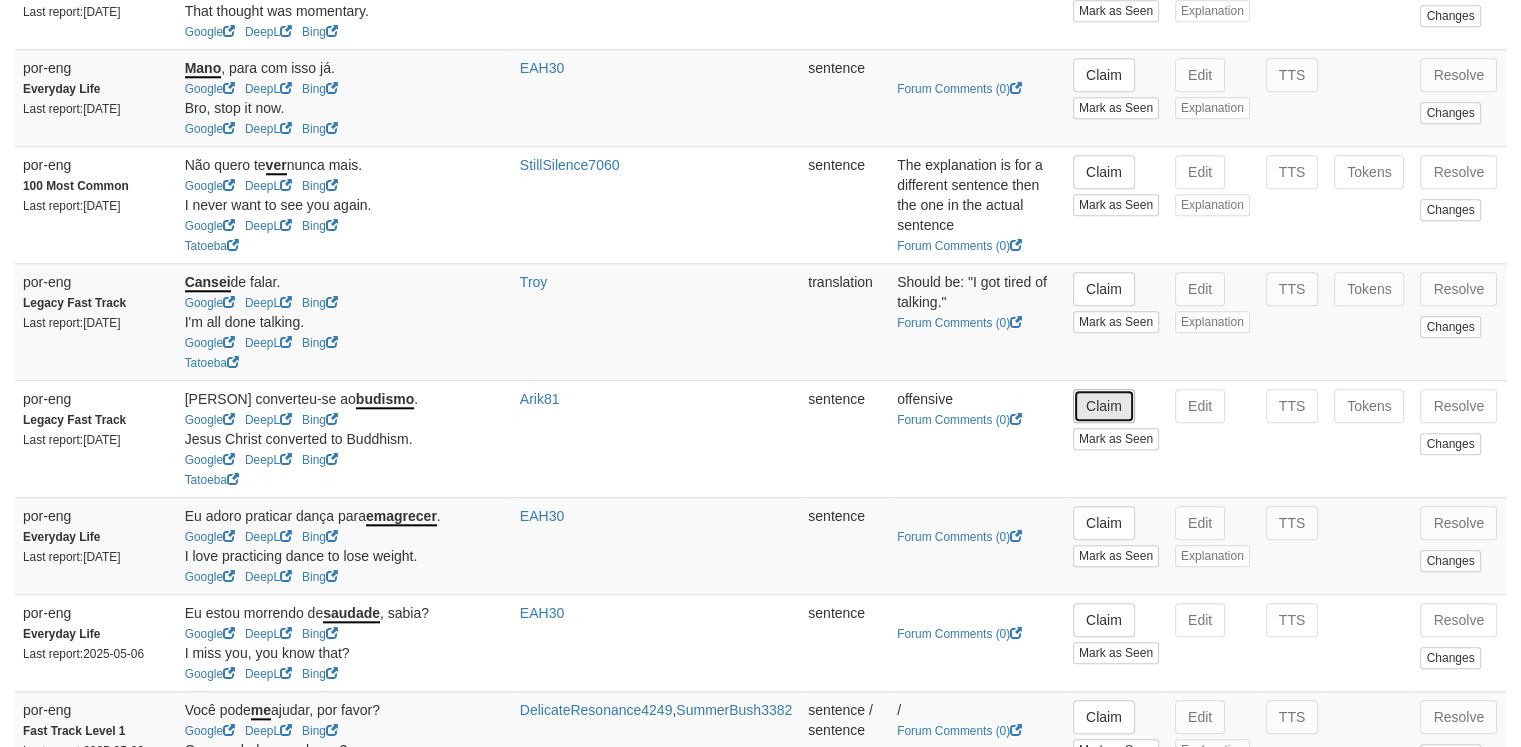 click on "Claim" at bounding box center (1104, 406) 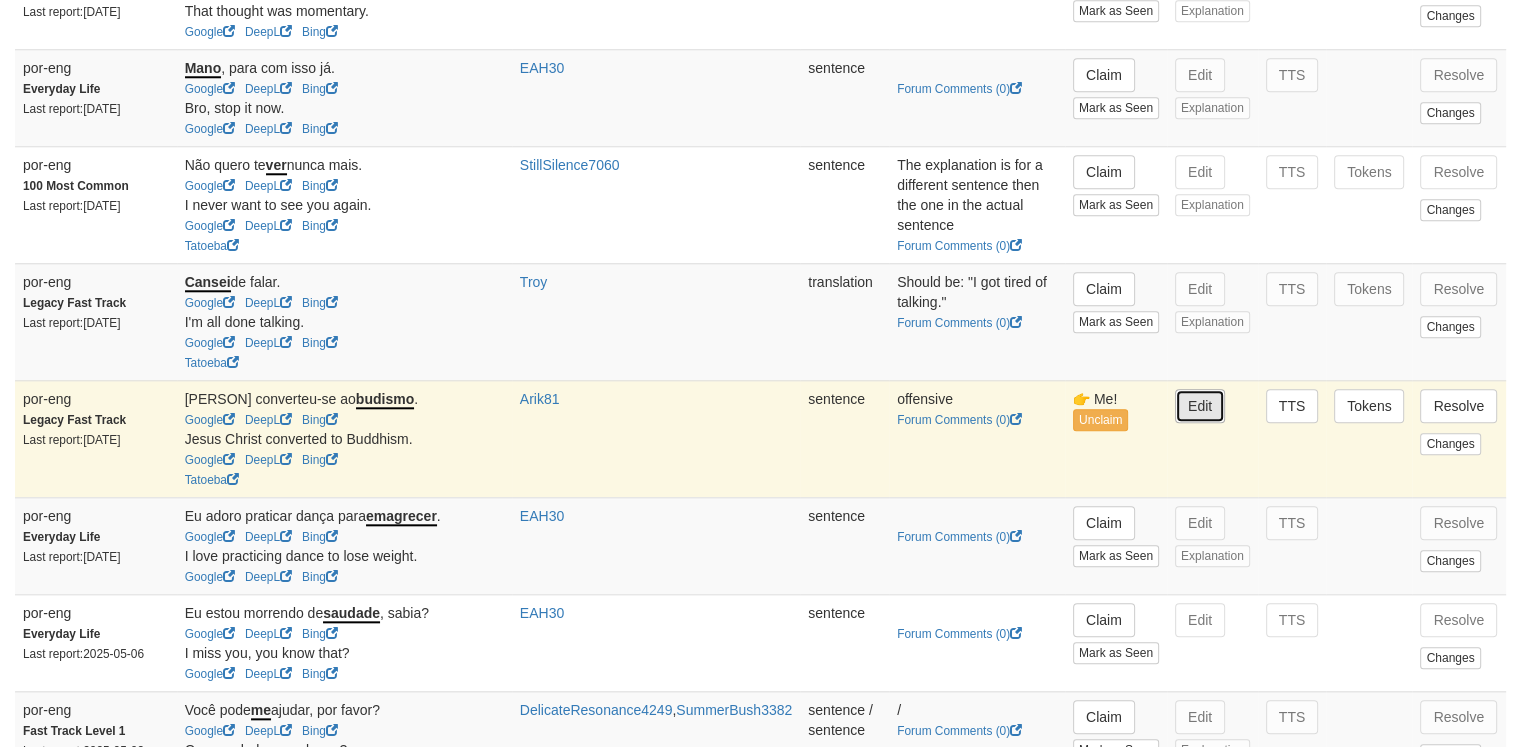 click on "Edit" at bounding box center [1200, 406] 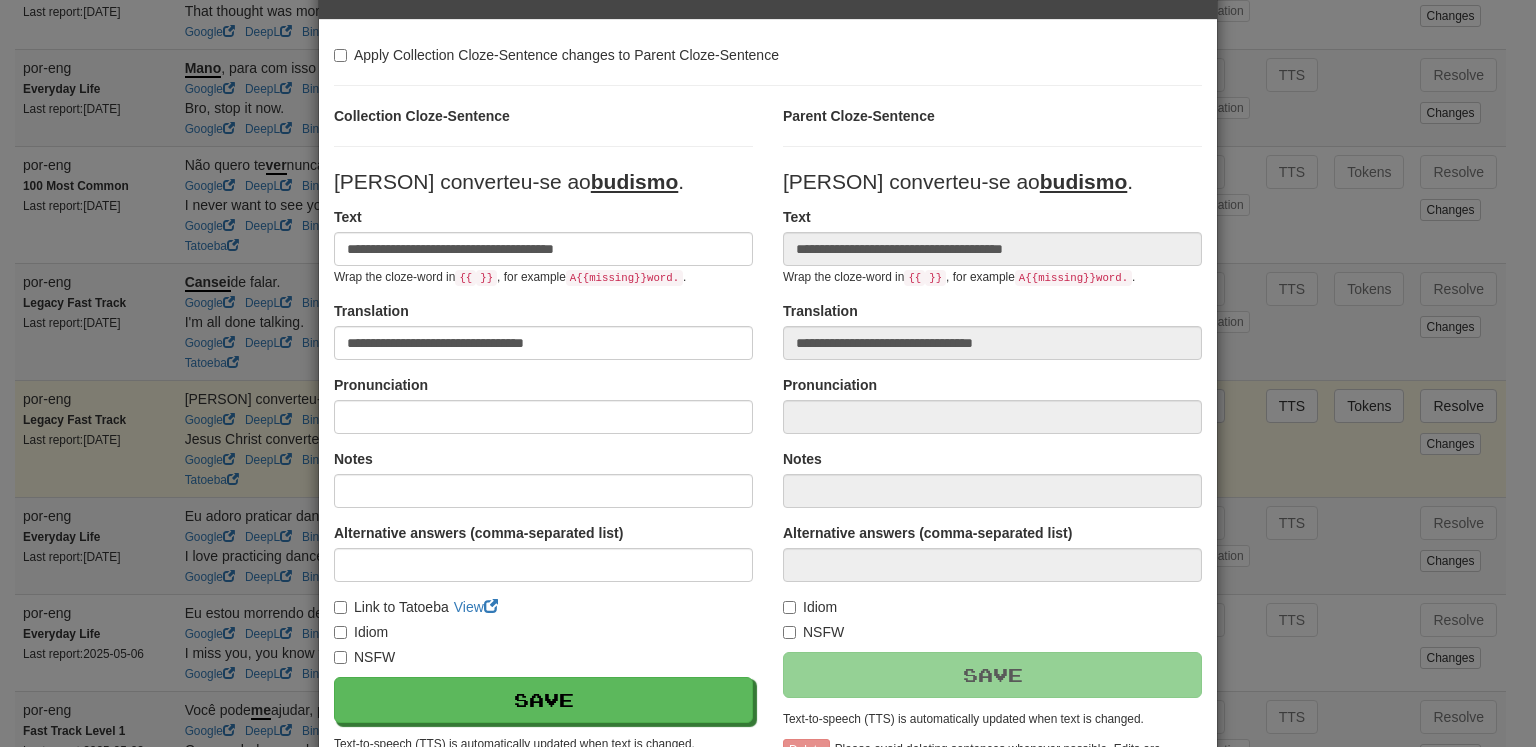 scroll, scrollTop: 26, scrollLeft: 0, axis: vertical 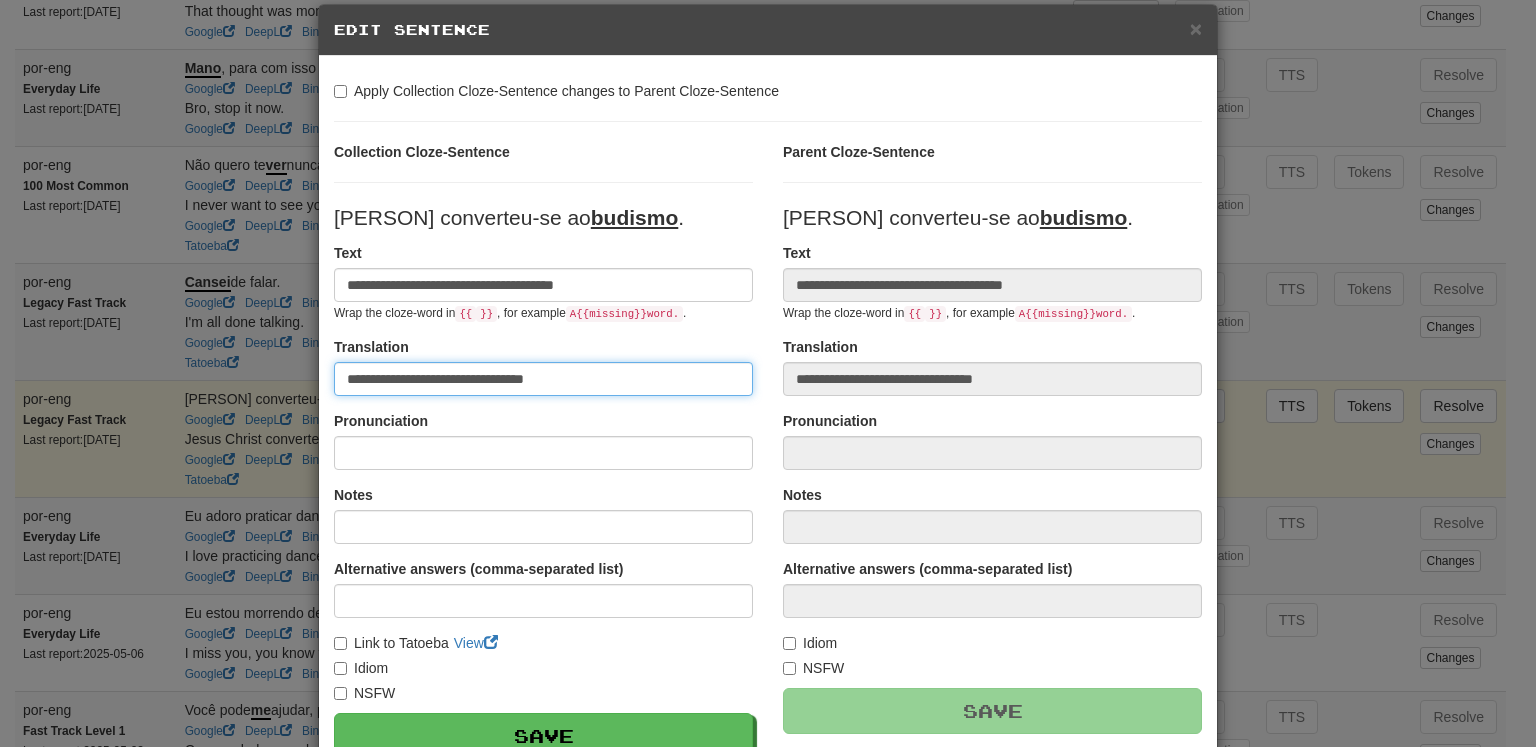 drag, startPoint x: 419, startPoint y: 378, endPoint x: 244, endPoint y: 368, distance: 175.28548 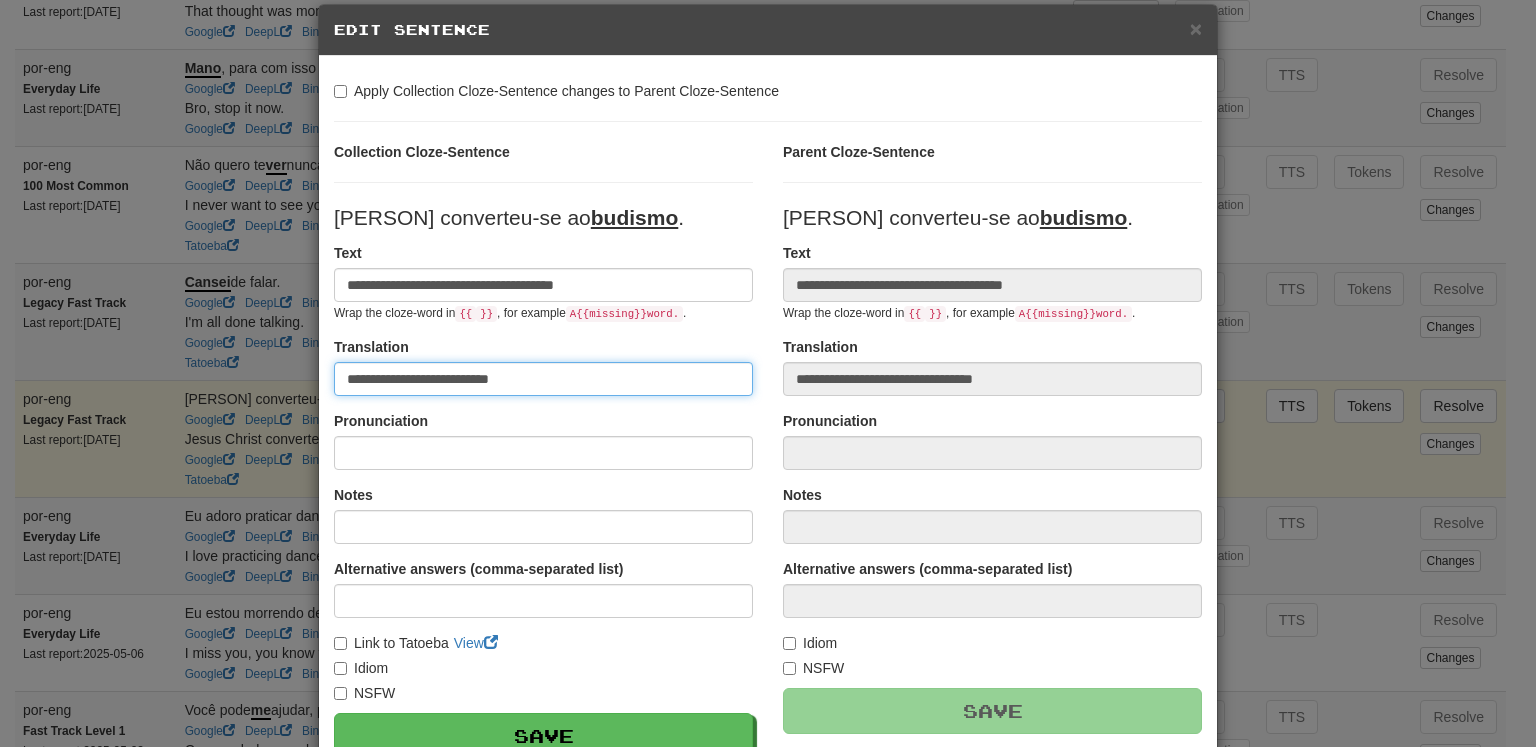 type on "**********" 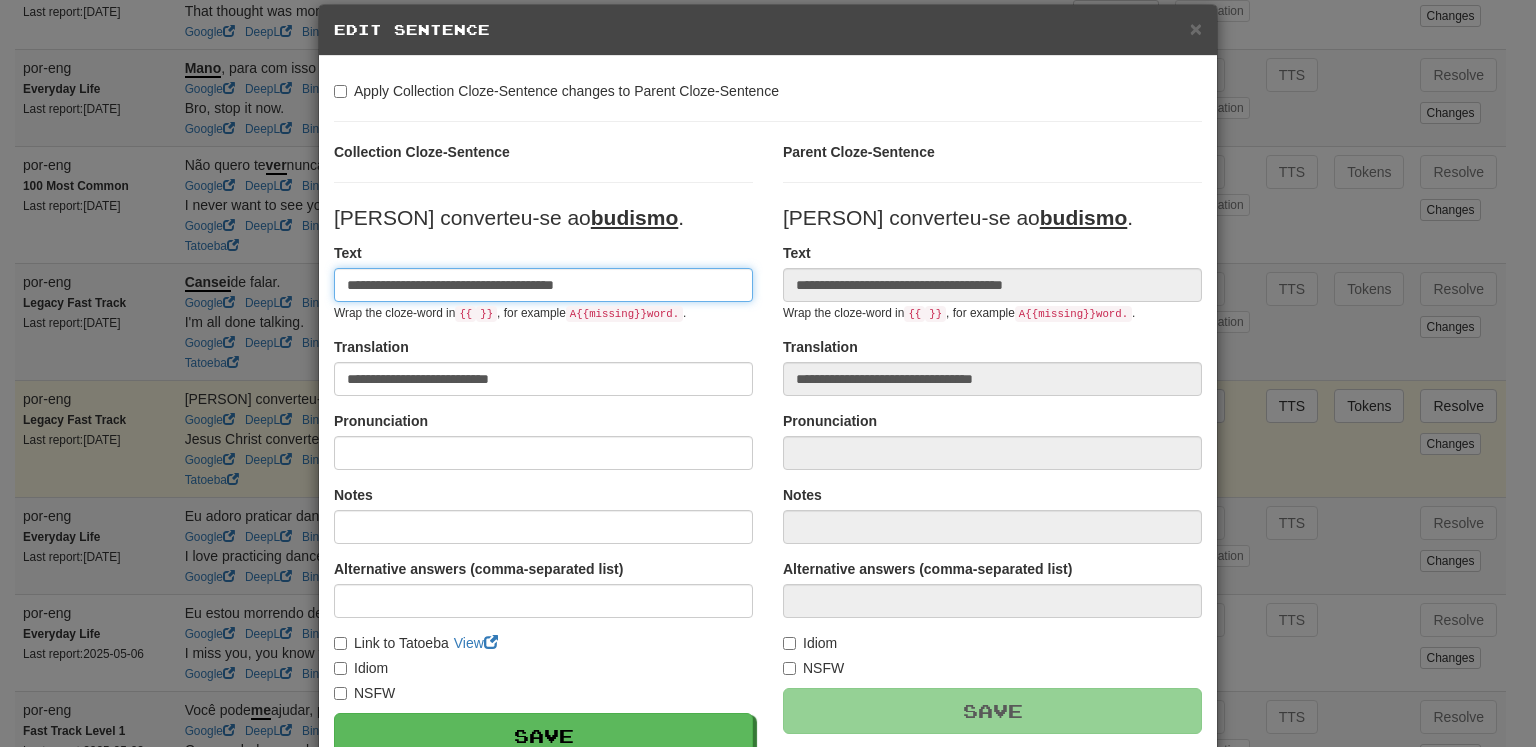 drag, startPoint x: 414, startPoint y: 289, endPoint x: 272, endPoint y: 274, distance: 142.79005 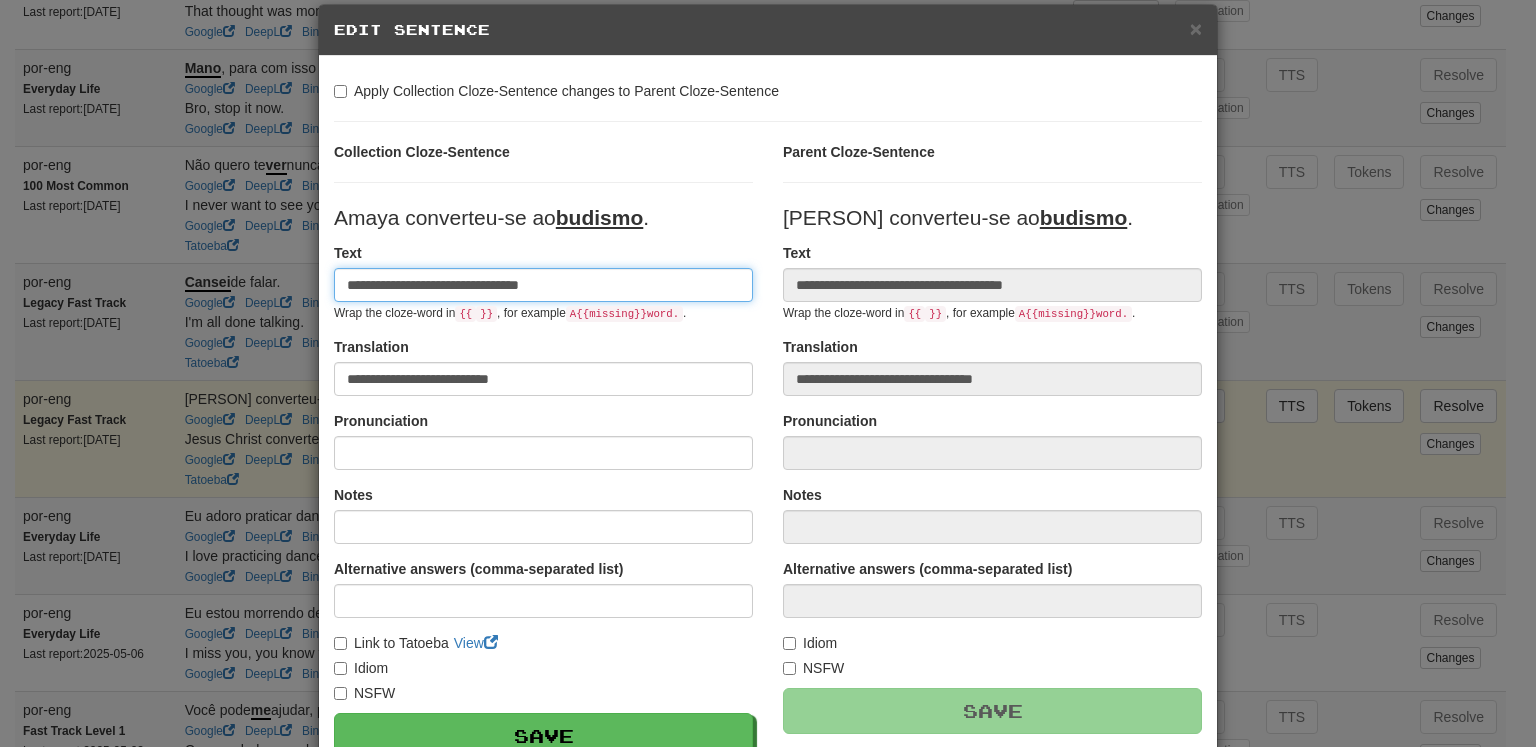 type on "**********" 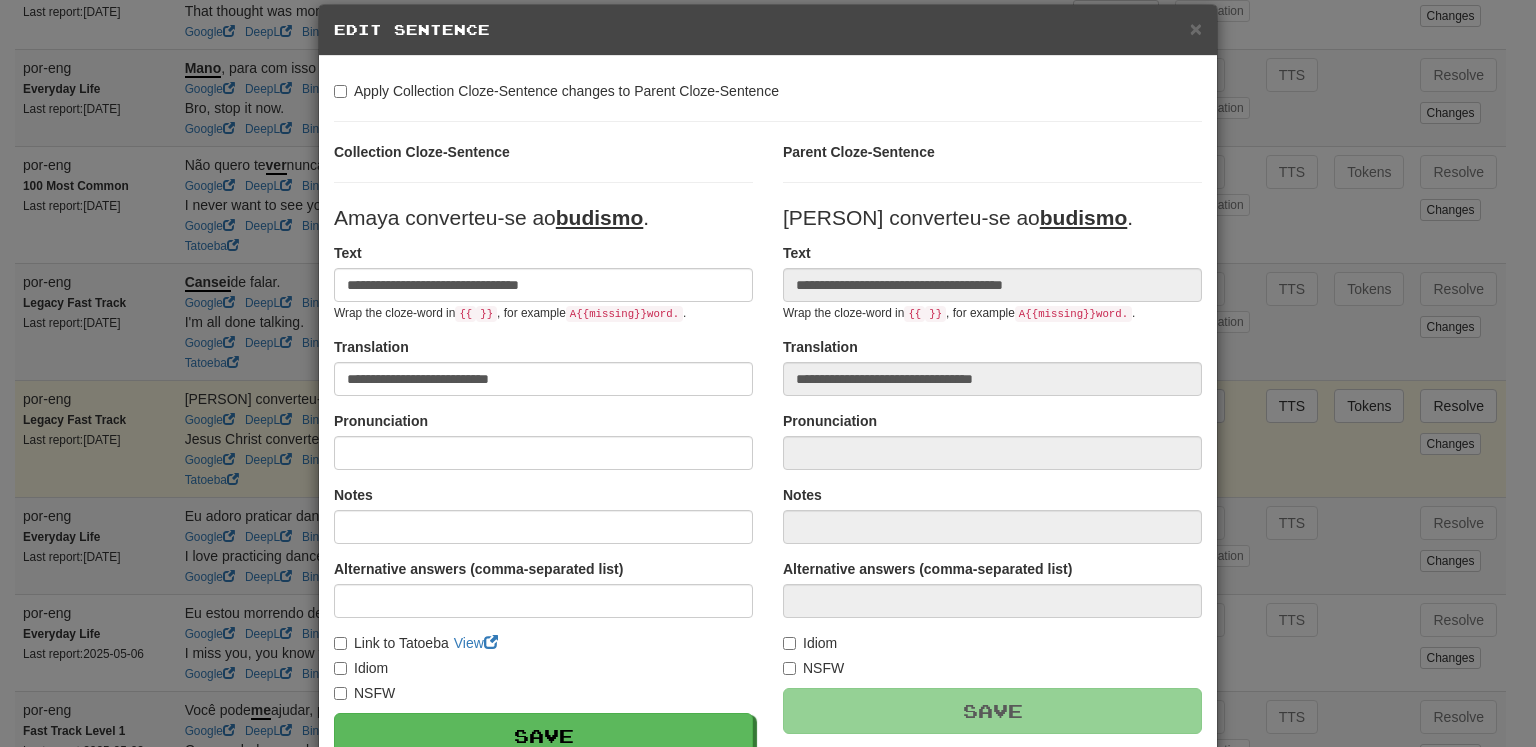 click on "Pronunciation" at bounding box center [543, 440] 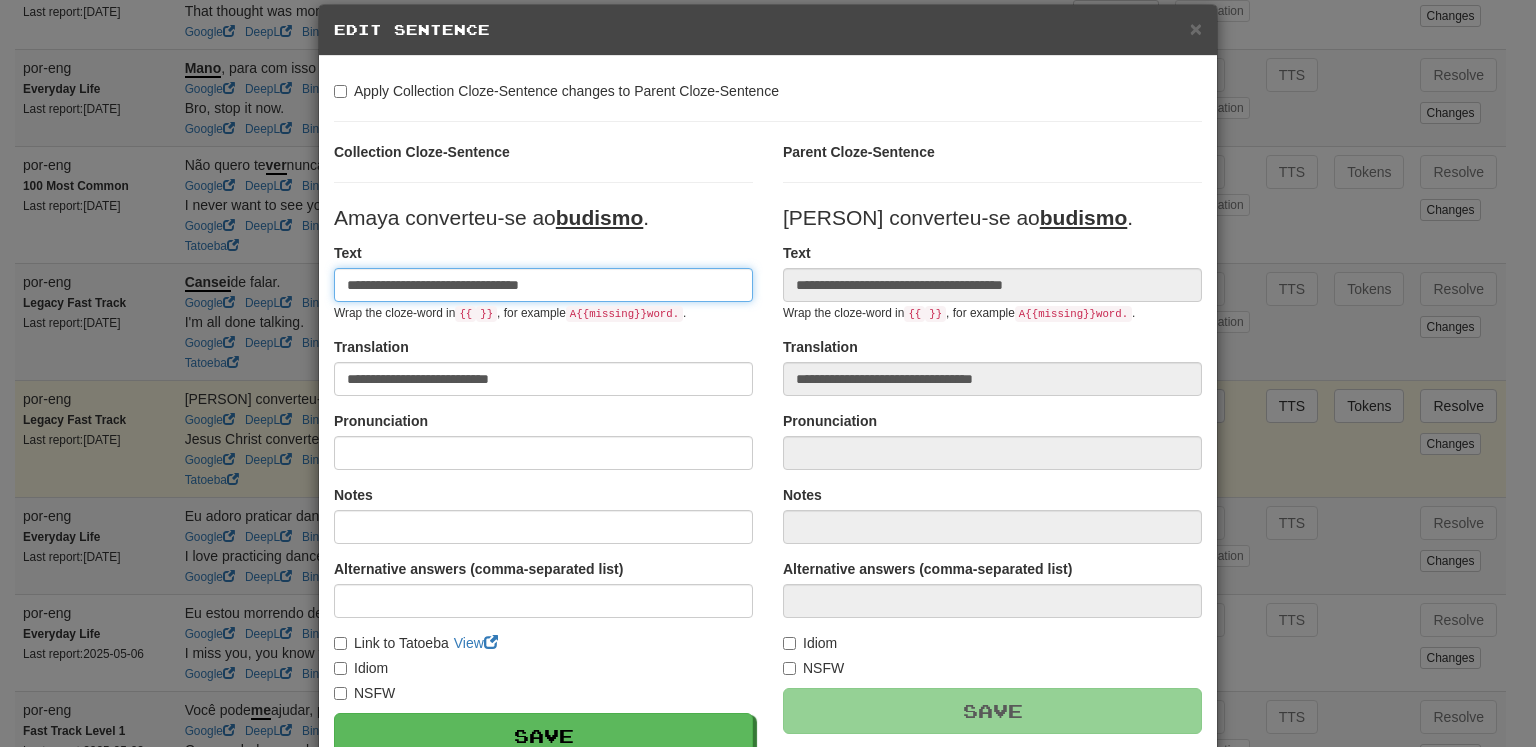 drag, startPoint x: 340, startPoint y: 284, endPoint x: 685, endPoint y: 265, distance: 345.5228 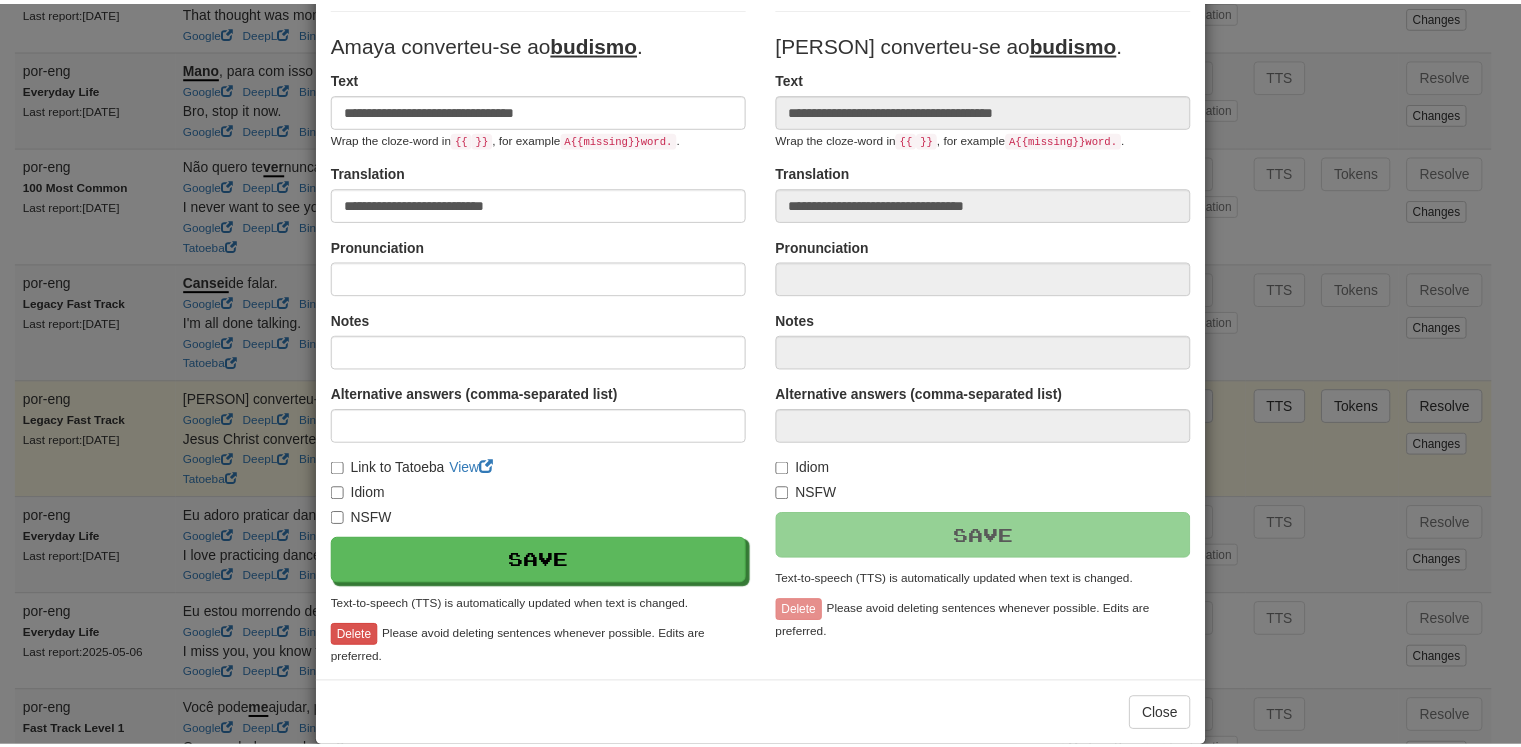 scroll, scrollTop: 228, scrollLeft: 0, axis: vertical 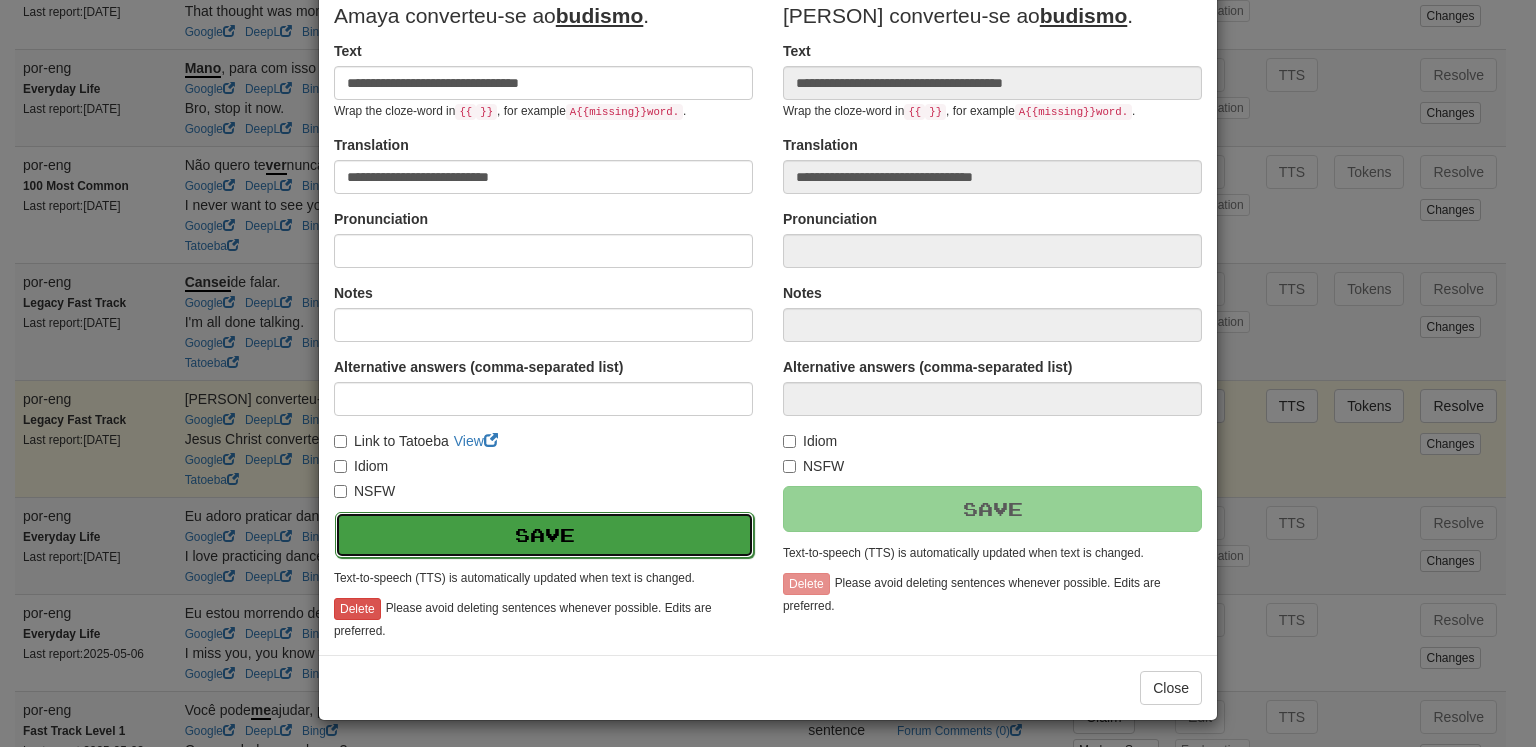 click on "Save" at bounding box center (544, 535) 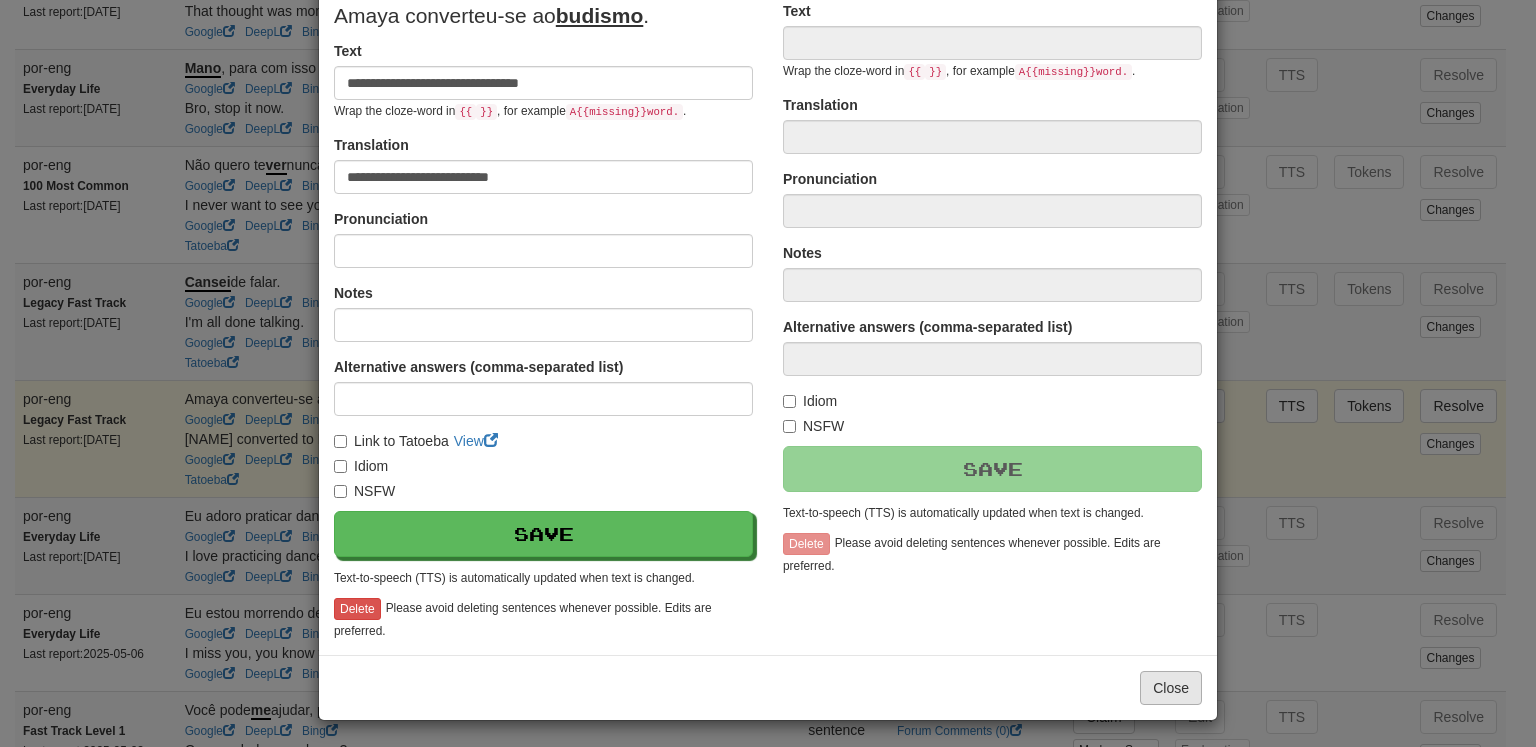type on "**********" 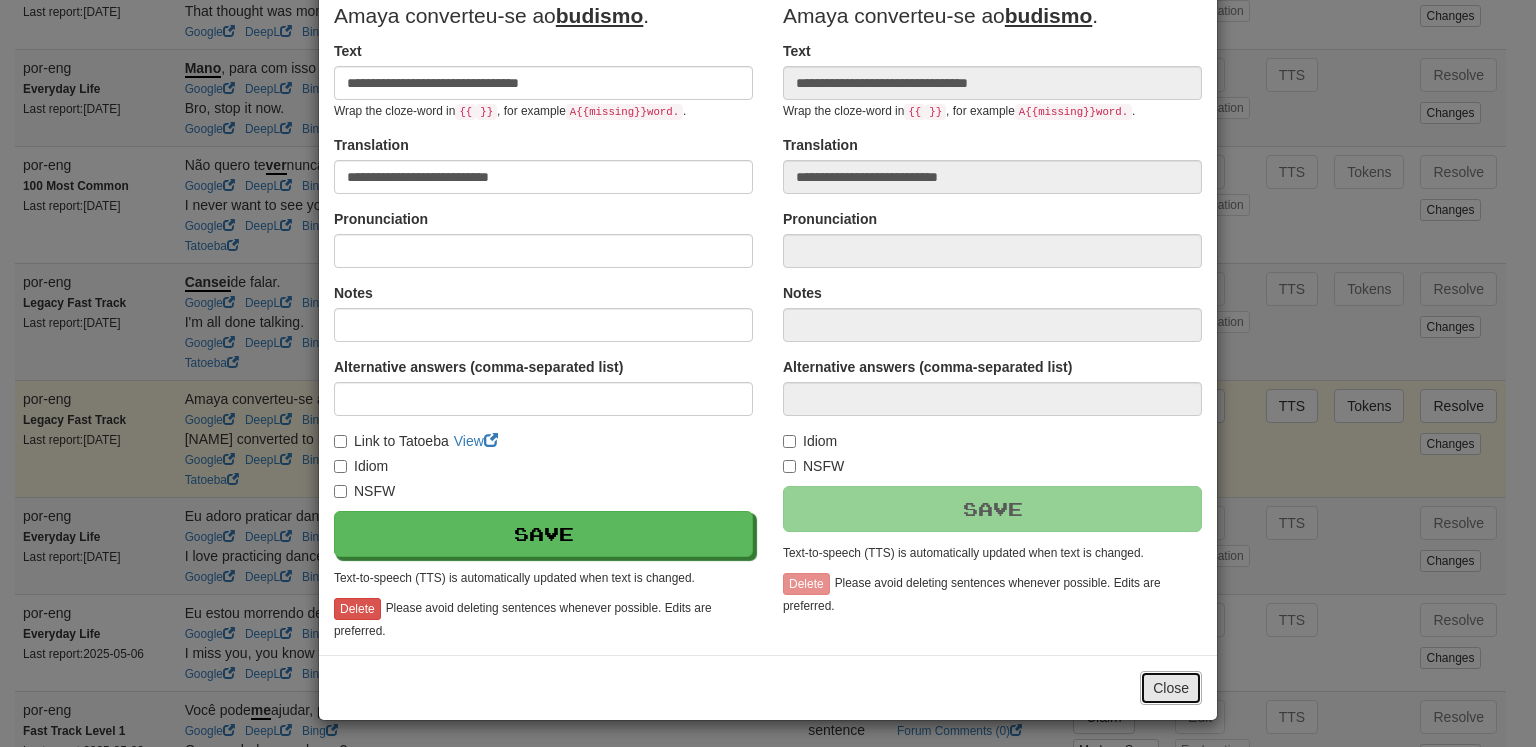 click on "Close" at bounding box center [1171, 688] 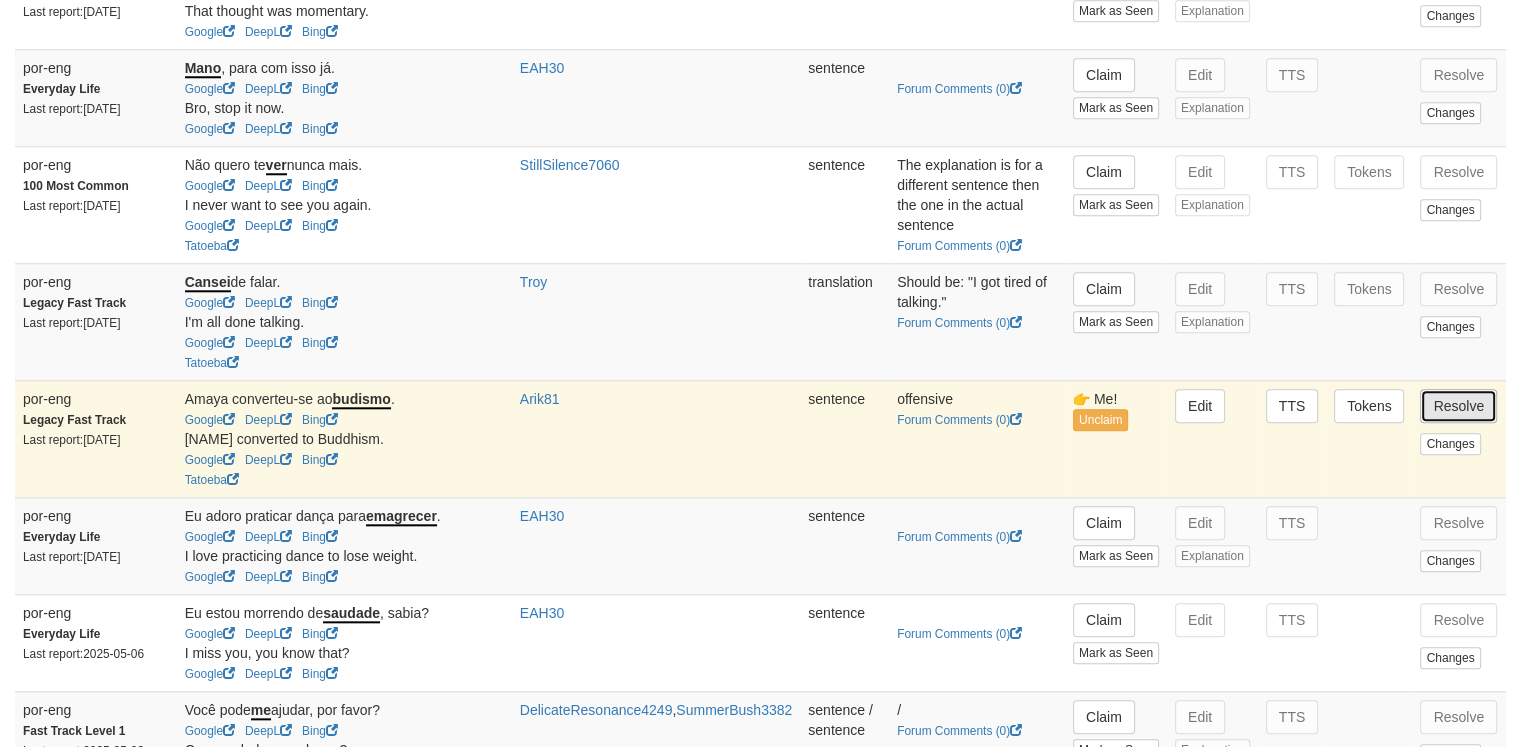 click on "Resolve" at bounding box center (1458, 406) 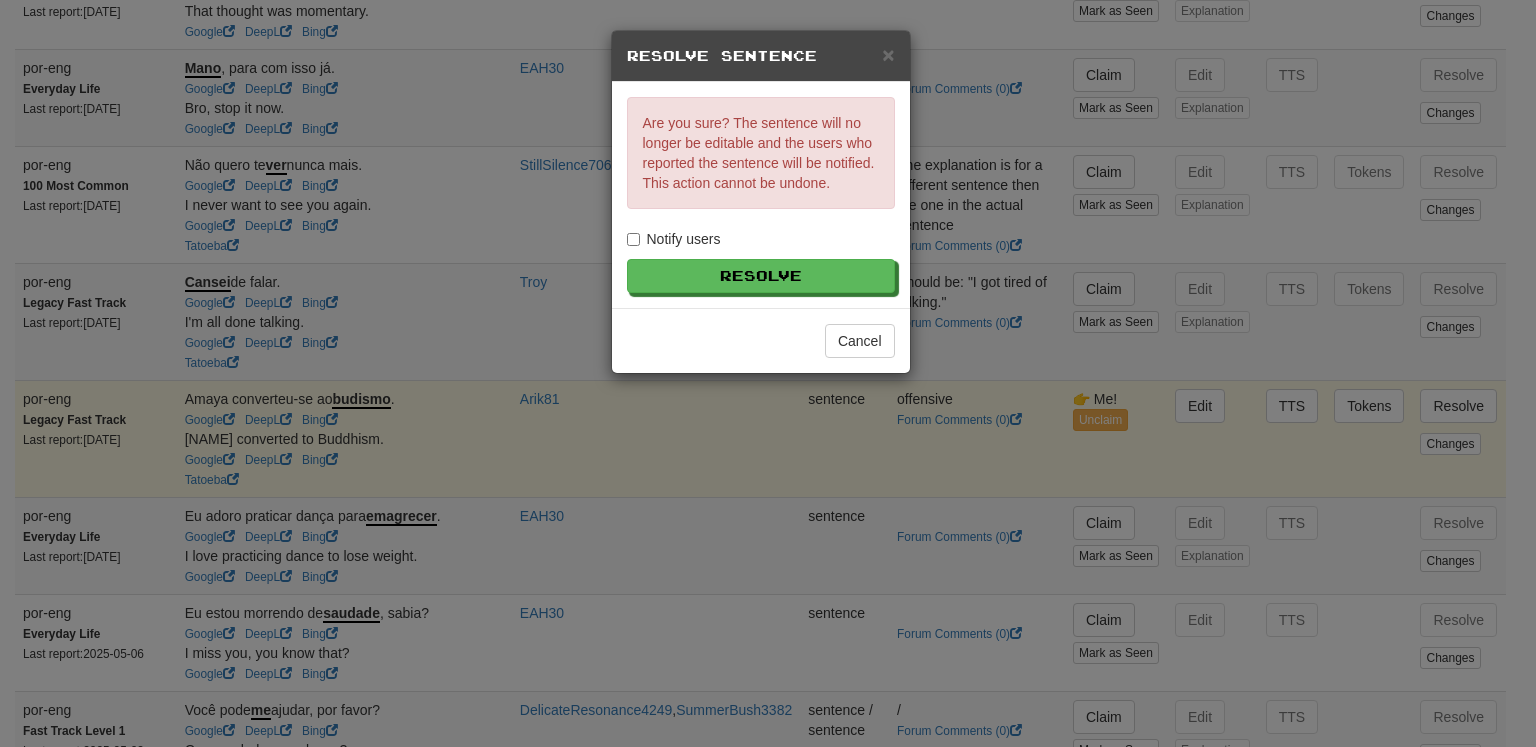 click on "Notify users" at bounding box center [674, 239] 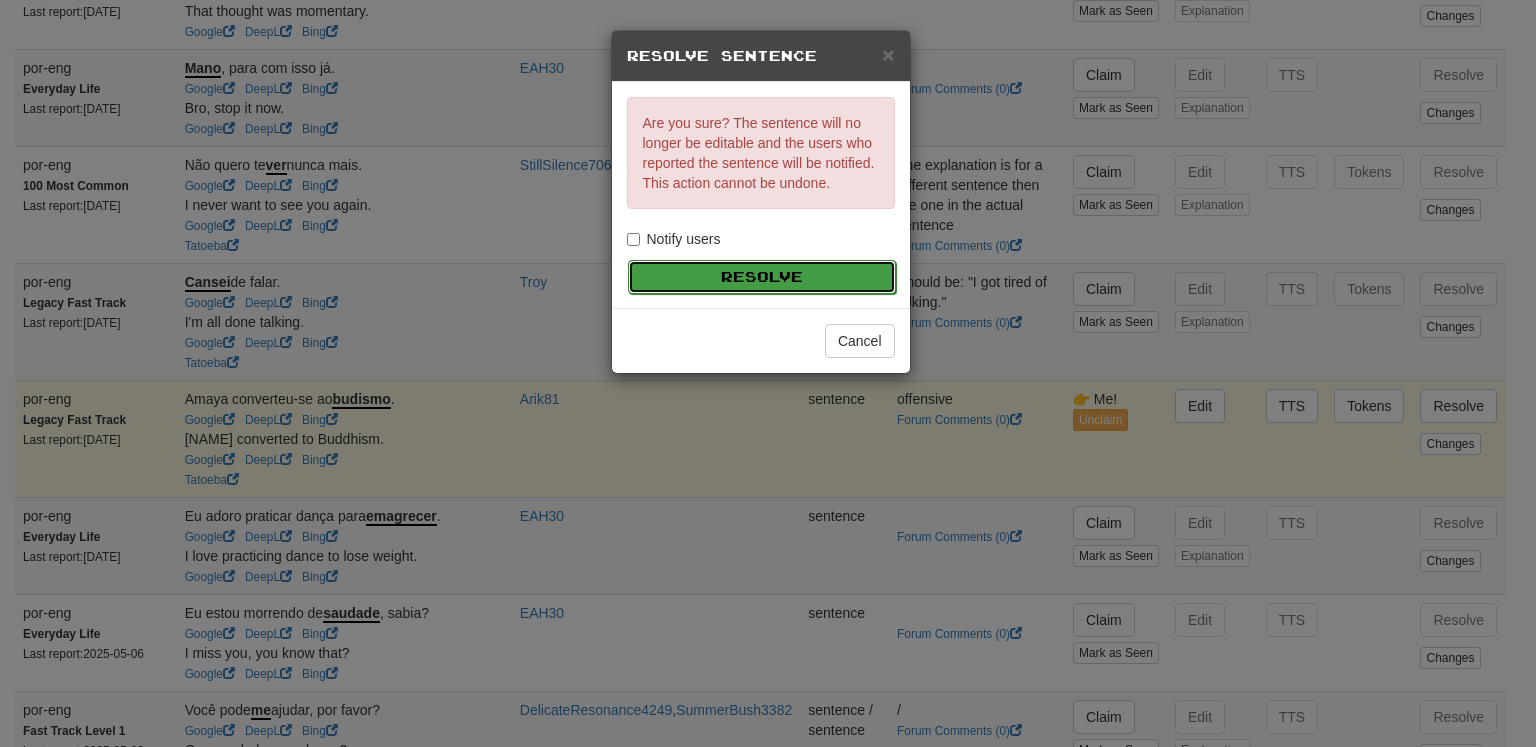 click on "Resolve" at bounding box center (762, 277) 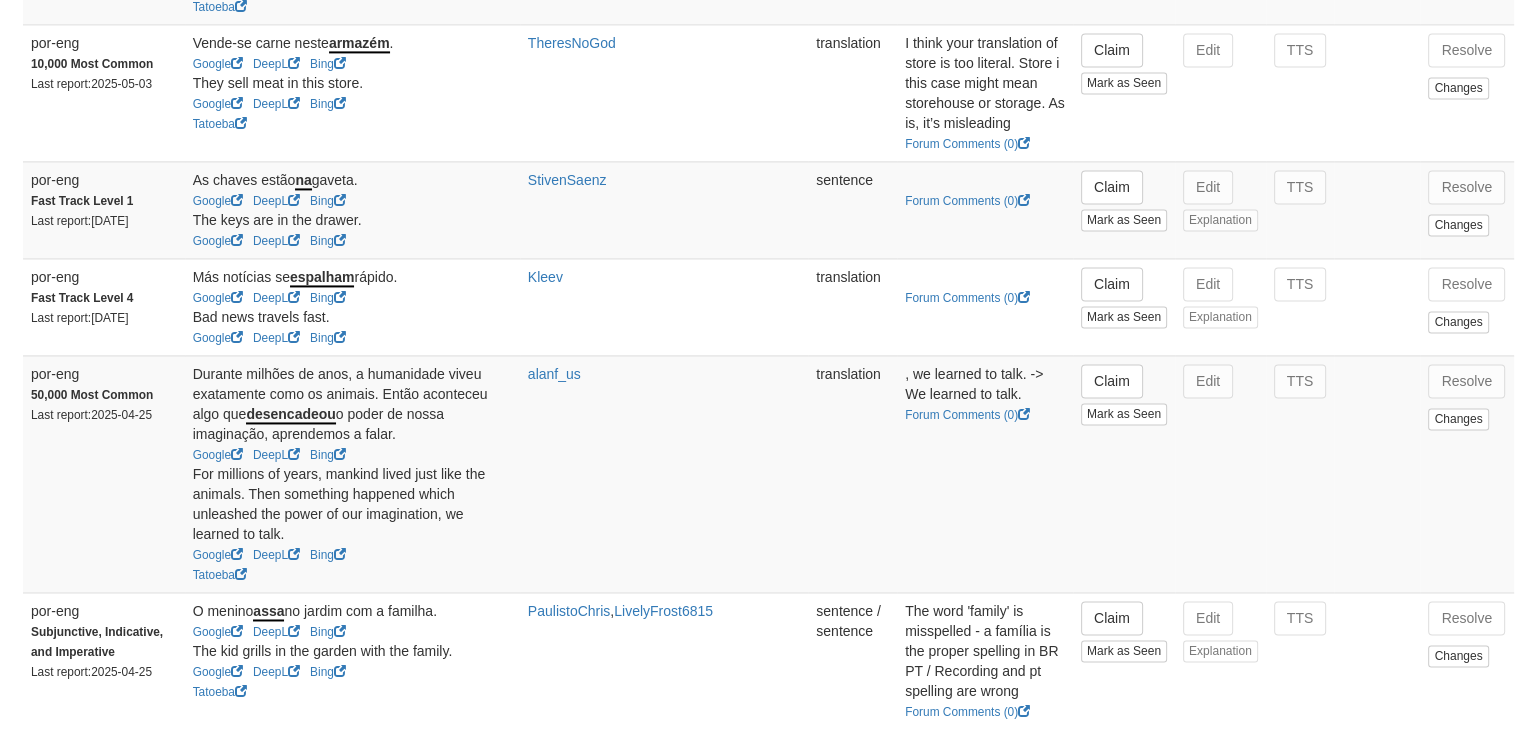 scroll, scrollTop: 2988, scrollLeft: 0, axis: vertical 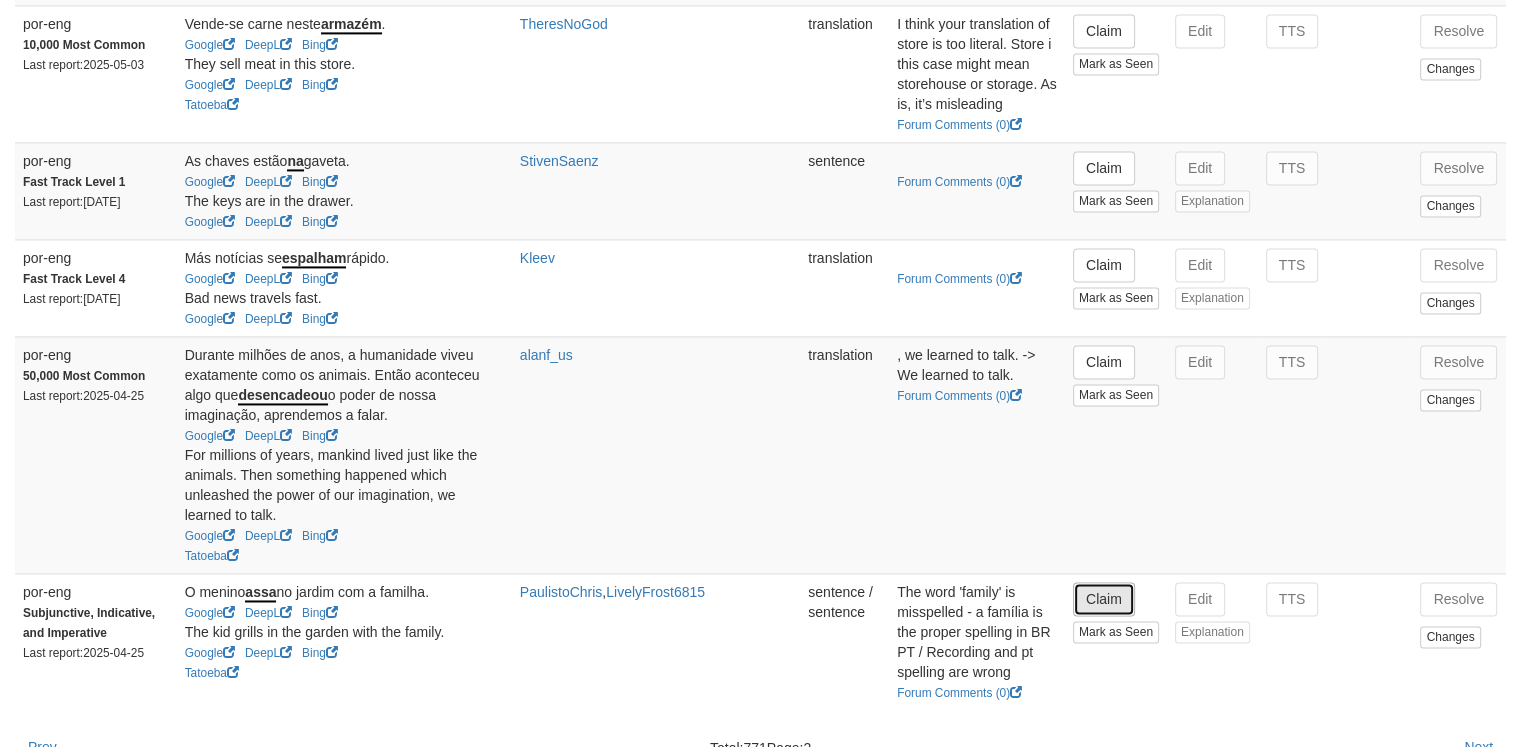 click on "Claim" at bounding box center (1104, 599) 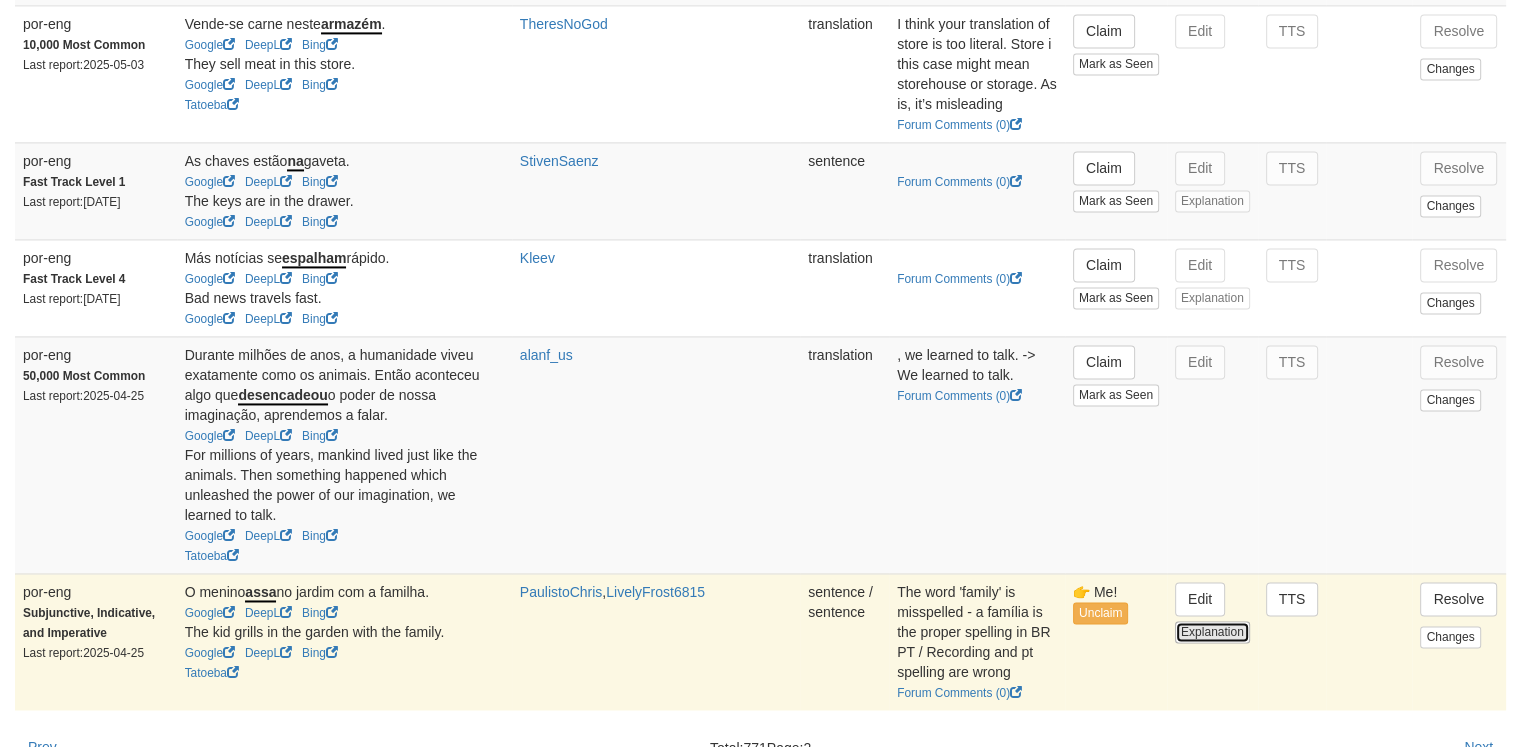 click on "Explanation" at bounding box center (1212, 632) 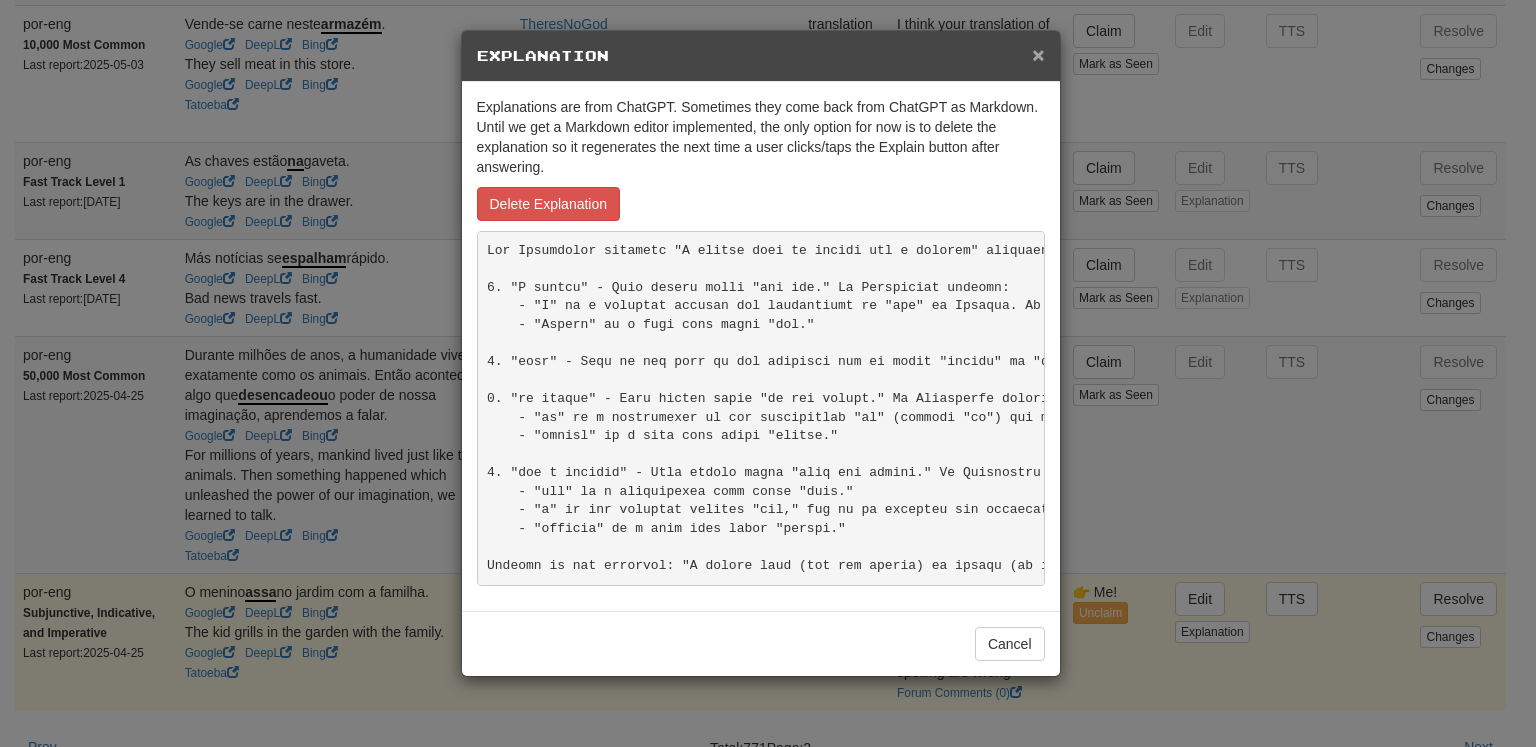 click on "×" at bounding box center (1038, 54) 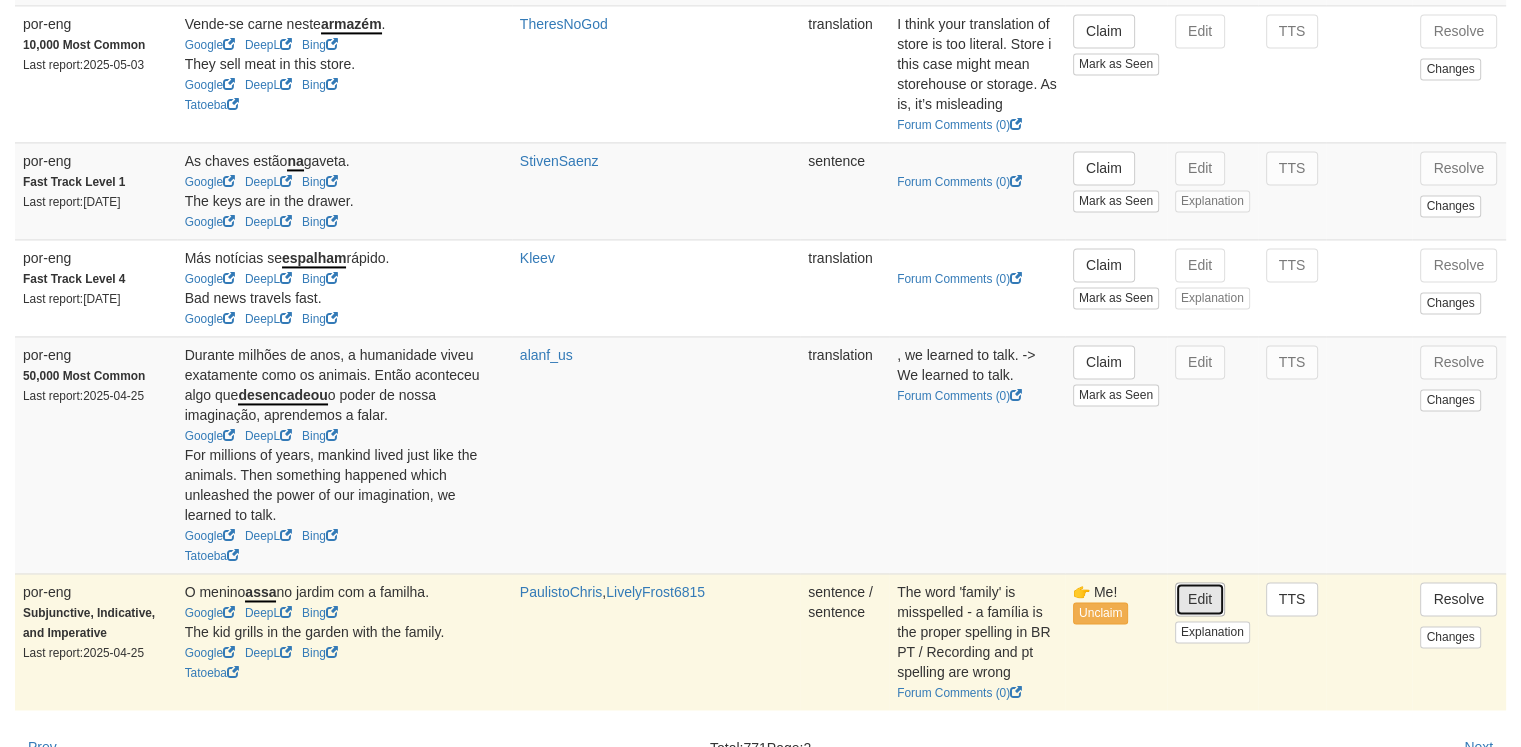 click on "Edit" at bounding box center [1200, 599] 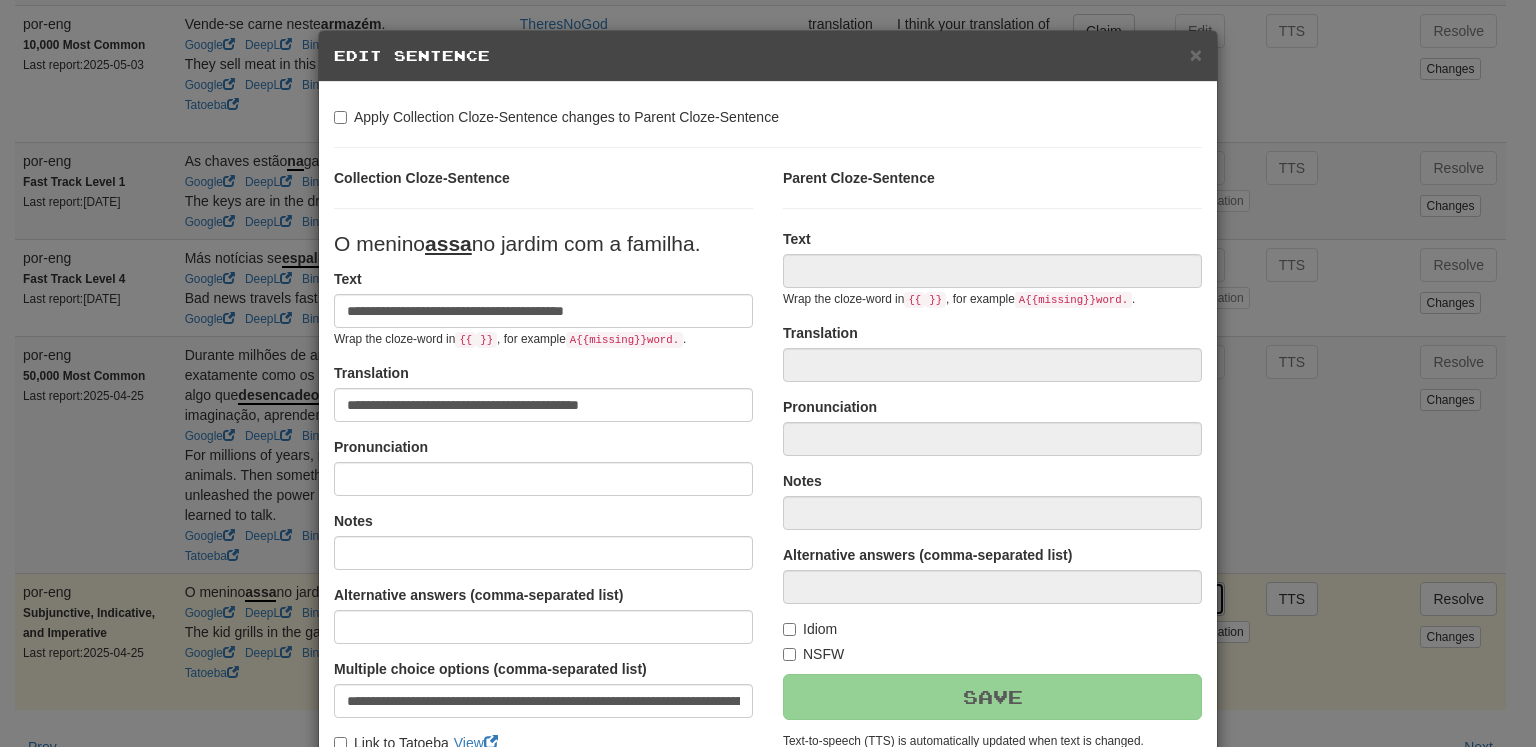 type on "**********" 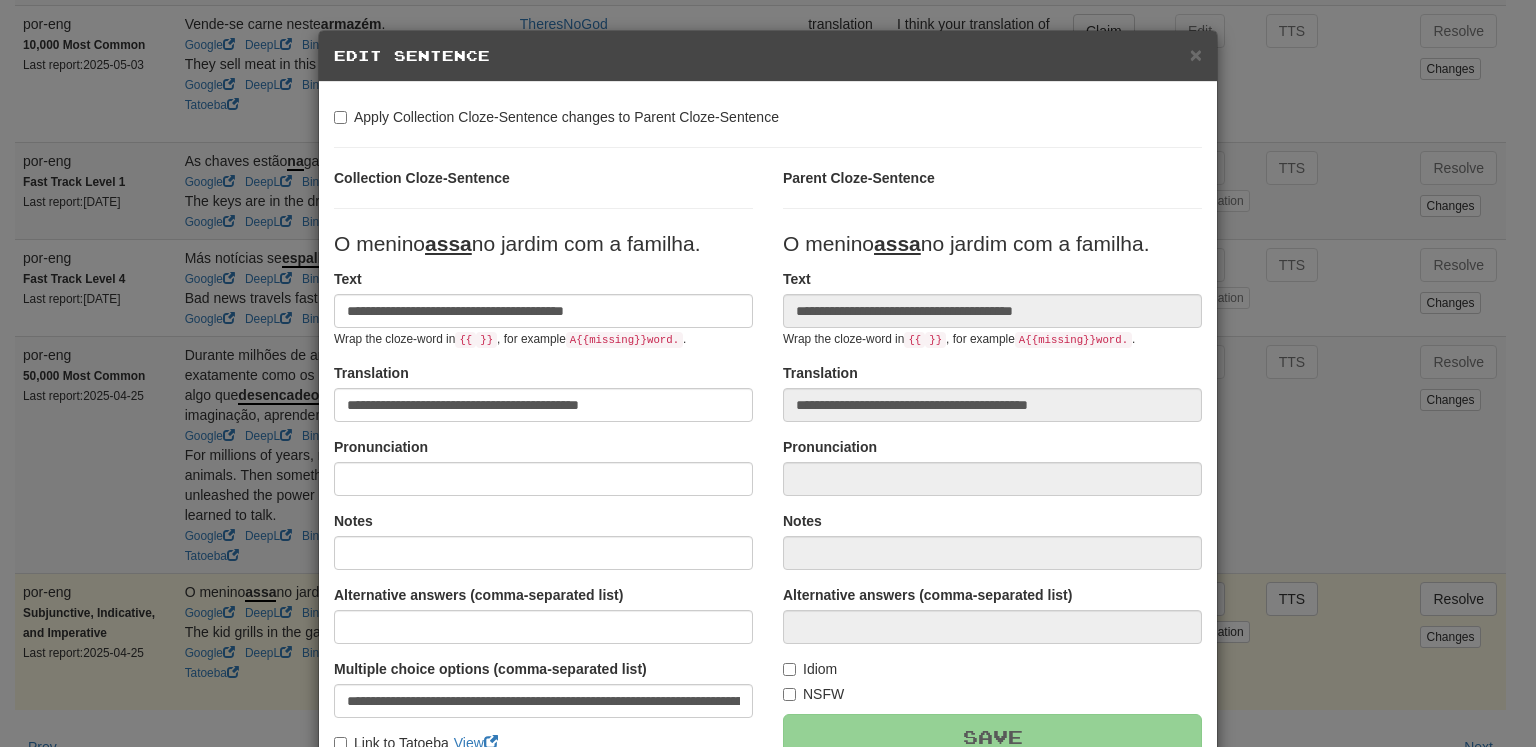 click on "× Edit Sentence" at bounding box center (768, 56) 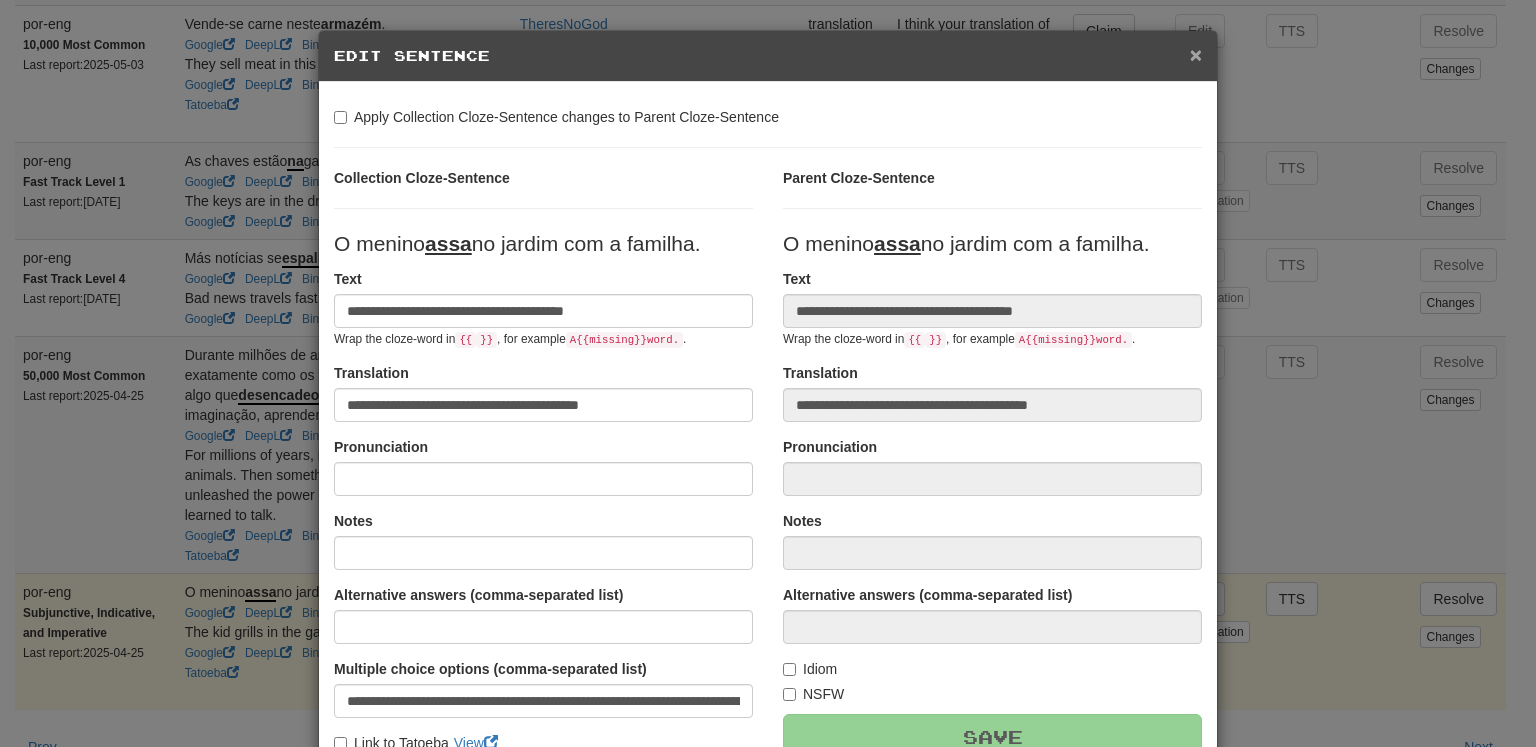 click on "×" at bounding box center [1196, 54] 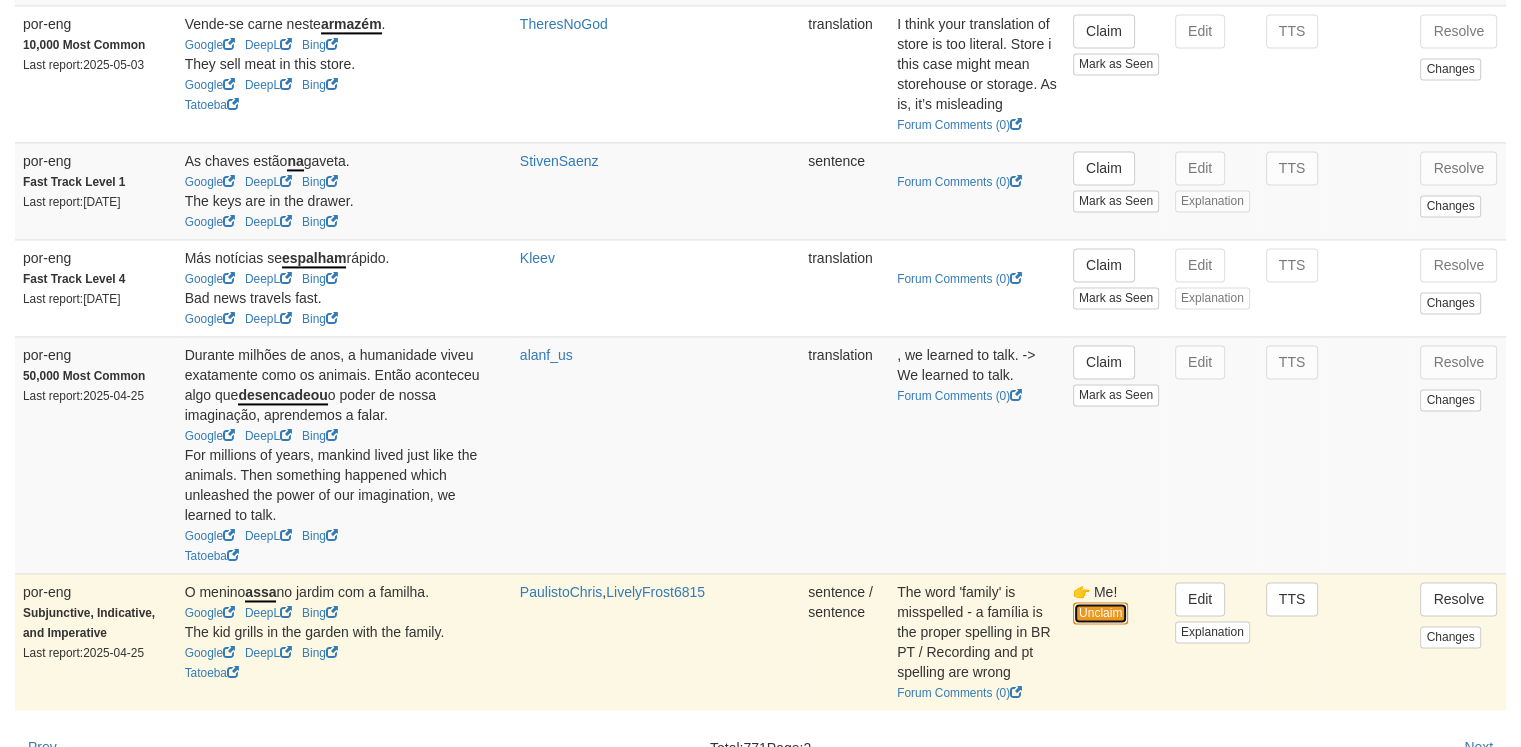 click on "Unclaim" at bounding box center (1100, 613) 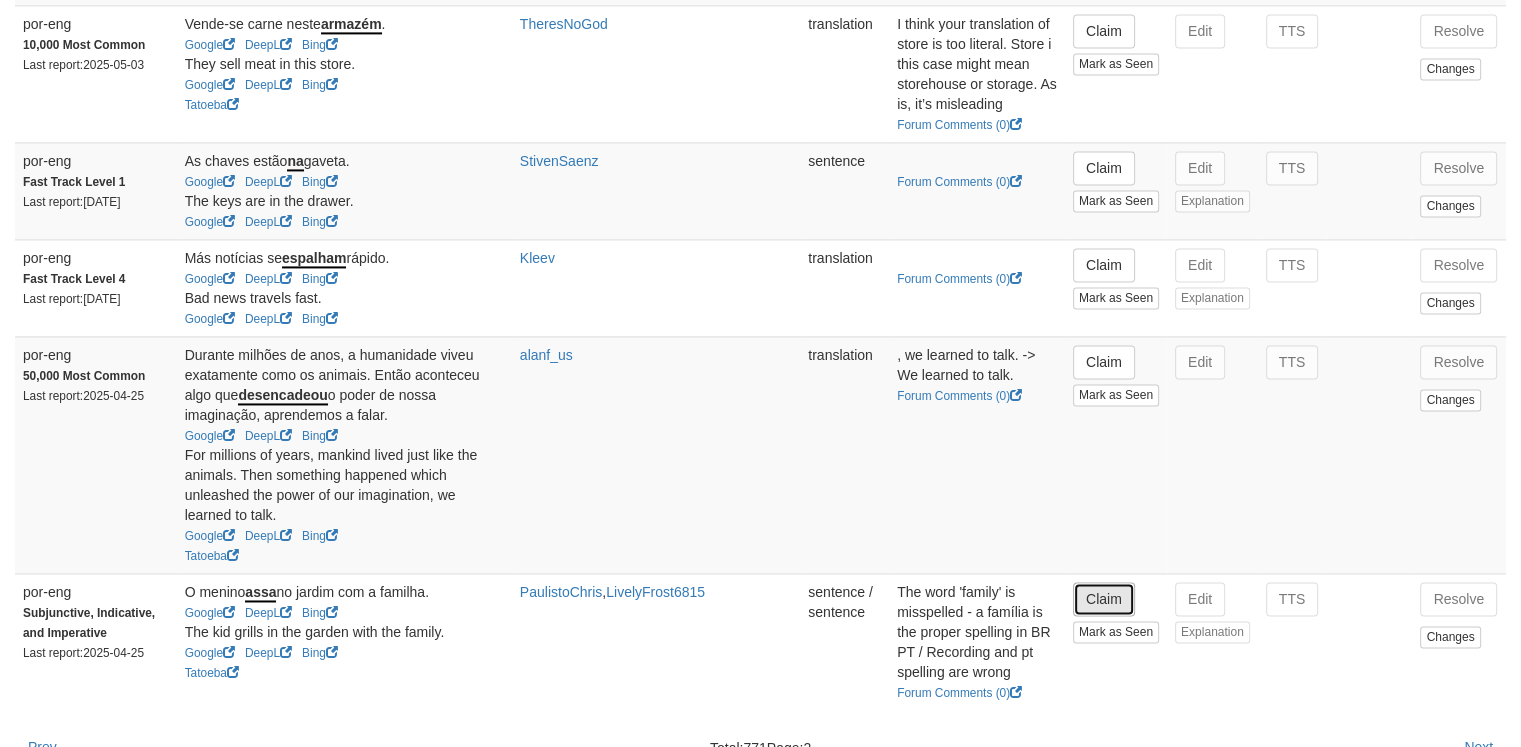 click on "Claim" at bounding box center [1104, 599] 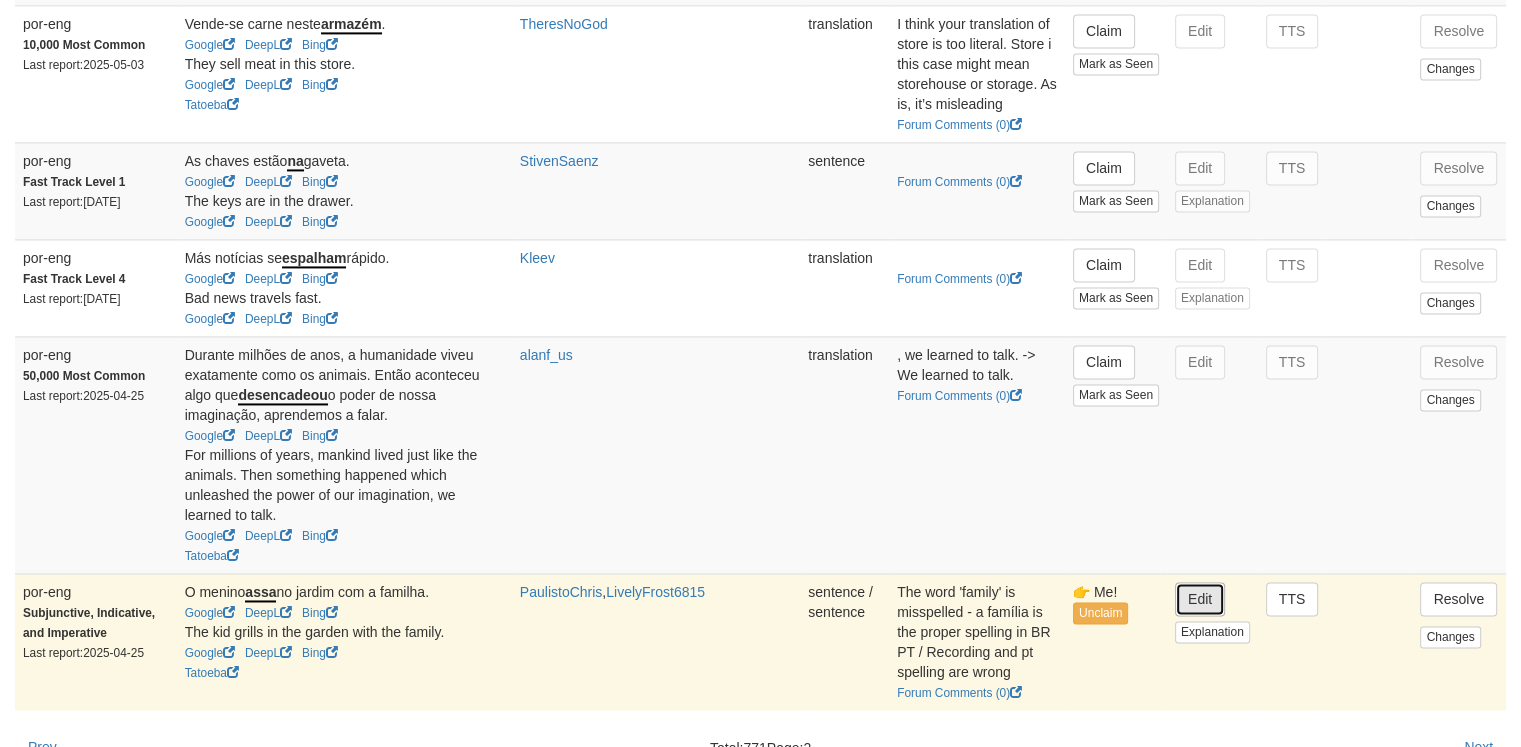 click on "Edit" at bounding box center [1200, 599] 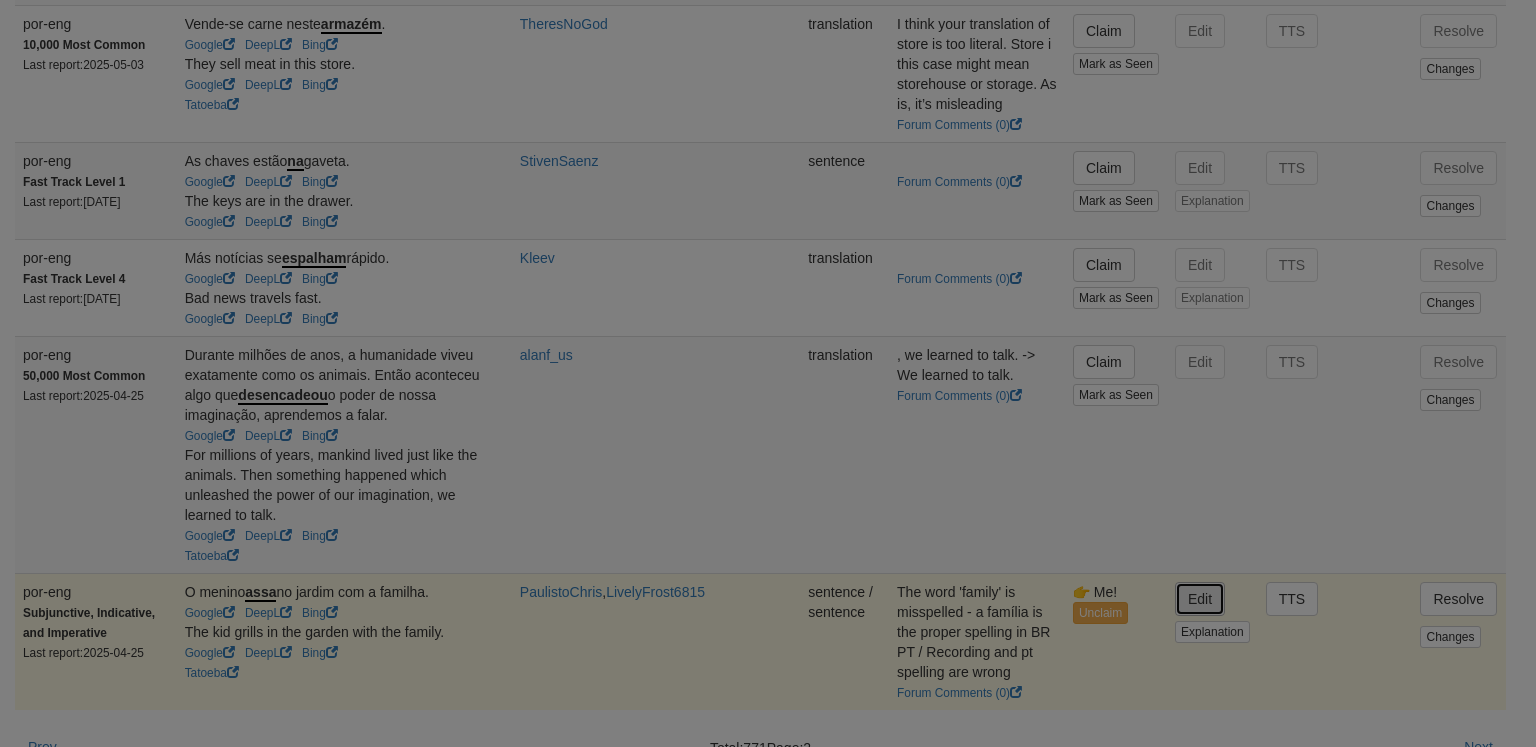 type on "**********" 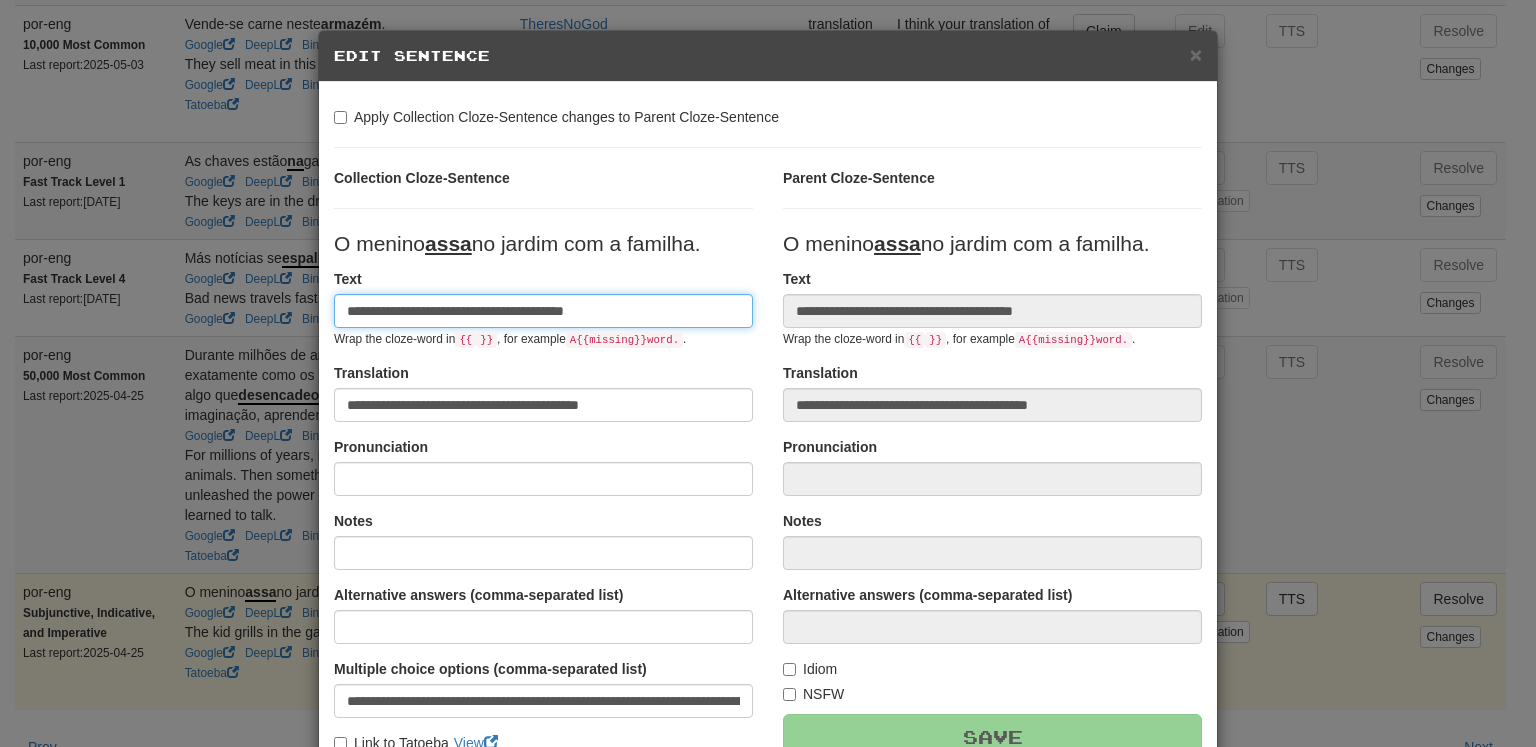 click on "**********" at bounding box center (543, 311) 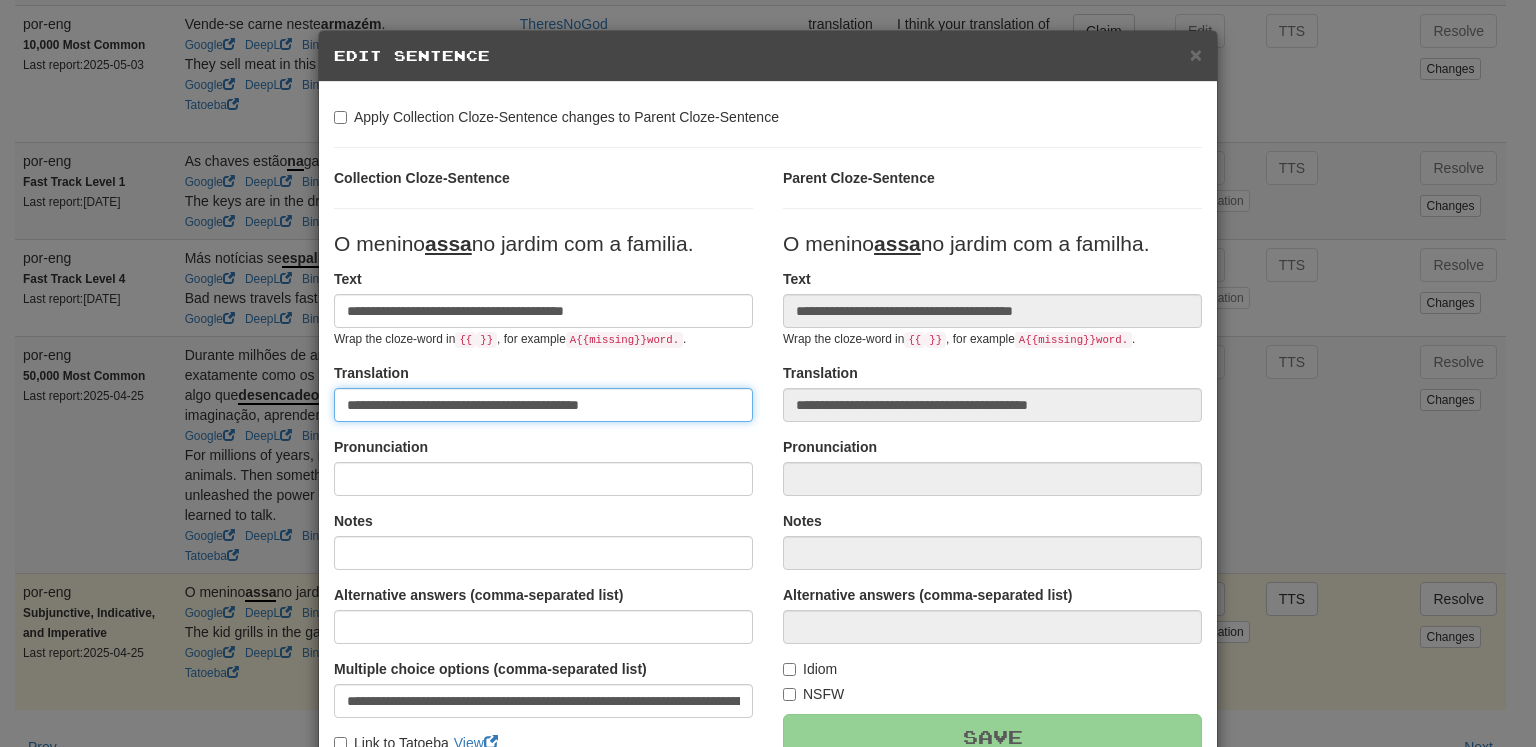 click on "**********" at bounding box center [543, 405] 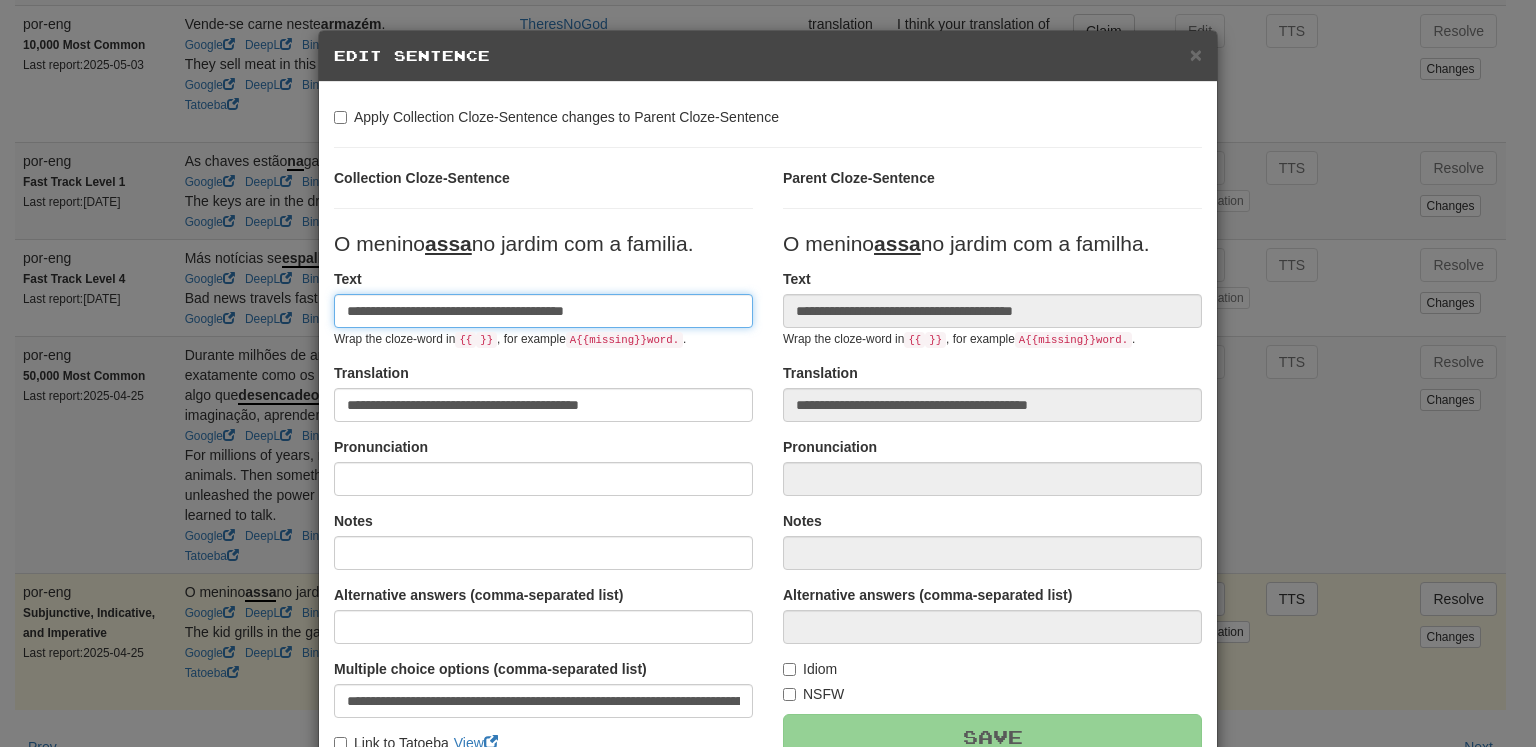 click on "**********" at bounding box center [543, 311] 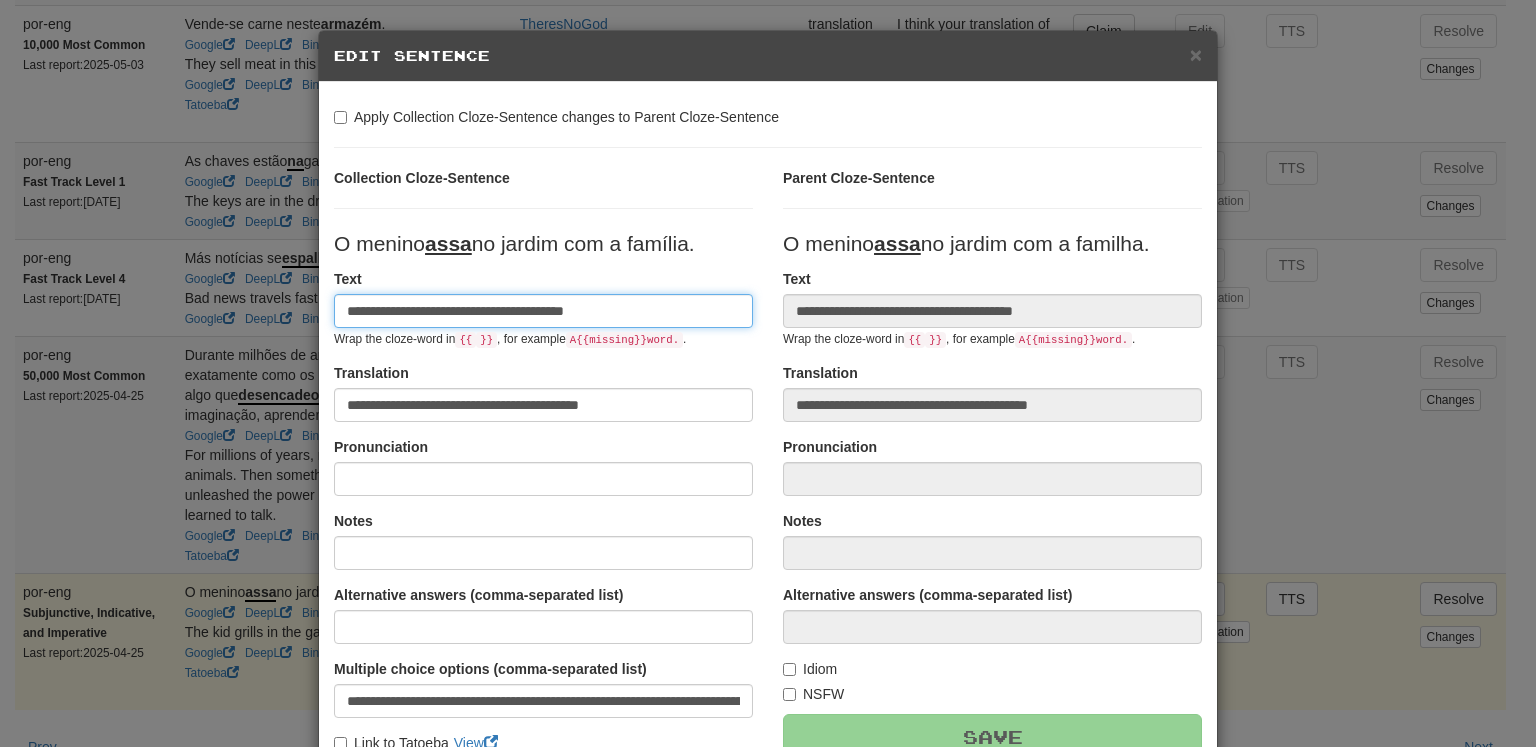 type on "**********" 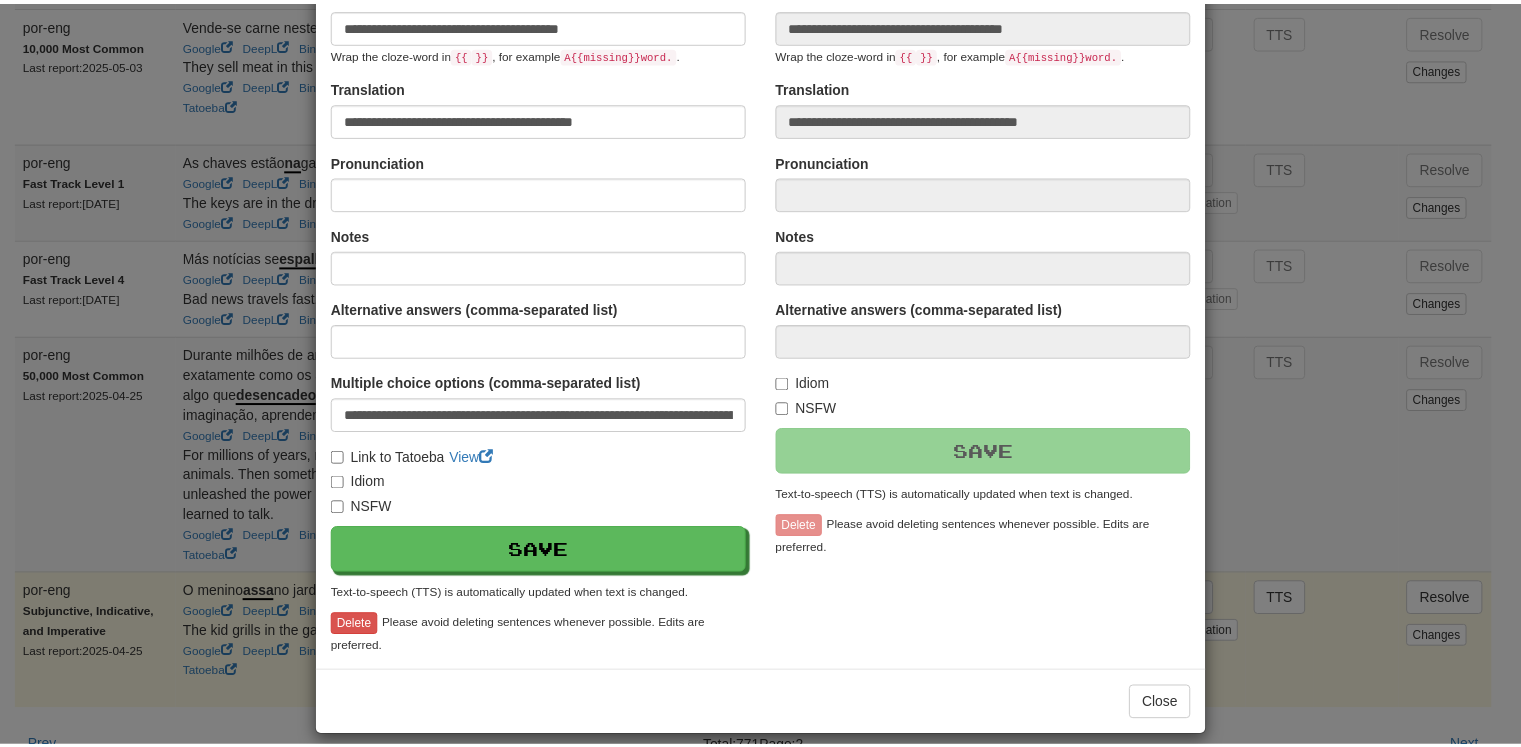 scroll, scrollTop: 288, scrollLeft: 0, axis: vertical 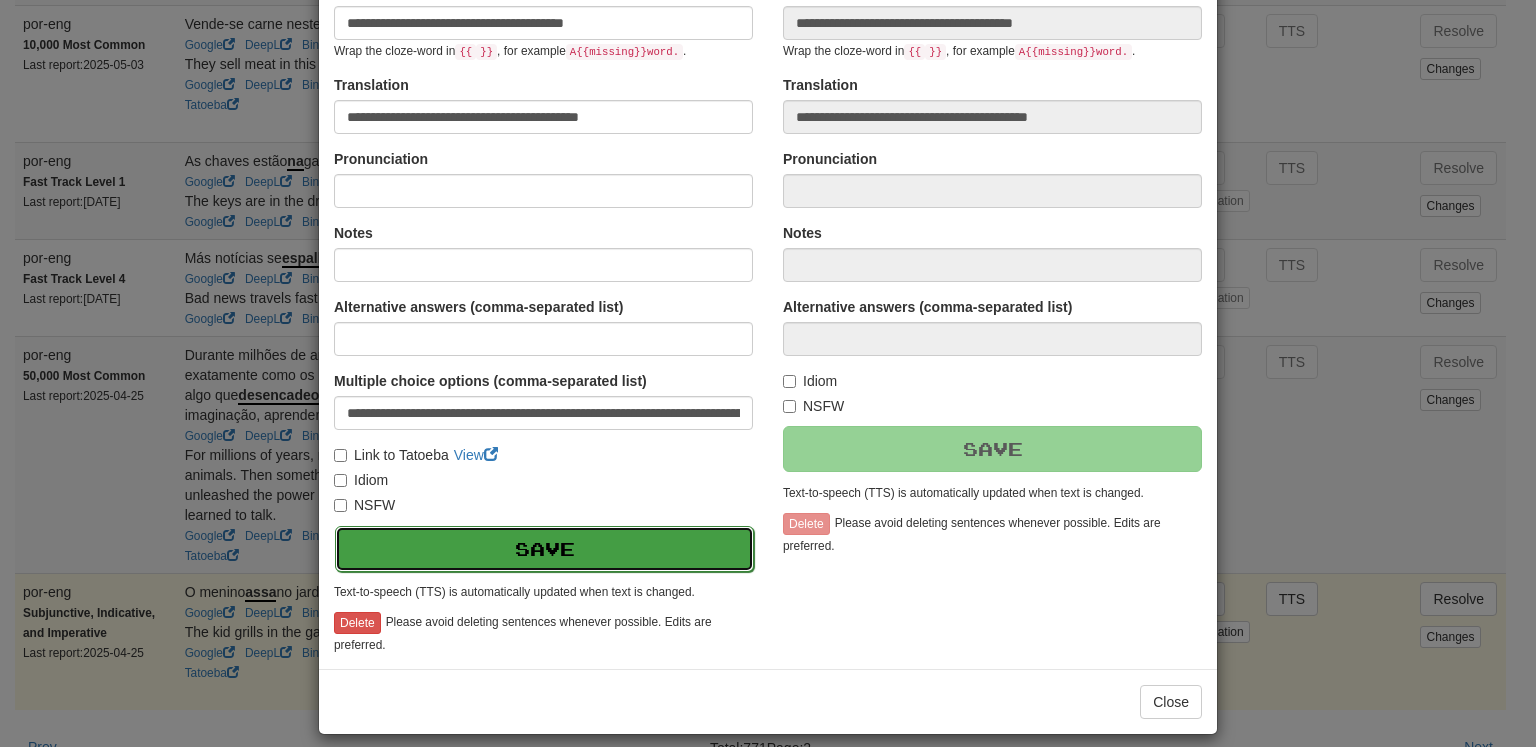 click on "Save" at bounding box center (544, 549) 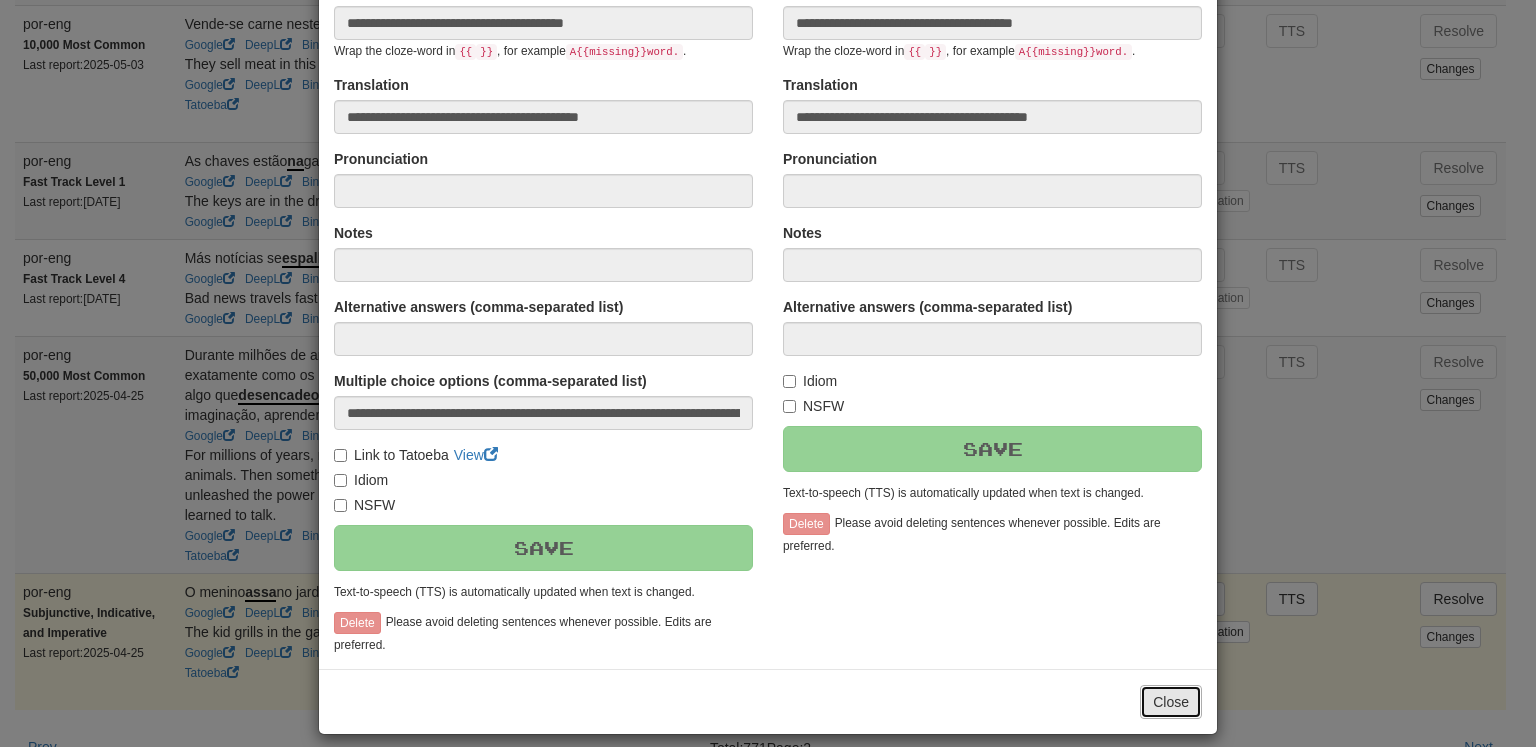 click on "Close" at bounding box center [1171, 702] 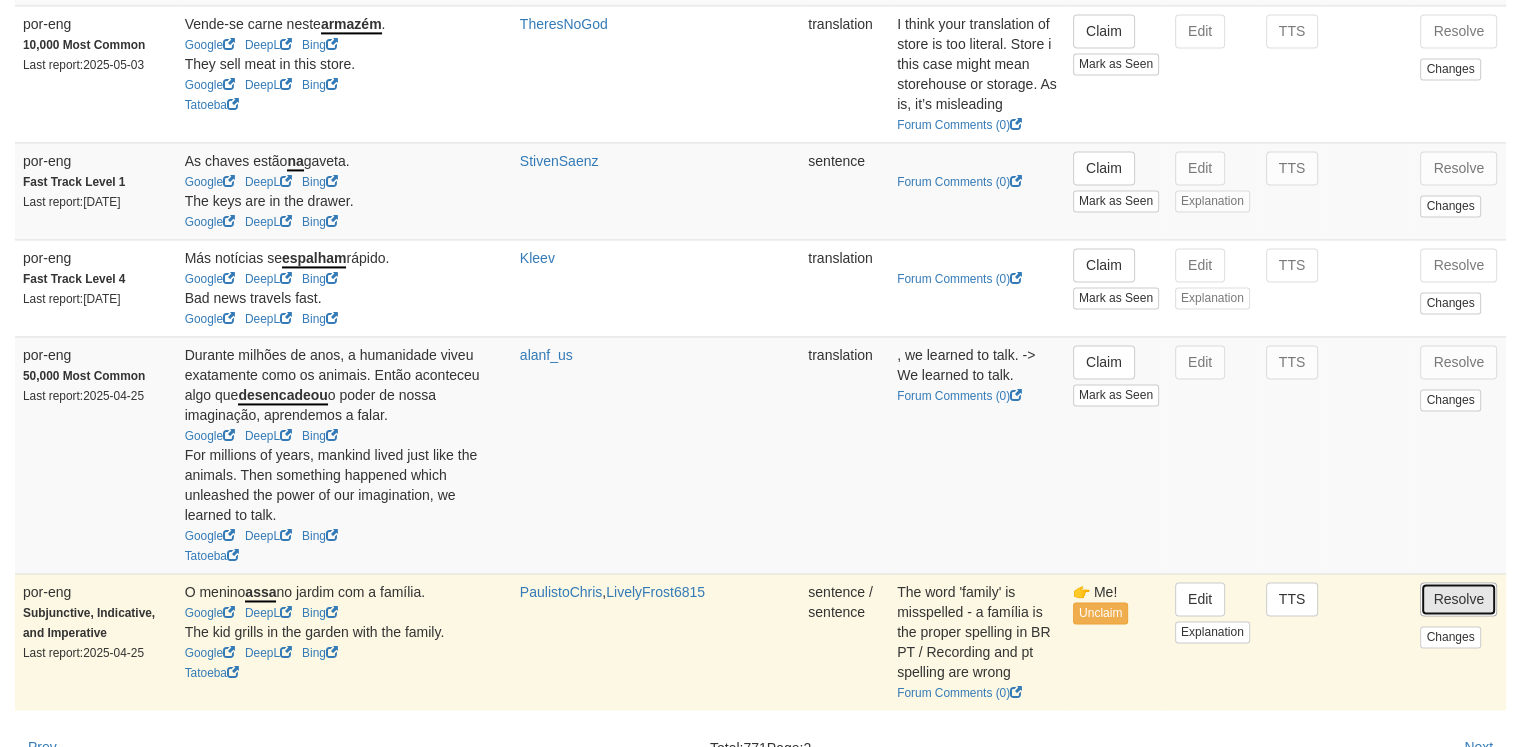 click on "Resolve" at bounding box center [1458, 599] 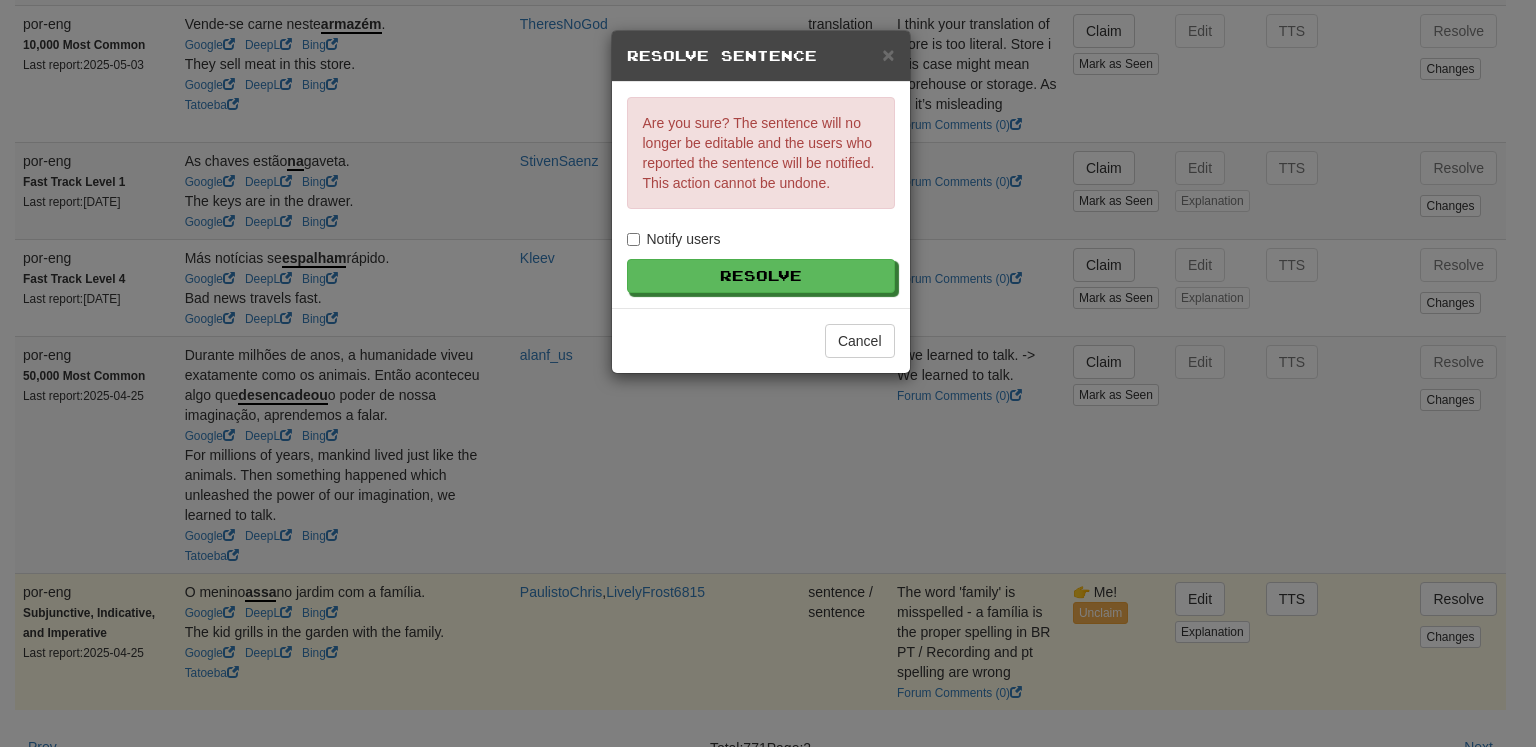 click on "Notify users" at bounding box center [674, 239] 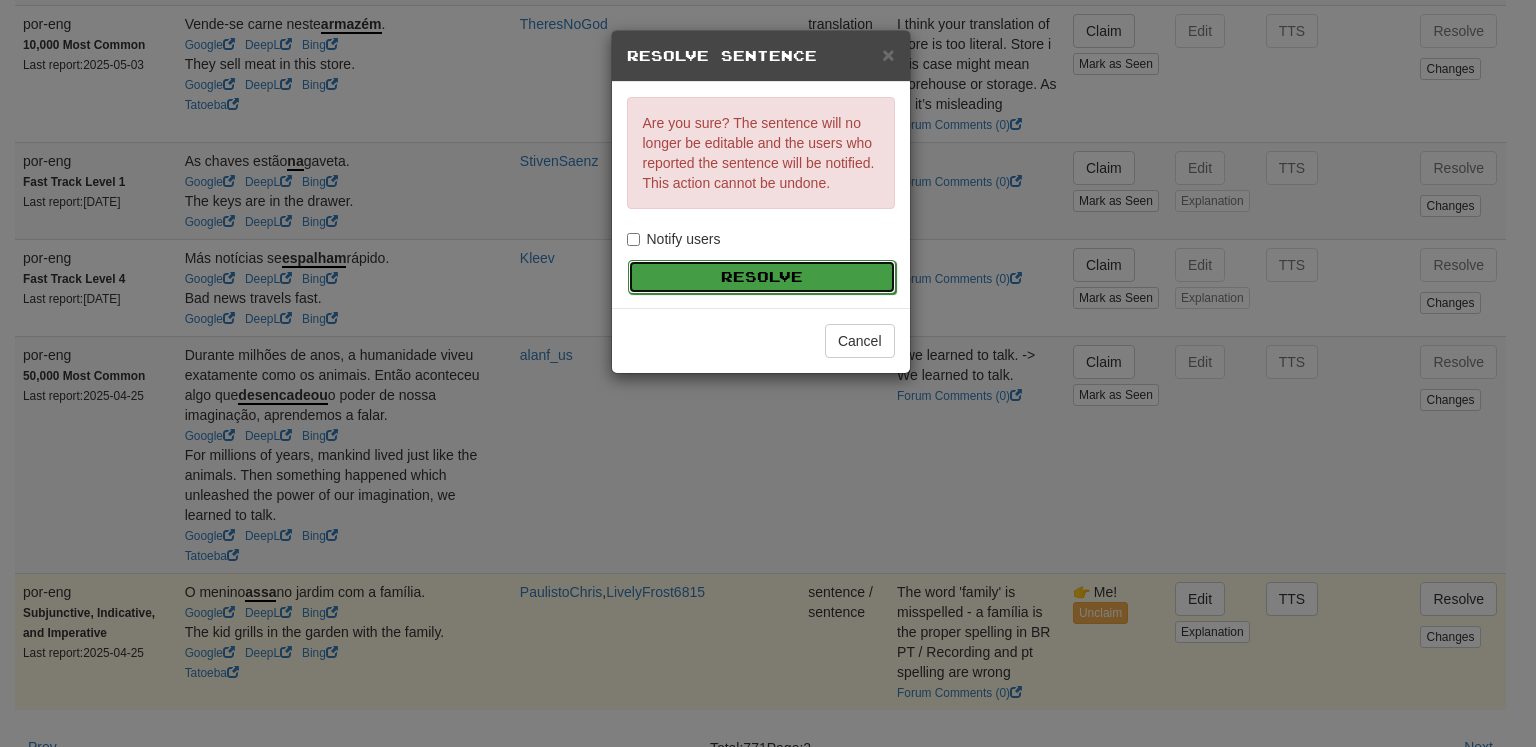 click on "Resolve" at bounding box center (762, 277) 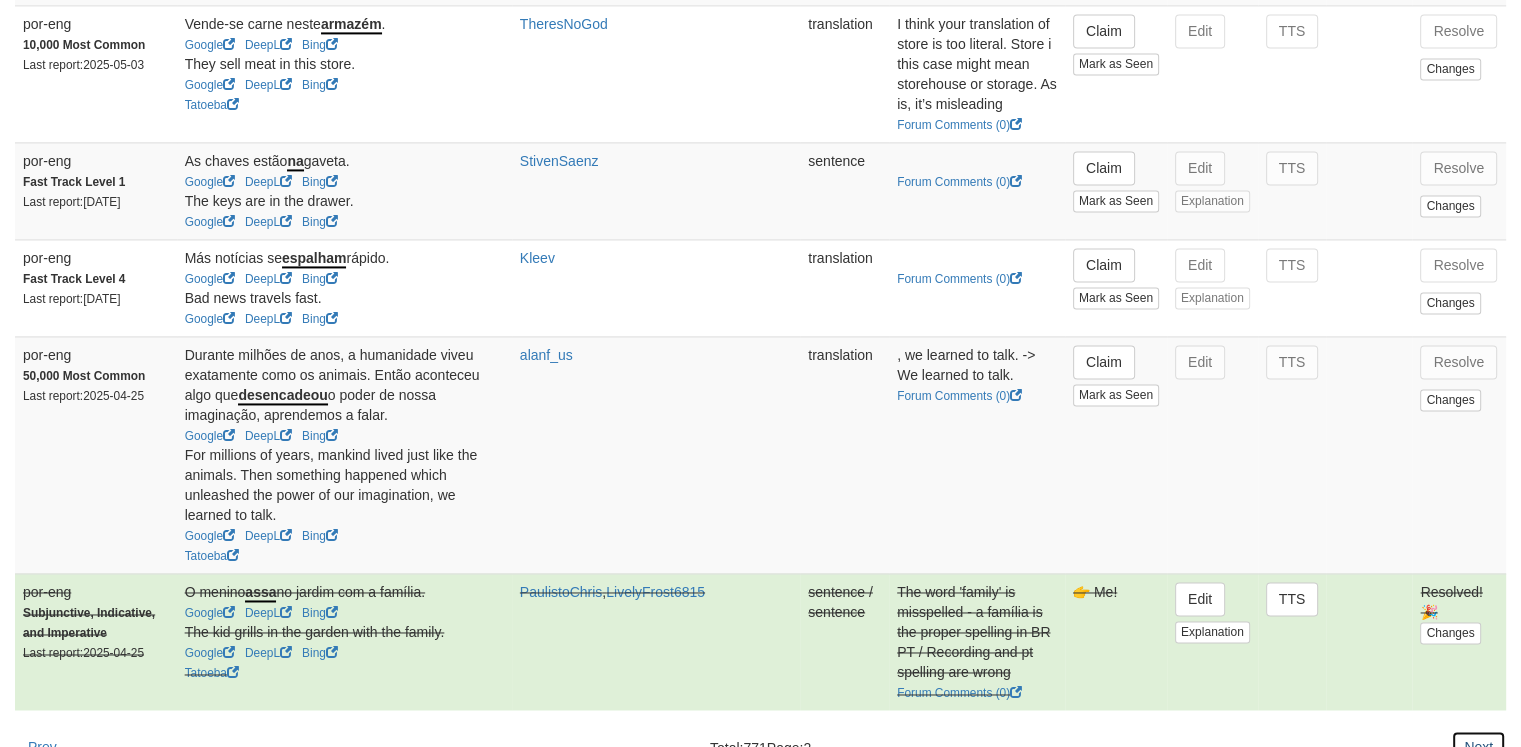 click on "Next" at bounding box center (1478, 747) 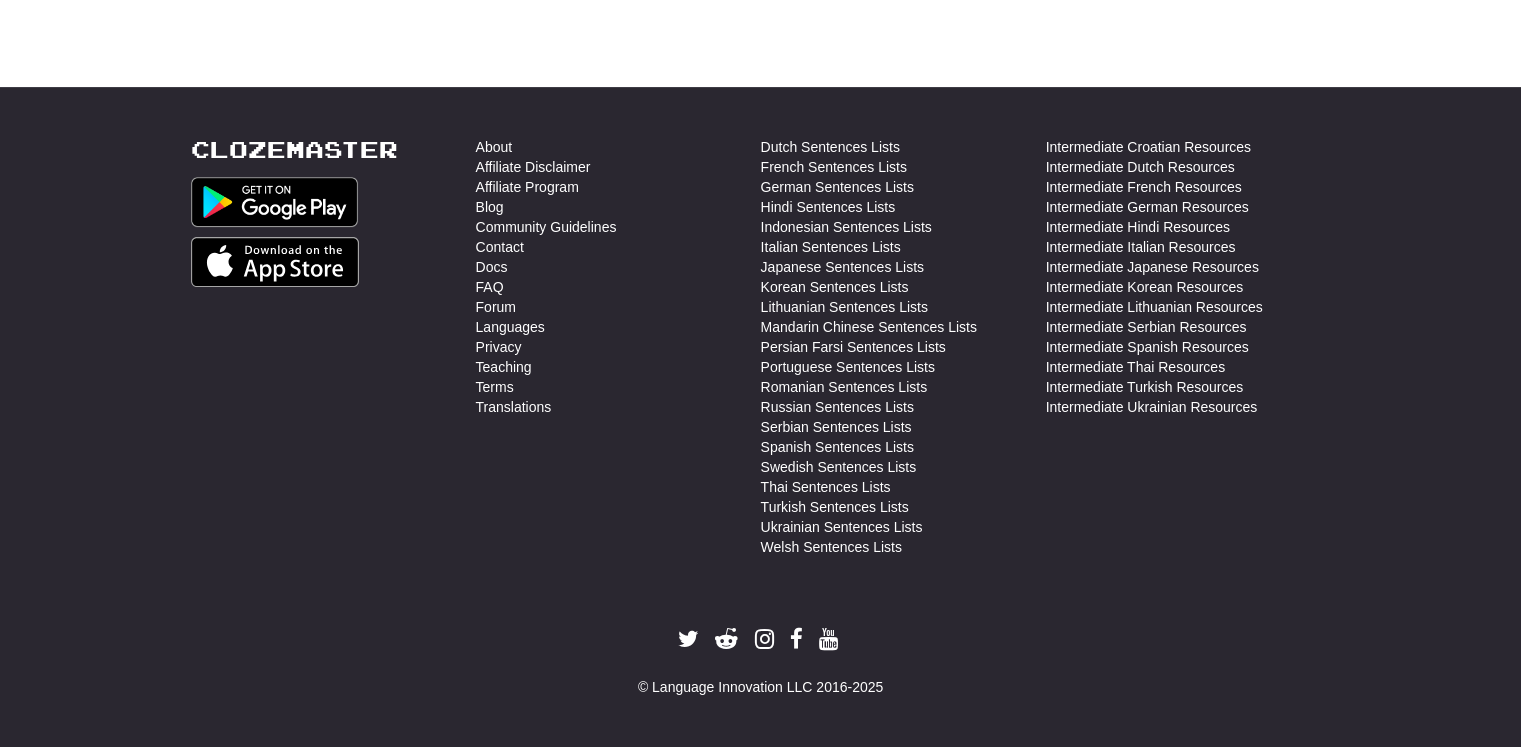 scroll, scrollTop: 0, scrollLeft: 0, axis: both 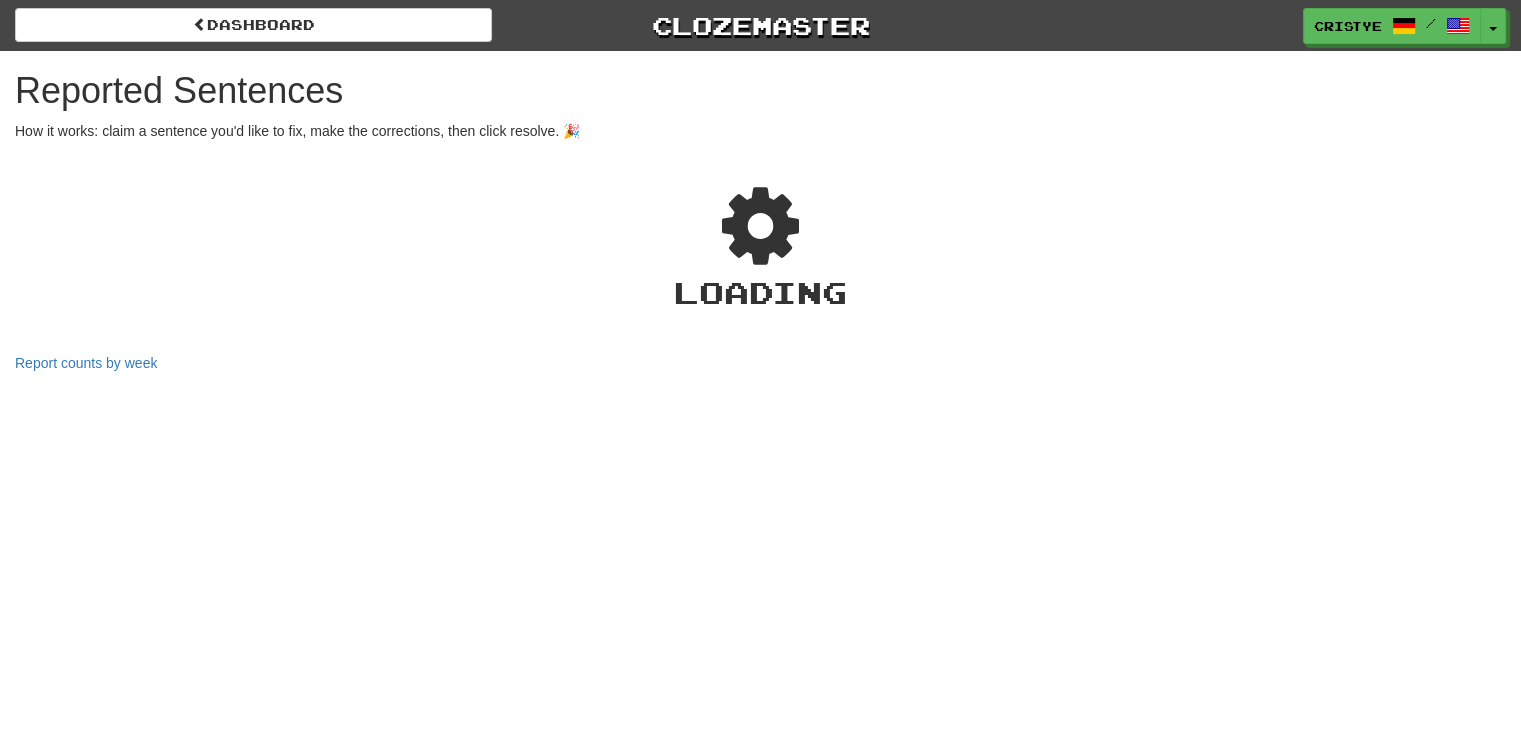 select on "***" 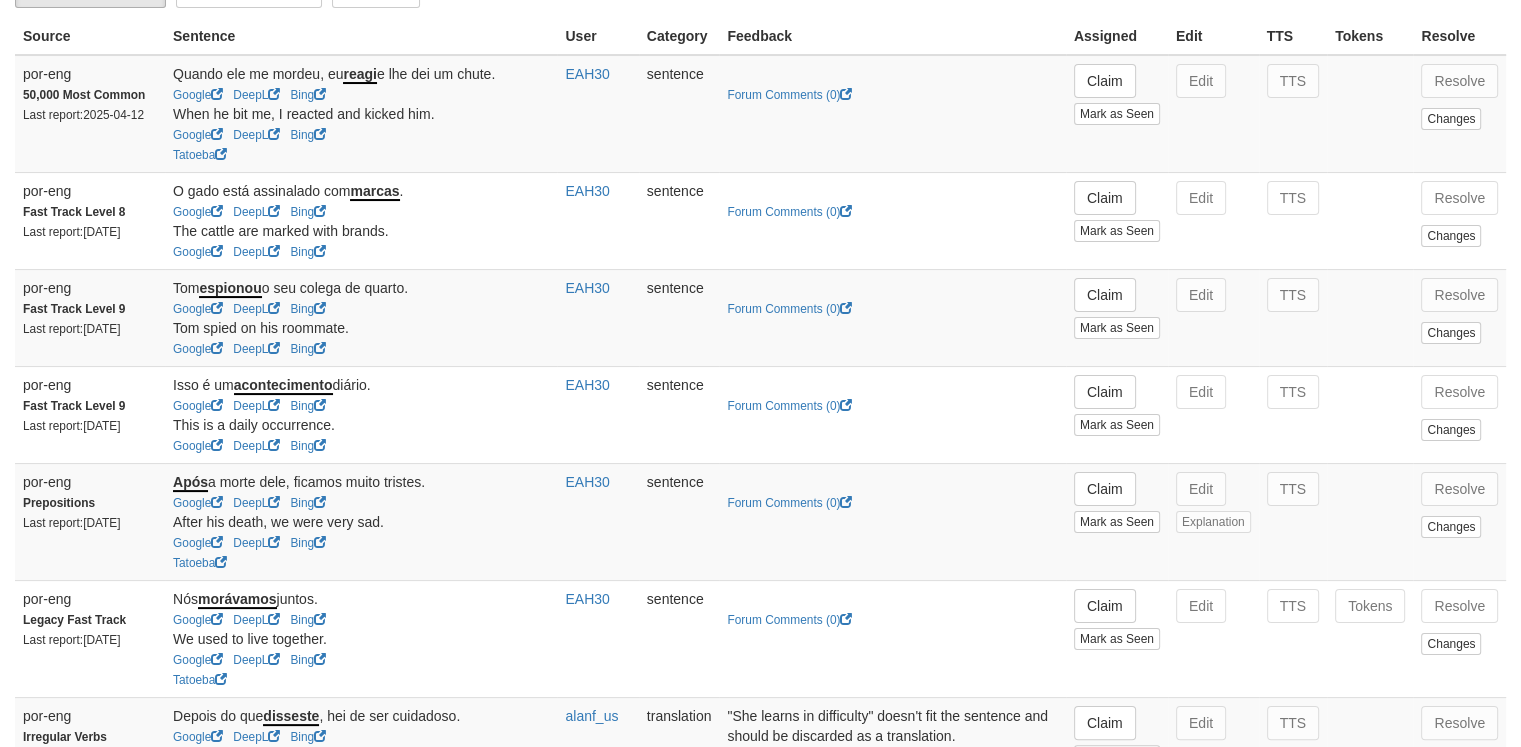 scroll, scrollTop: 254, scrollLeft: 0, axis: vertical 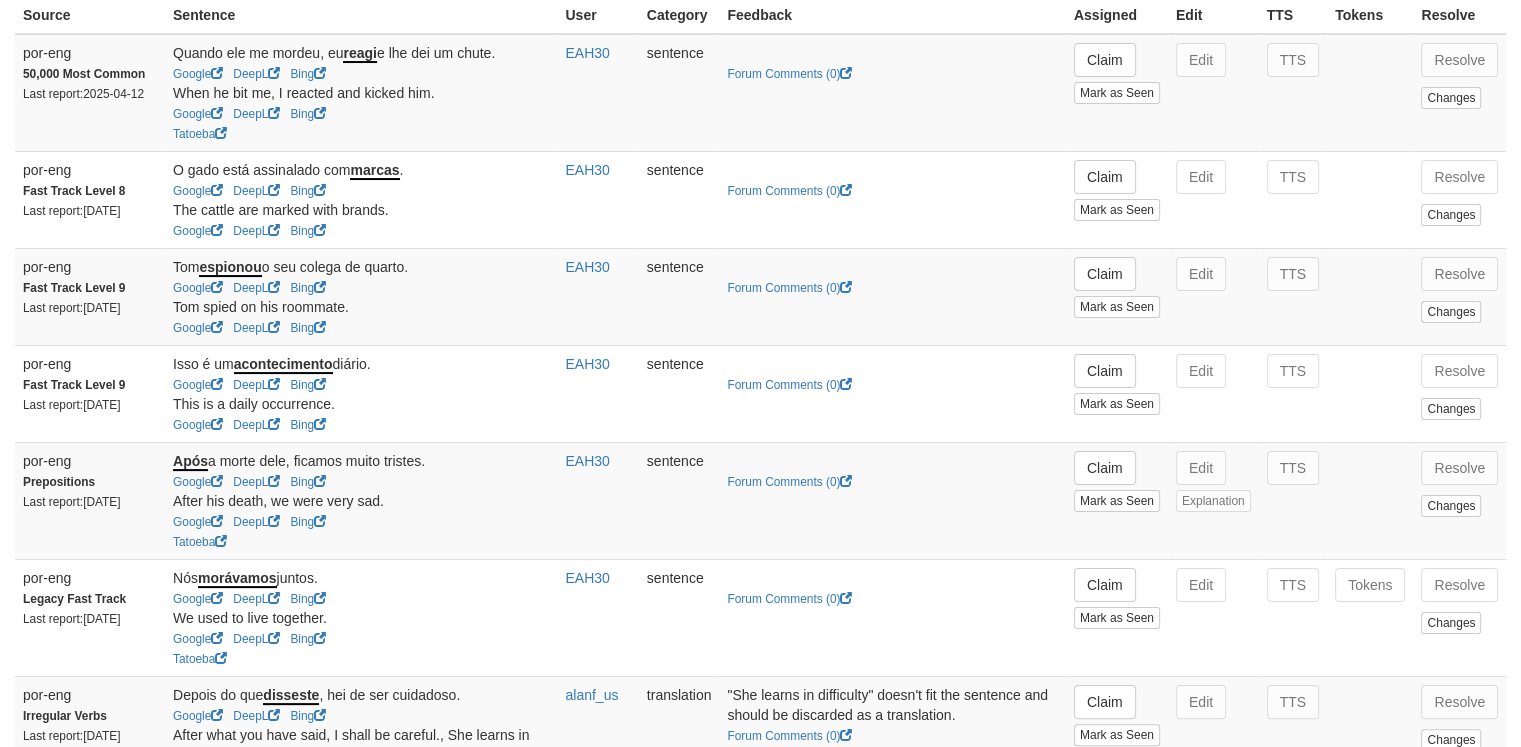 click on "Forum Comments ( 0 )" at bounding box center (892, 199) 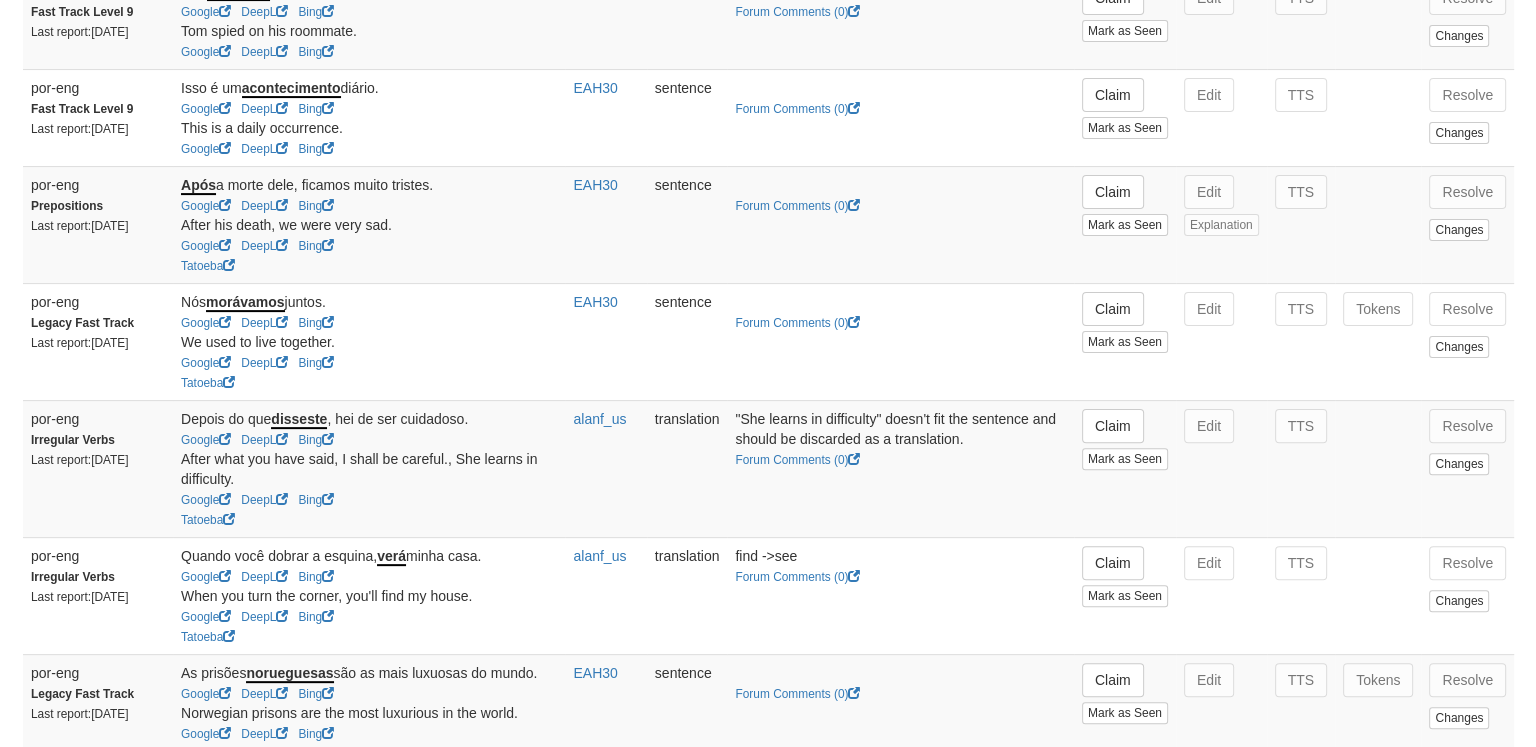 scroll, scrollTop: 536, scrollLeft: 0, axis: vertical 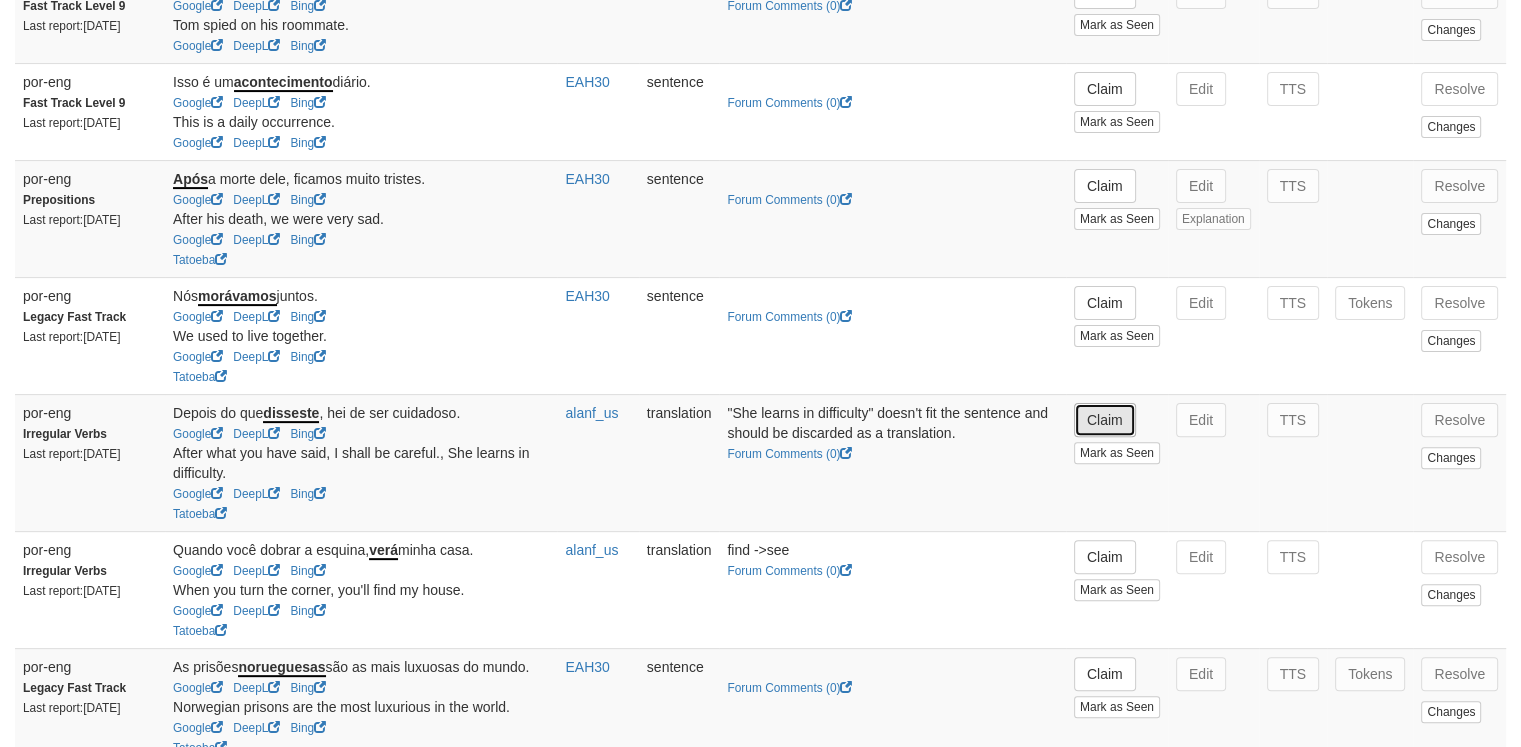 click on "Claim" at bounding box center (1105, 420) 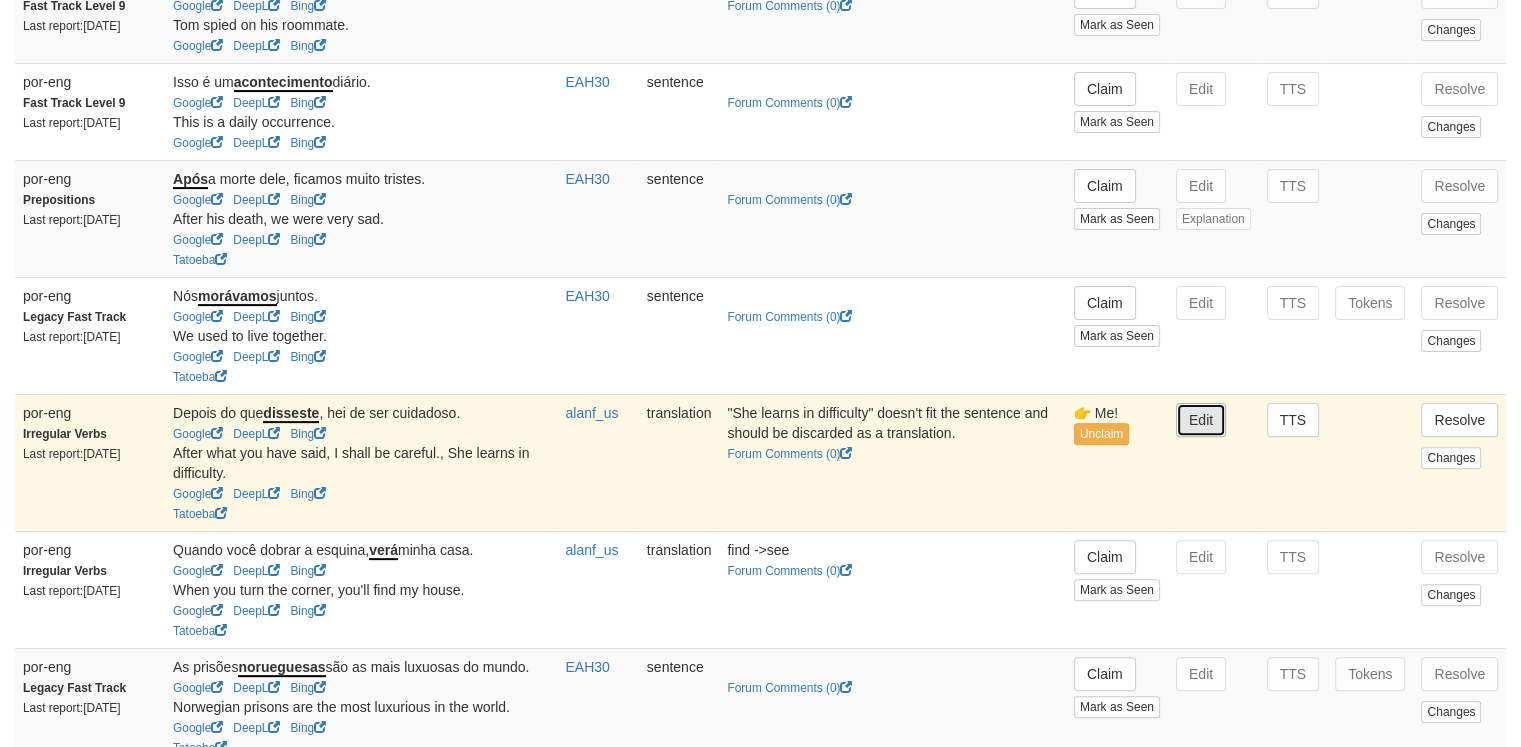 click on "Edit" at bounding box center (1201, 420) 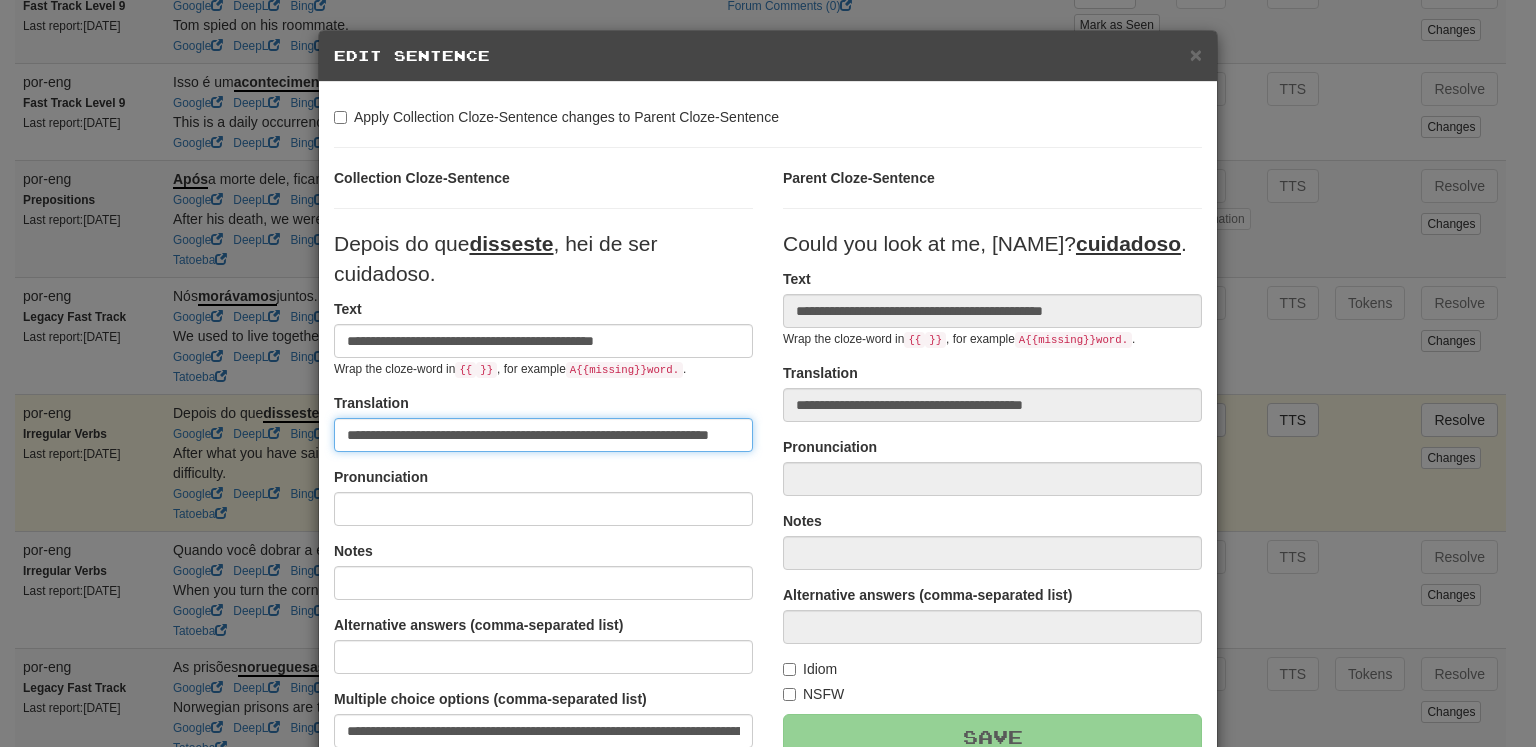 scroll, scrollTop: 0, scrollLeft: 20, axis: horizontal 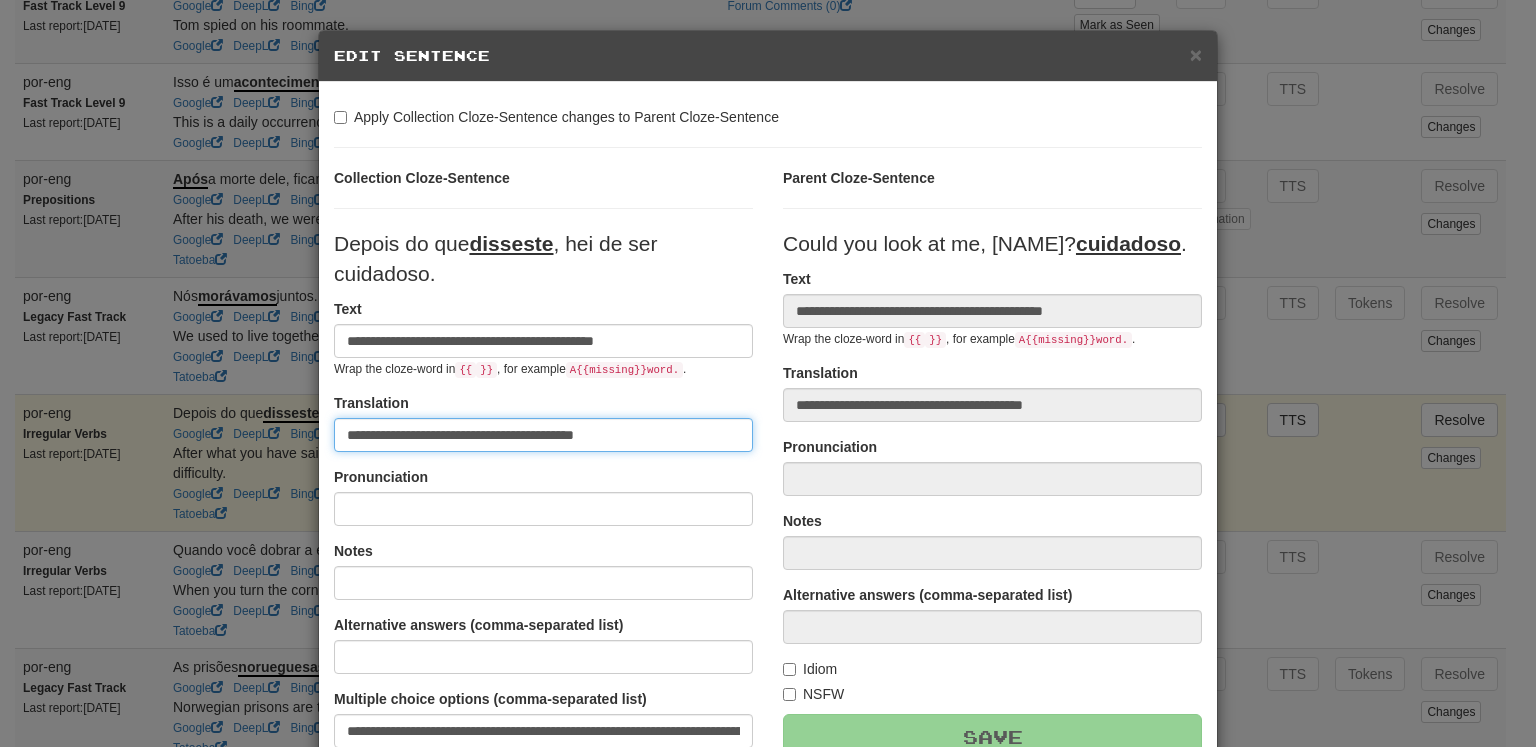 type on "**********" 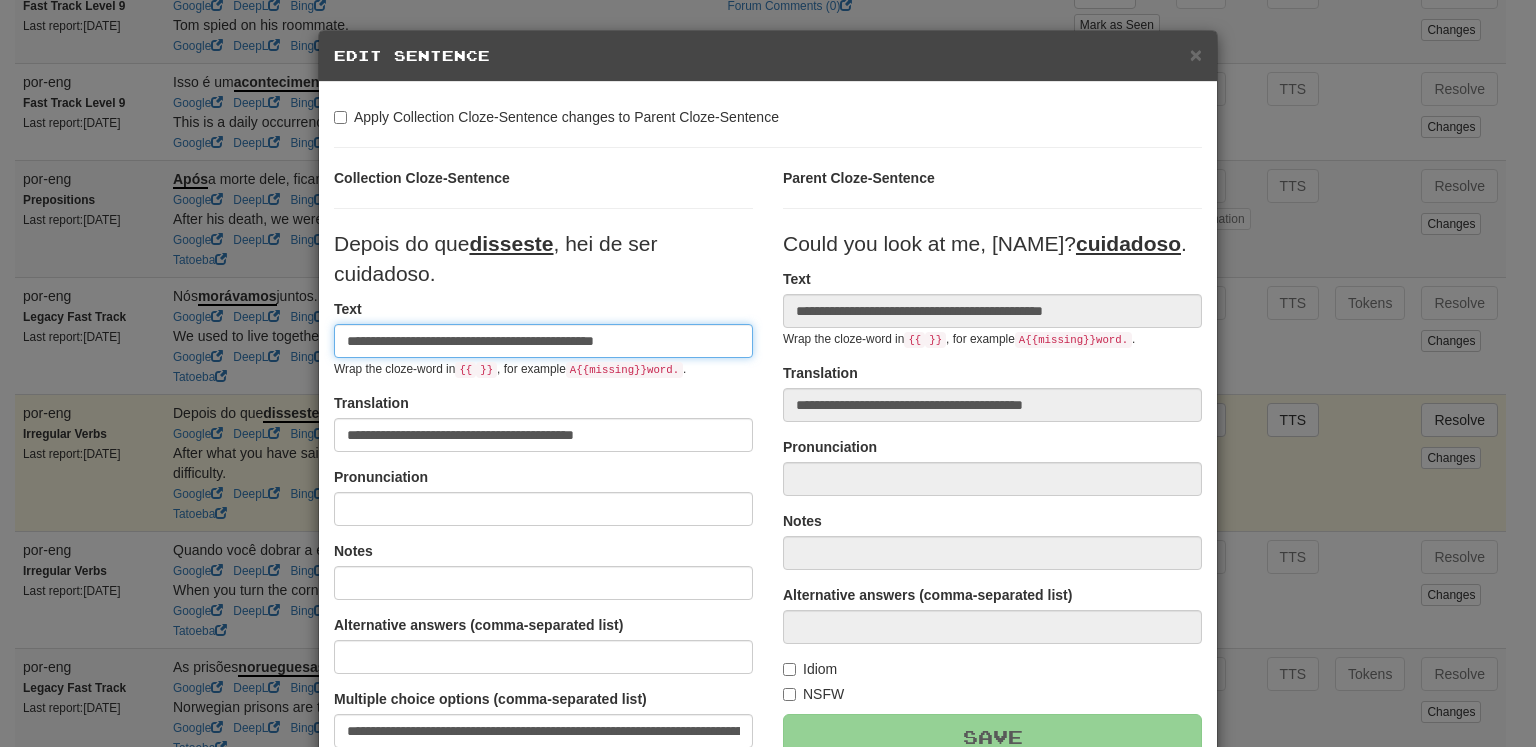 drag, startPoint x: 574, startPoint y: 341, endPoint x: 511, endPoint y: 339, distance: 63.03174 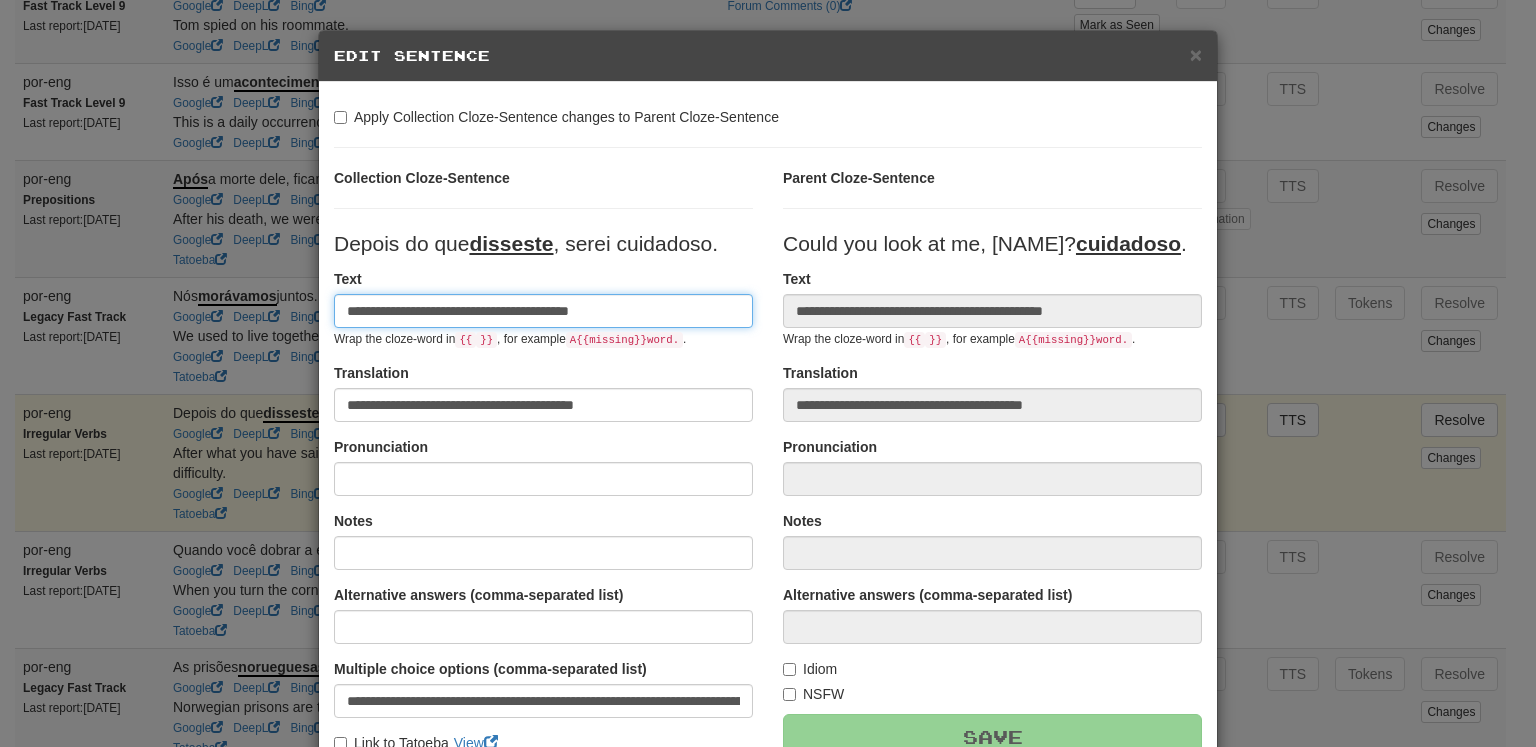 type on "**********" 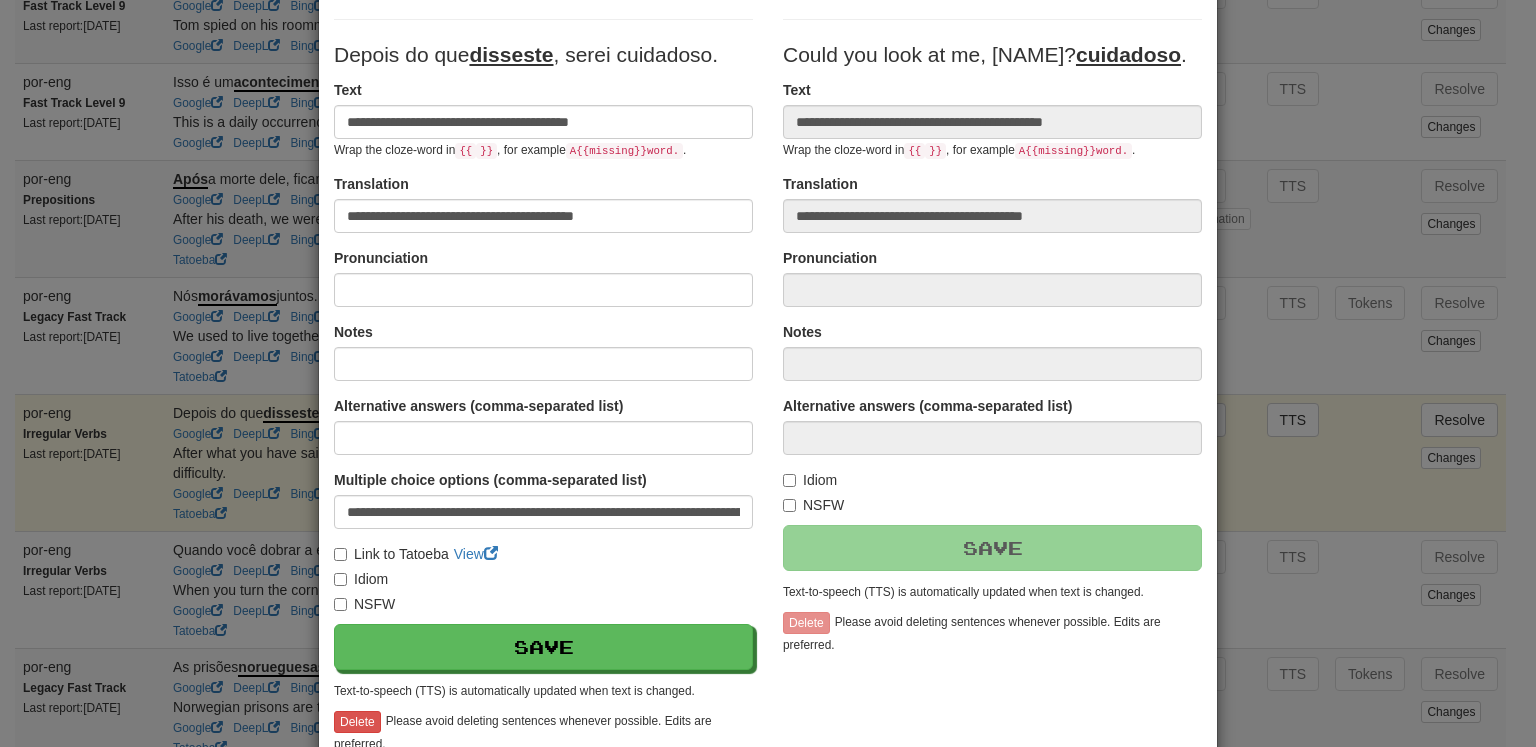 scroll, scrollTop: 203, scrollLeft: 0, axis: vertical 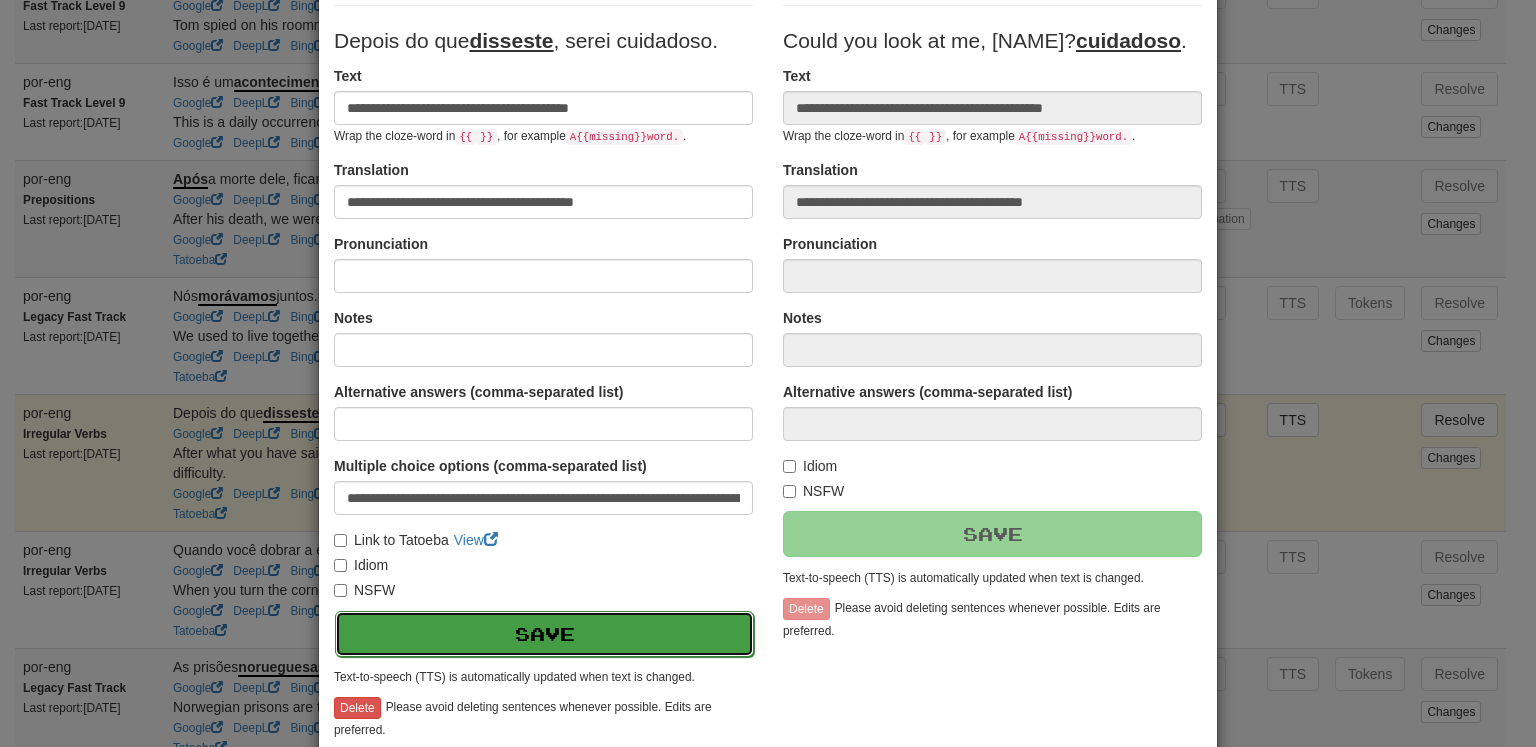 click on "Save" at bounding box center (544, 634) 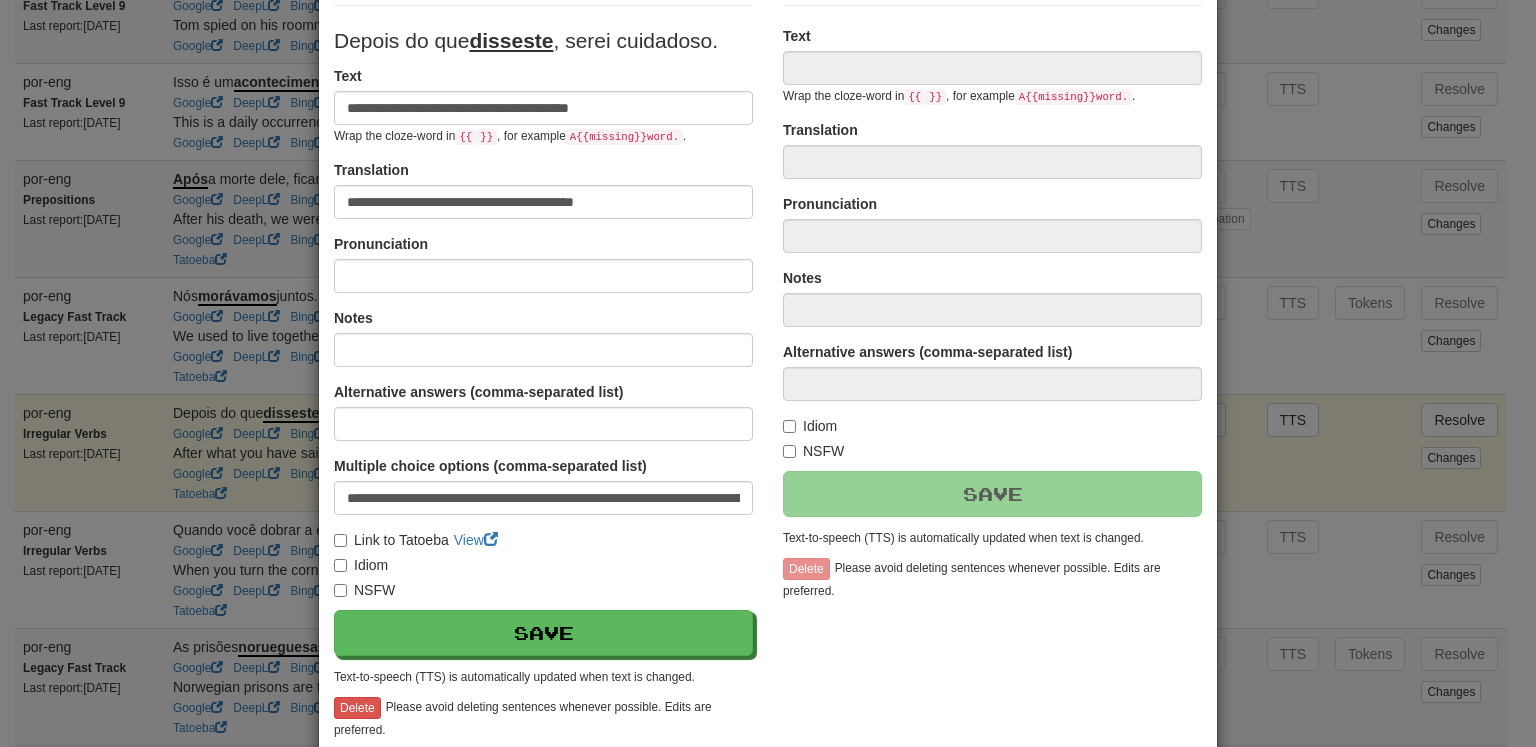 type on "**********" 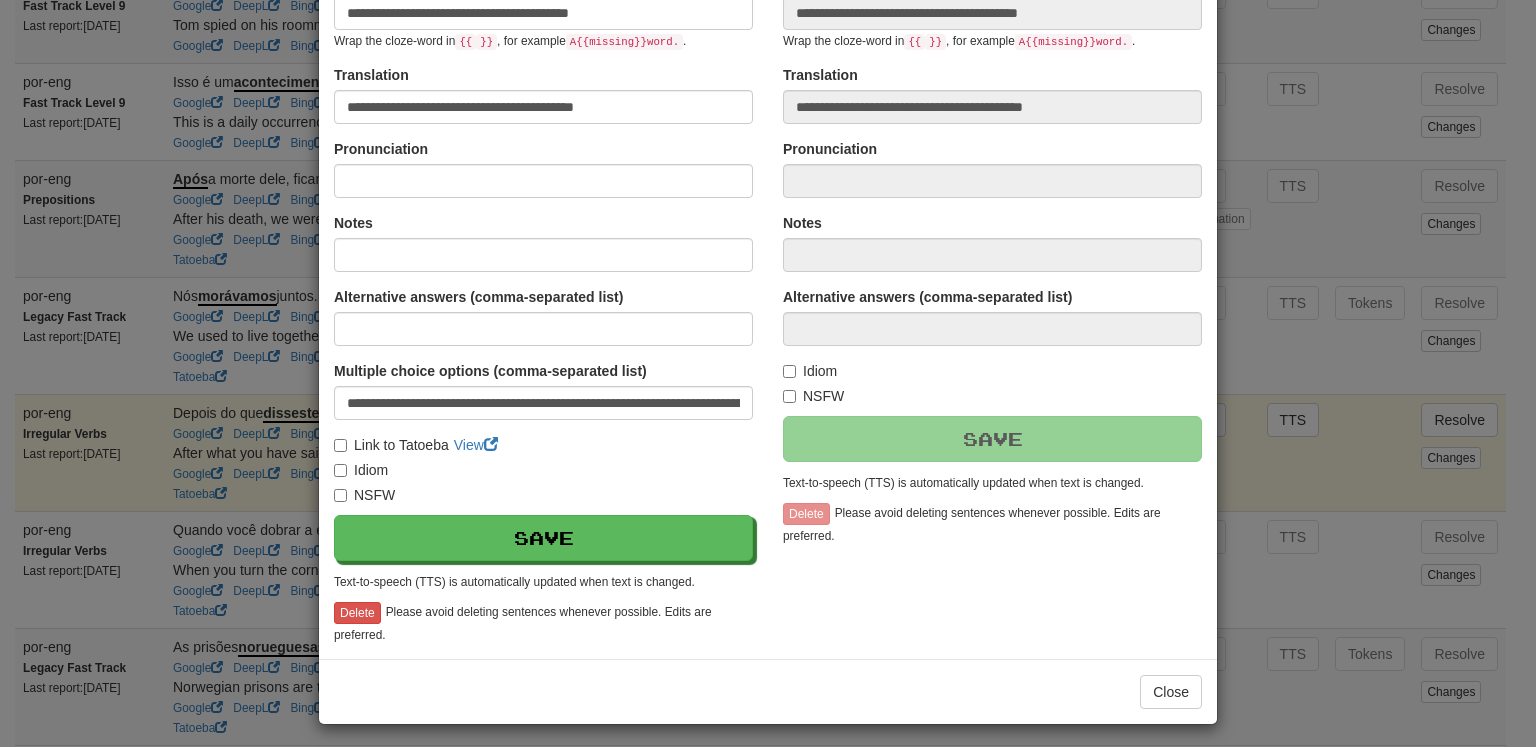 scroll, scrollTop: 302, scrollLeft: 0, axis: vertical 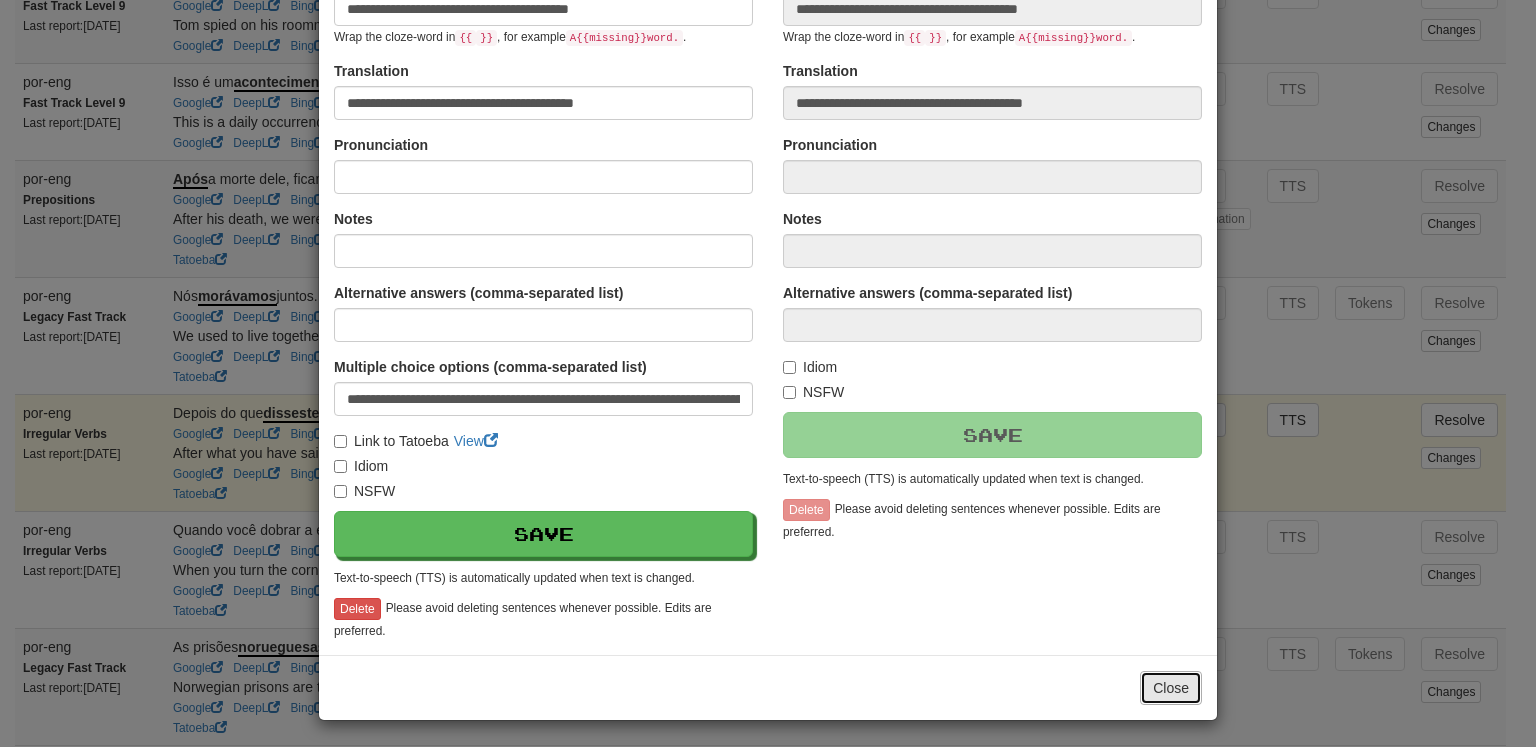 click on "Close" at bounding box center (1171, 688) 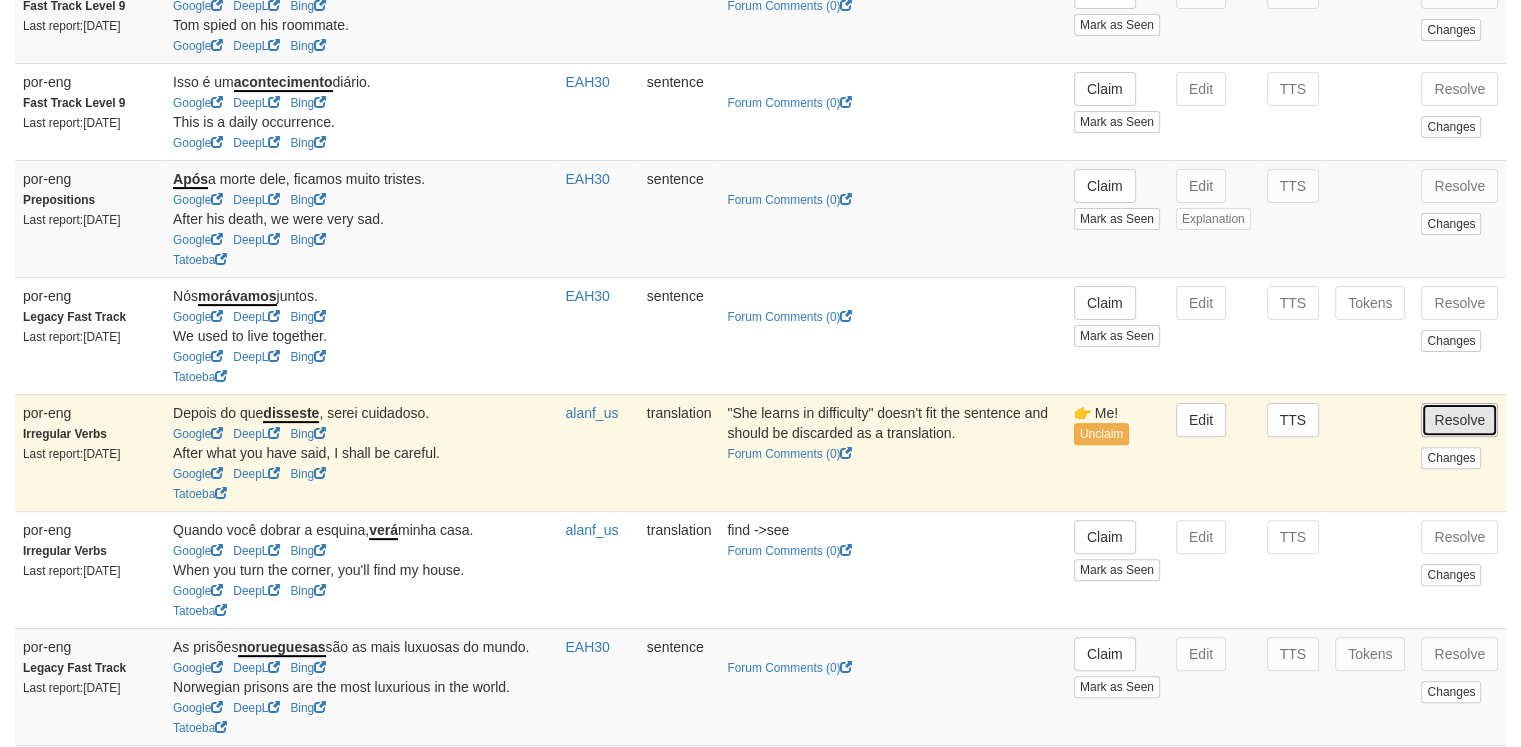 click on "Resolve" at bounding box center [1459, 420] 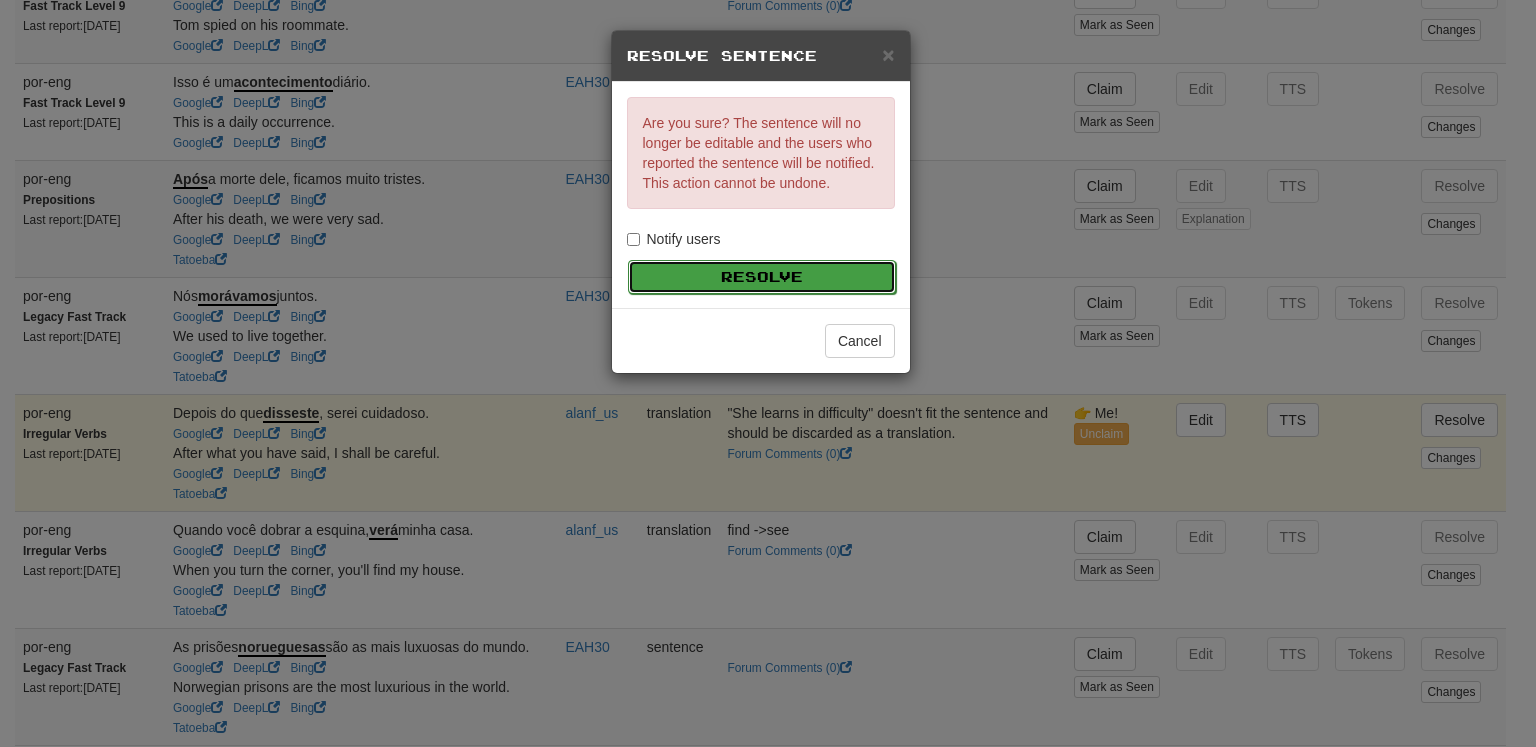 click on "Resolve" at bounding box center (762, 277) 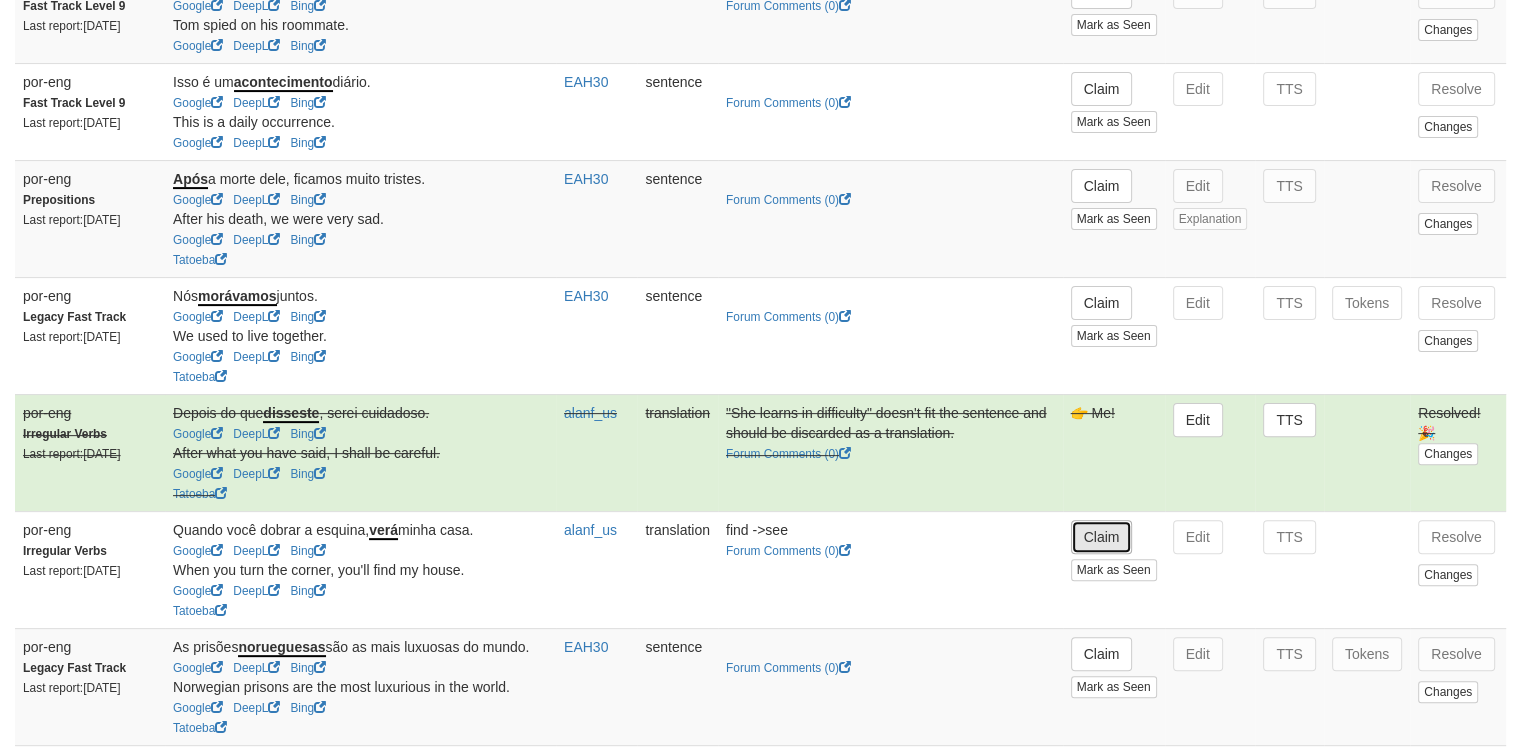 click on "Claim" at bounding box center (1102, 537) 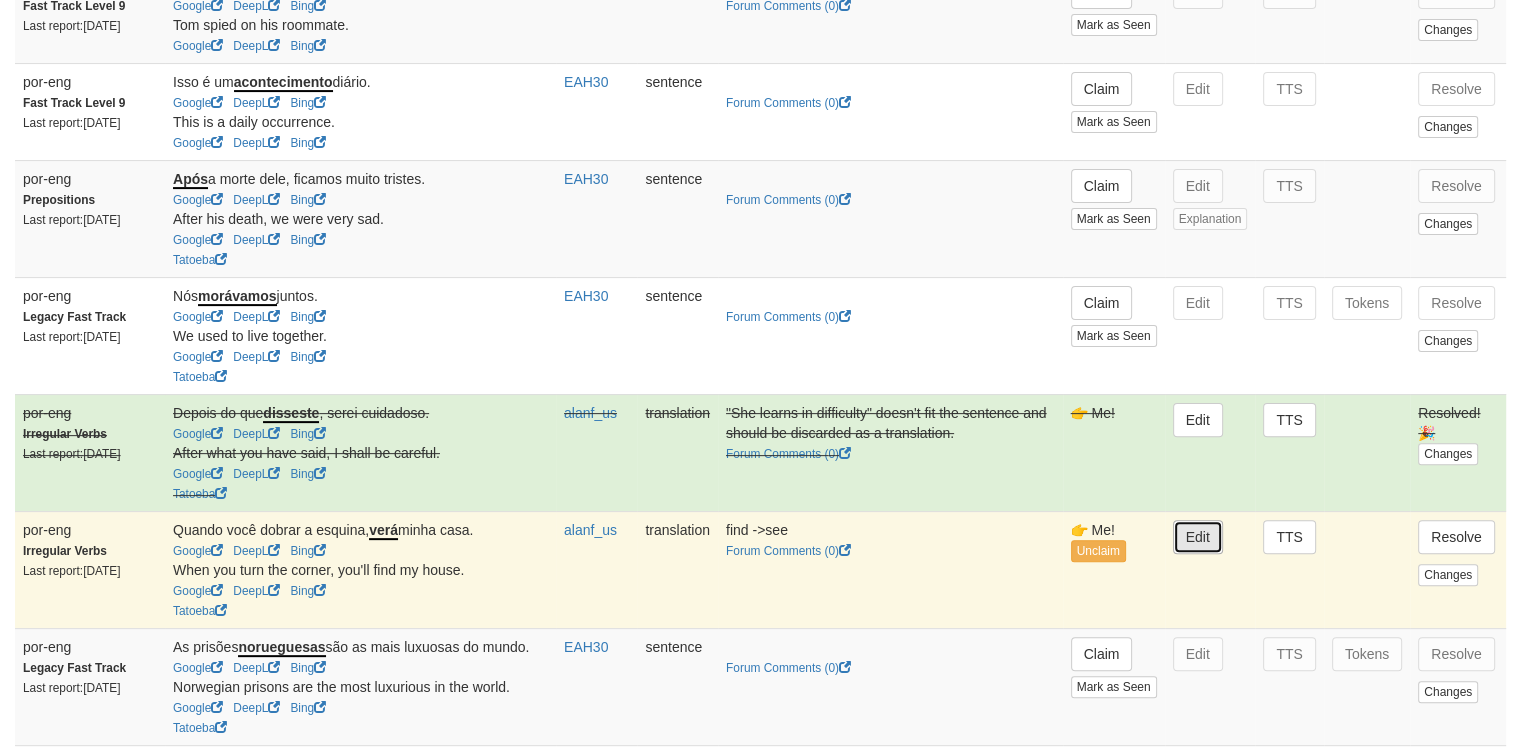click on "Edit" at bounding box center (1198, 537) 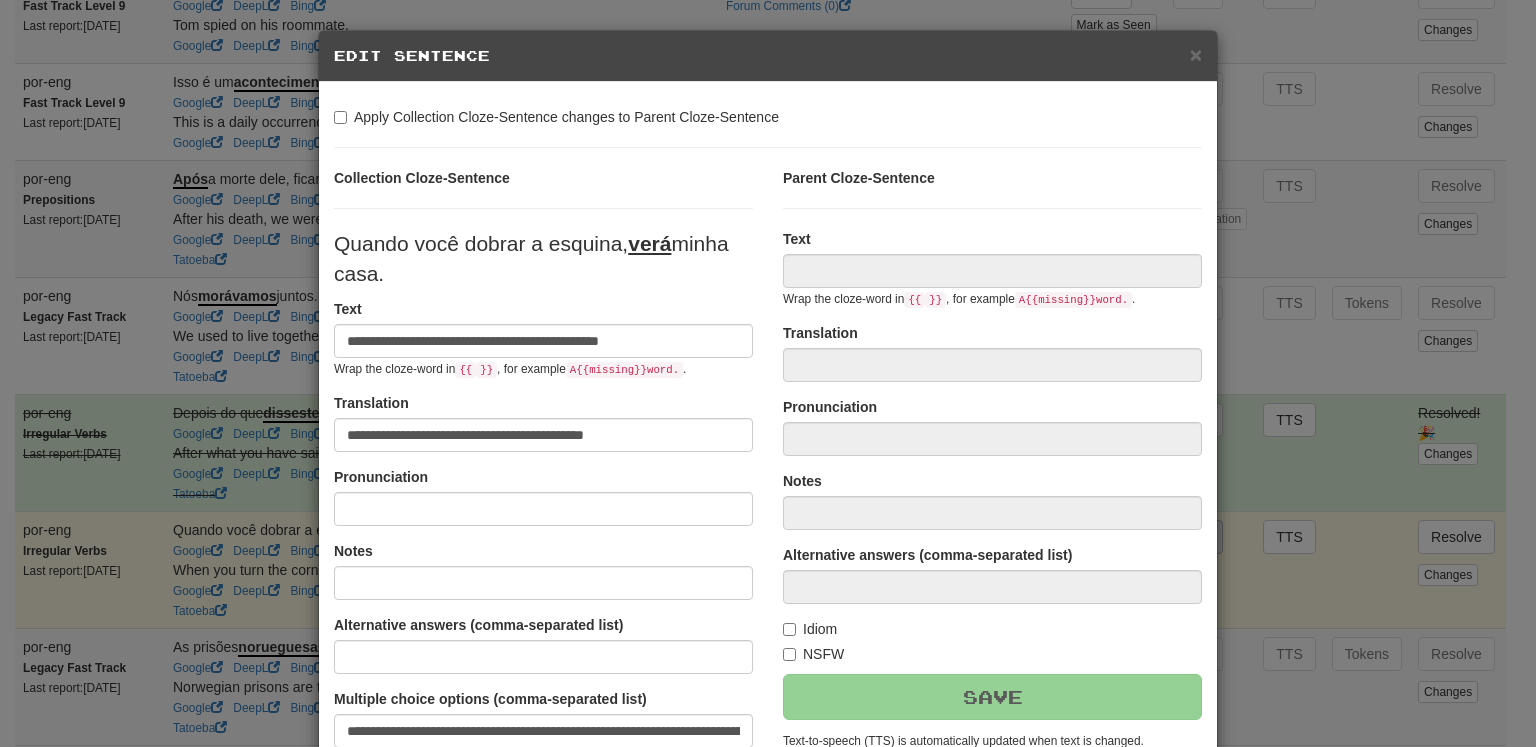 type on "**********" 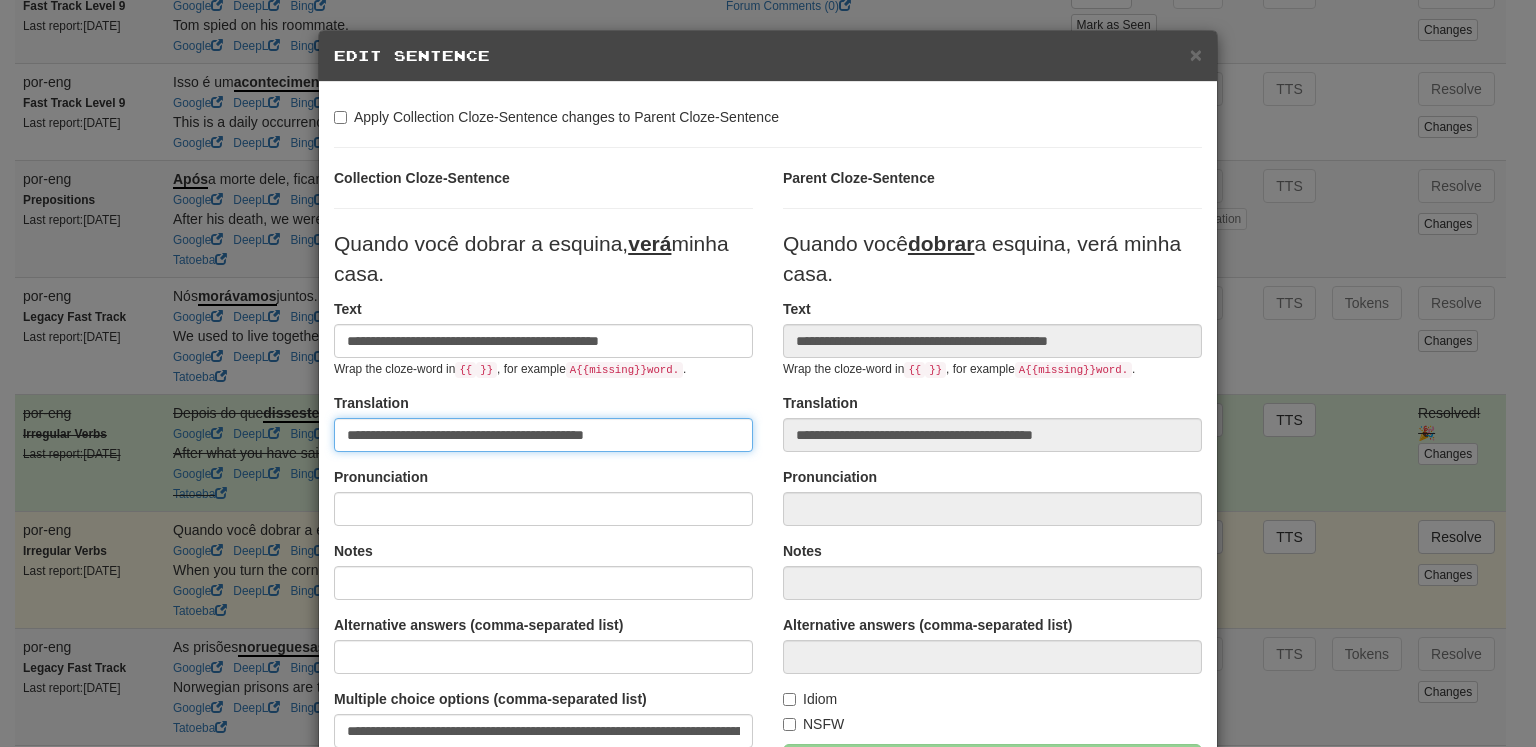 click on "**********" at bounding box center (543, 435) 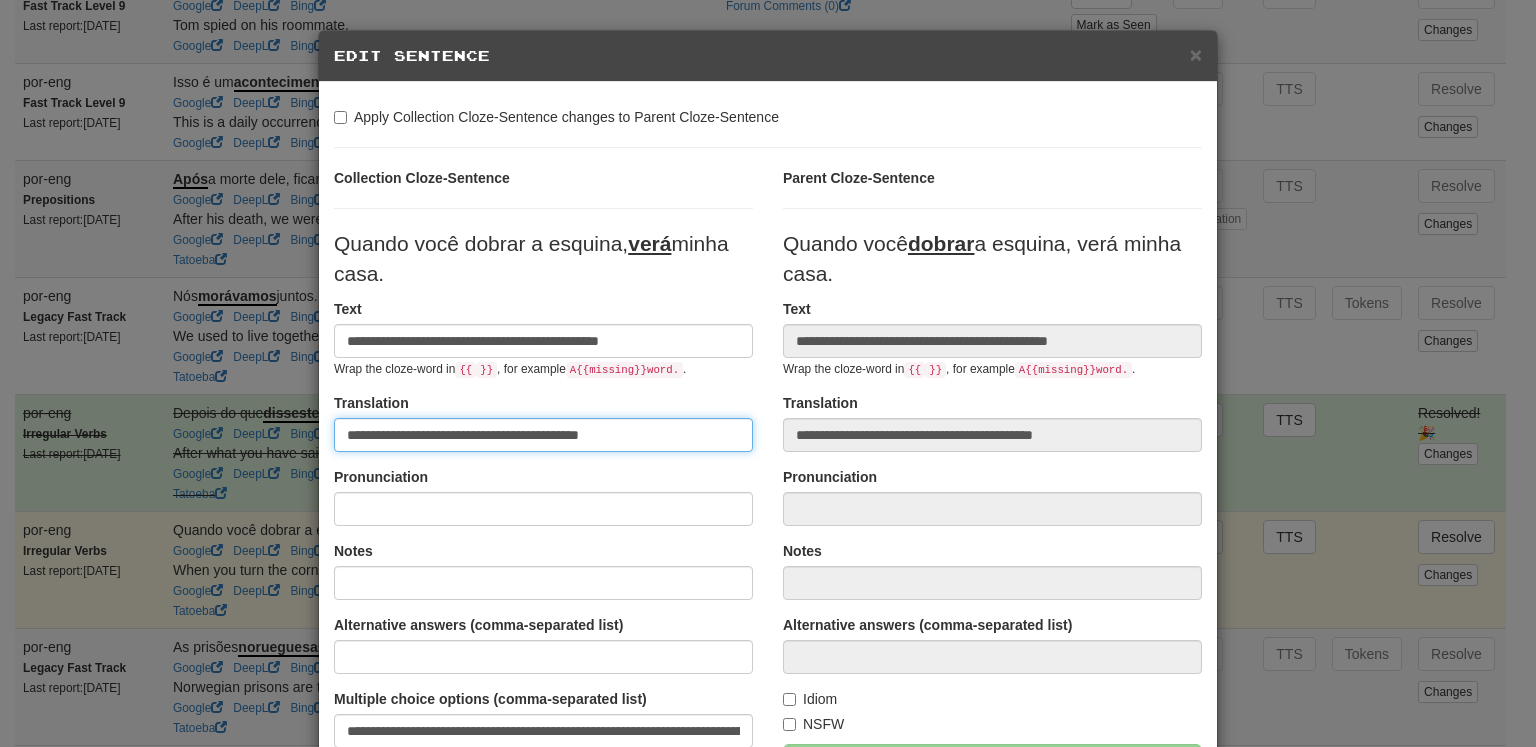 type on "**********" 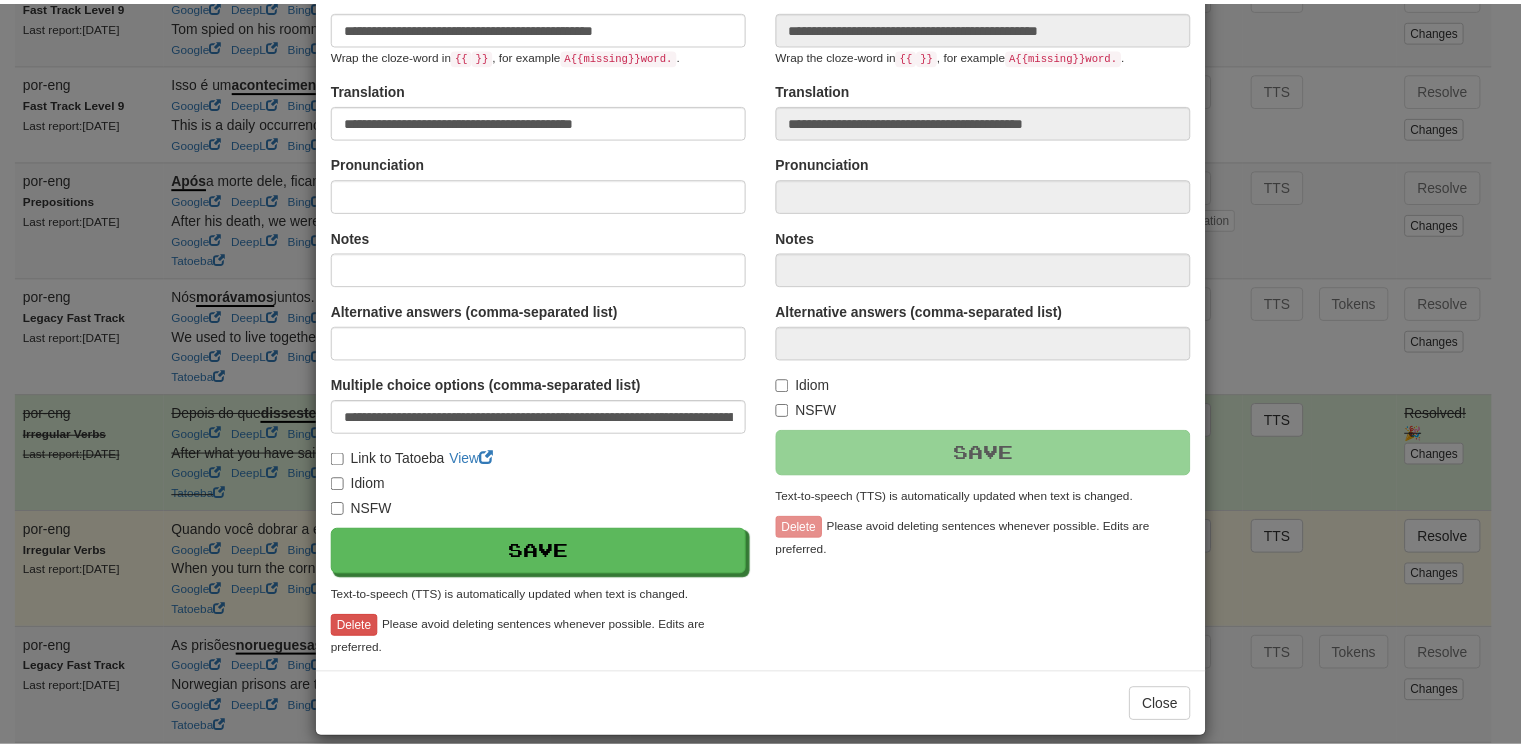 scroll, scrollTop: 316, scrollLeft: 0, axis: vertical 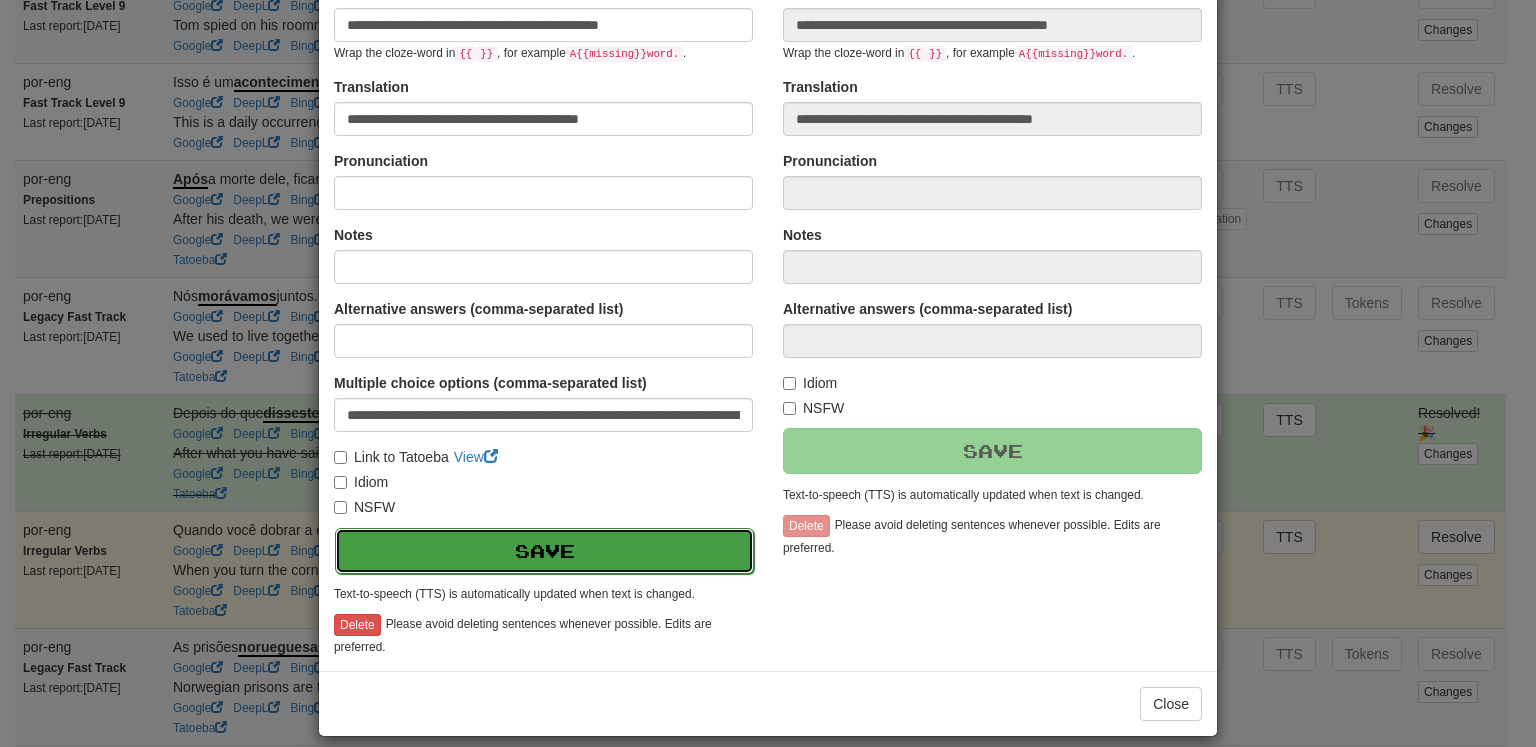 click on "Save" at bounding box center (544, 551) 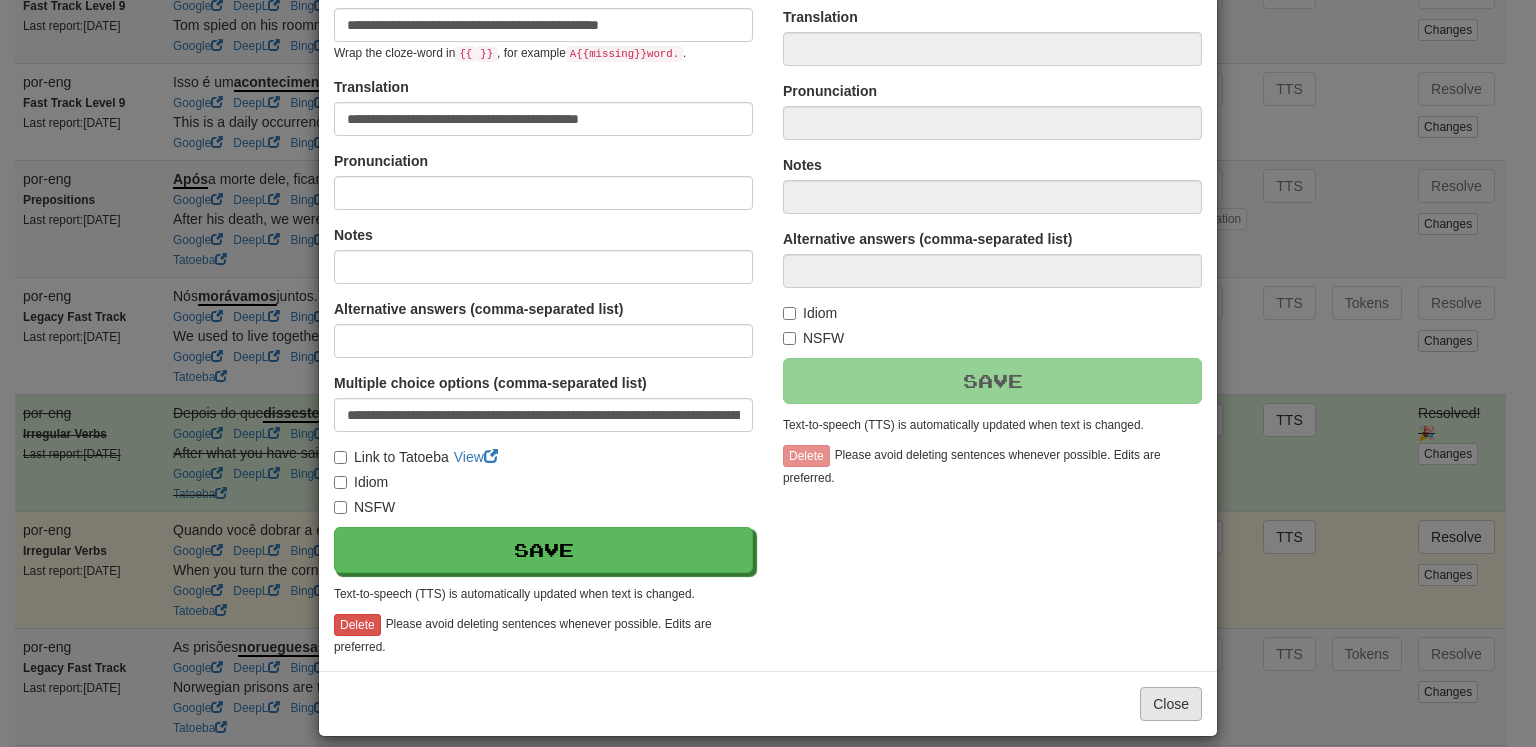 type on "**********" 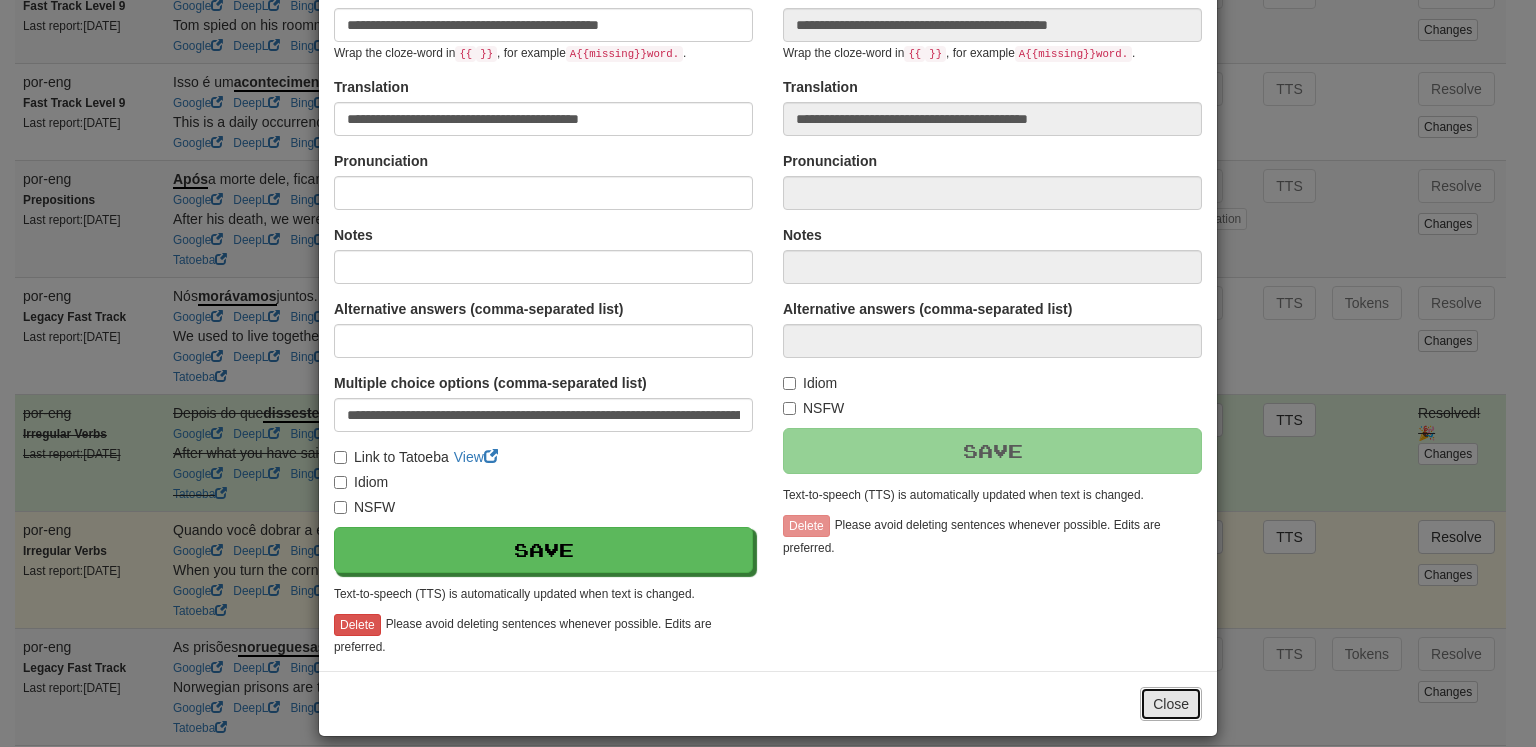 click on "Close" at bounding box center [1171, 704] 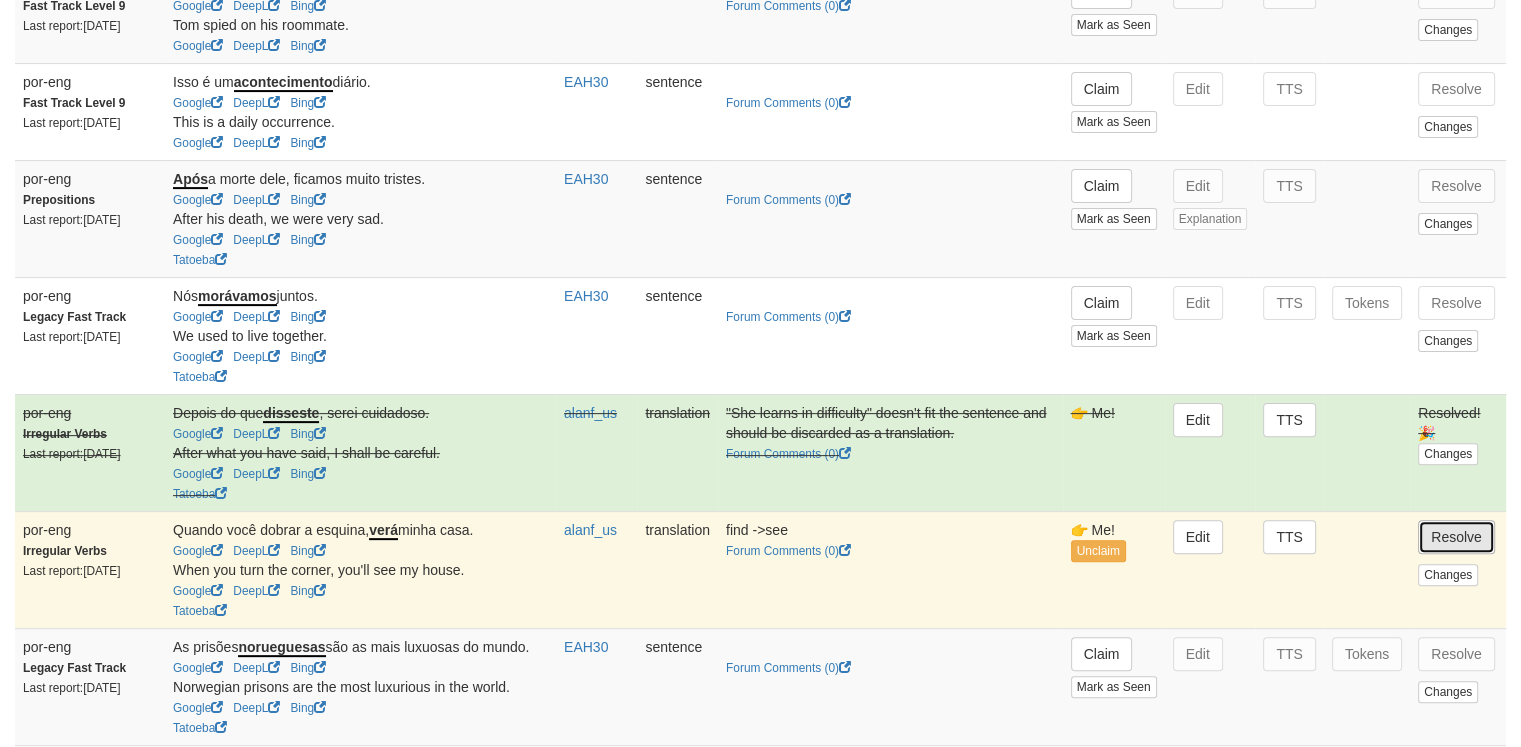 click on "Resolve" at bounding box center (1456, 537) 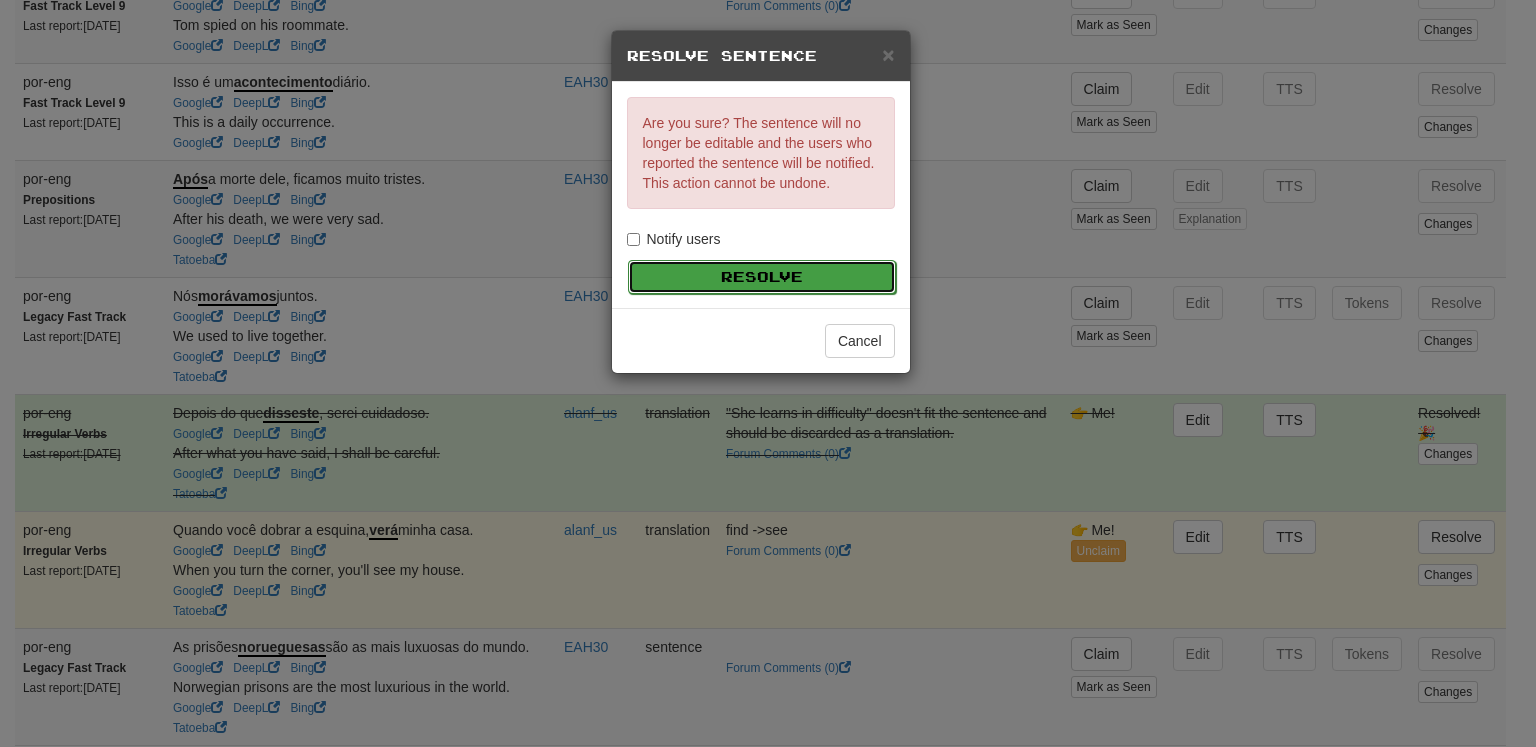 click on "Resolve" at bounding box center [762, 277] 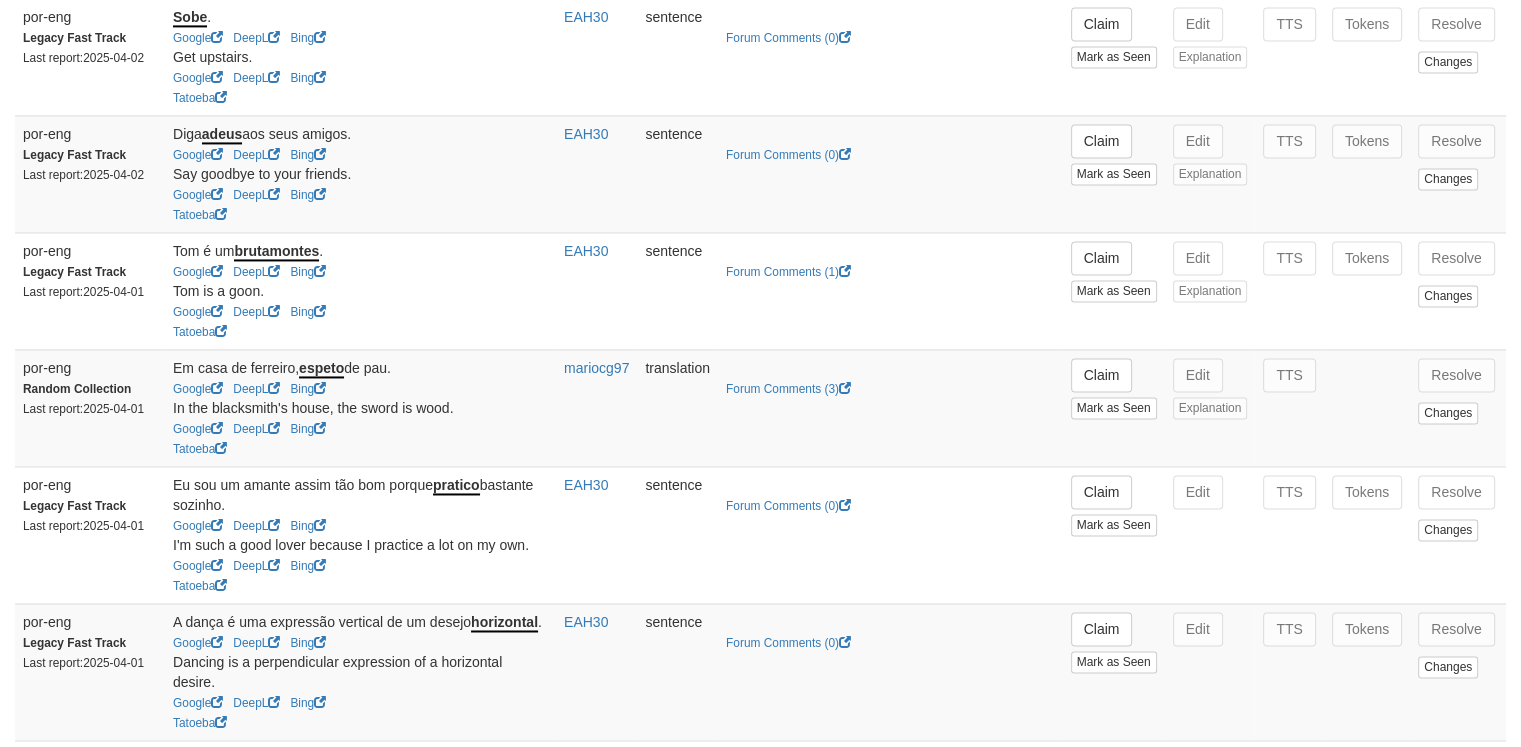 scroll, scrollTop: 3072, scrollLeft: 0, axis: vertical 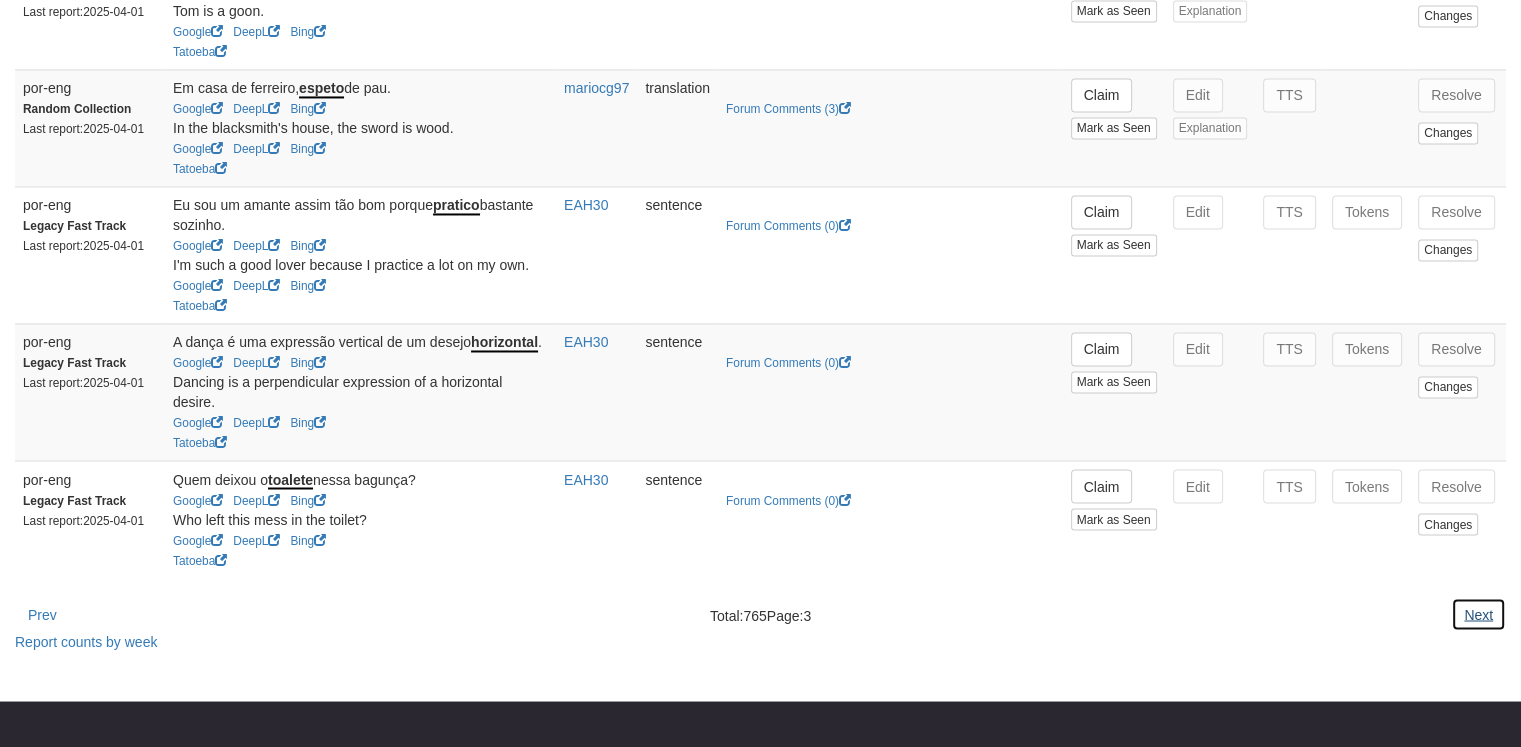 click on "Next" at bounding box center [1478, 614] 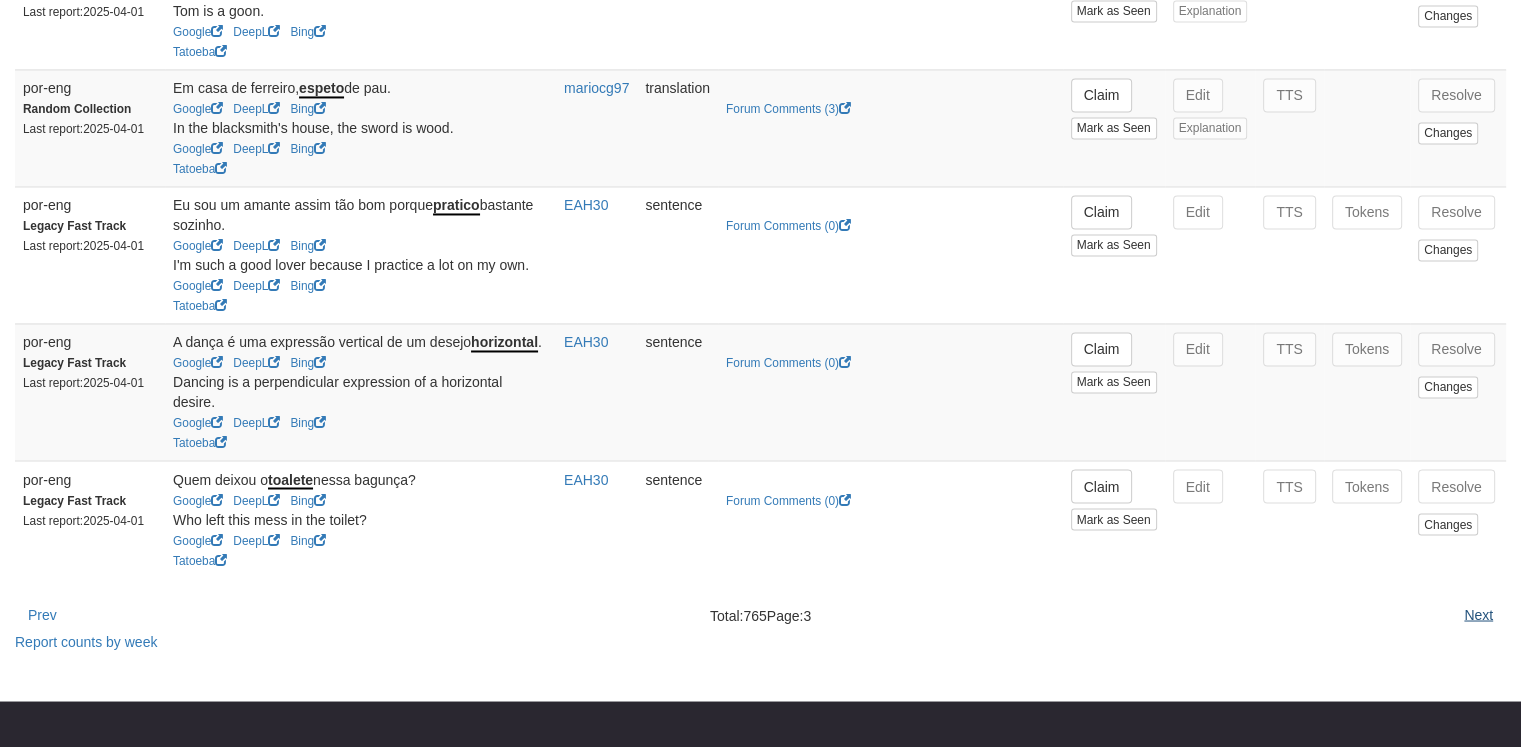 scroll, scrollTop: 0, scrollLeft: 0, axis: both 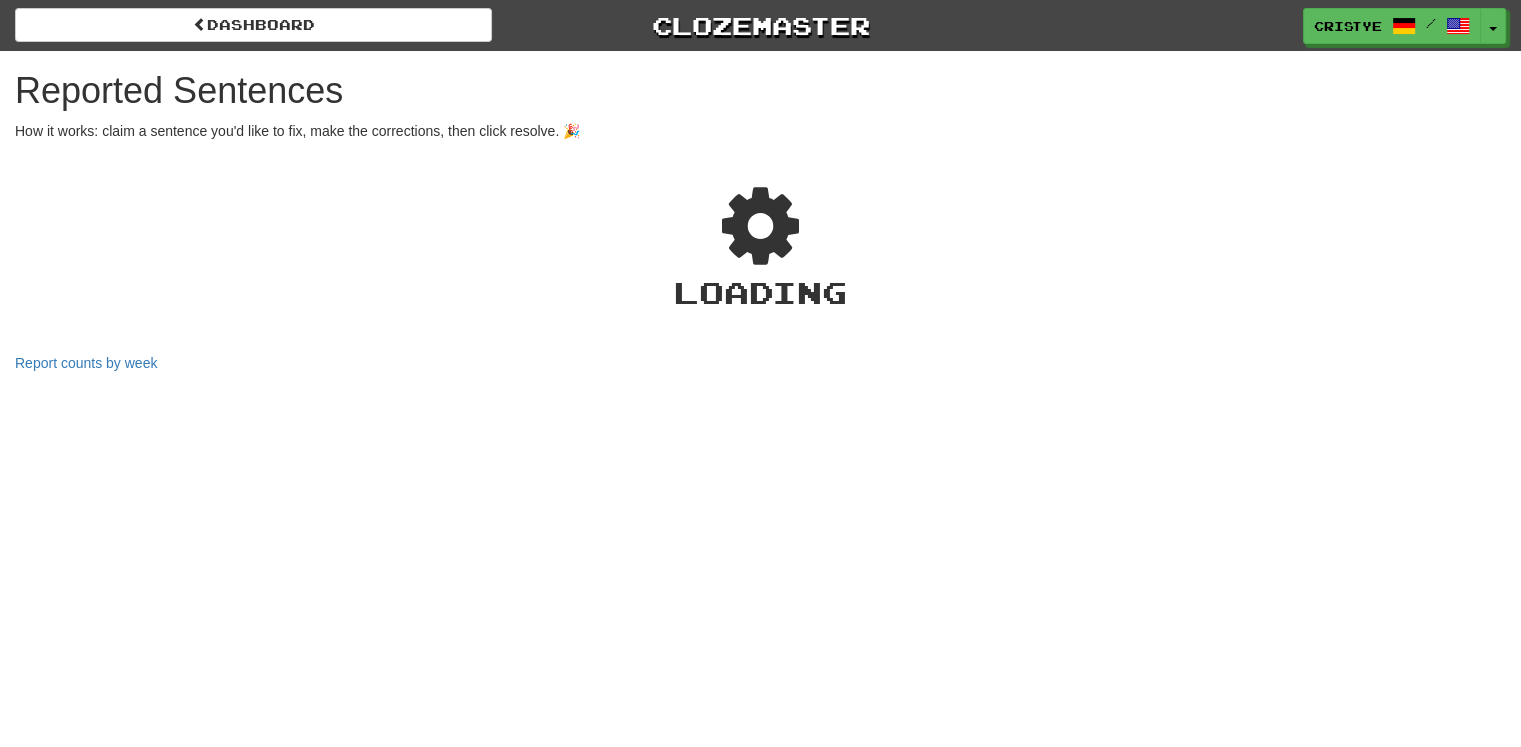 select on "***" 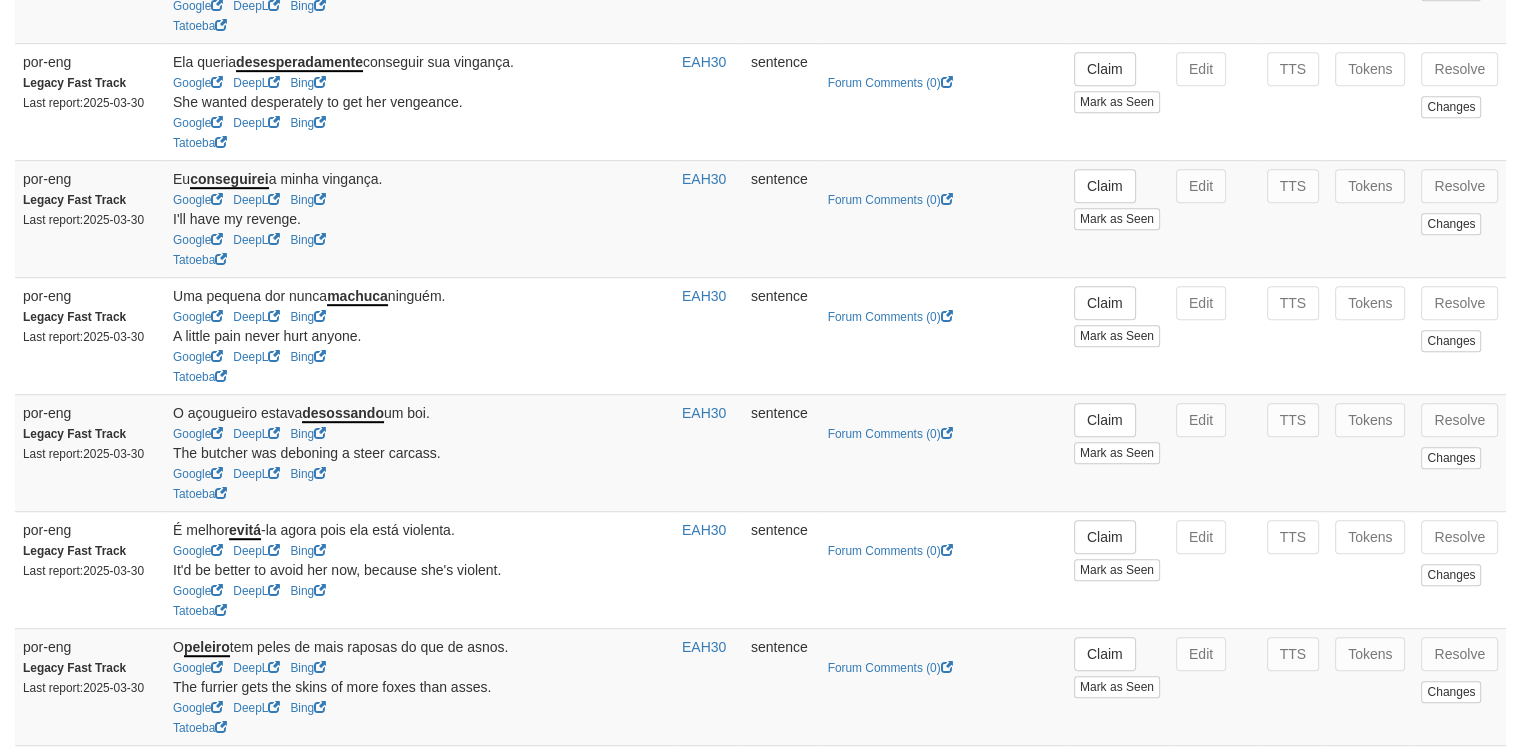 scroll, scrollTop: 1081, scrollLeft: 0, axis: vertical 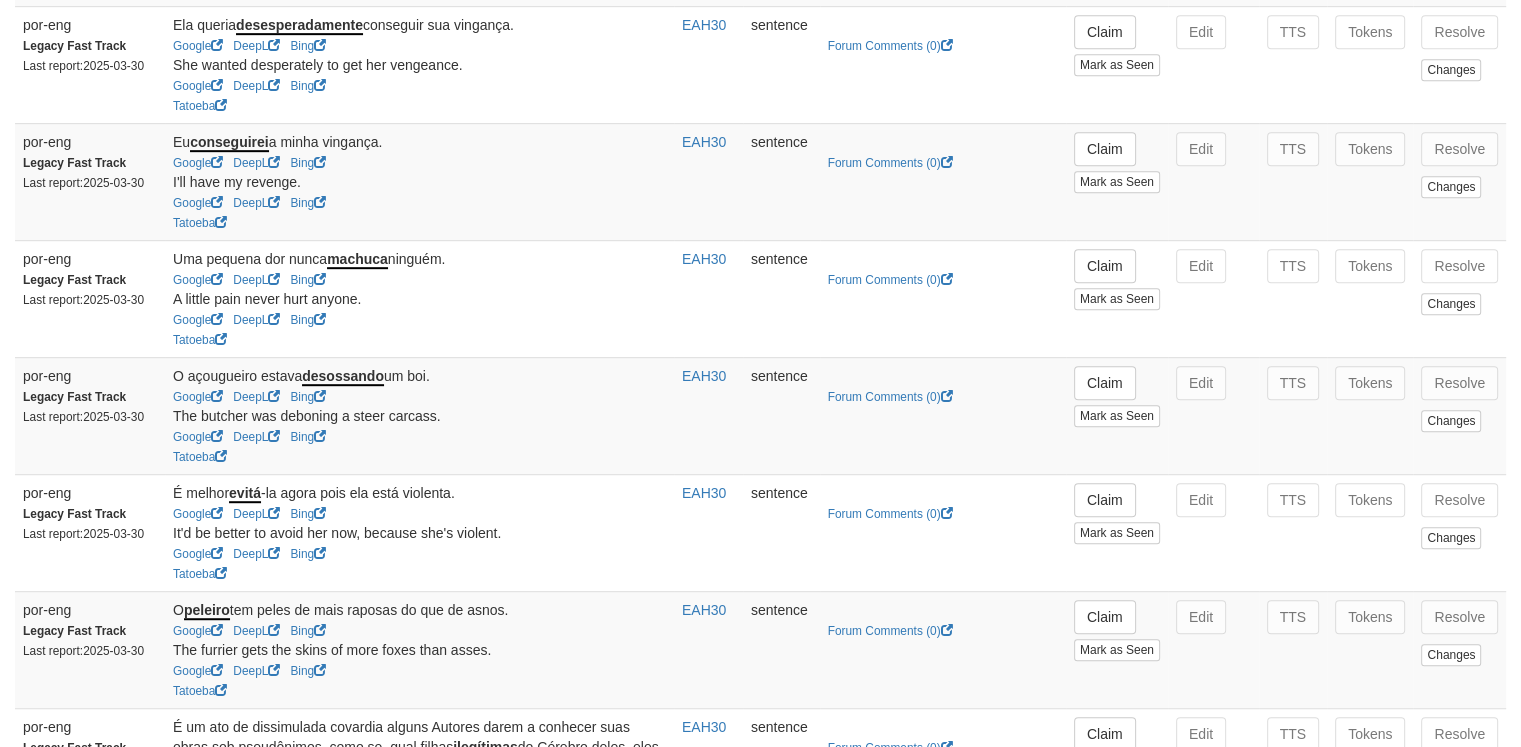 click on "**********" at bounding box center (760, 920) 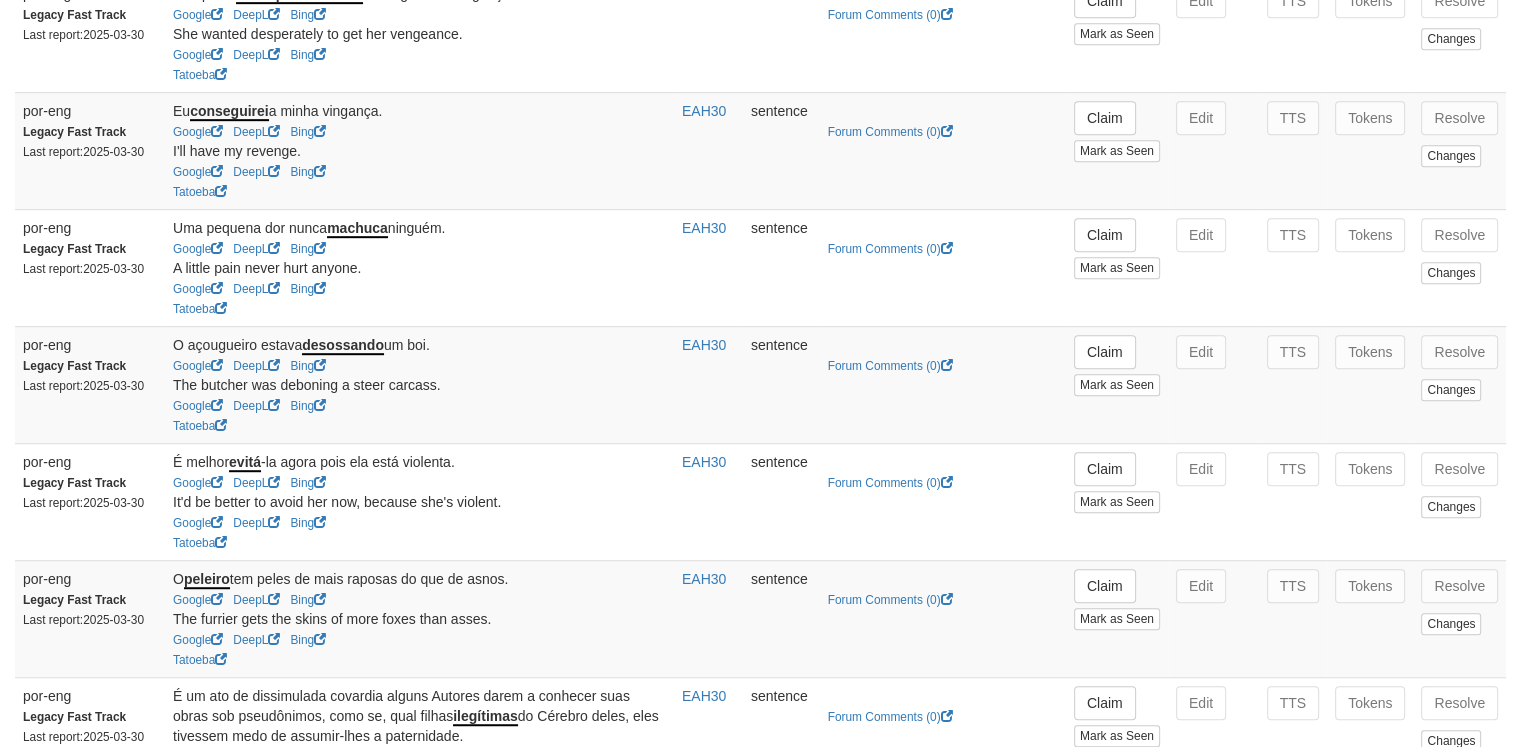 scroll, scrollTop: 1106, scrollLeft: 0, axis: vertical 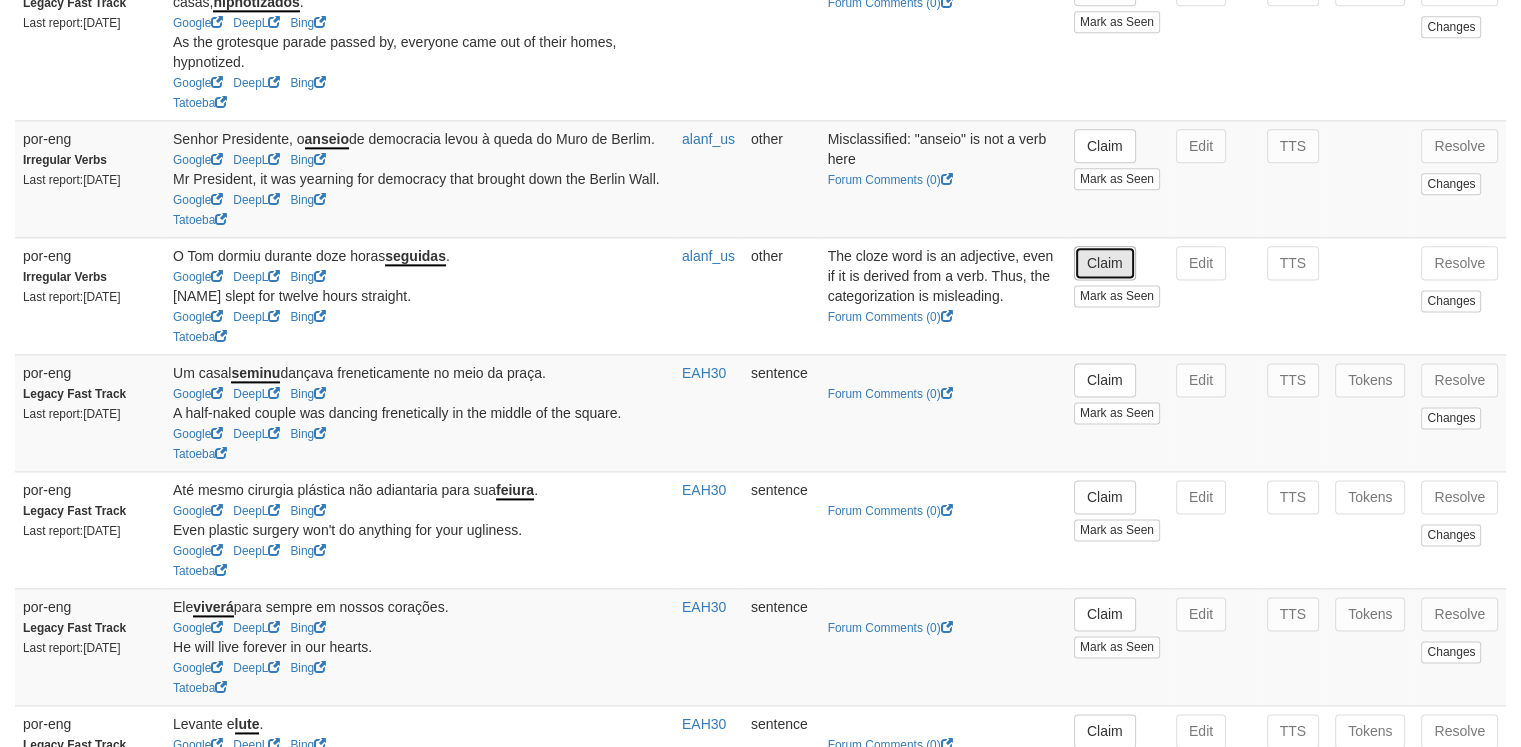 click on "Claim" at bounding box center [1105, 263] 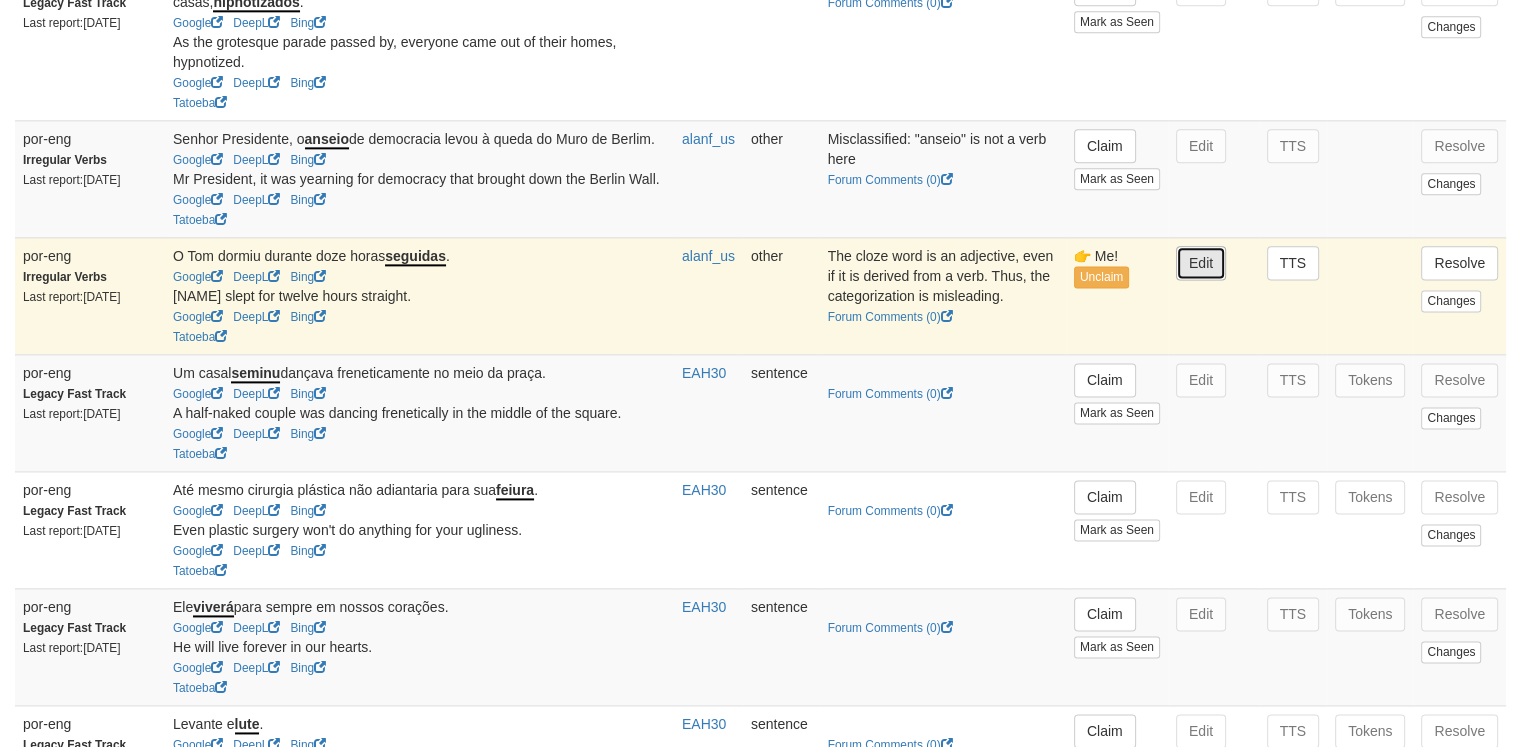 click on "Edit" at bounding box center [1201, 263] 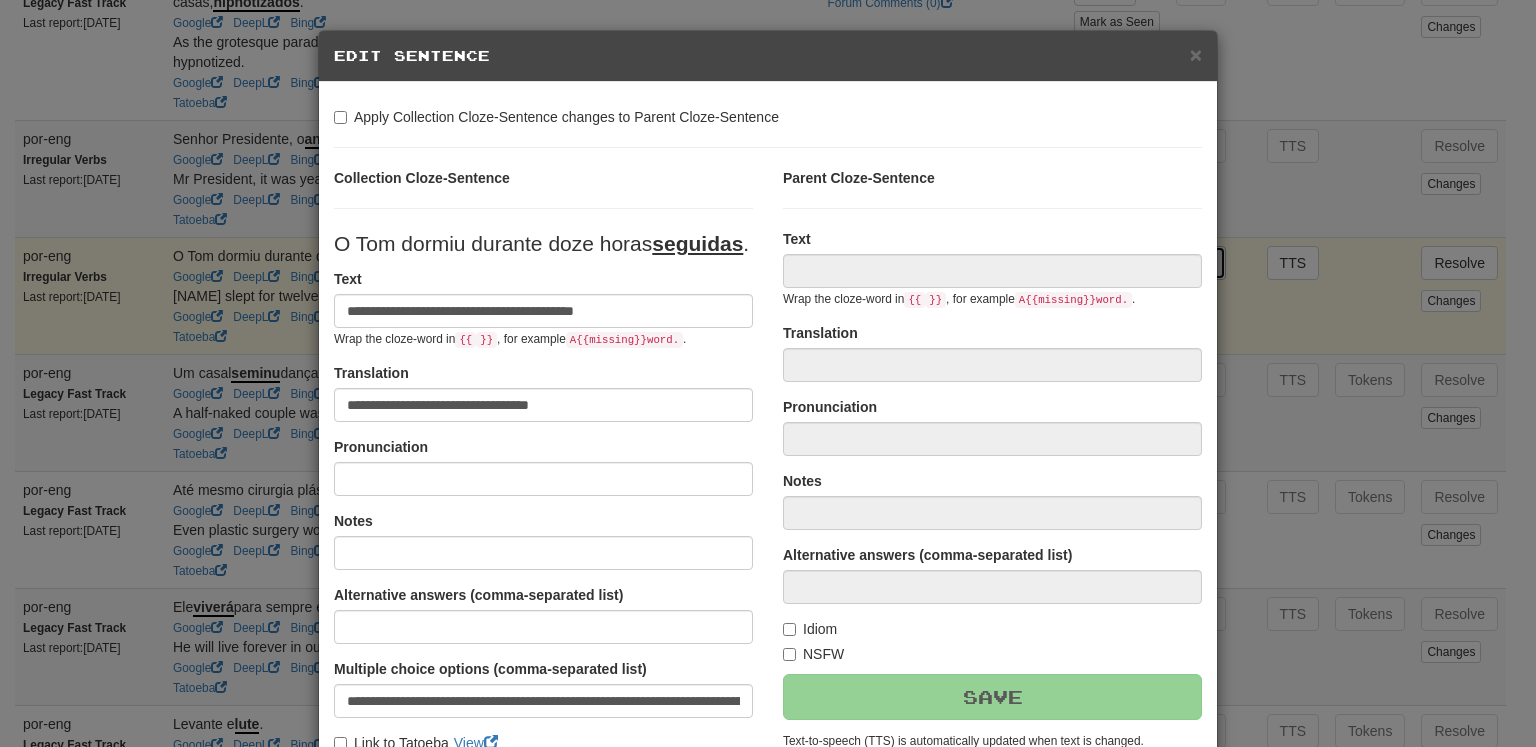 type on "**********" 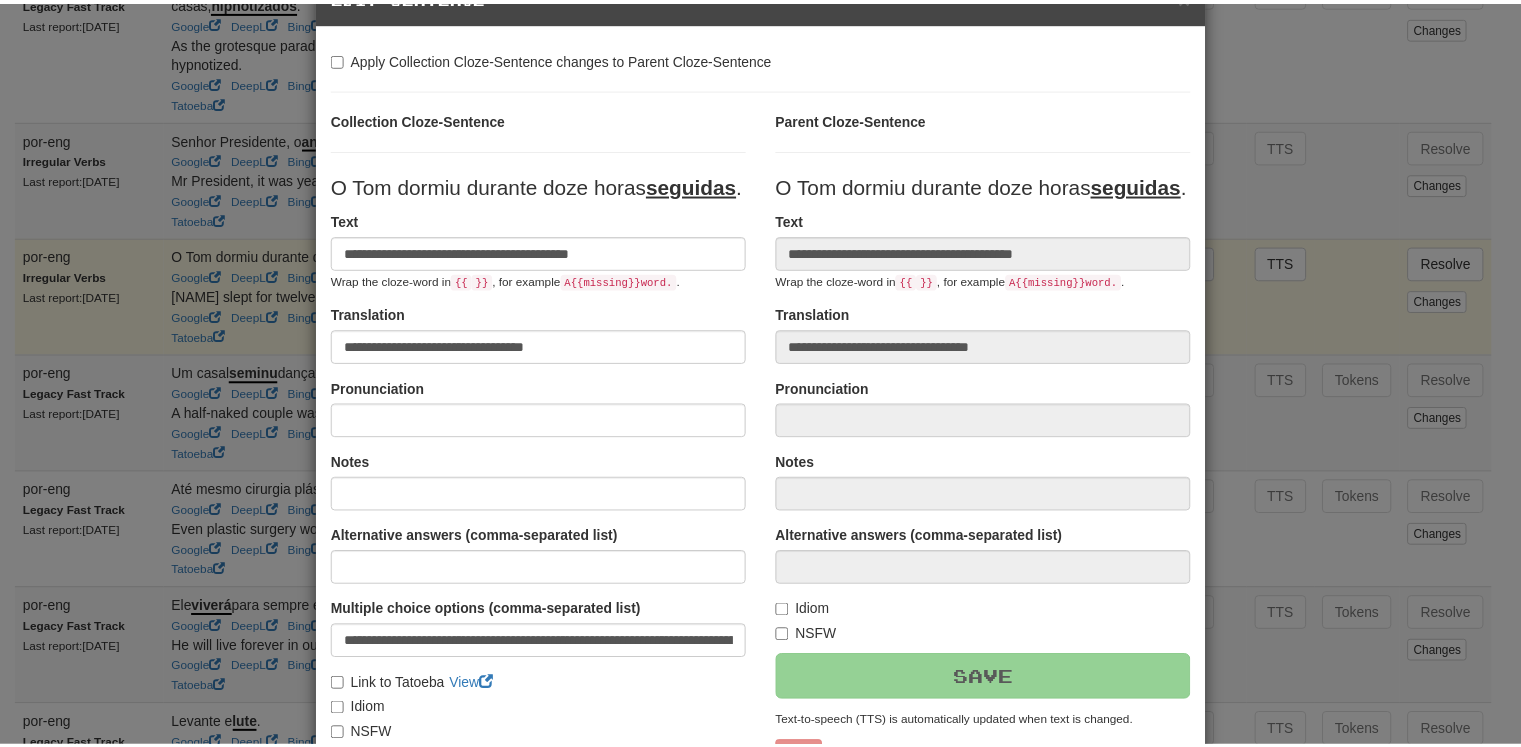 scroll, scrollTop: 55, scrollLeft: 0, axis: vertical 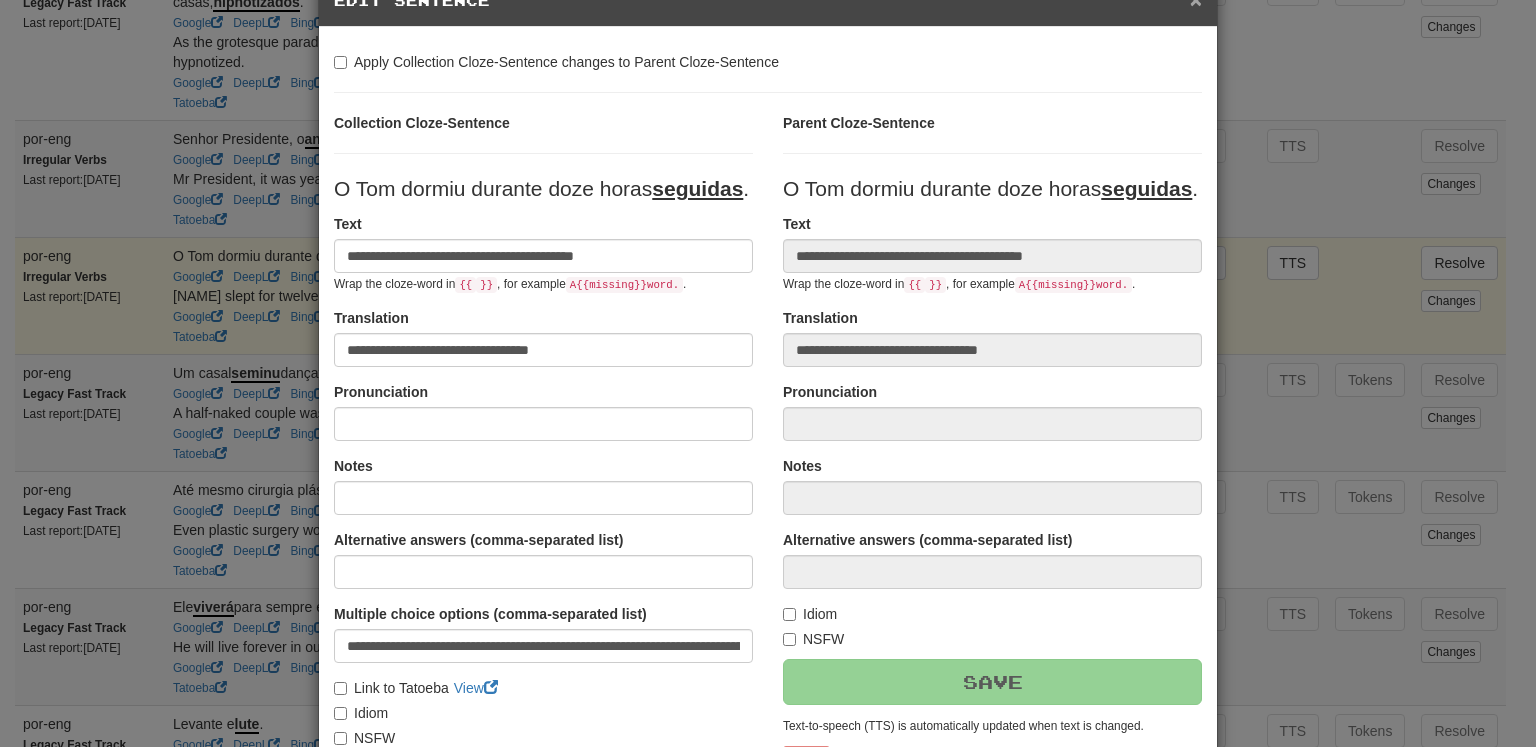 click on "×" at bounding box center (1196, -1) 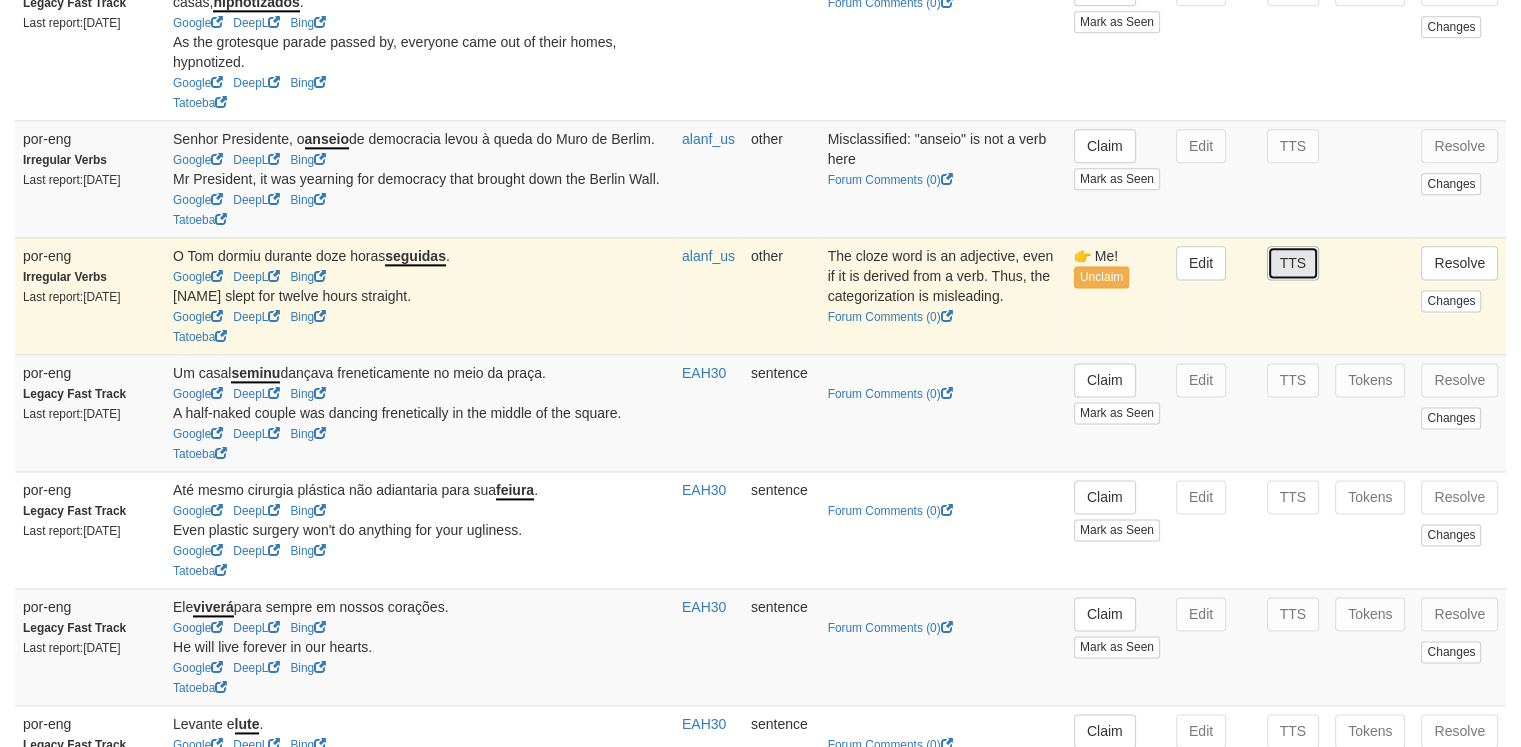 click on "TTS" at bounding box center (1293, 263) 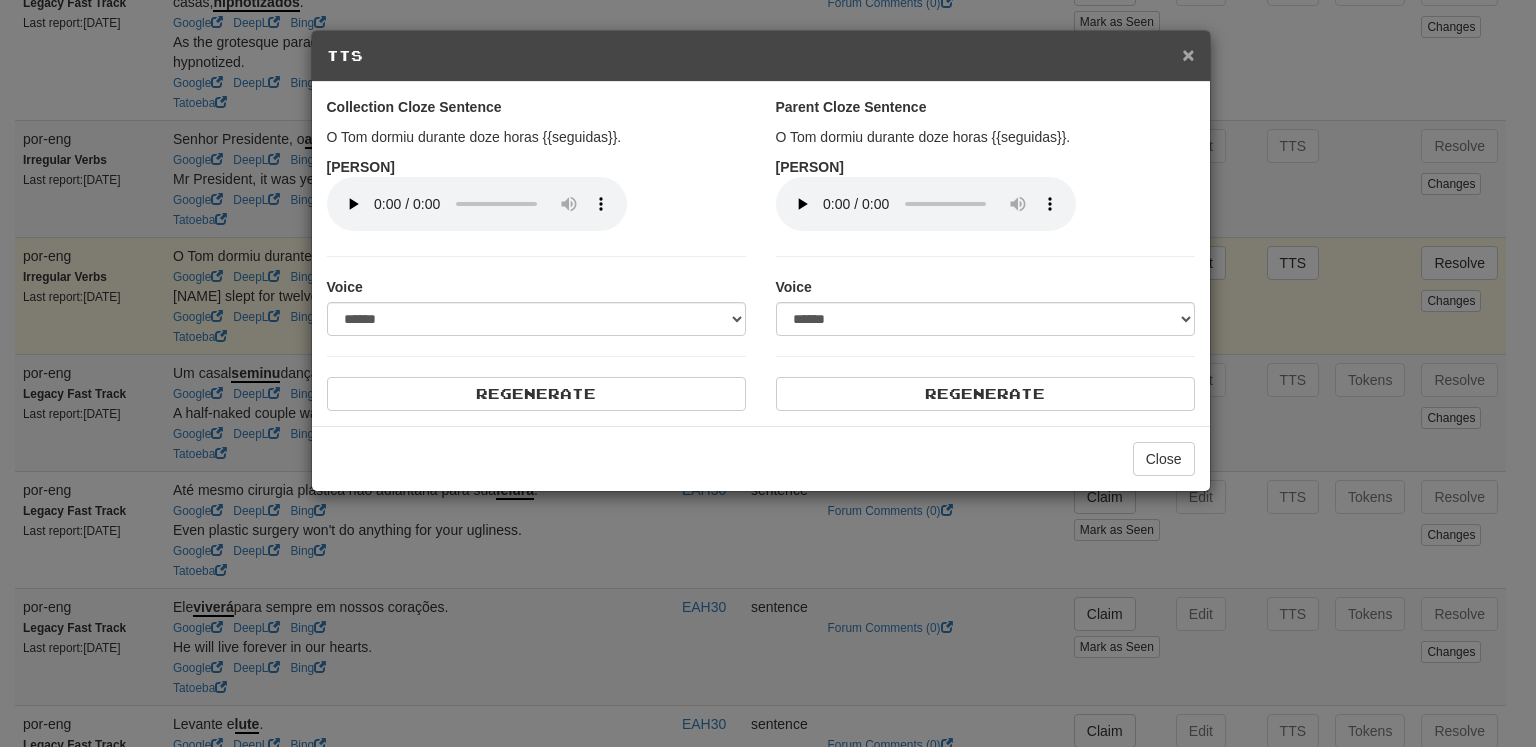 click on "×" at bounding box center [1188, 54] 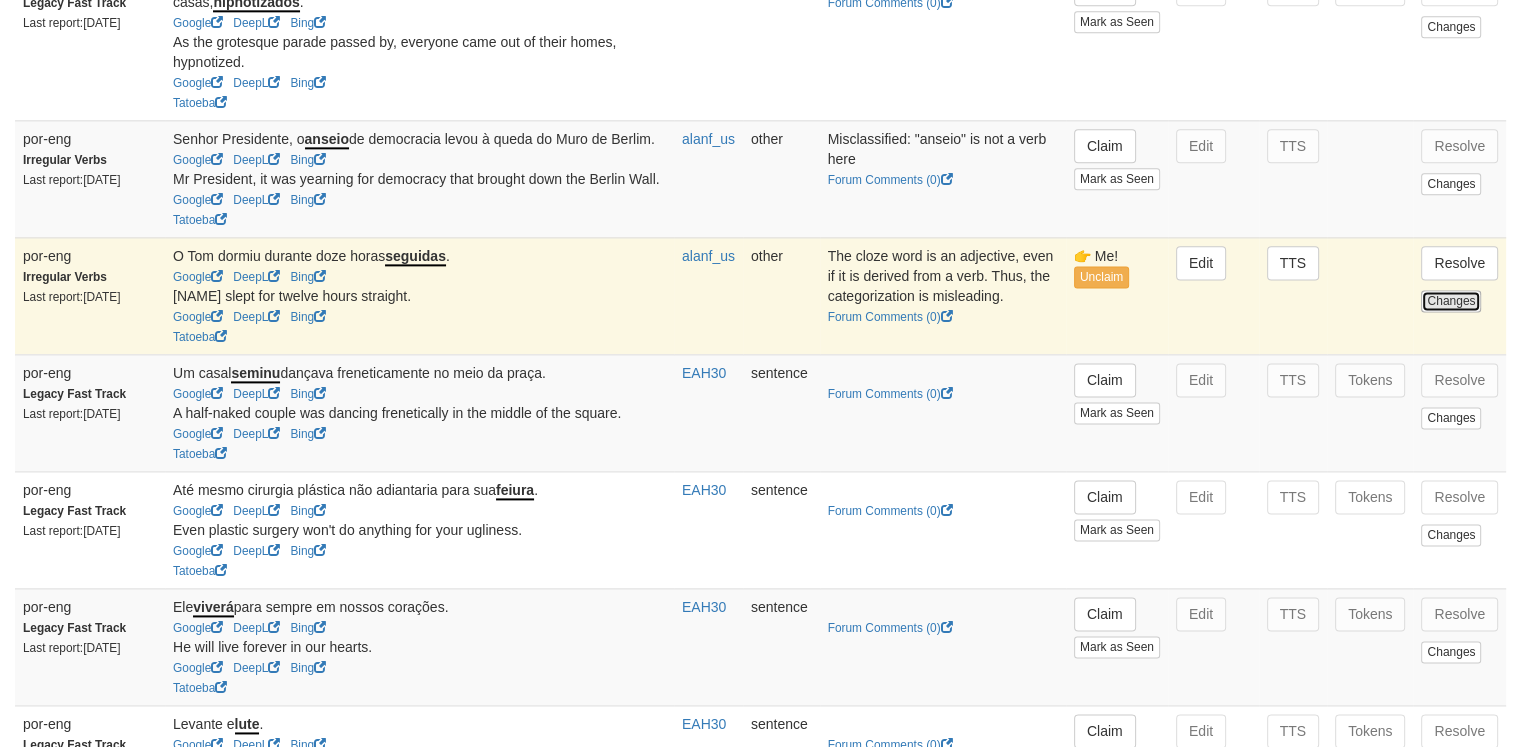 click on "Changes" at bounding box center [1451, 301] 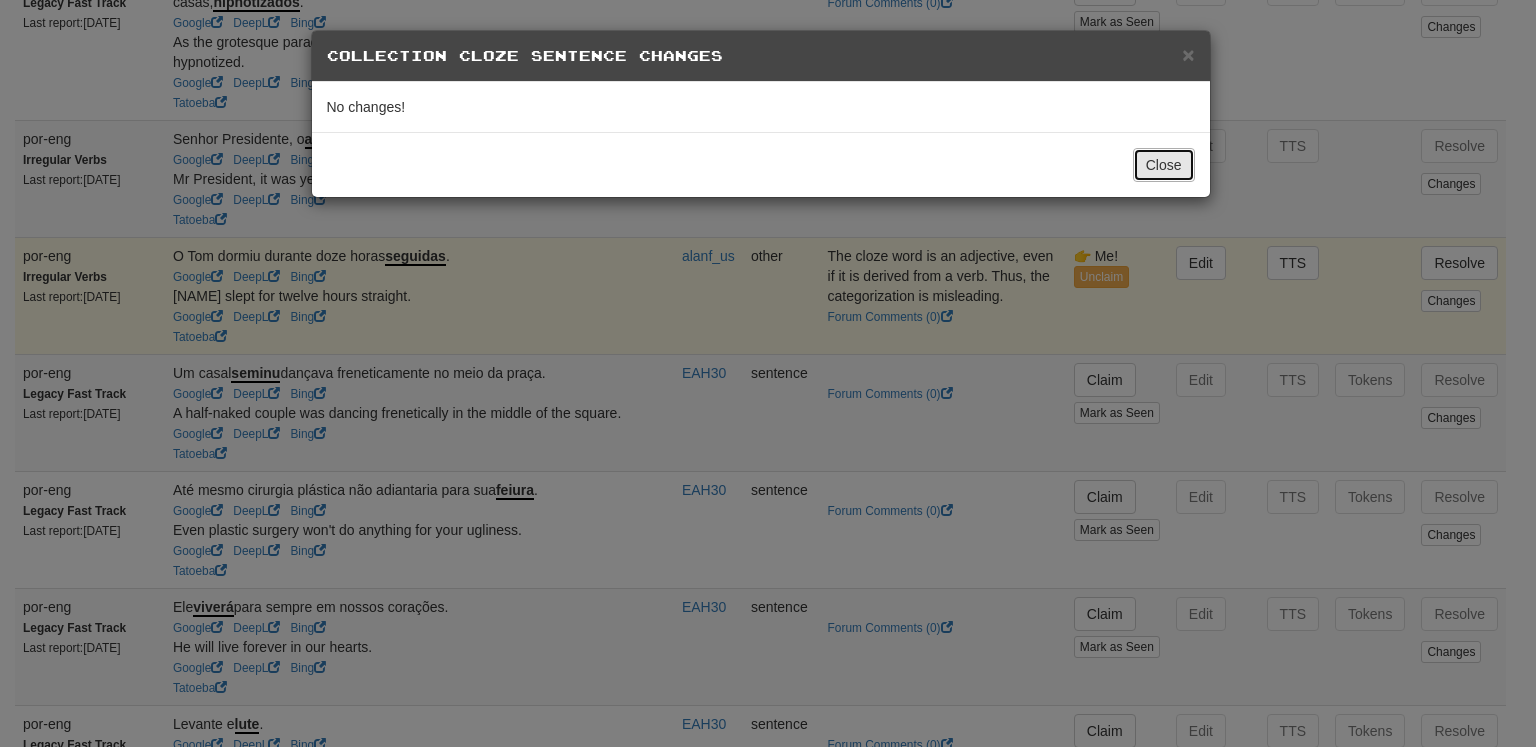 click on "Close" at bounding box center (1164, 165) 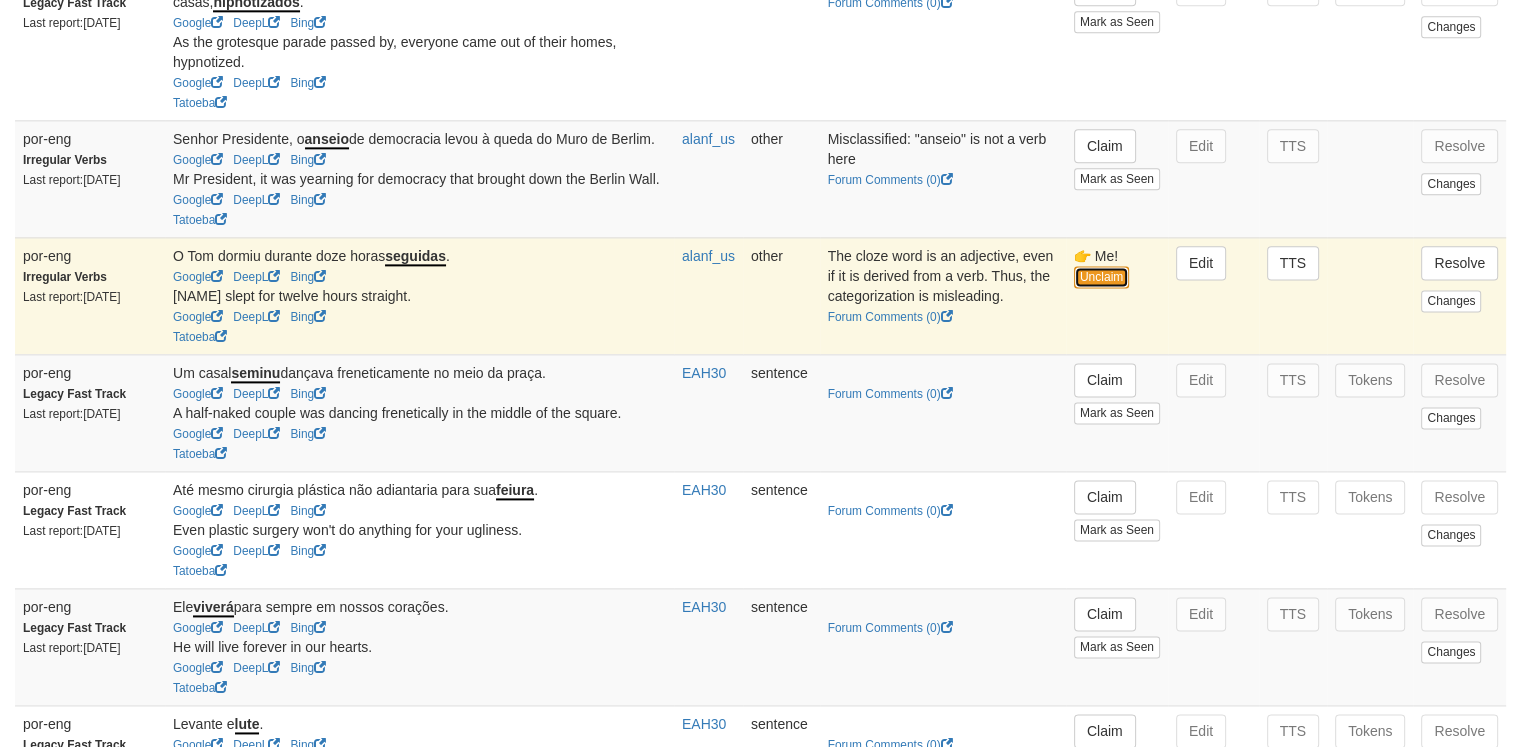 click on "Unclaim" at bounding box center [1101, 277] 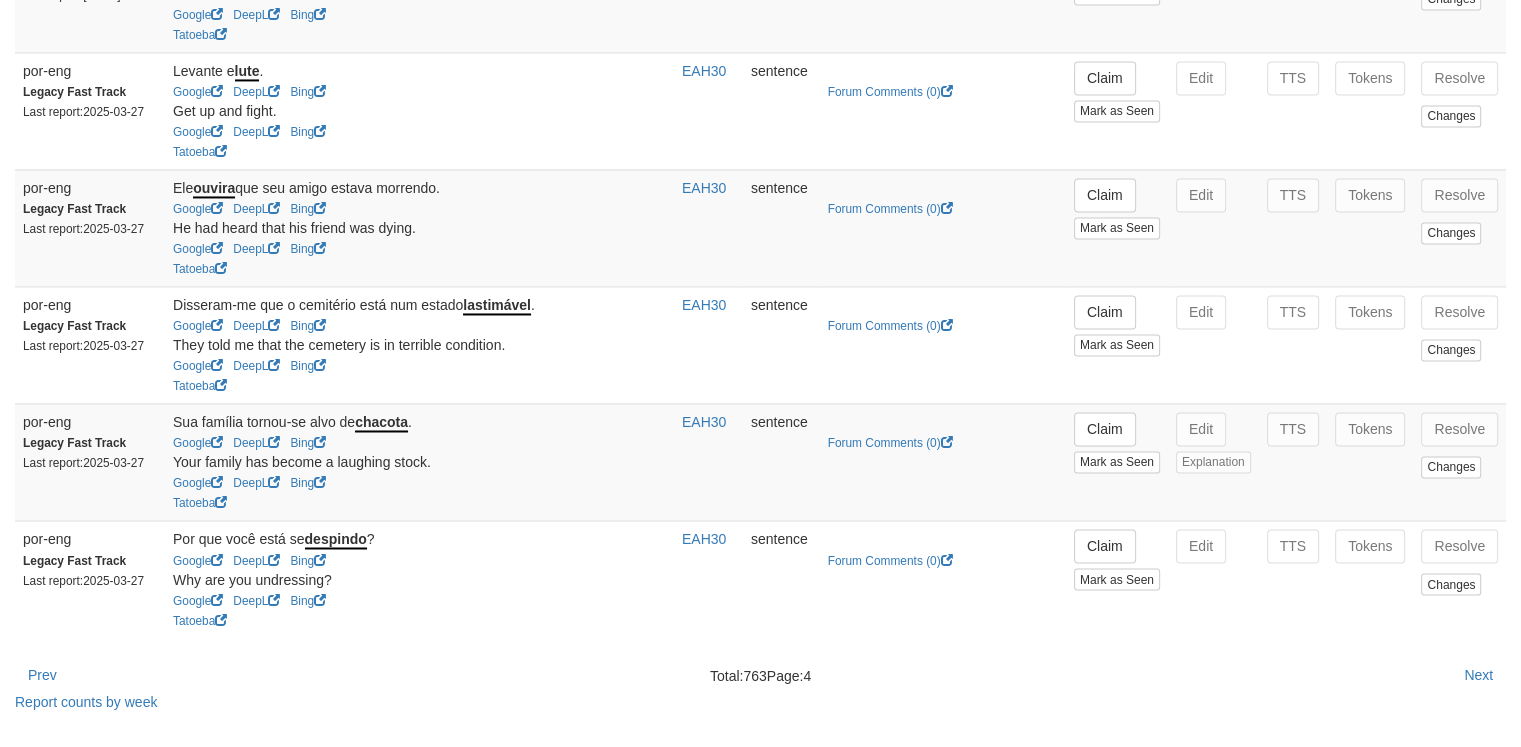 scroll, scrollTop: 3304, scrollLeft: 0, axis: vertical 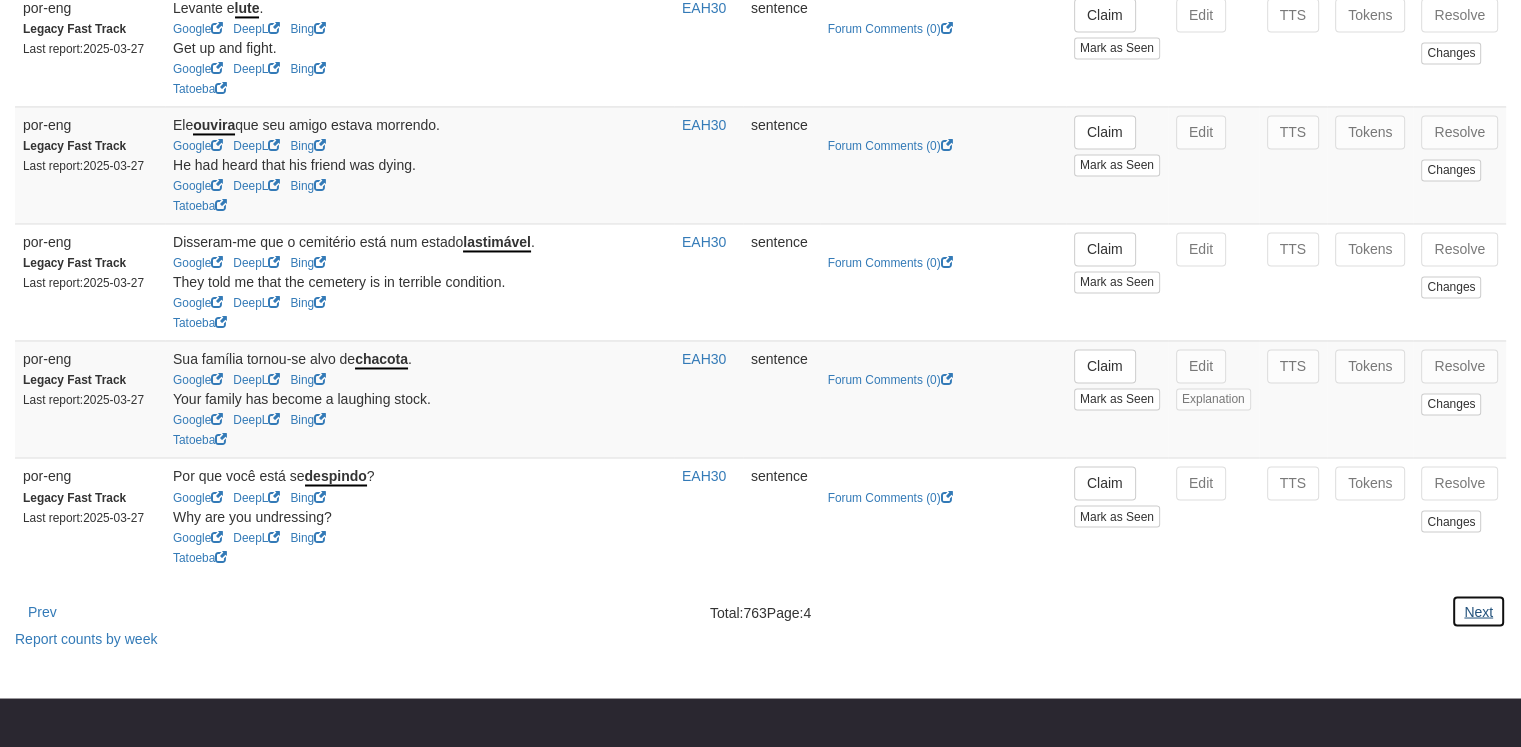 click on "Next" at bounding box center [1478, 611] 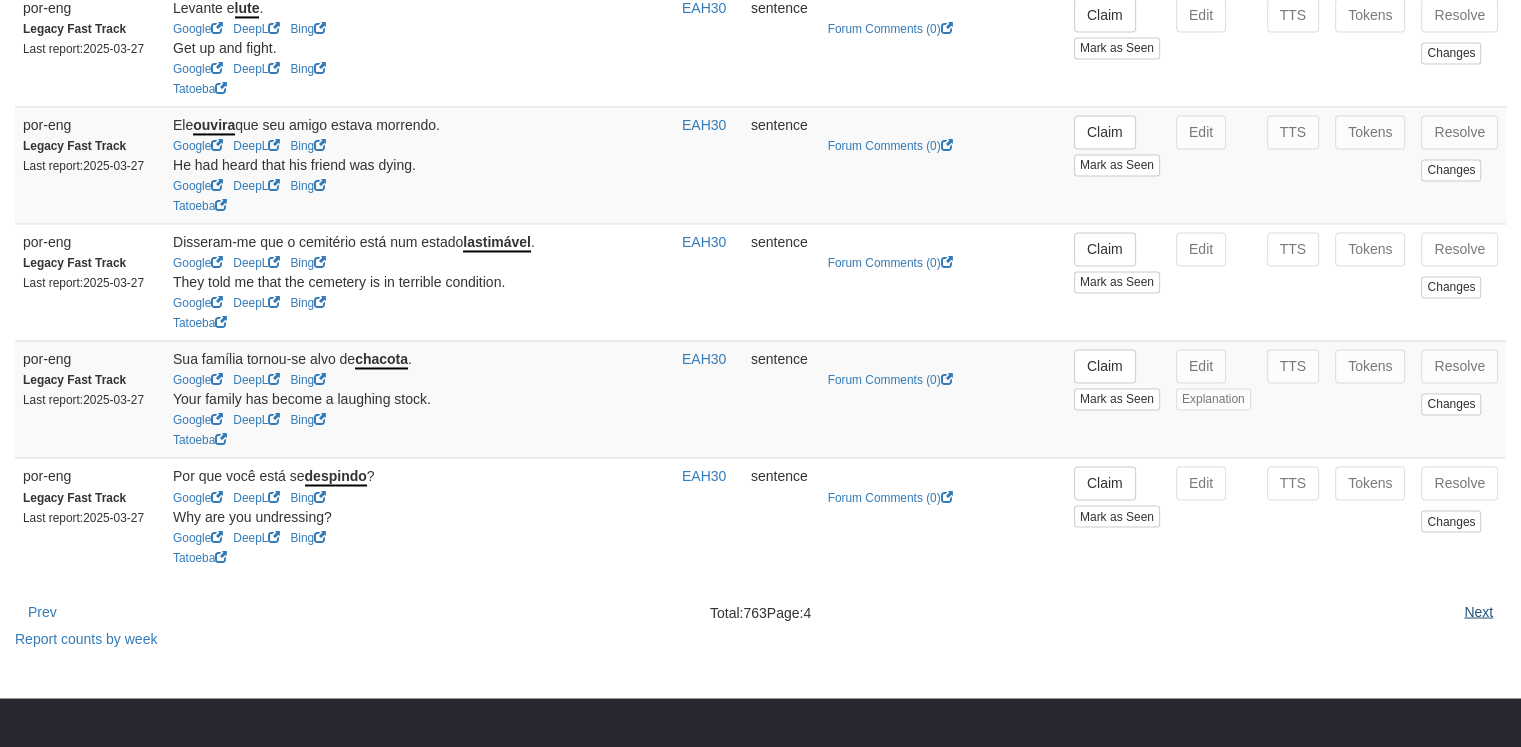 scroll, scrollTop: 0, scrollLeft: 0, axis: both 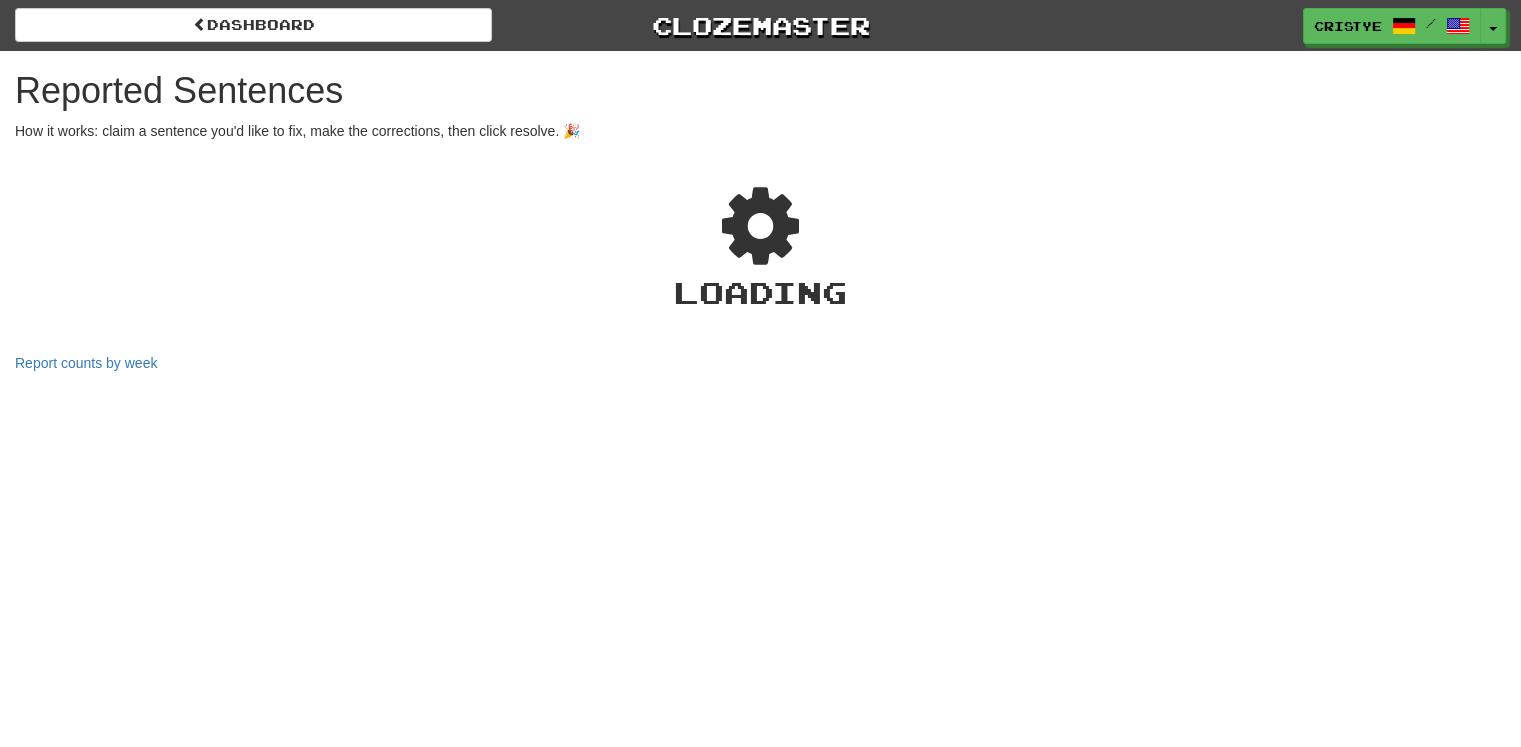 select on "***" 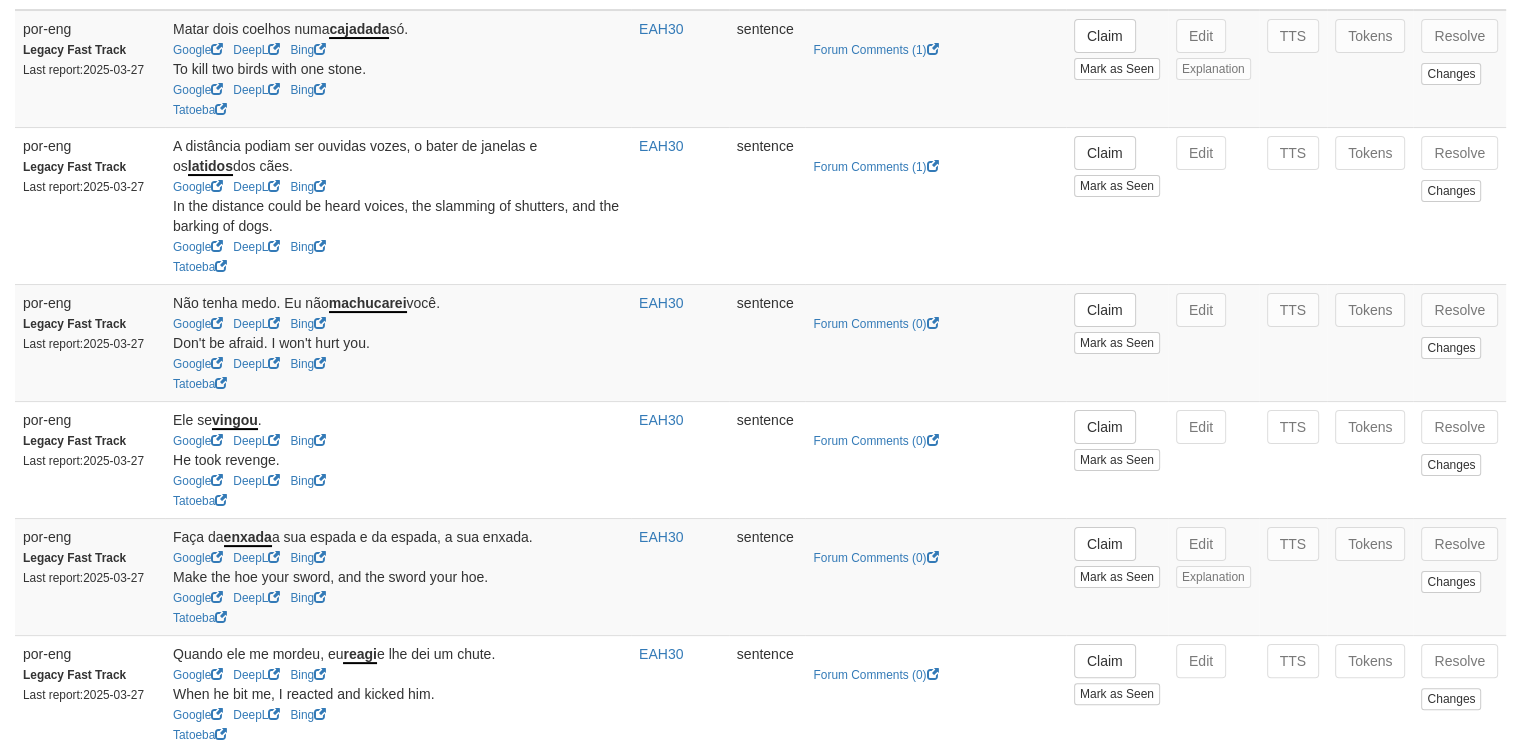 scroll, scrollTop: 272, scrollLeft: 0, axis: vertical 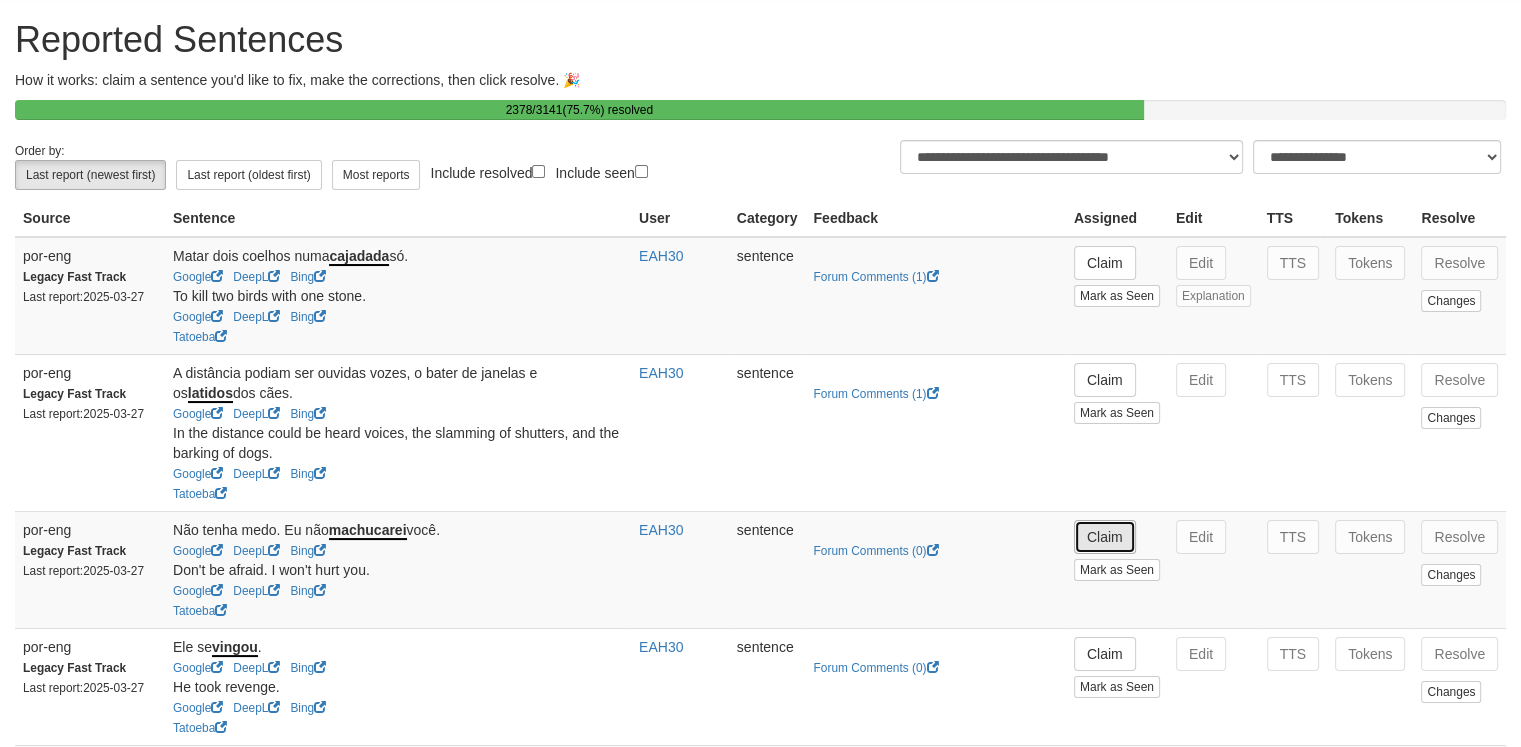 click on "Claim" at bounding box center (1105, 537) 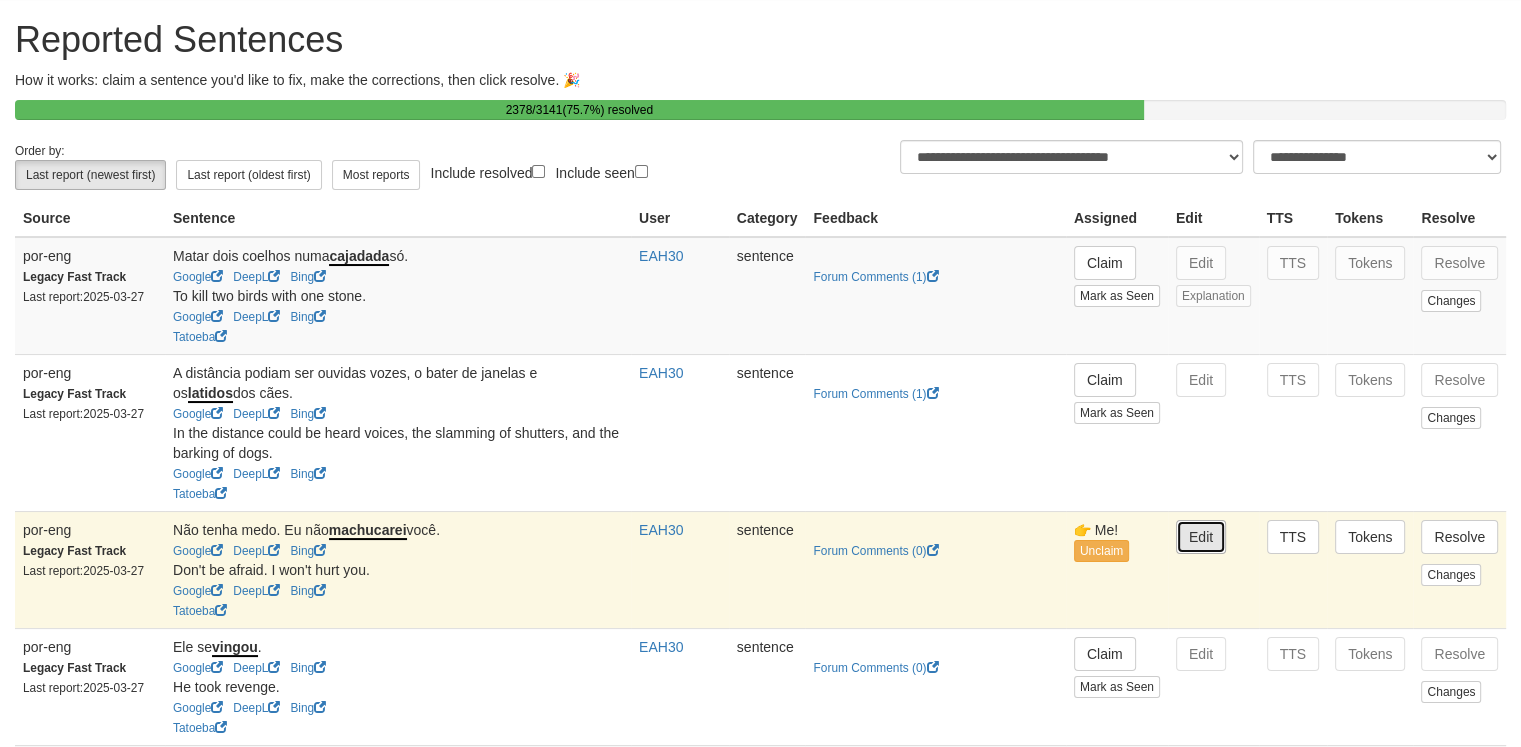 click on "Edit" at bounding box center [1201, 537] 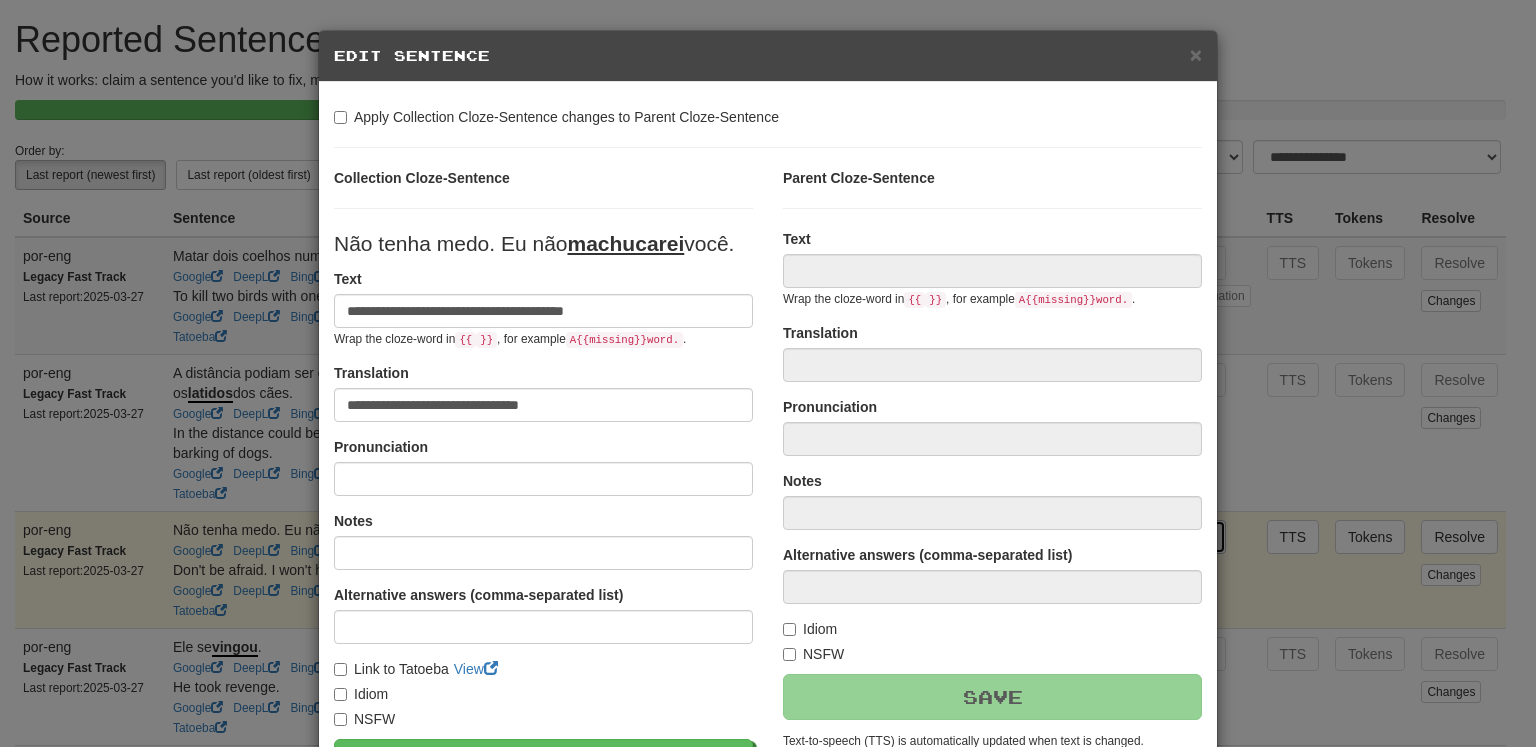 type on "**********" 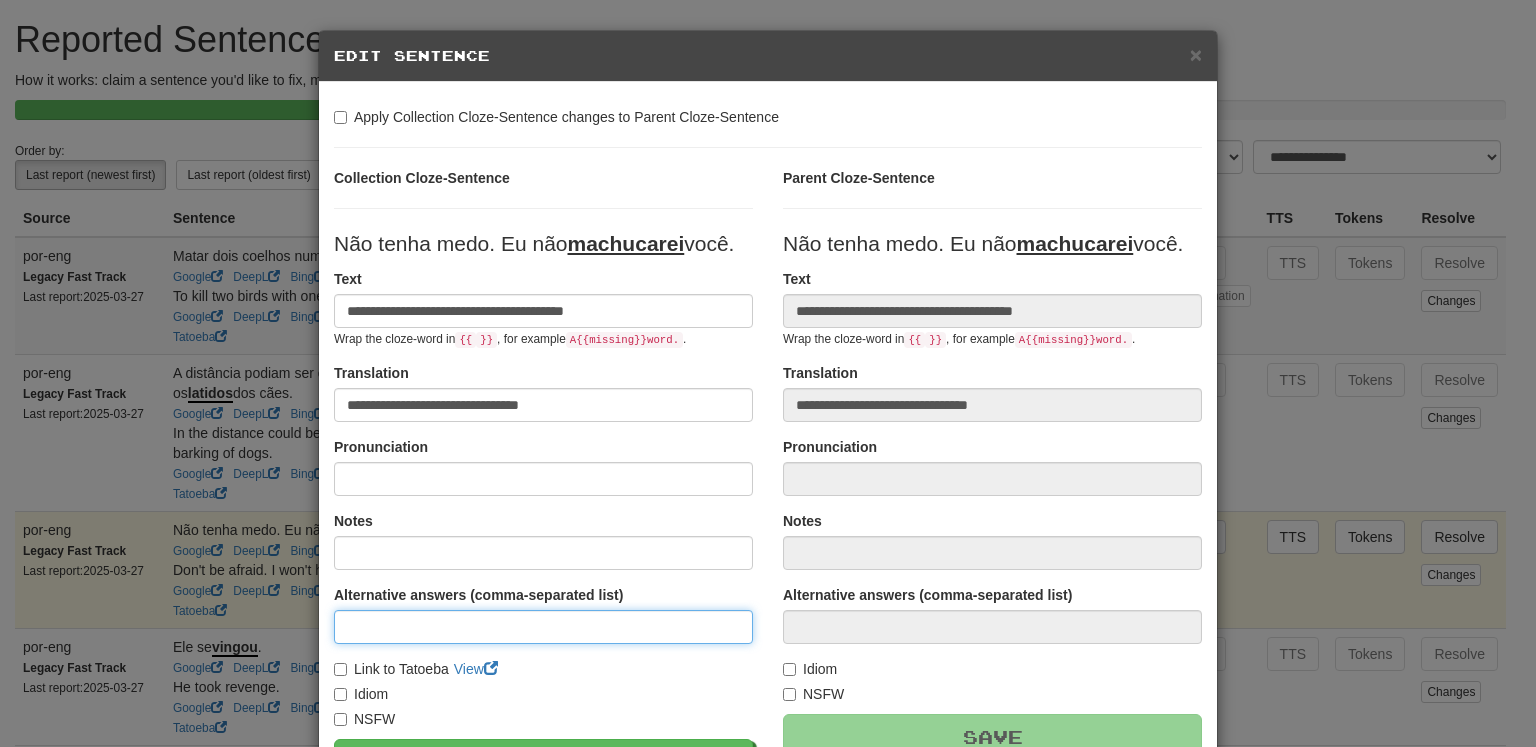 click at bounding box center (543, 627) 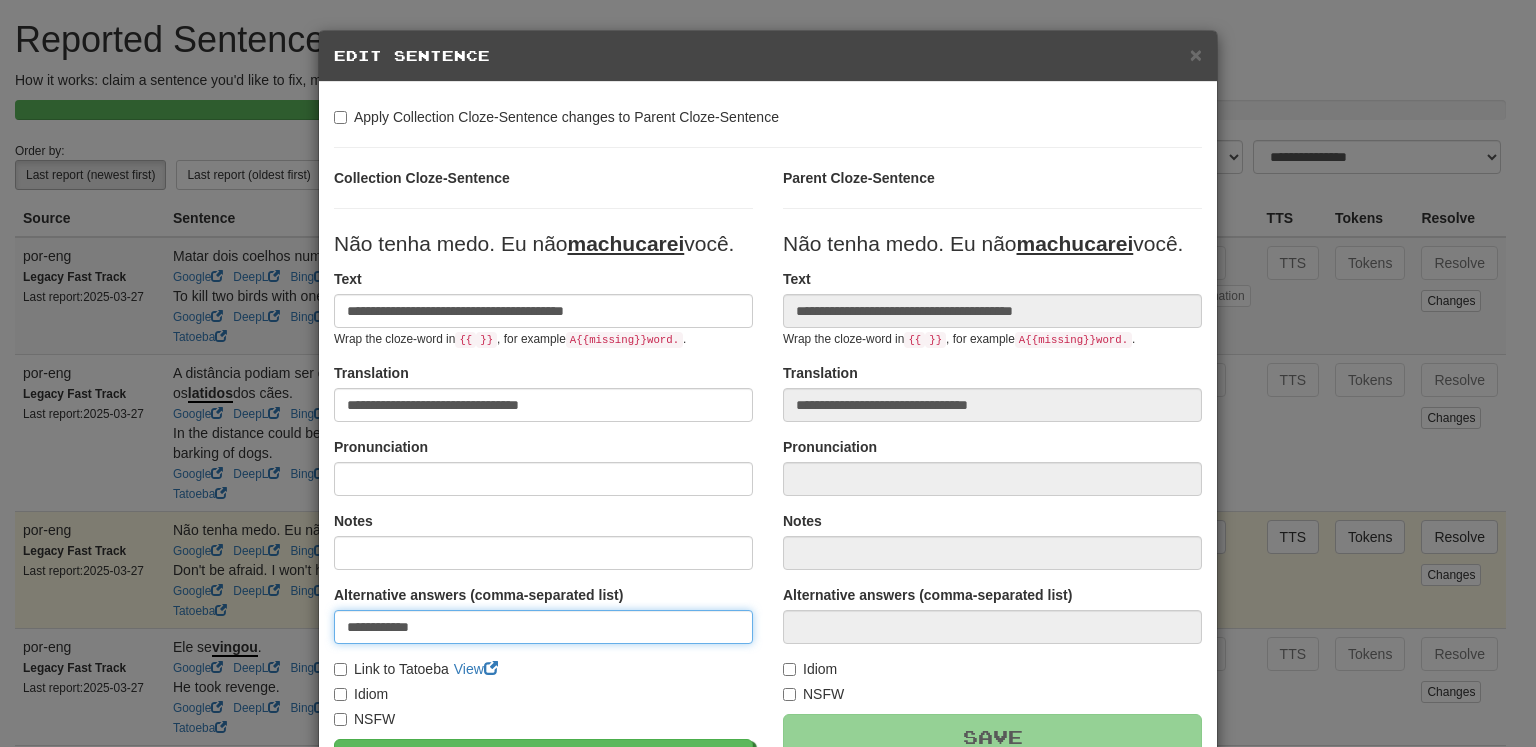 type on "**********" 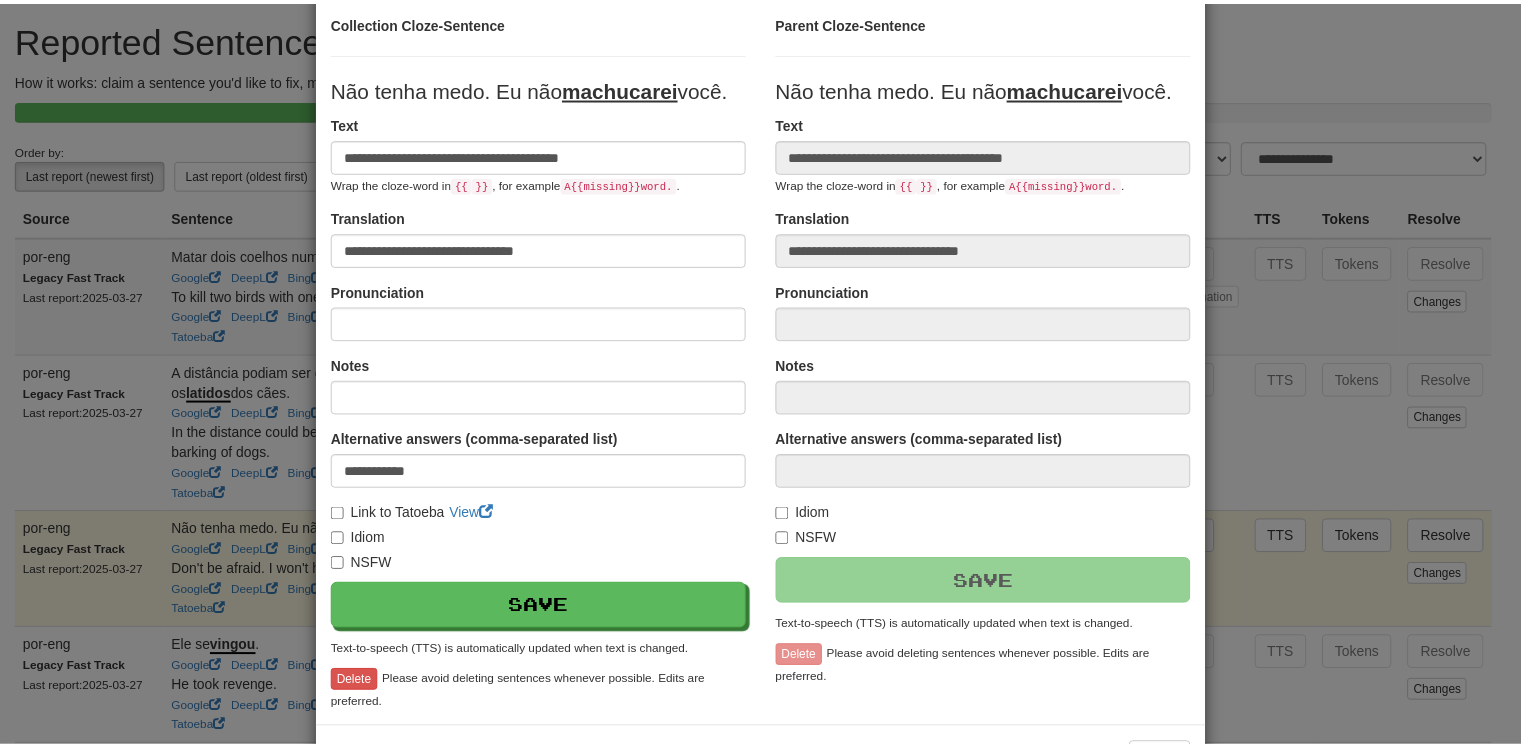 scroll, scrollTop: 228, scrollLeft: 0, axis: vertical 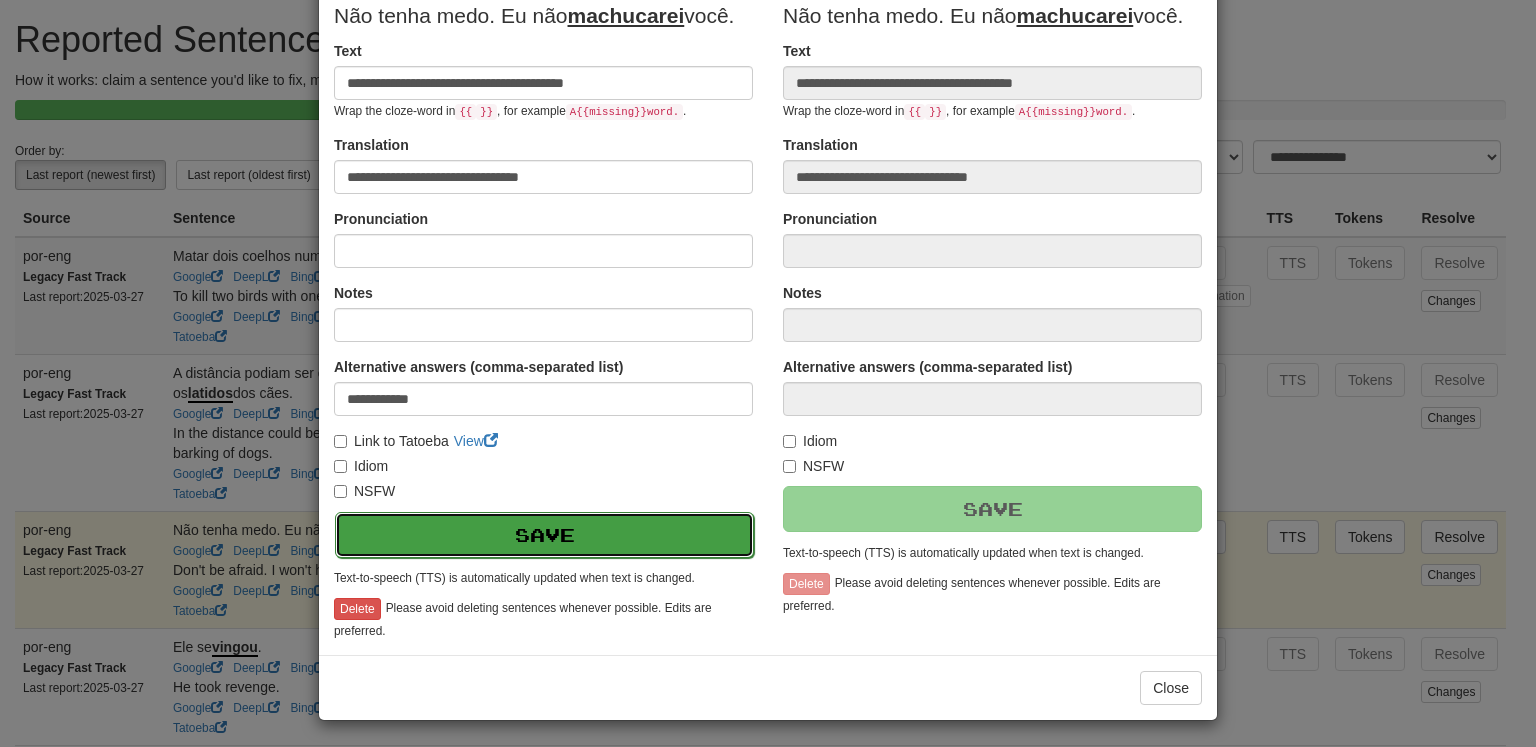 click on "Save" at bounding box center (544, 535) 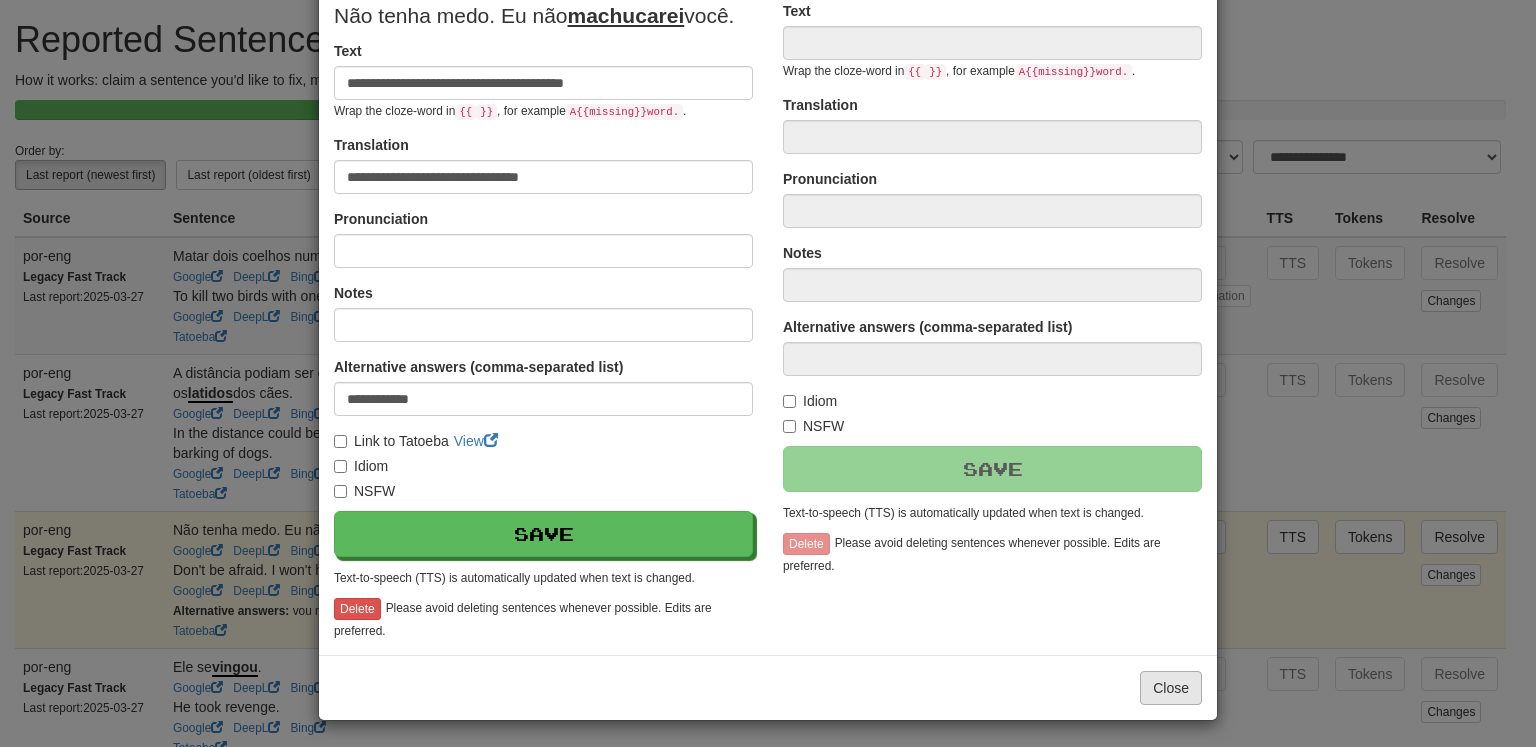 type on "**********" 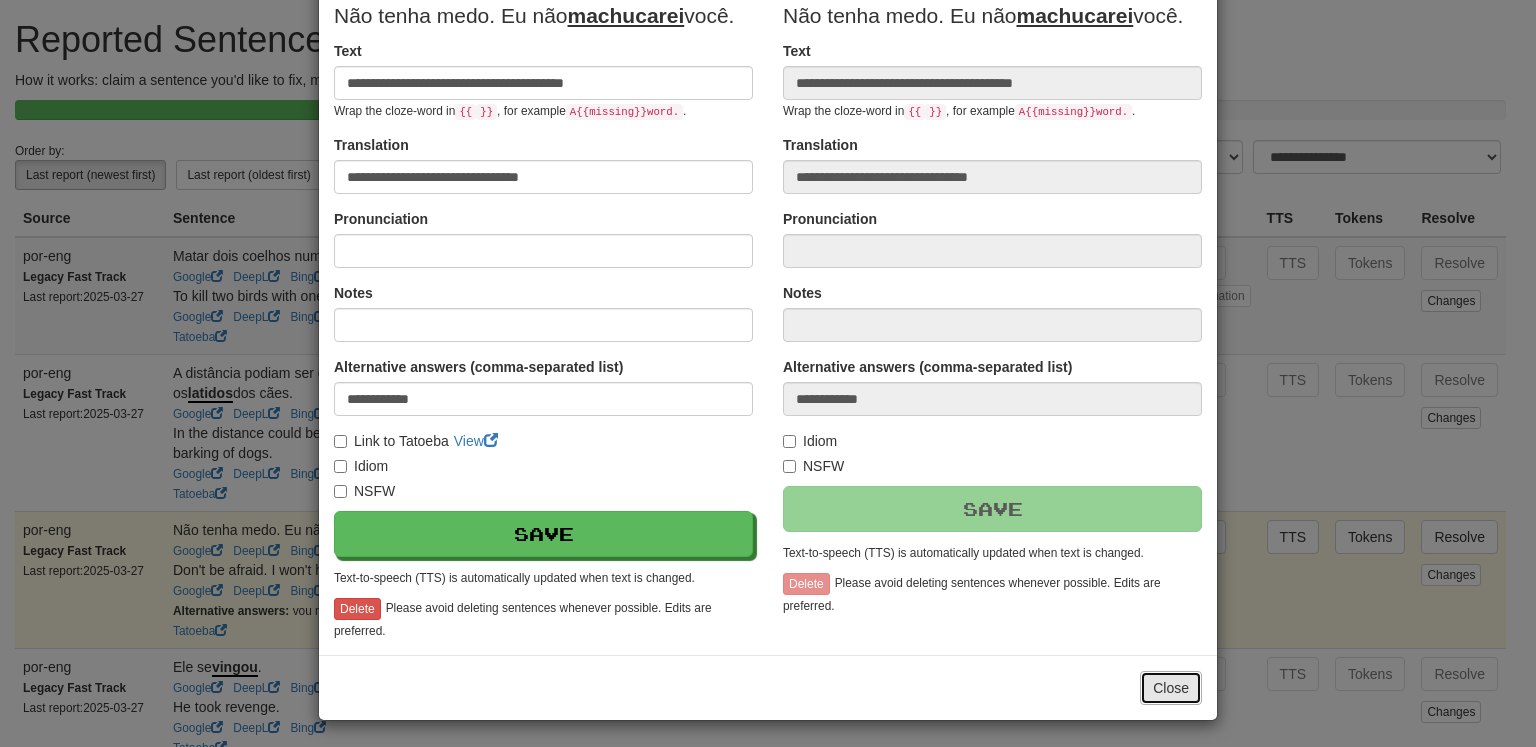click on "Close" at bounding box center (1171, 688) 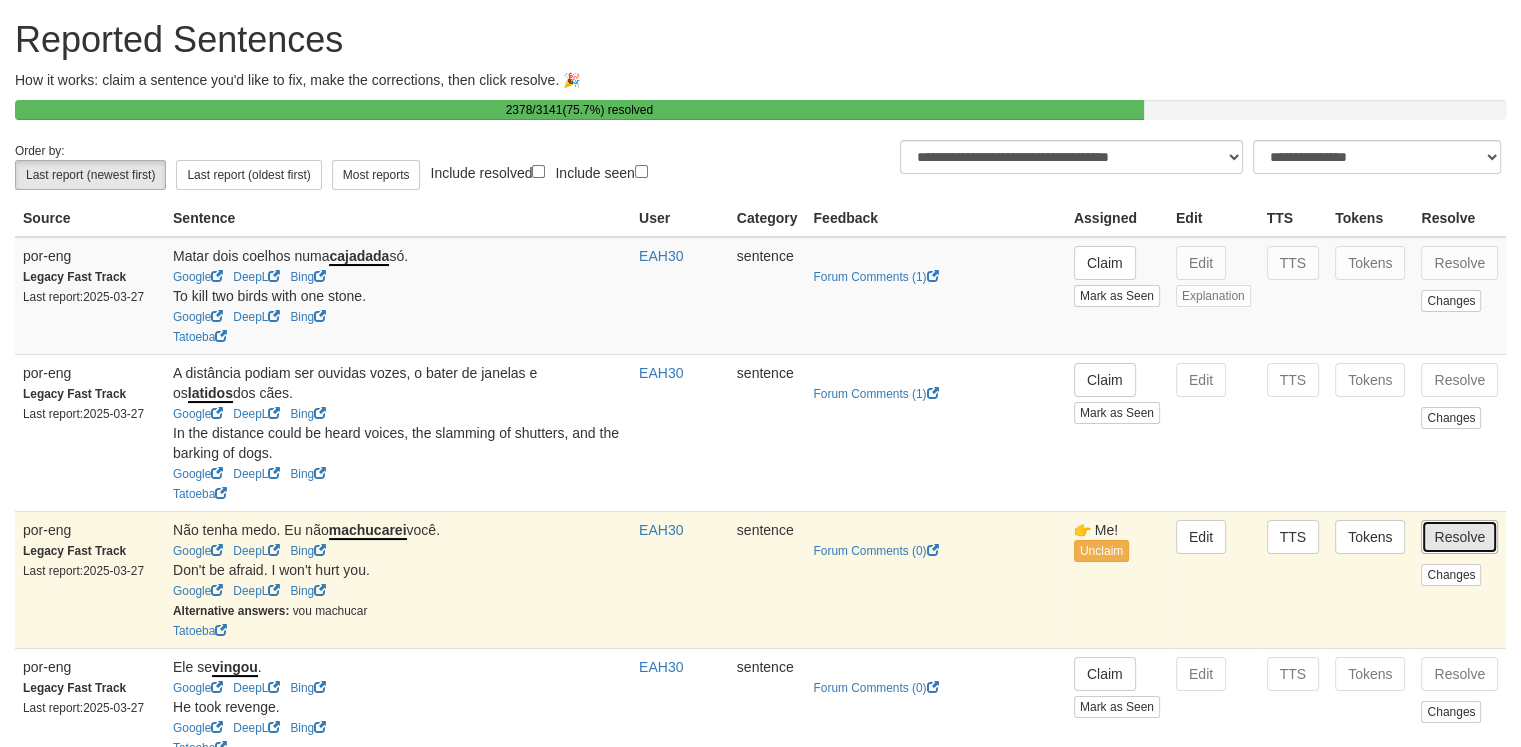 click on "Resolve" at bounding box center (1459, 537) 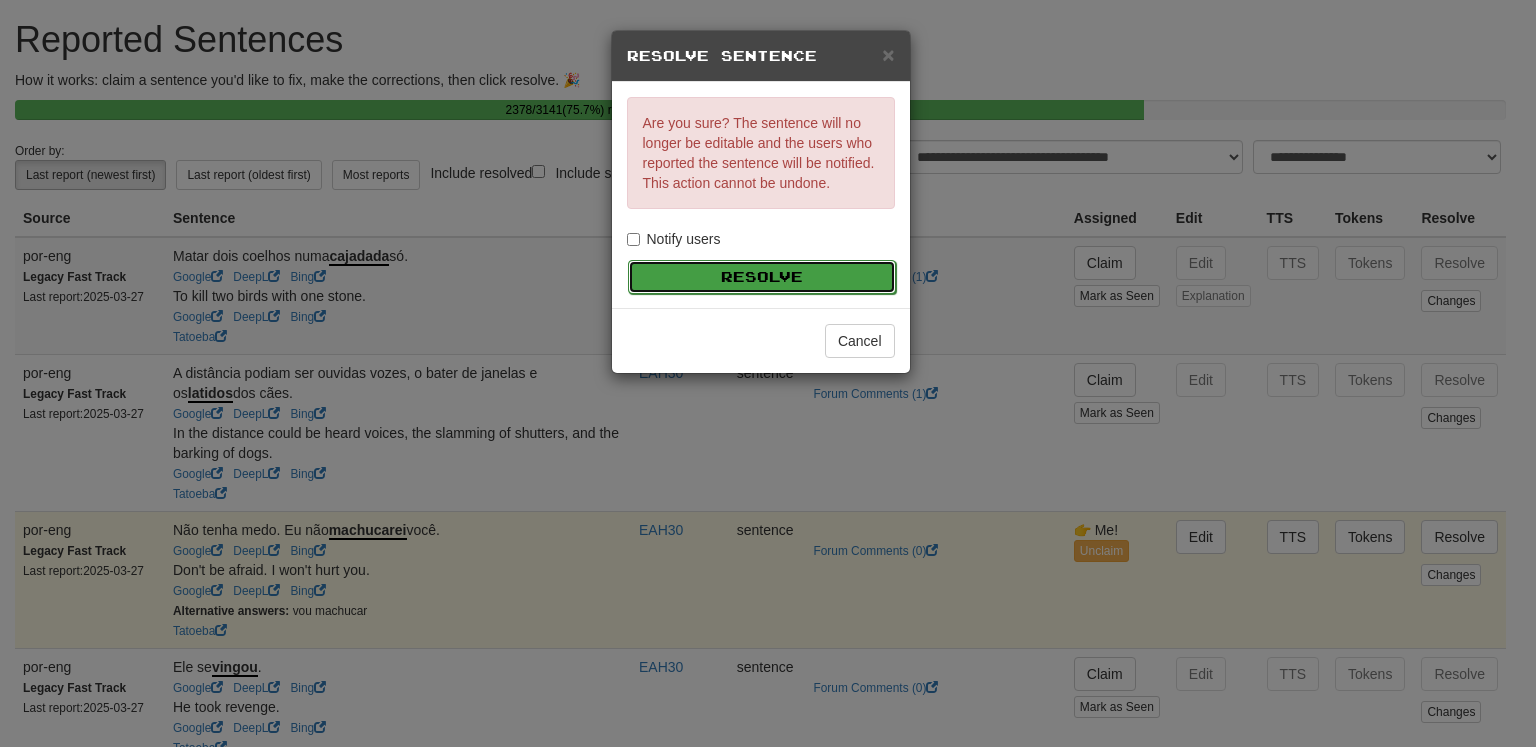 click on "Resolve" at bounding box center (762, 277) 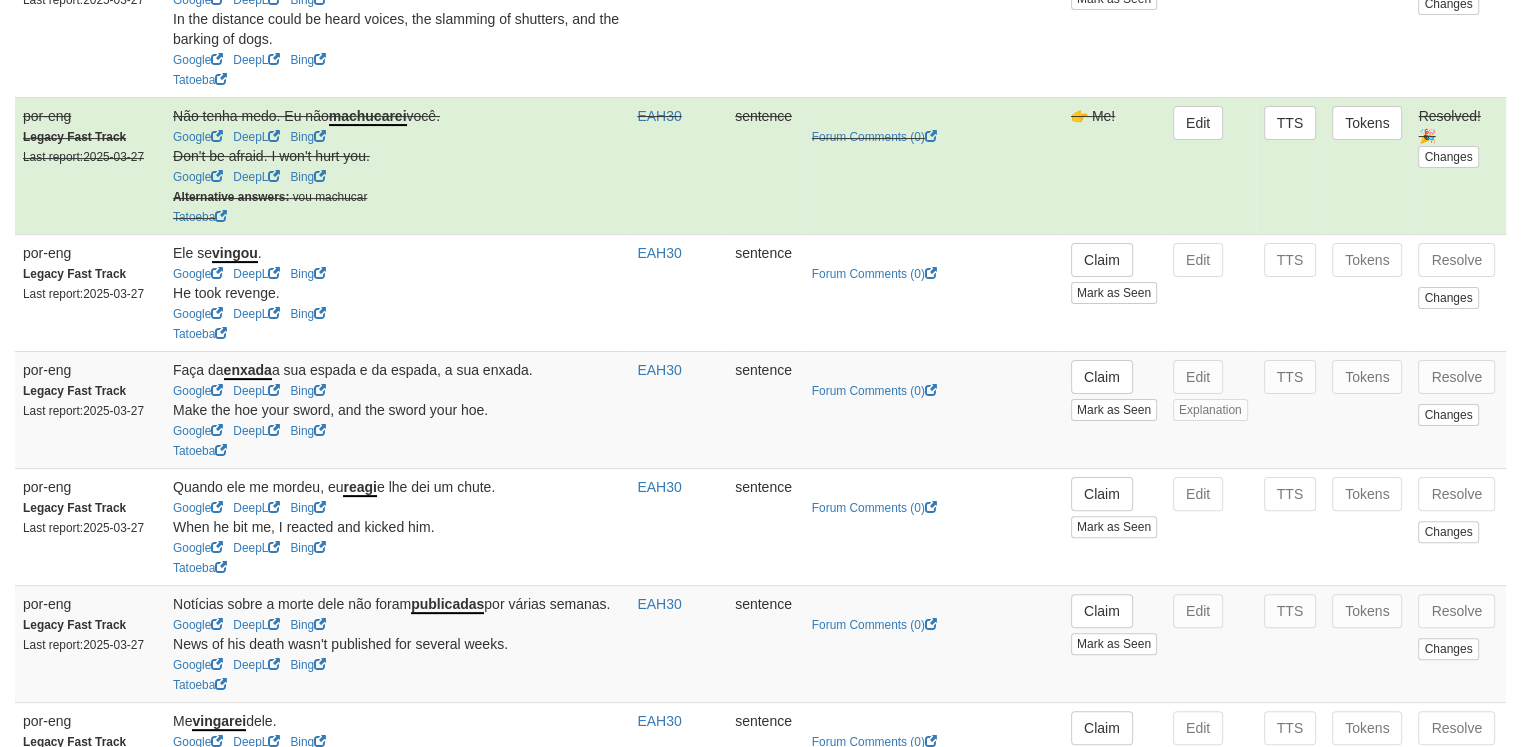 scroll, scrollTop: 454, scrollLeft: 0, axis: vertical 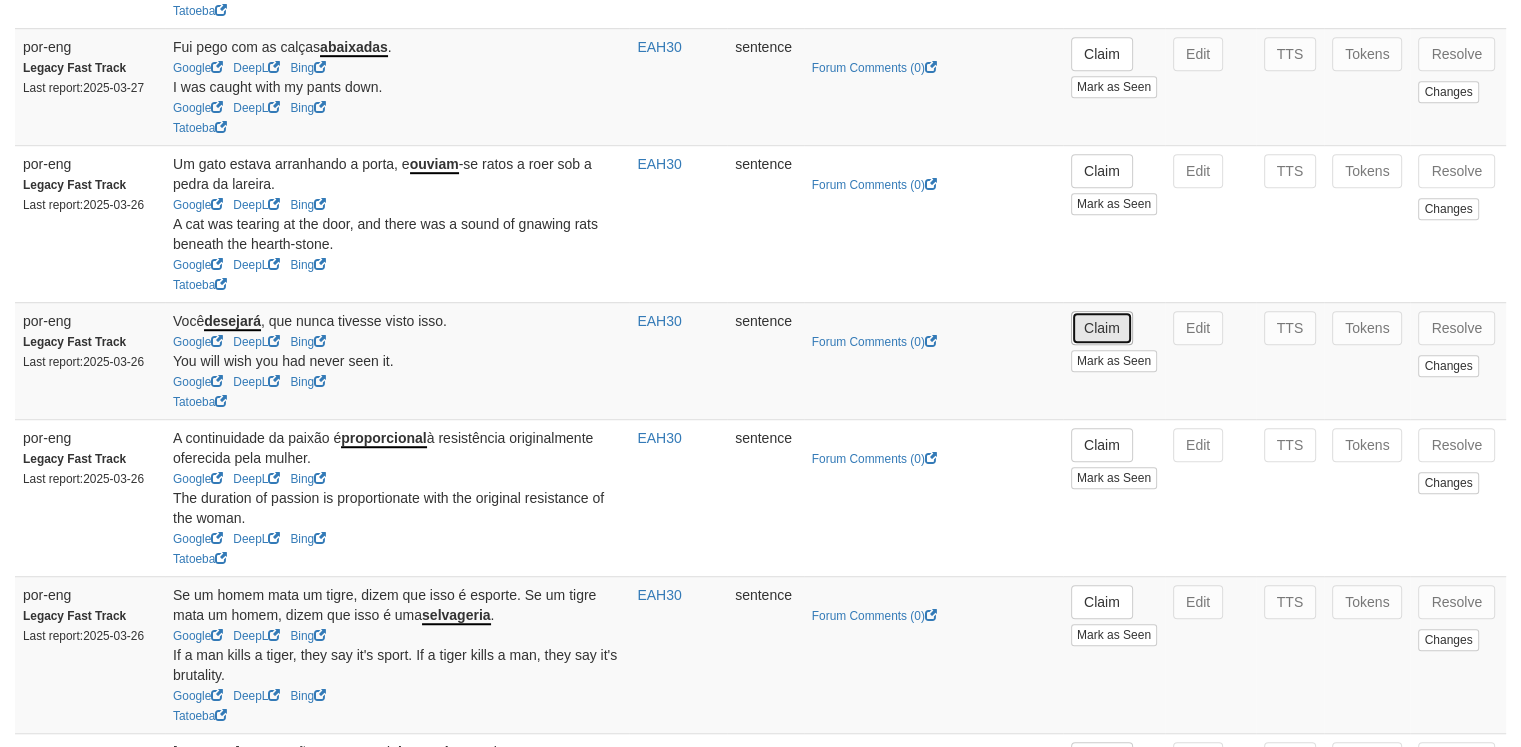 click on "Claim" at bounding box center [1102, 328] 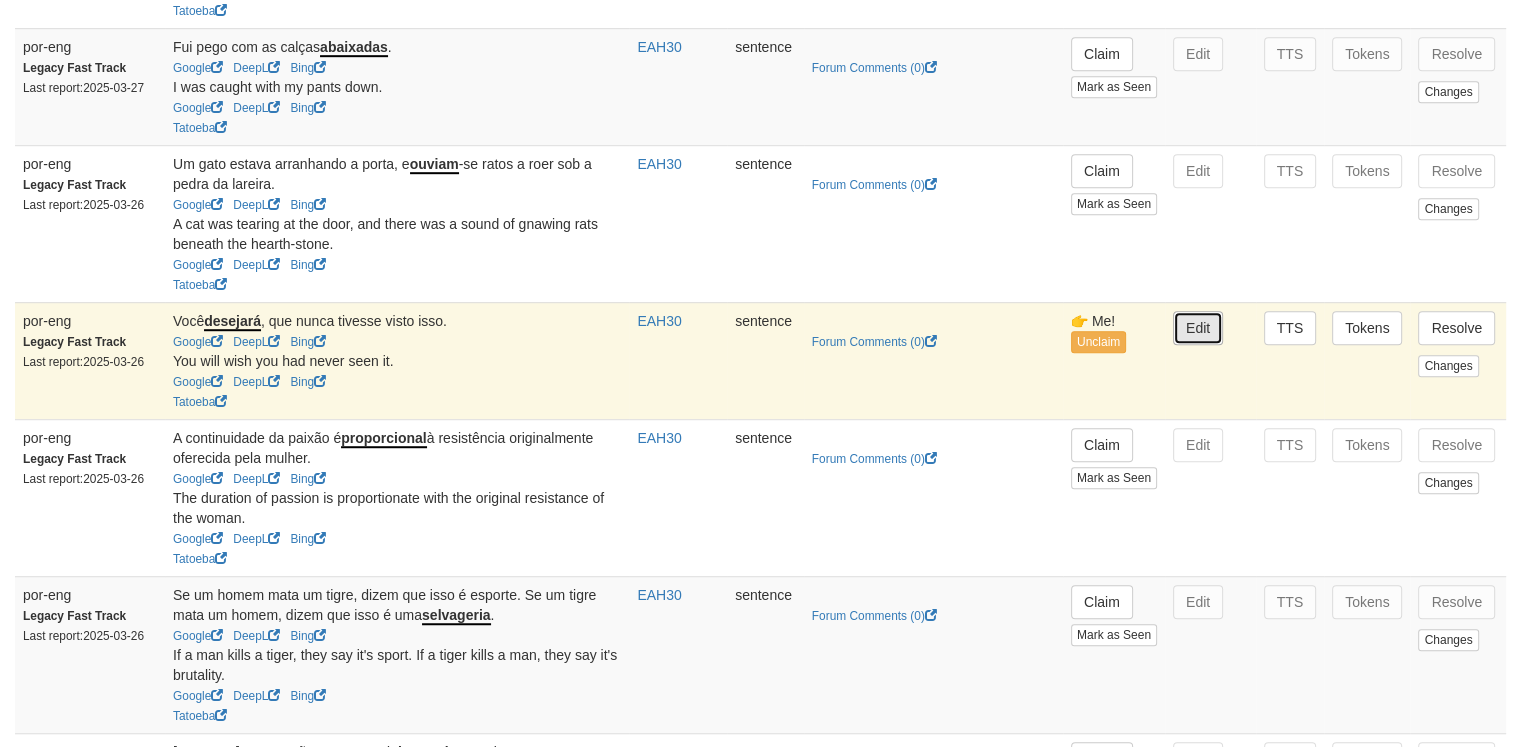 click on "Edit" at bounding box center (1198, 328) 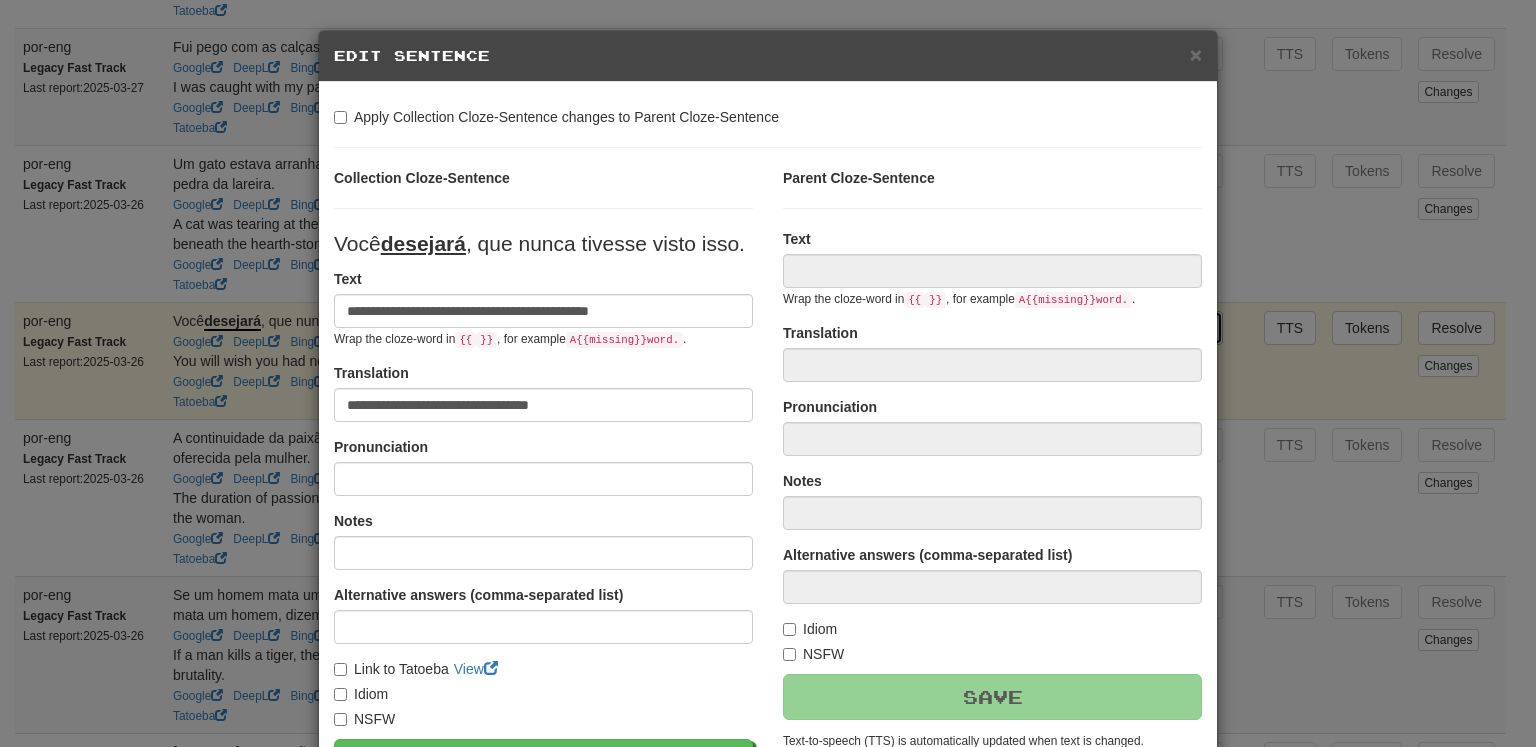 type on "**********" 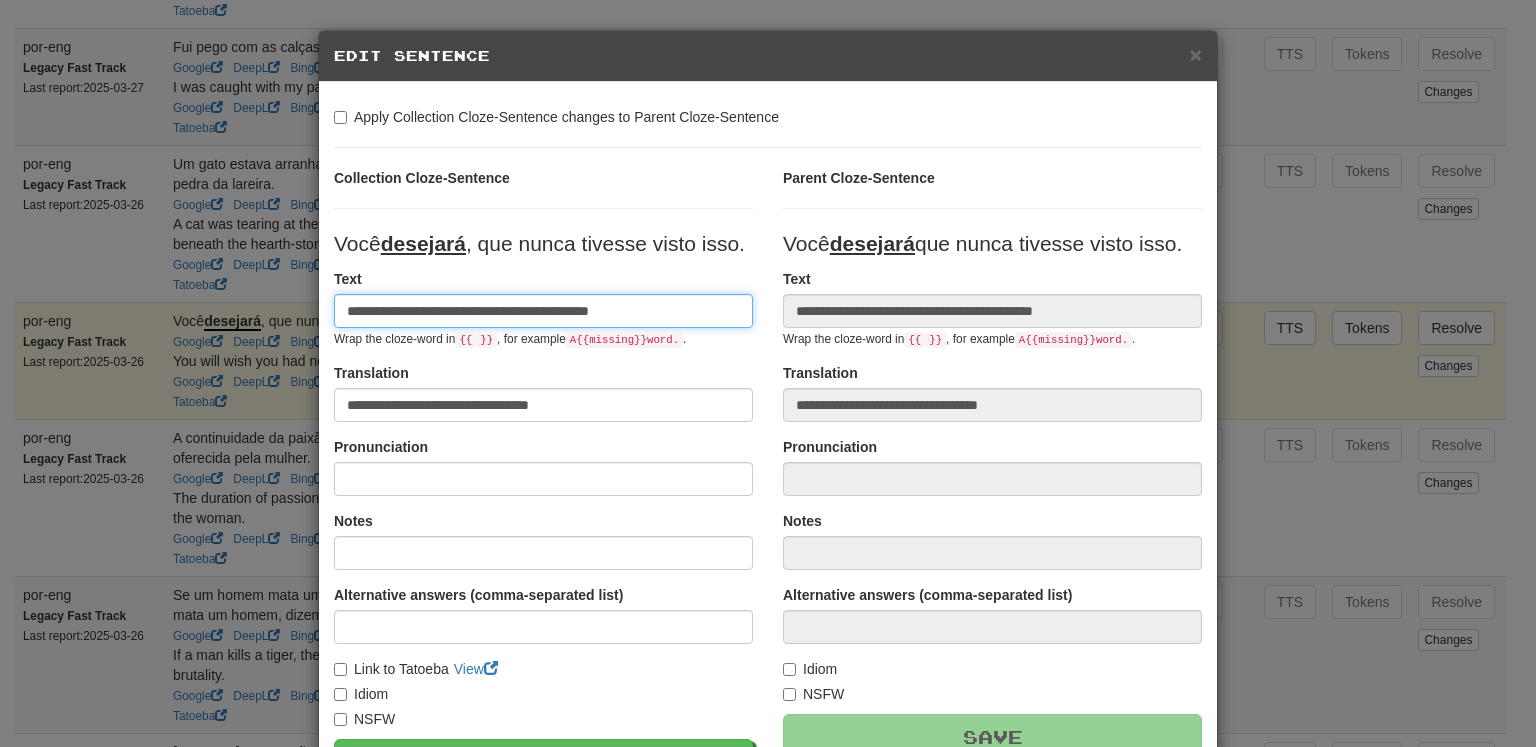 click on "**********" at bounding box center (543, 311) 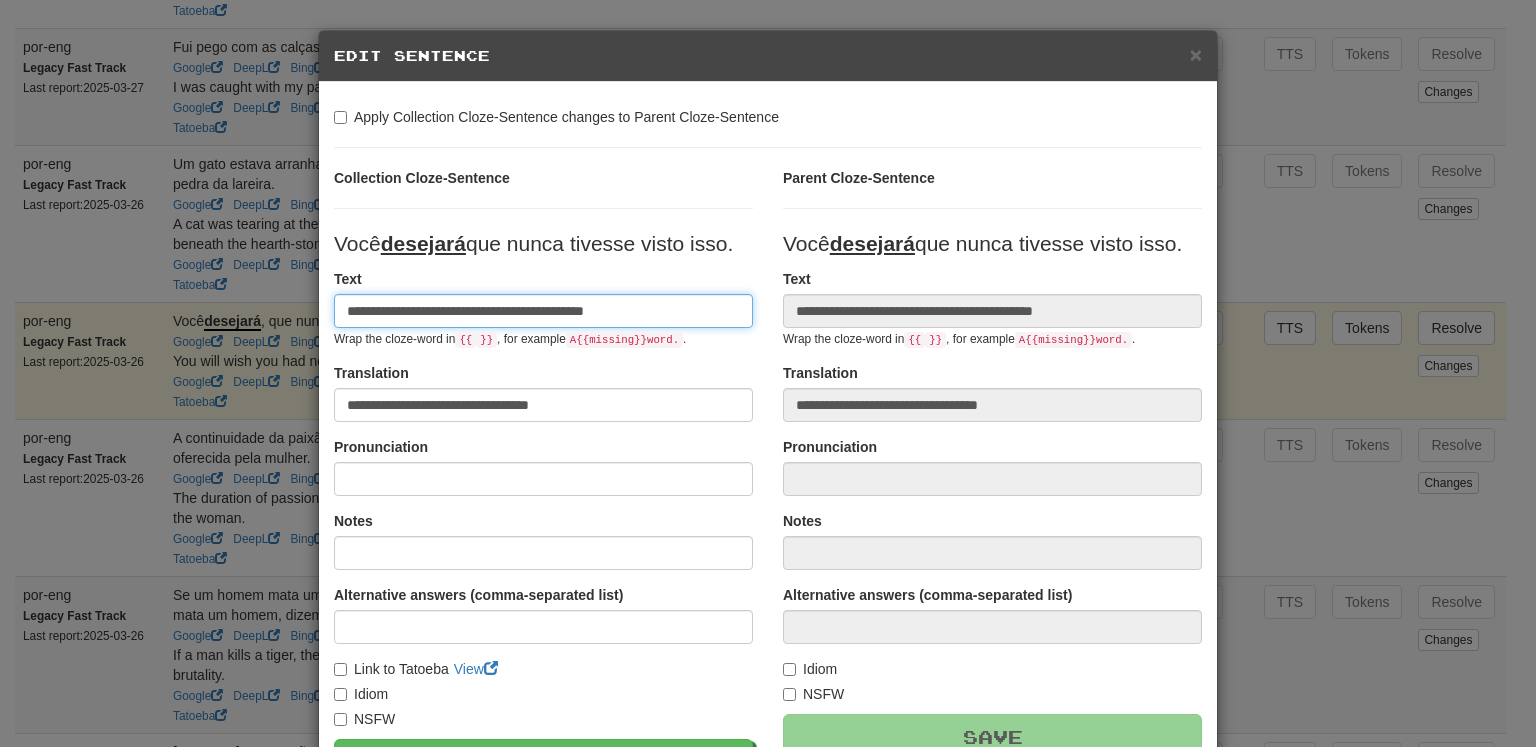type on "**********" 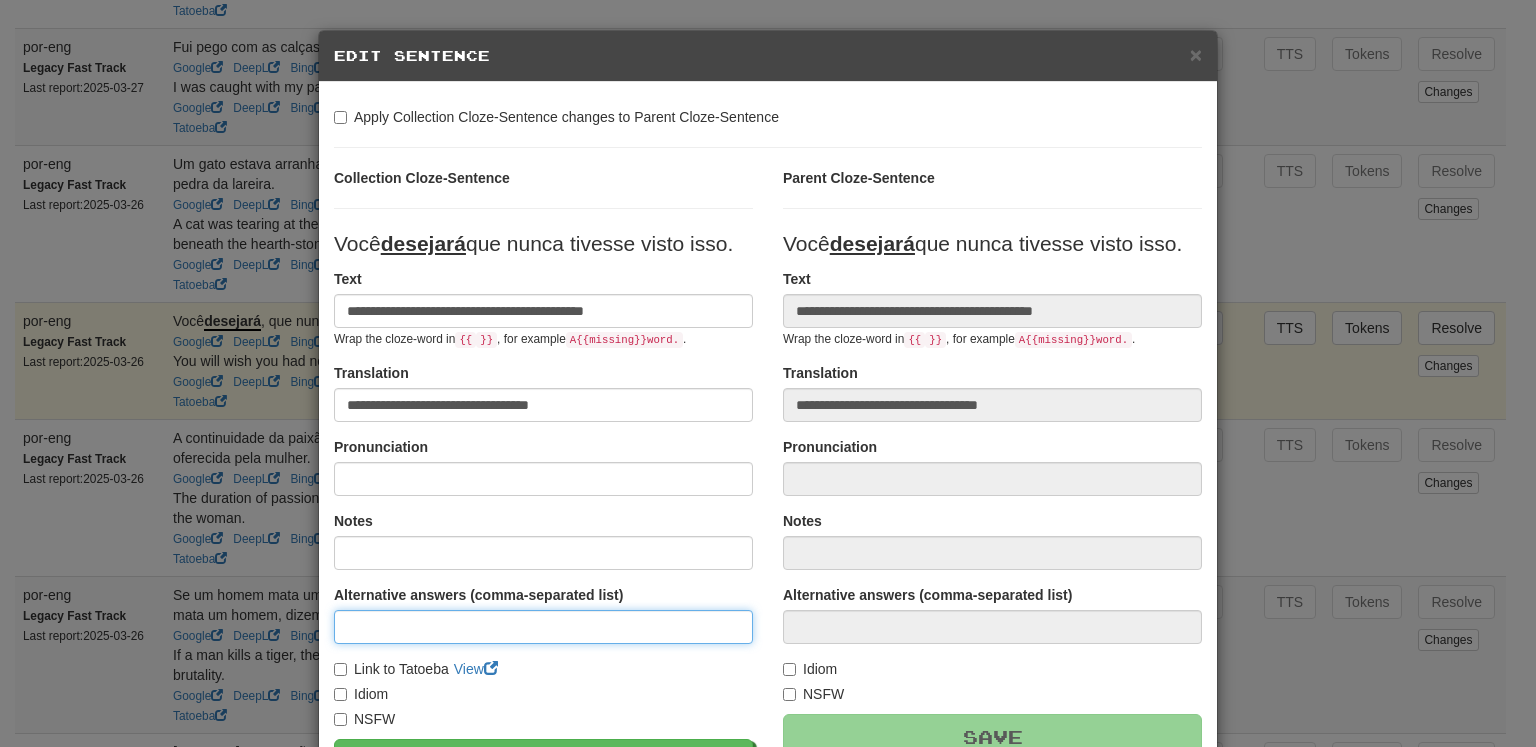 click at bounding box center [543, 627] 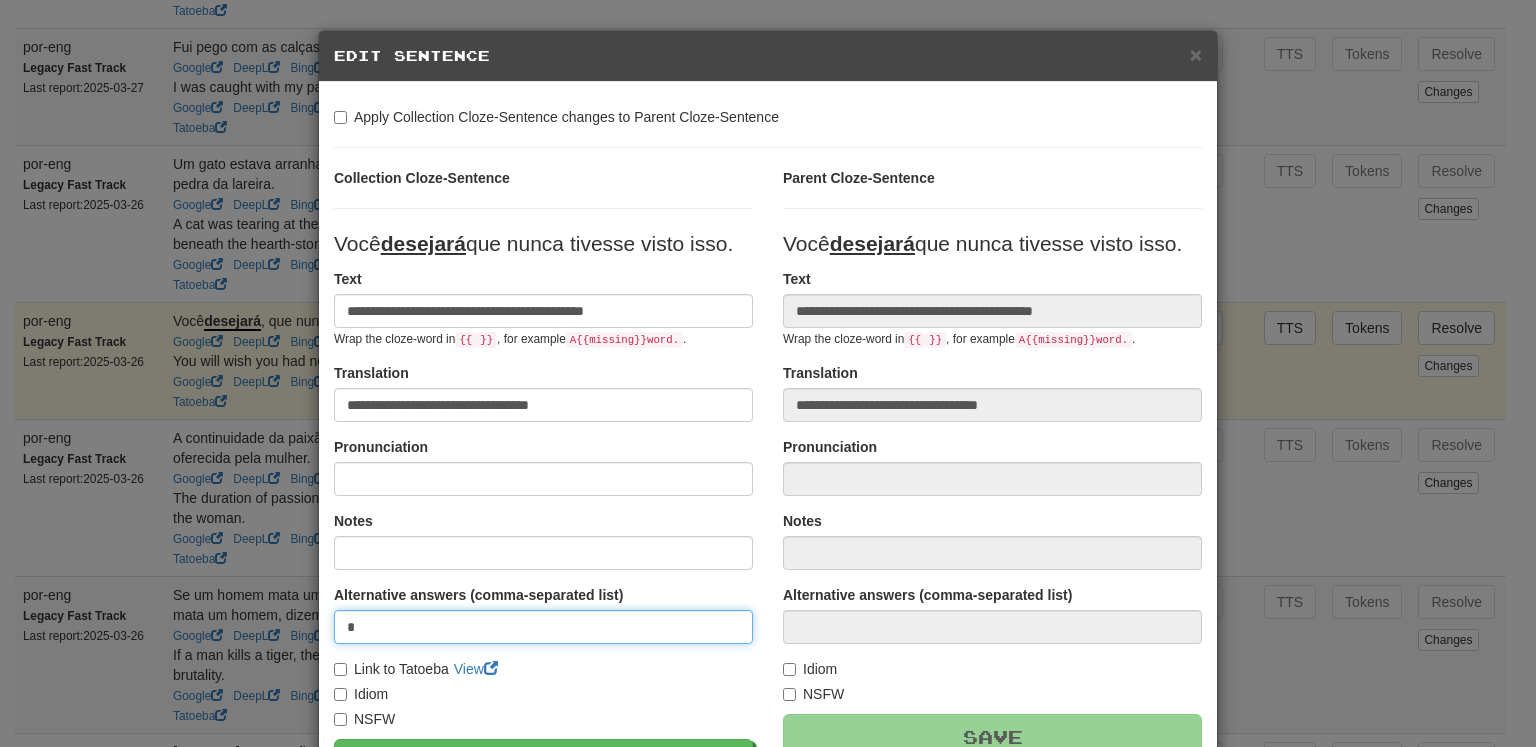 type on "*" 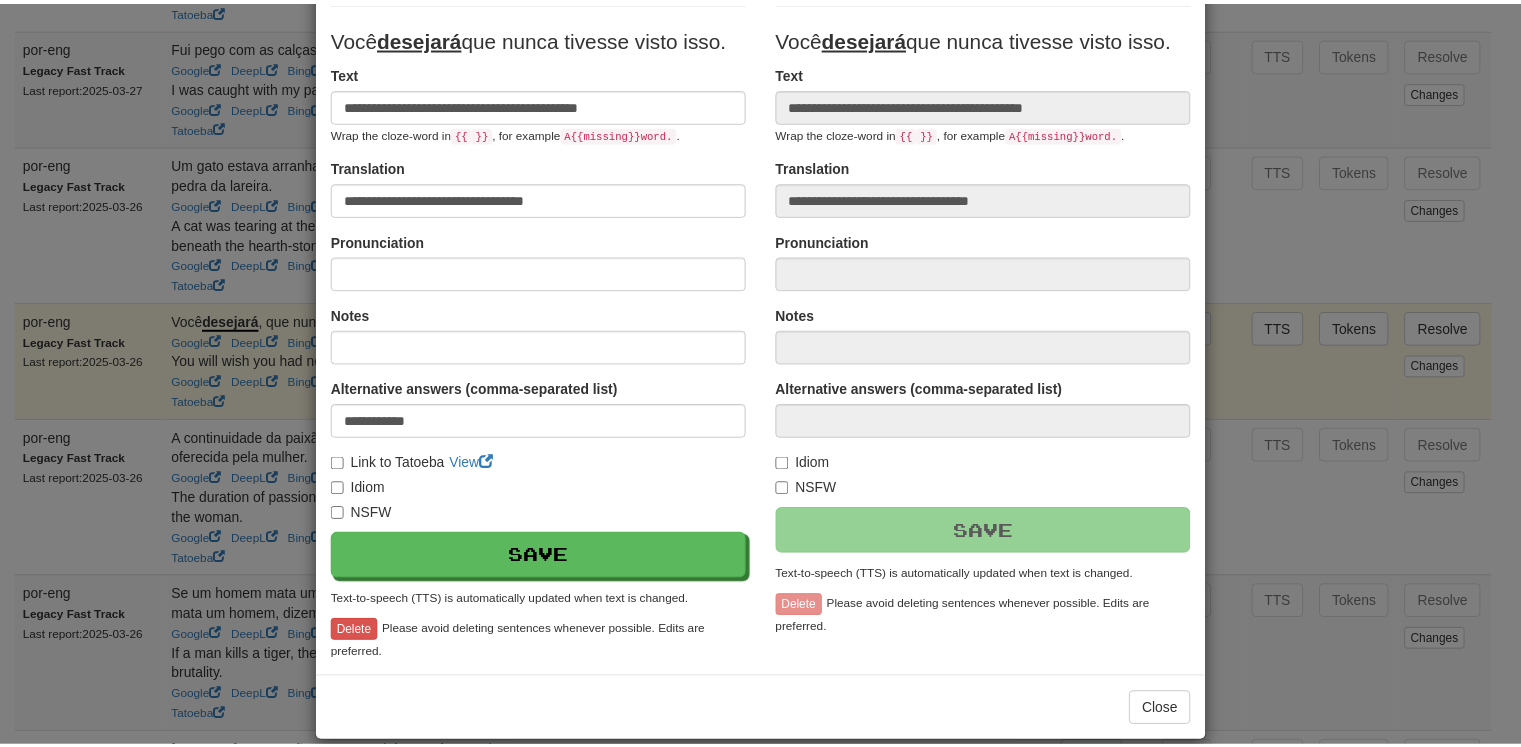scroll, scrollTop: 228, scrollLeft: 0, axis: vertical 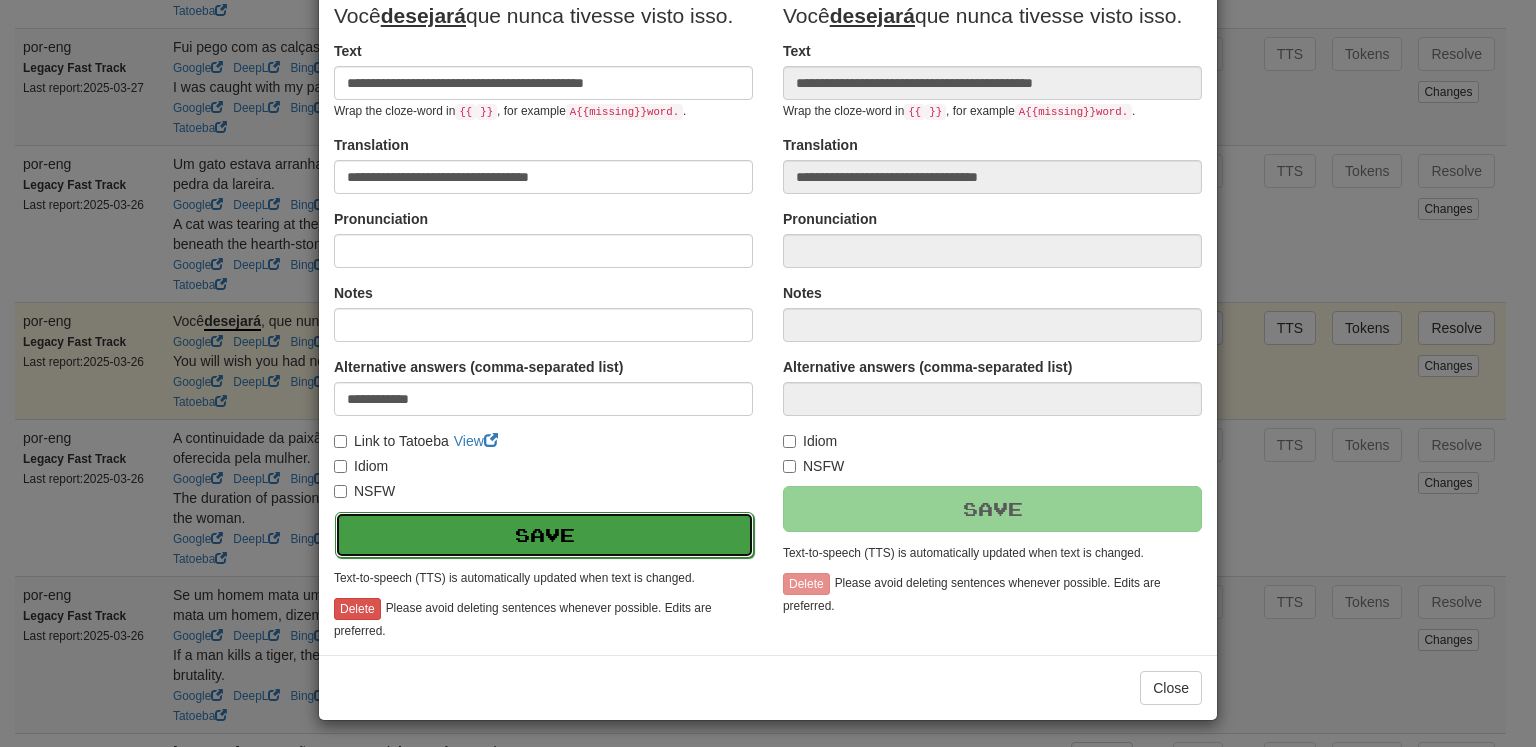 click on "Save" at bounding box center [544, 535] 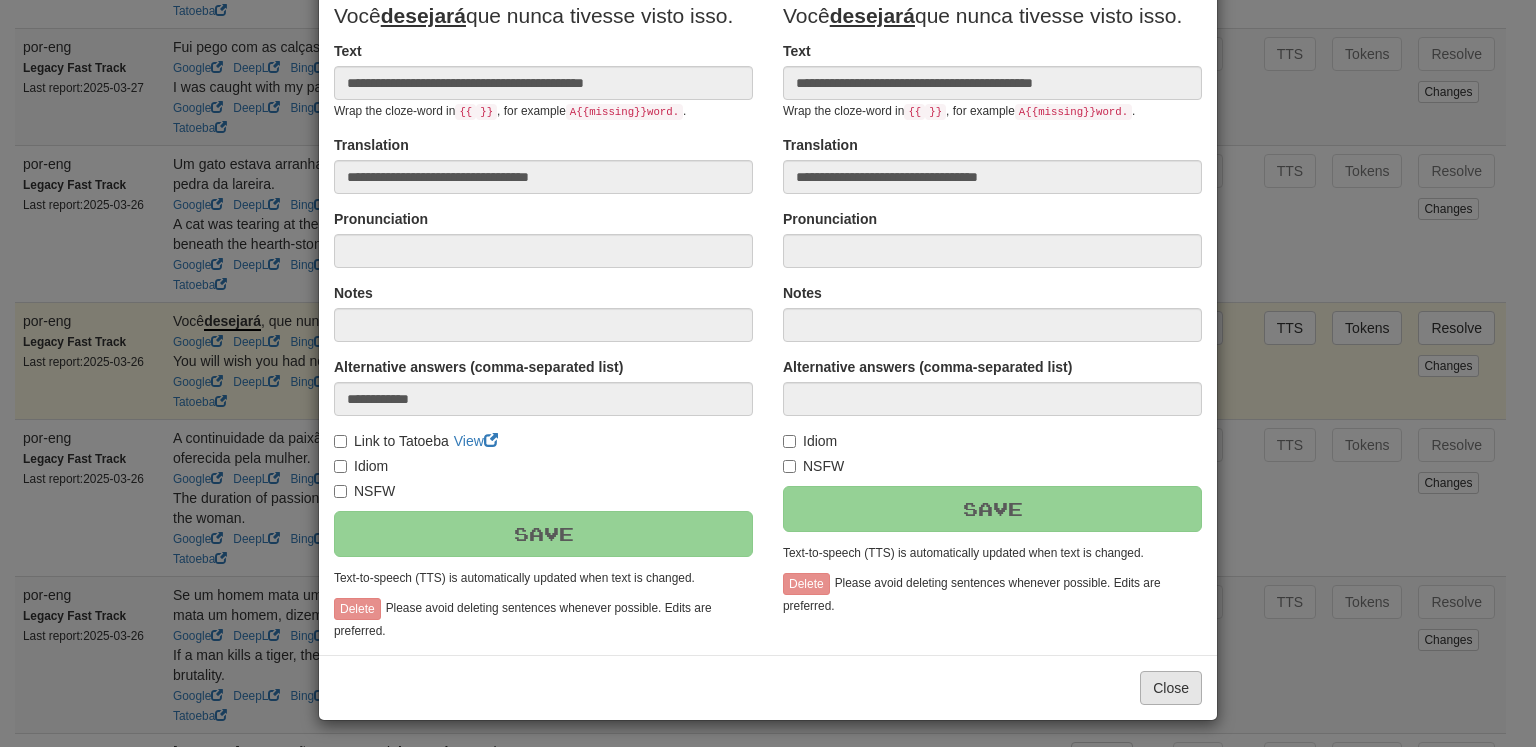 type on "**********" 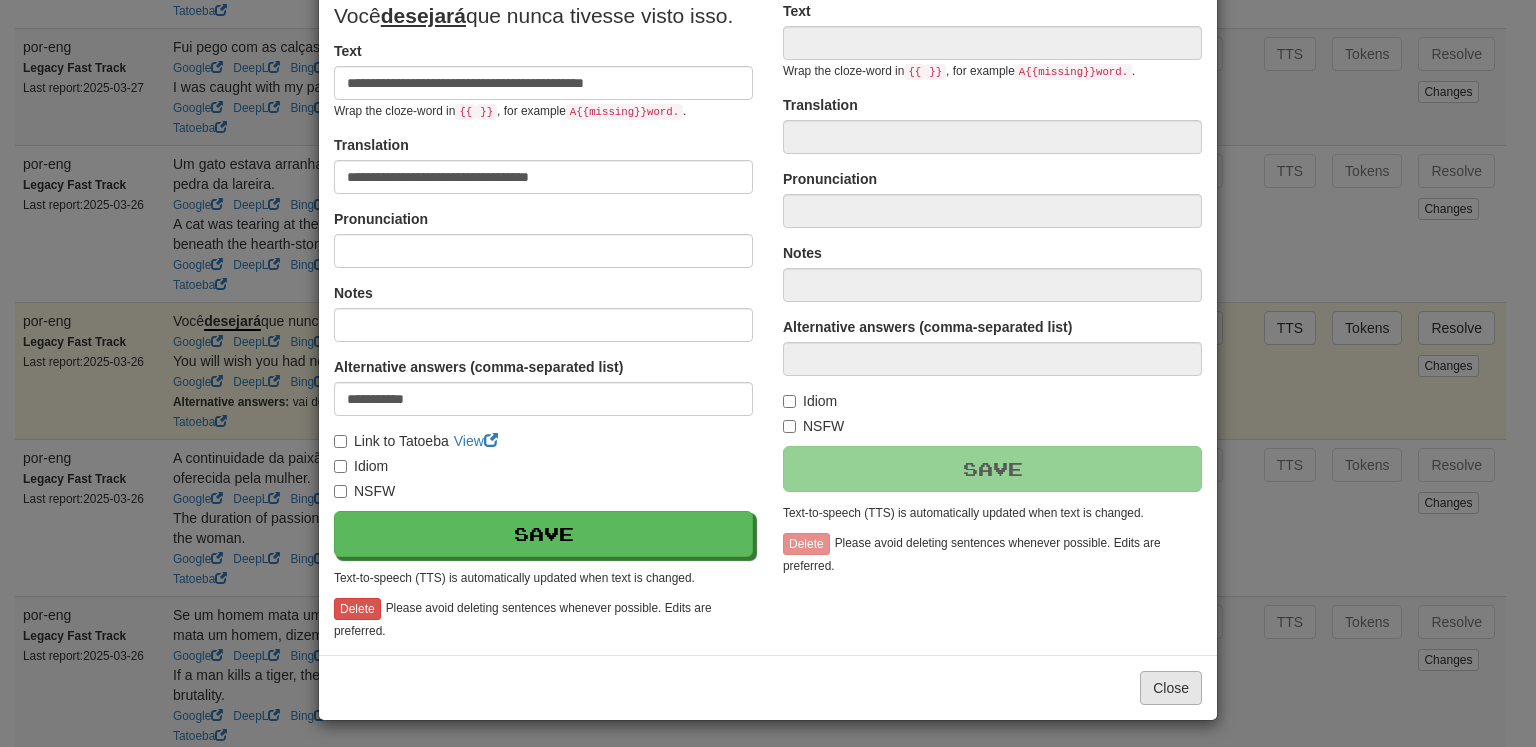 type on "**********" 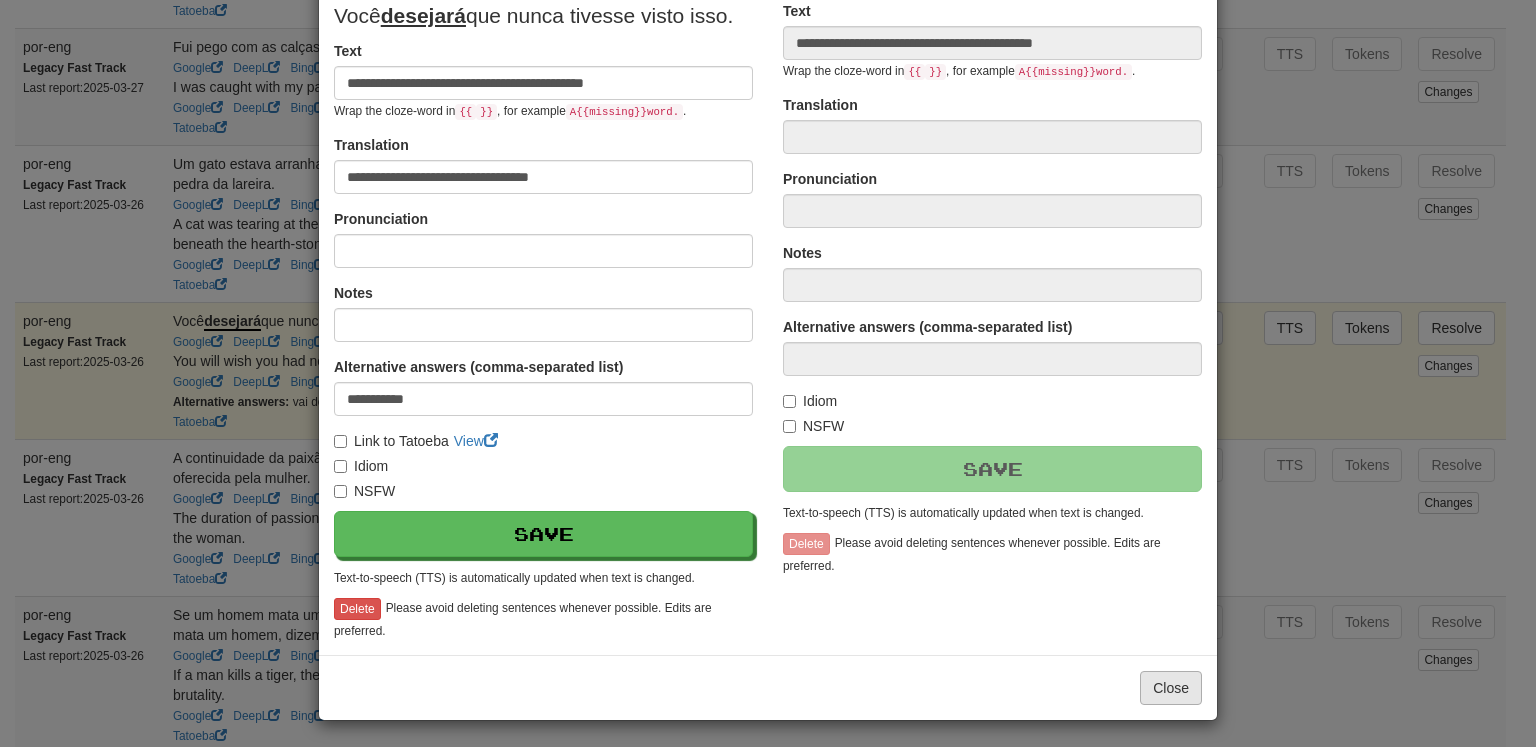 type on "**********" 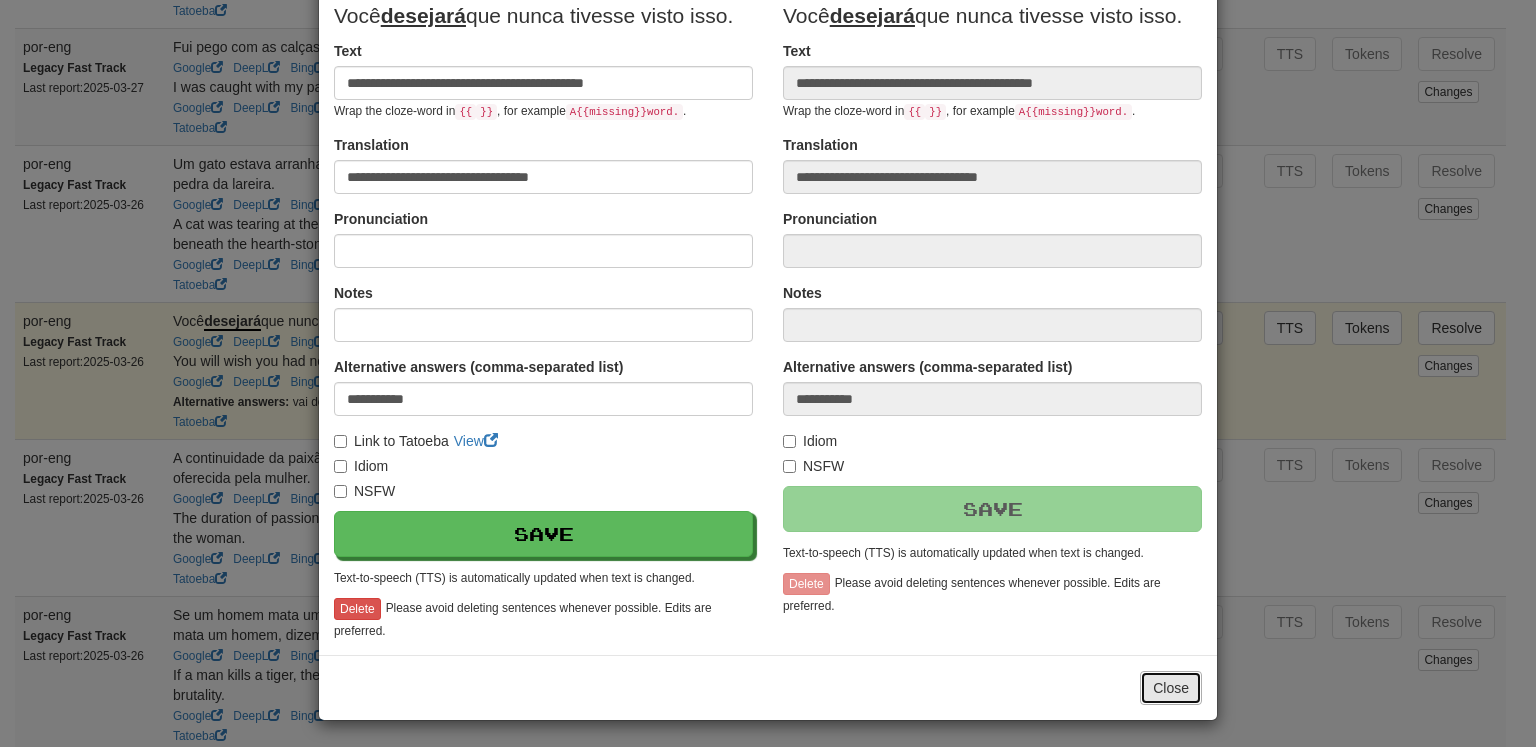 click on "Close" at bounding box center (1171, 688) 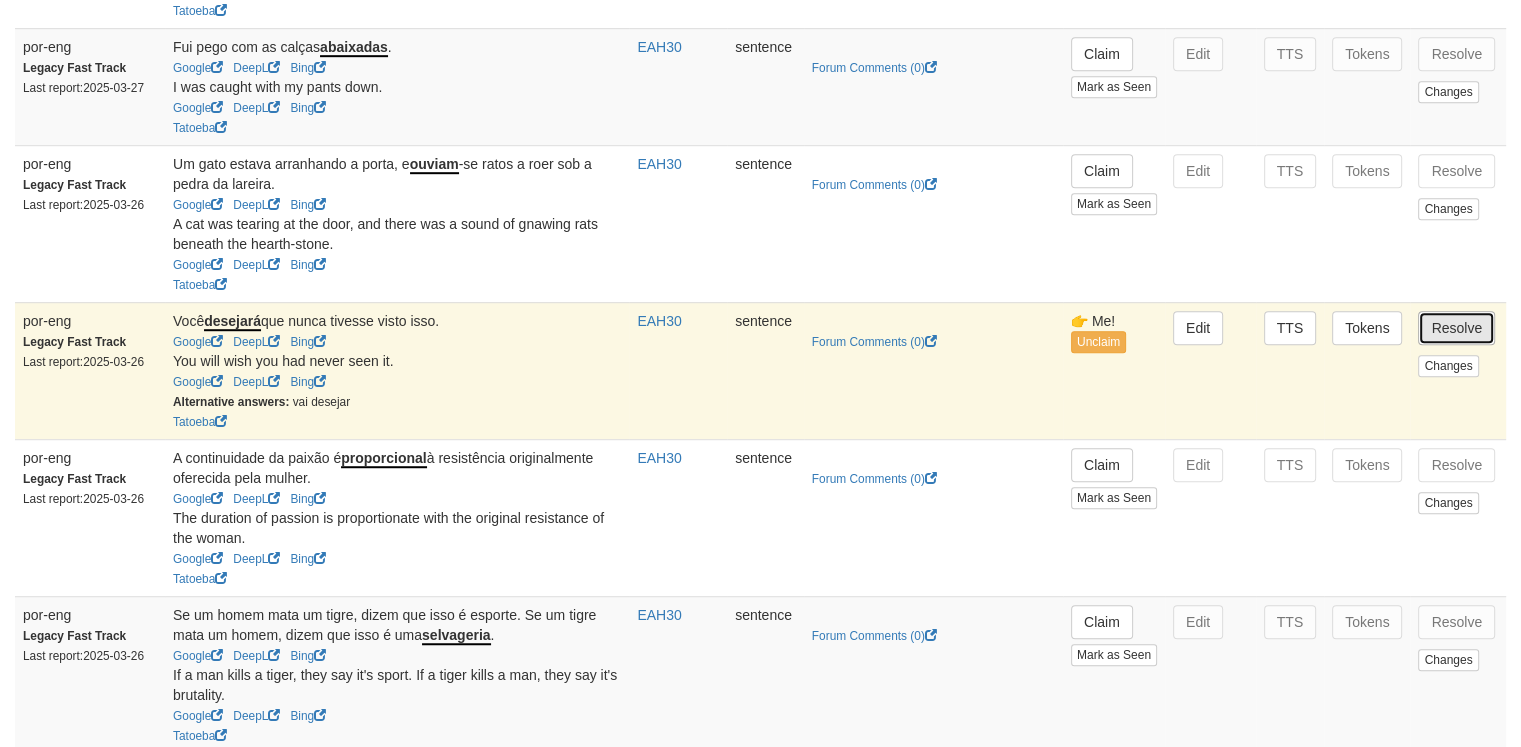 click on "Resolve" at bounding box center (1456, 328) 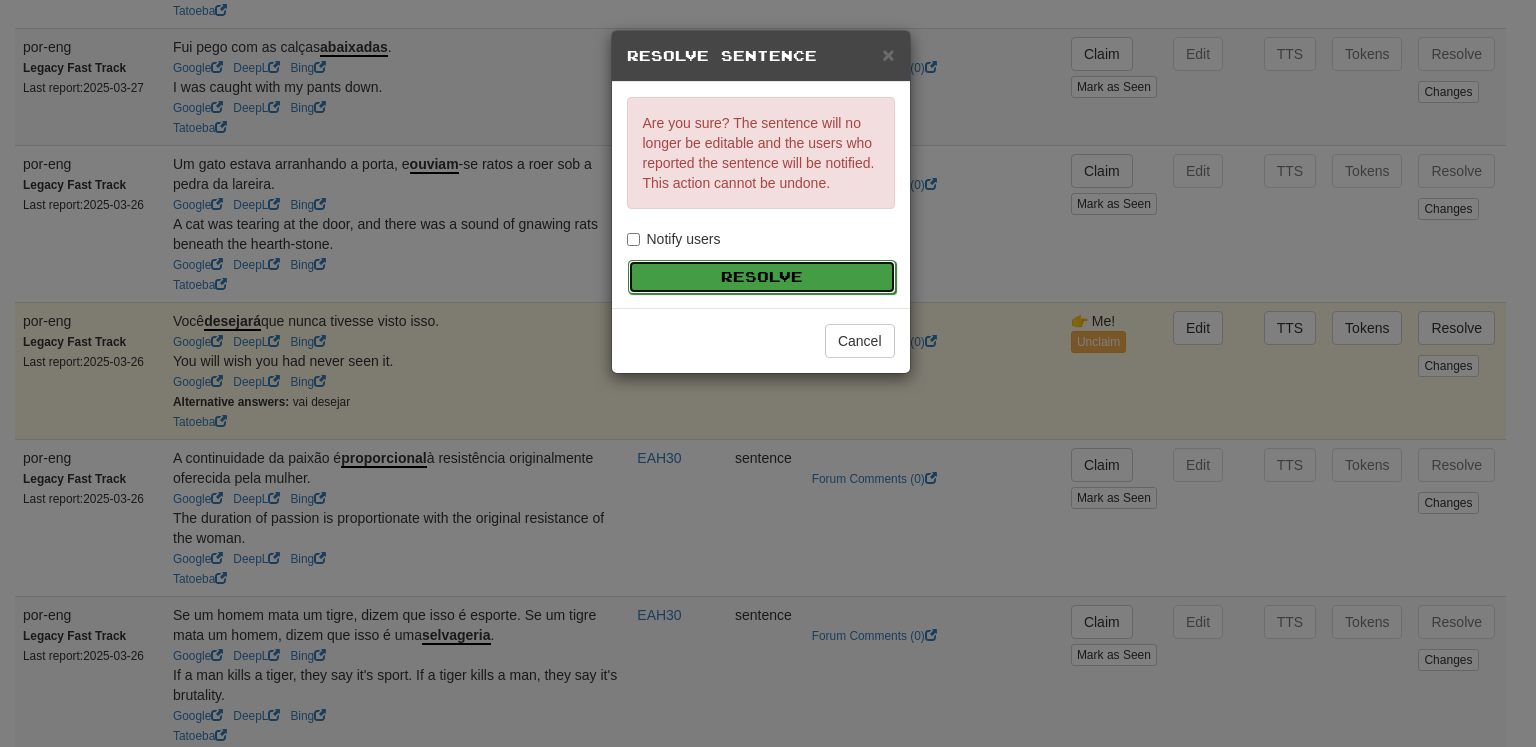 click on "Resolve" at bounding box center (762, 277) 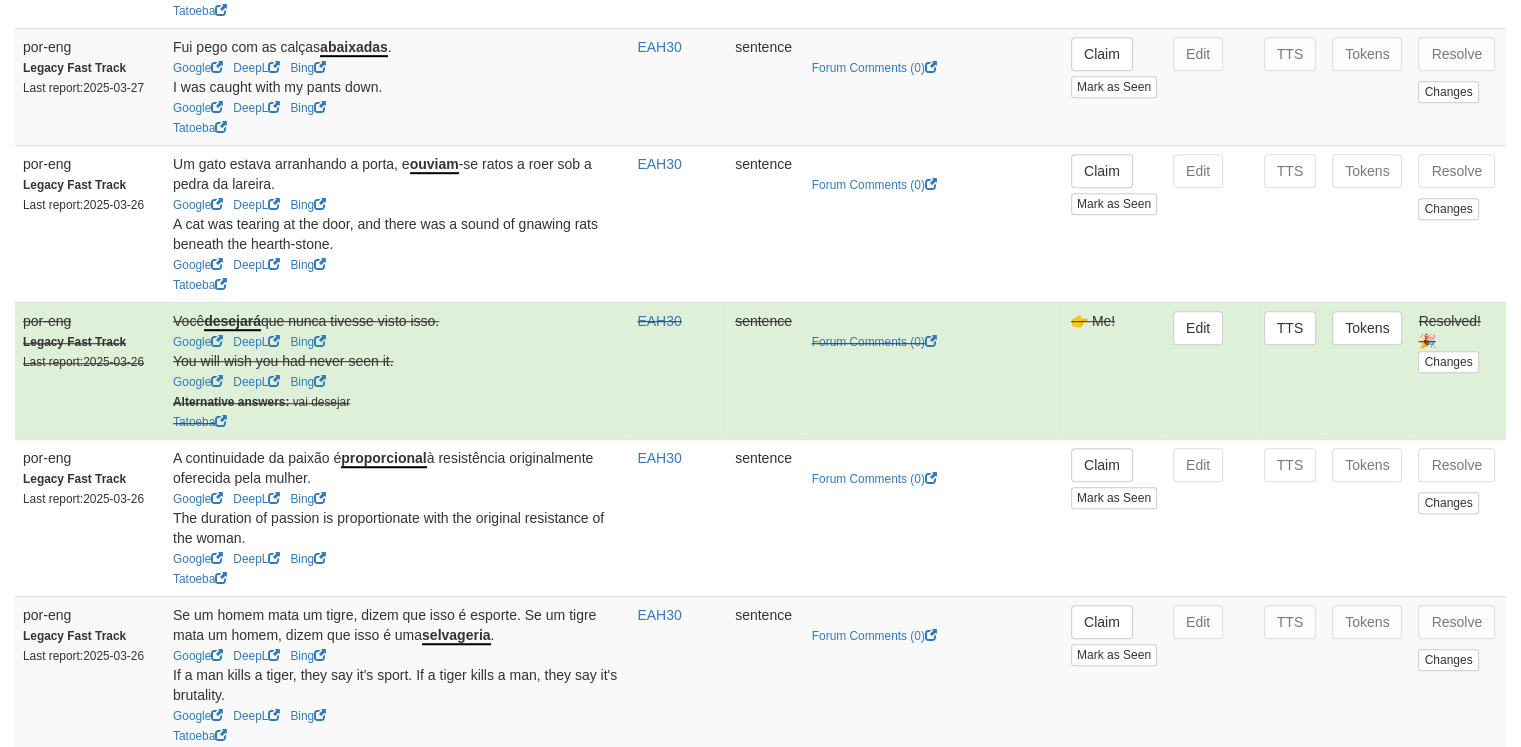 scroll, scrollTop: 602, scrollLeft: 0, axis: vertical 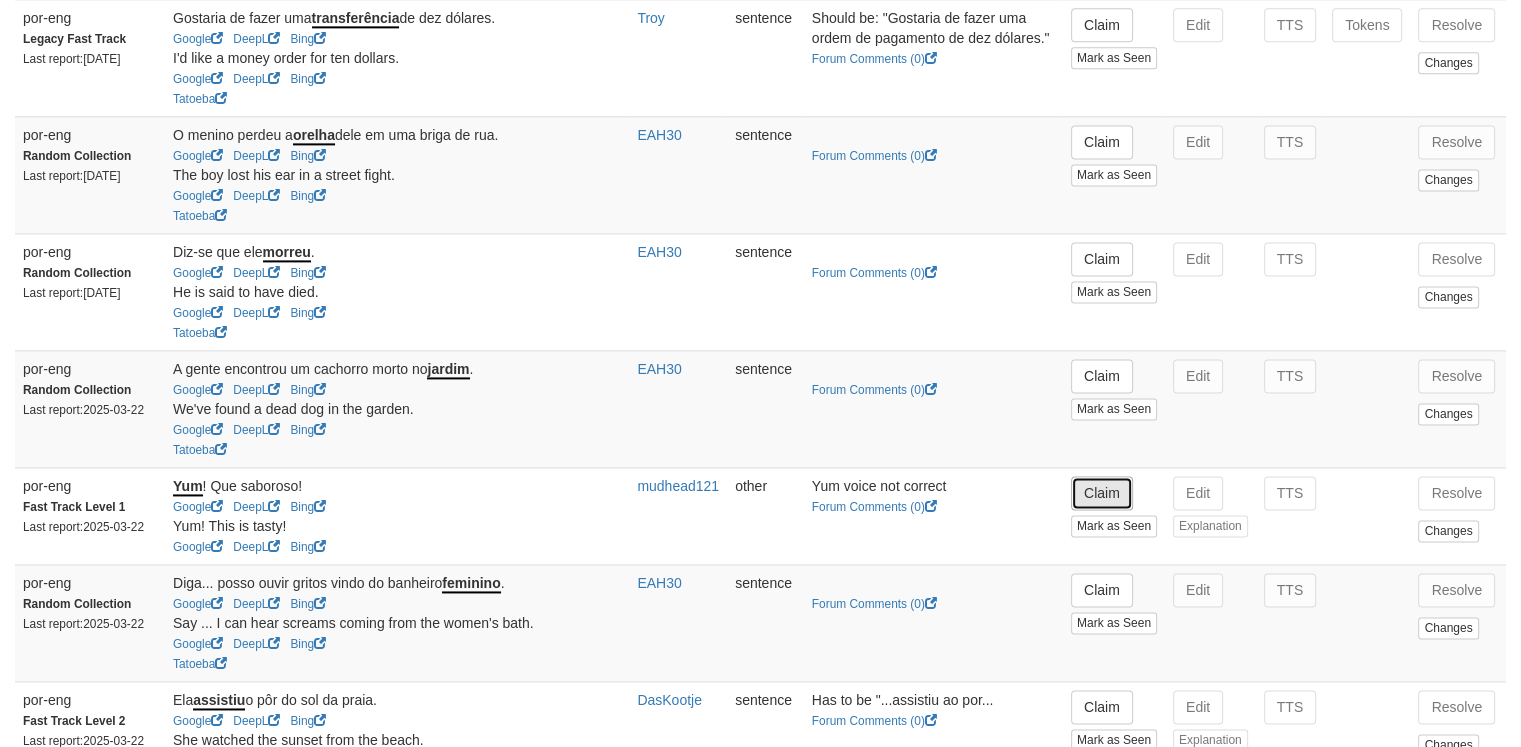 click on "Claim" at bounding box center (1102, 493) 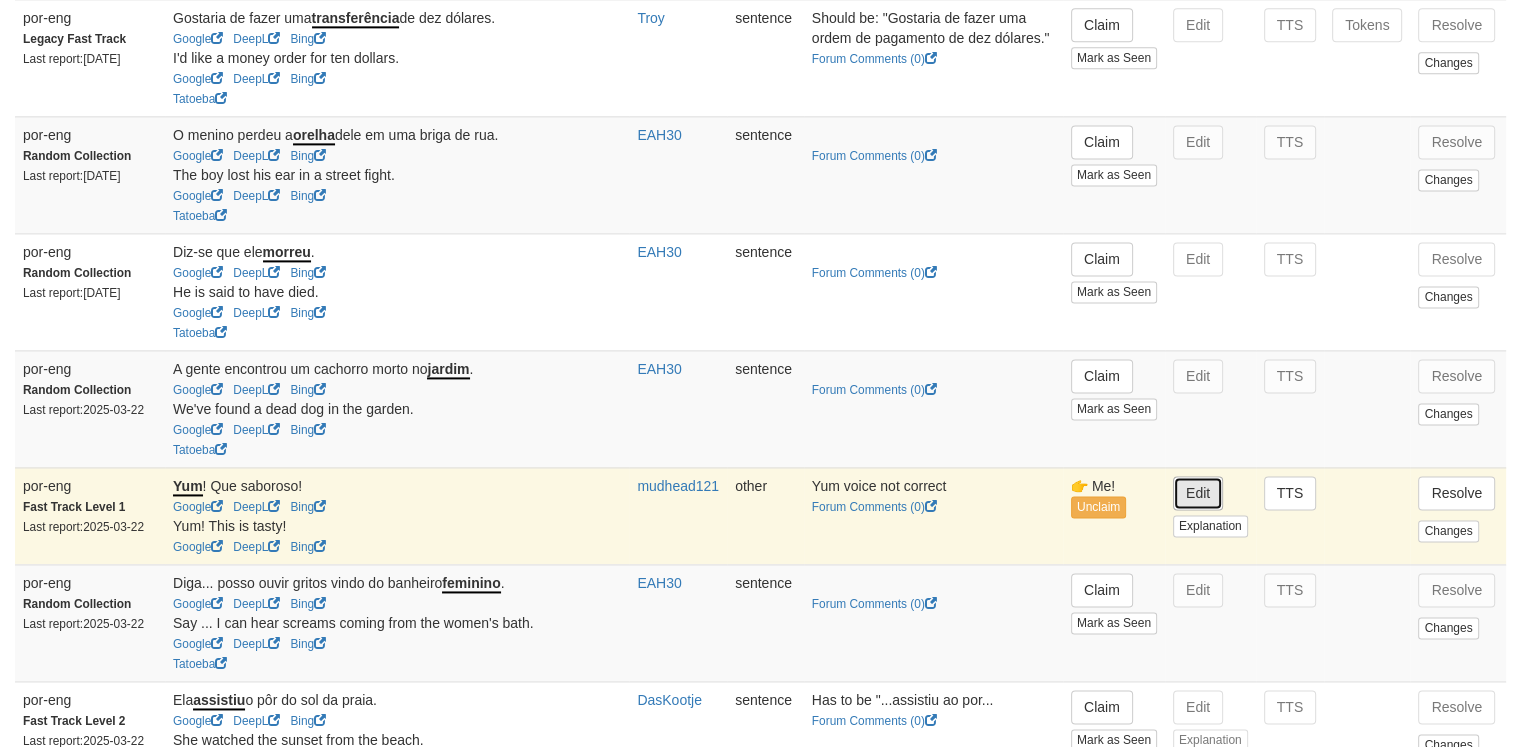 click on "Edit" at bounding box center (1198, 493) 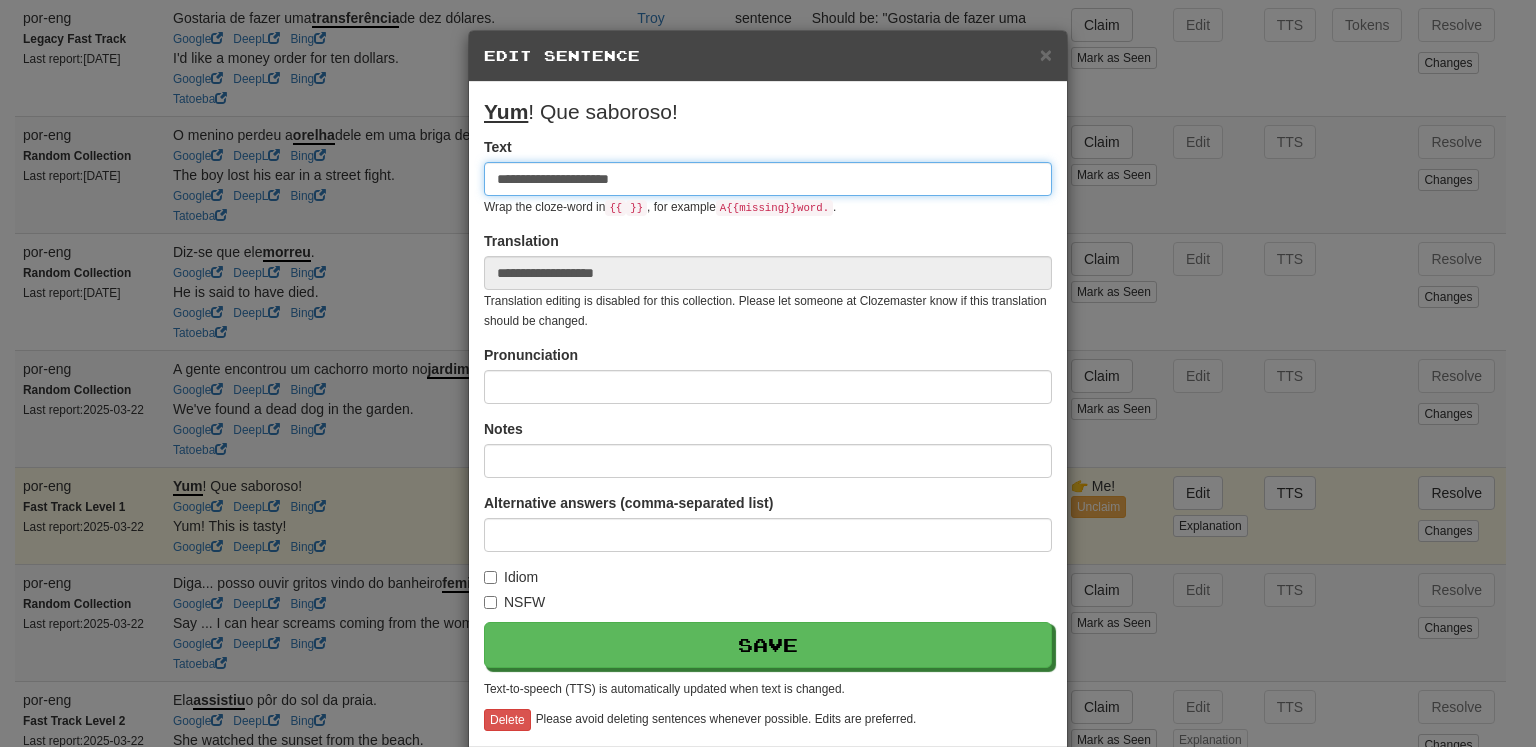click on "**********" at bounding box center [768, 179] 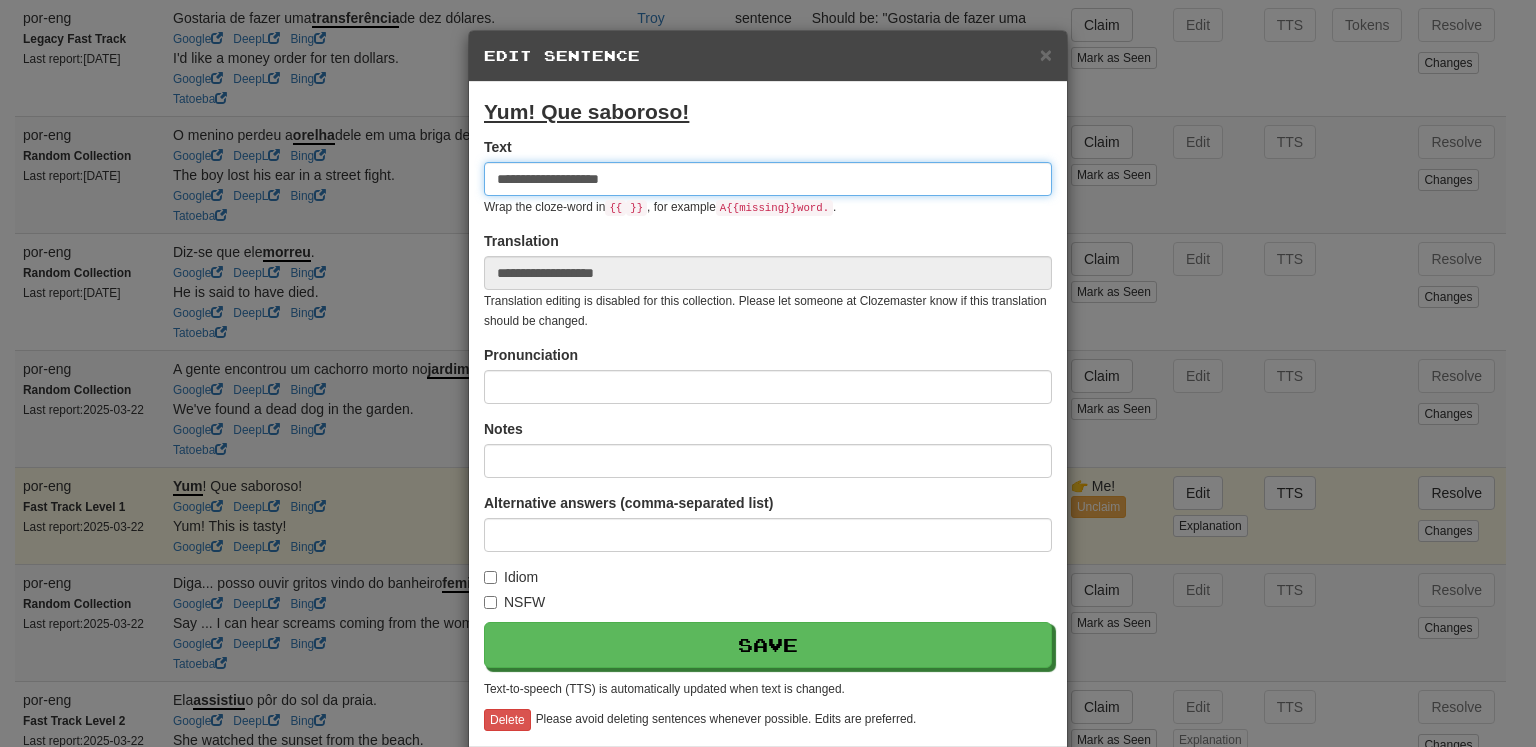 drag, startPoint x: 488, startPoint y: 179, endPoint x: 498, endPoint y: 185, distance: 11.661903 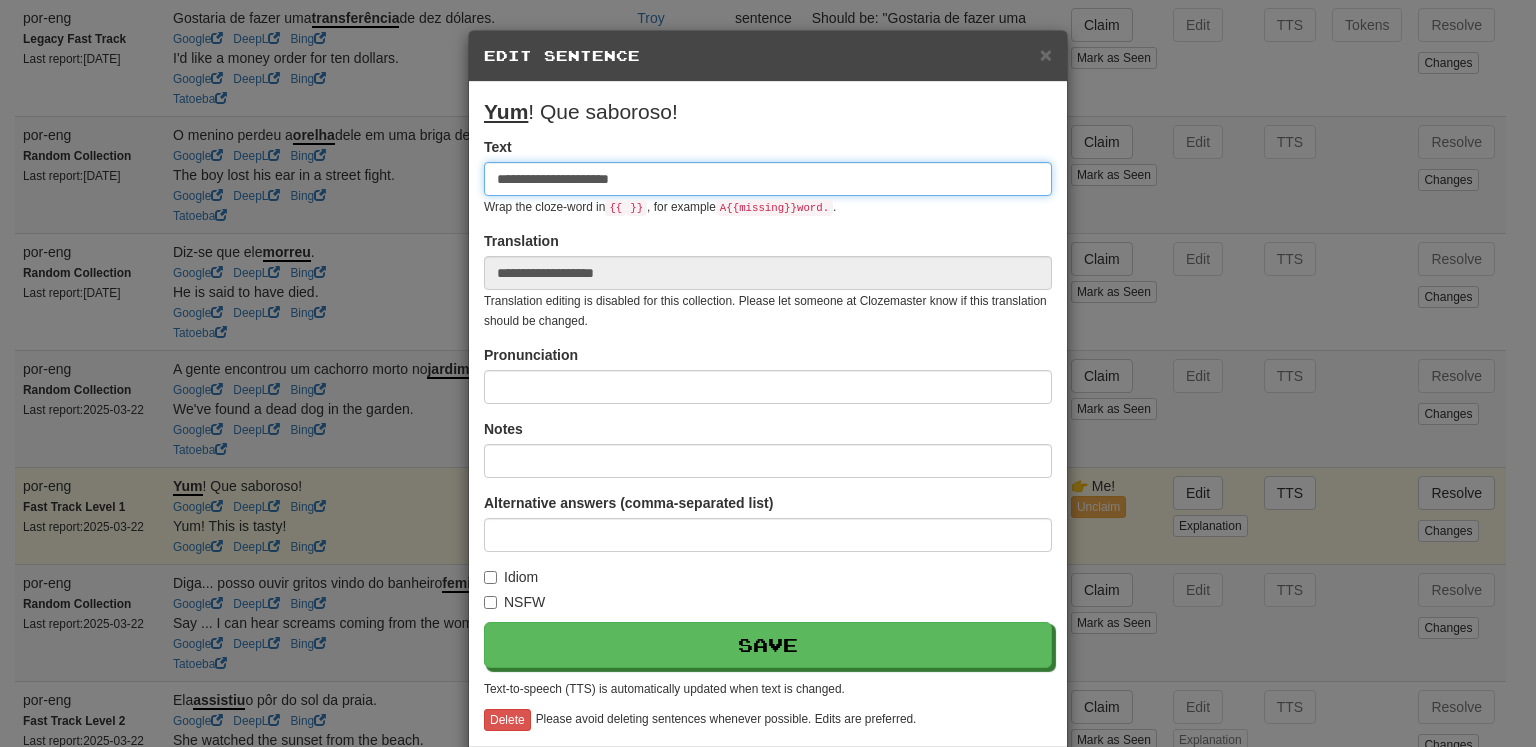 click on "**********" at bounding box center [768, 179] 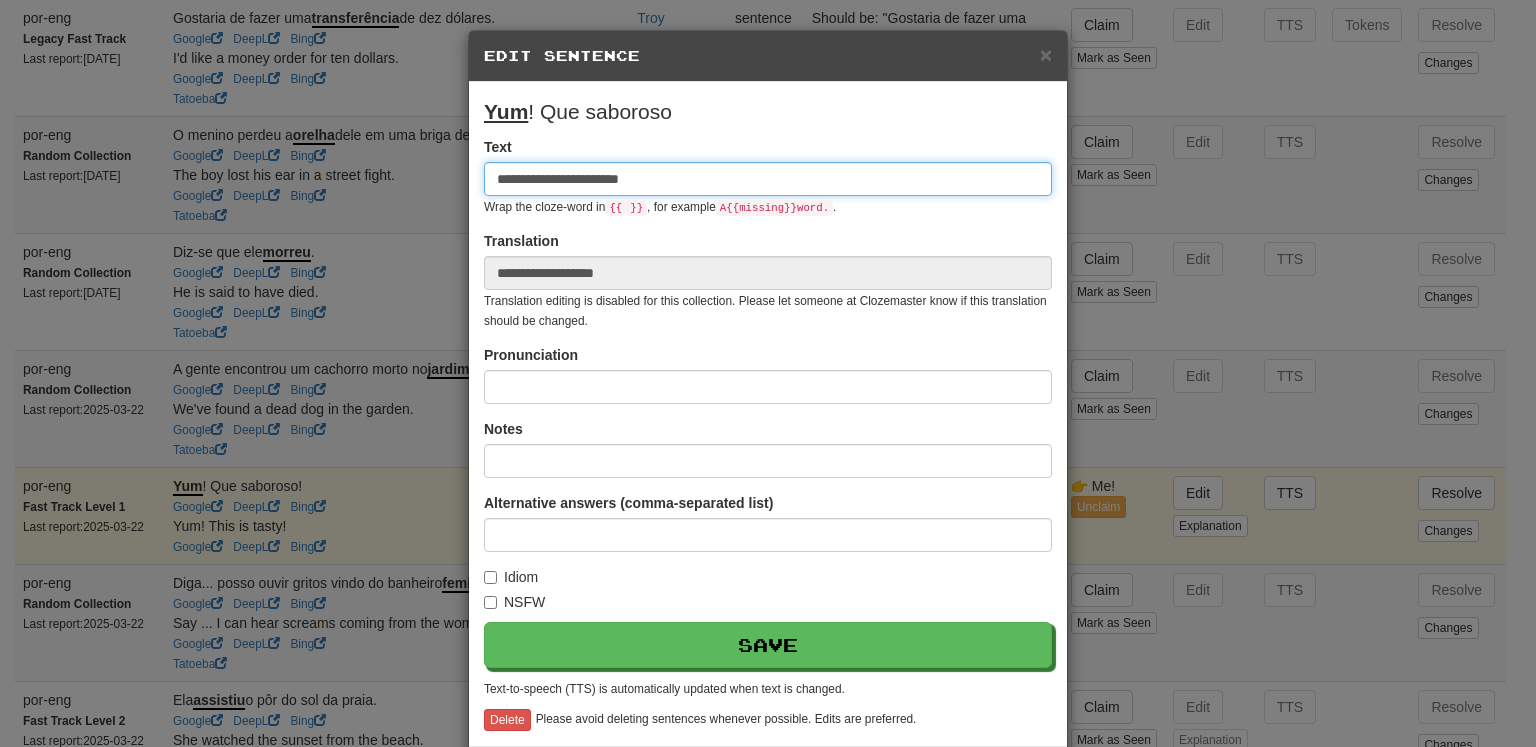 click on "**********" at bounding box center (768, 179) 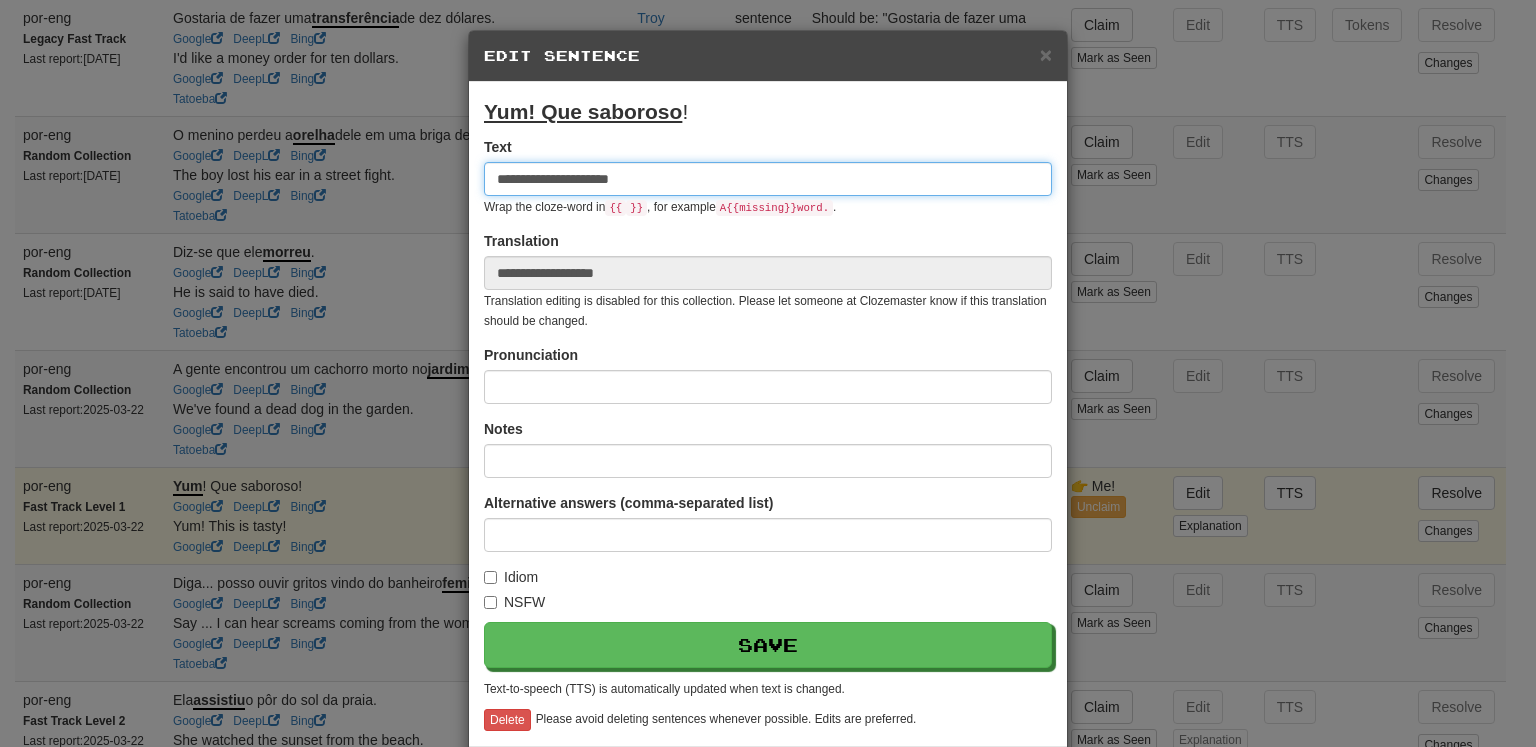 click on "**********" at bounding box center [768, 179] 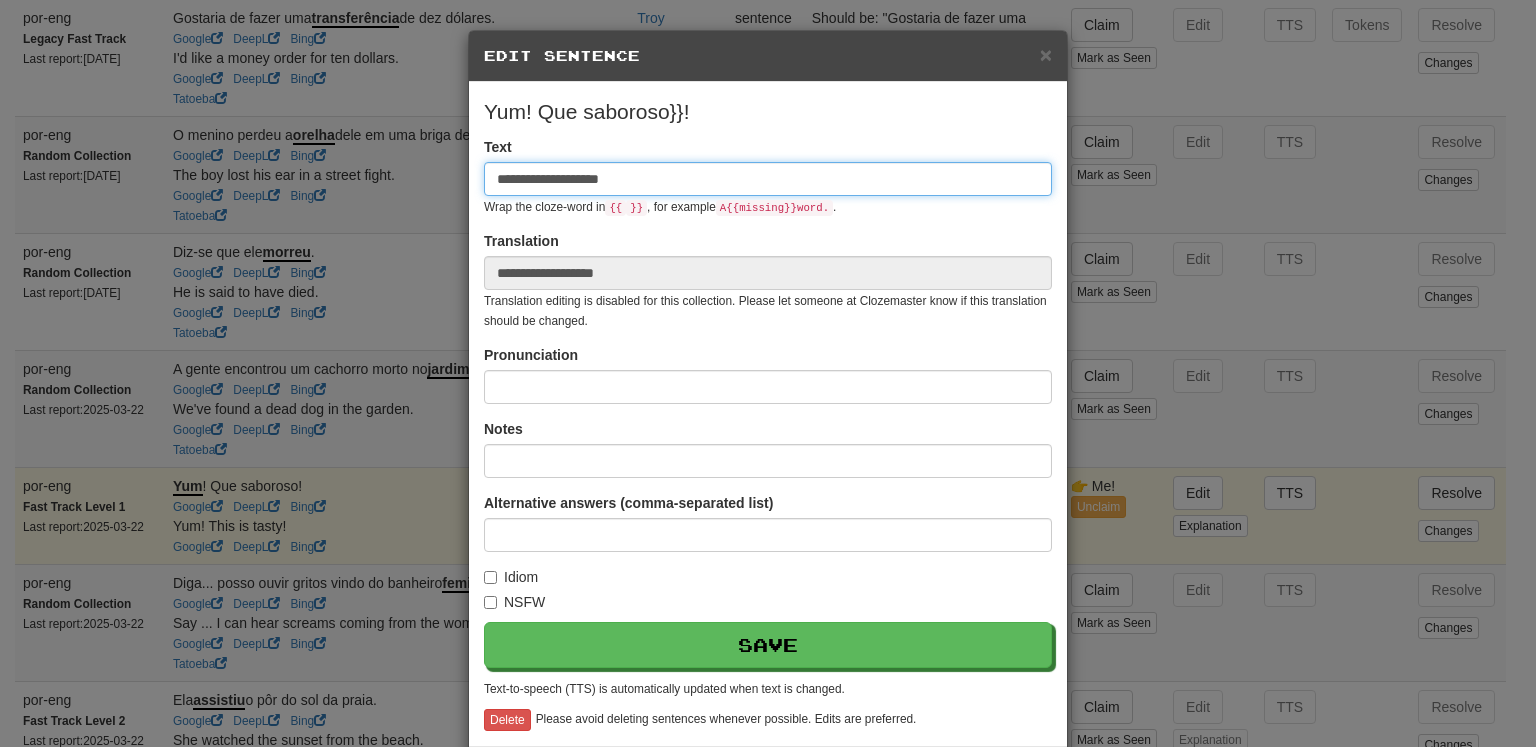click on "**********" at bounding box center (768, 179) 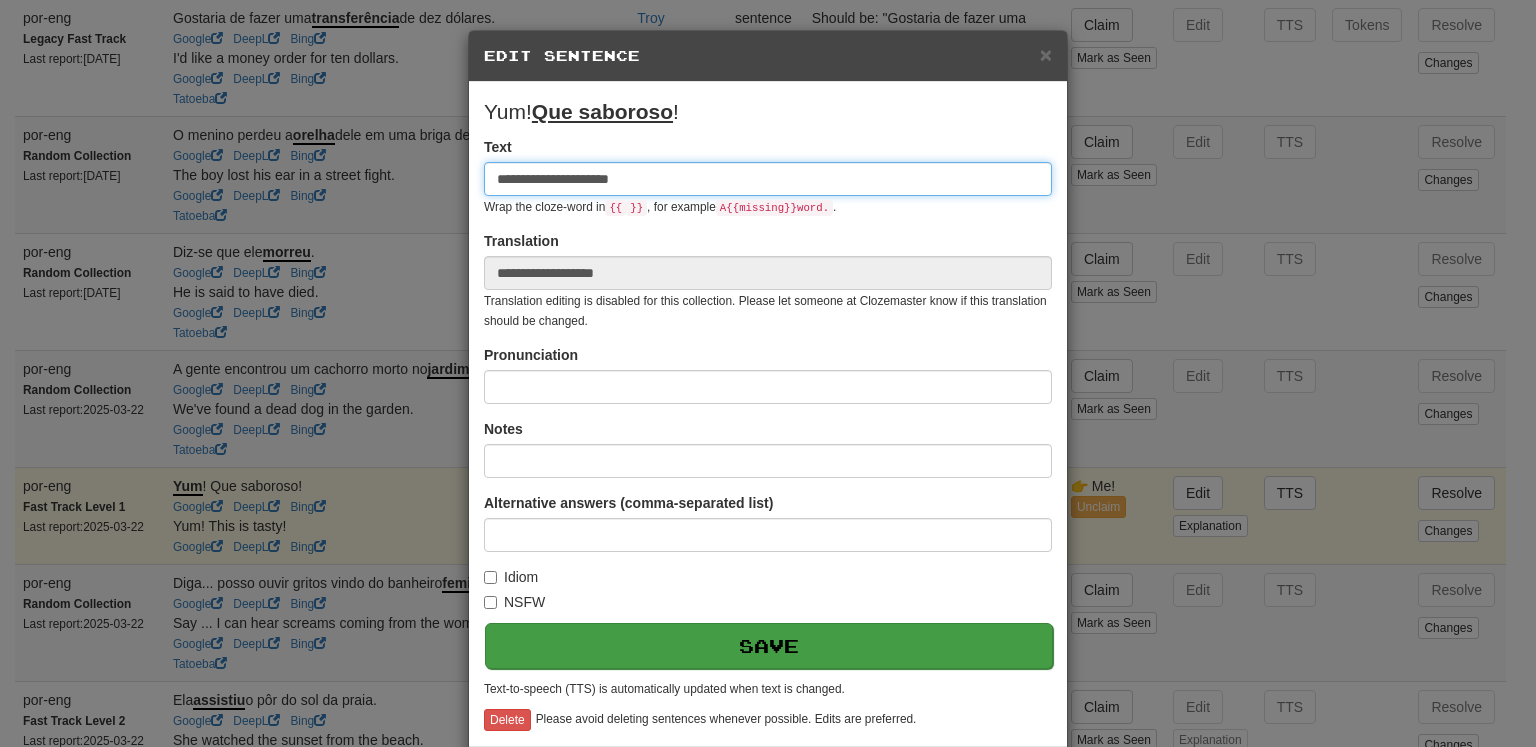 type on "**********" 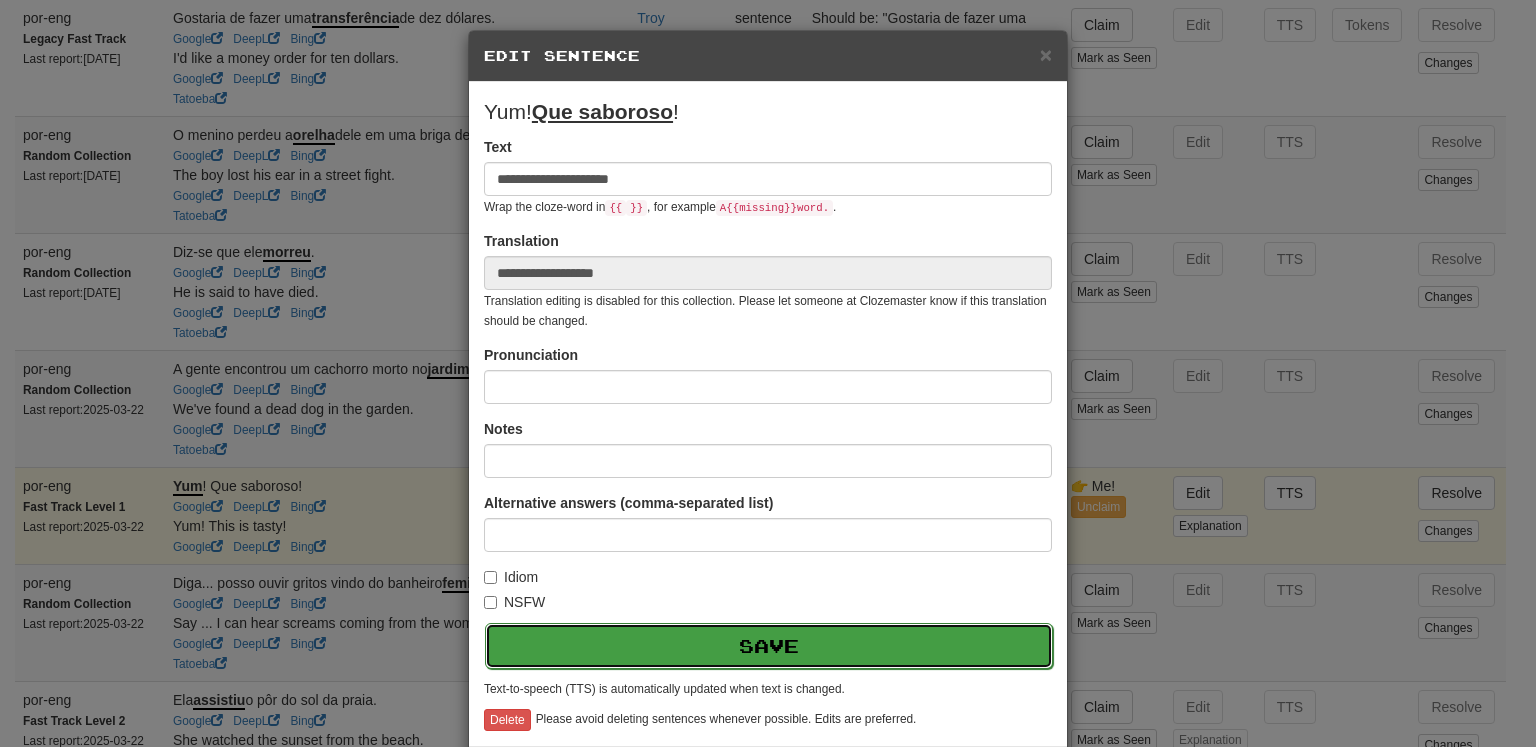 click on "Save" at bounding box center (769, 646) 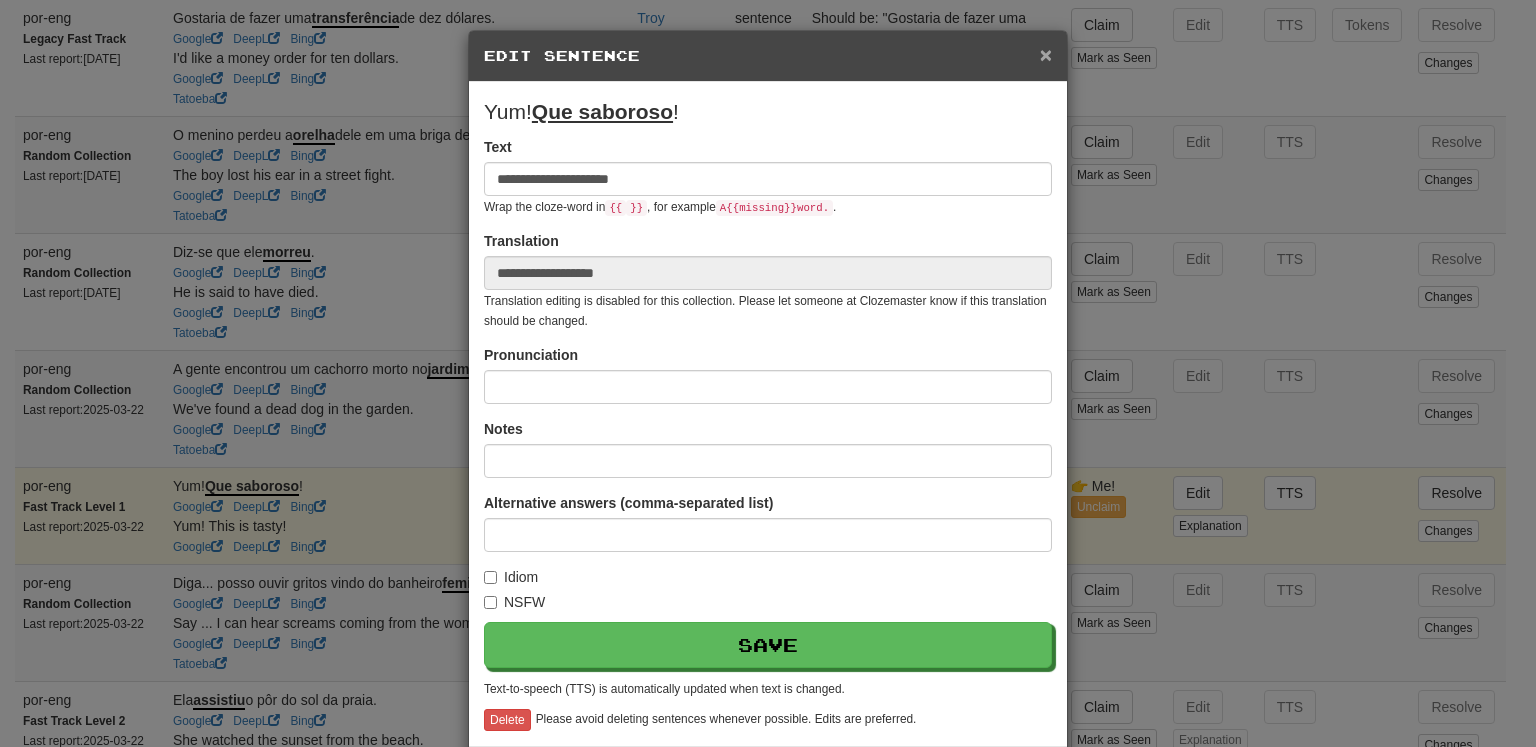 click on "×" at bounding box center (1046, 54) 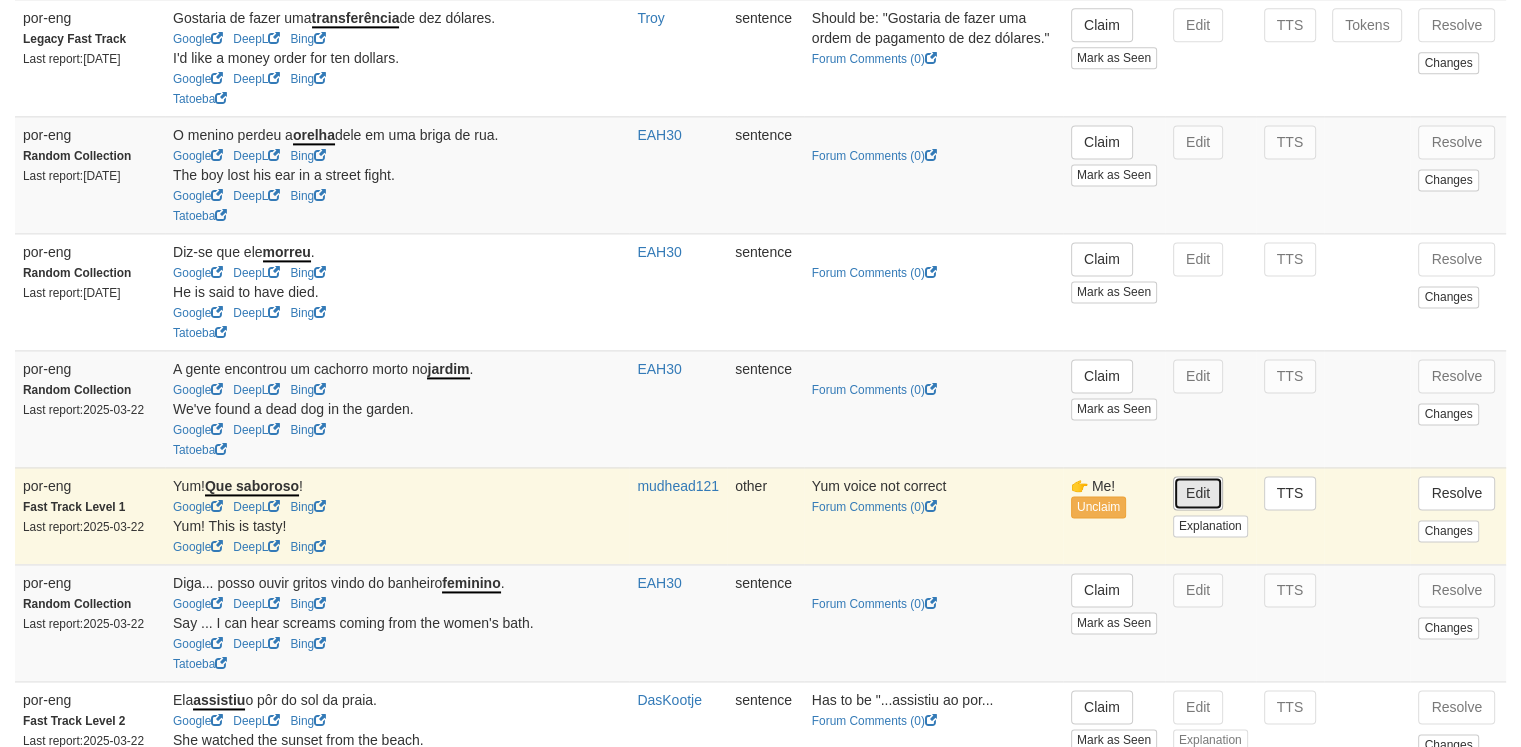 click on "Edit" at bounding box center (1198, 493) 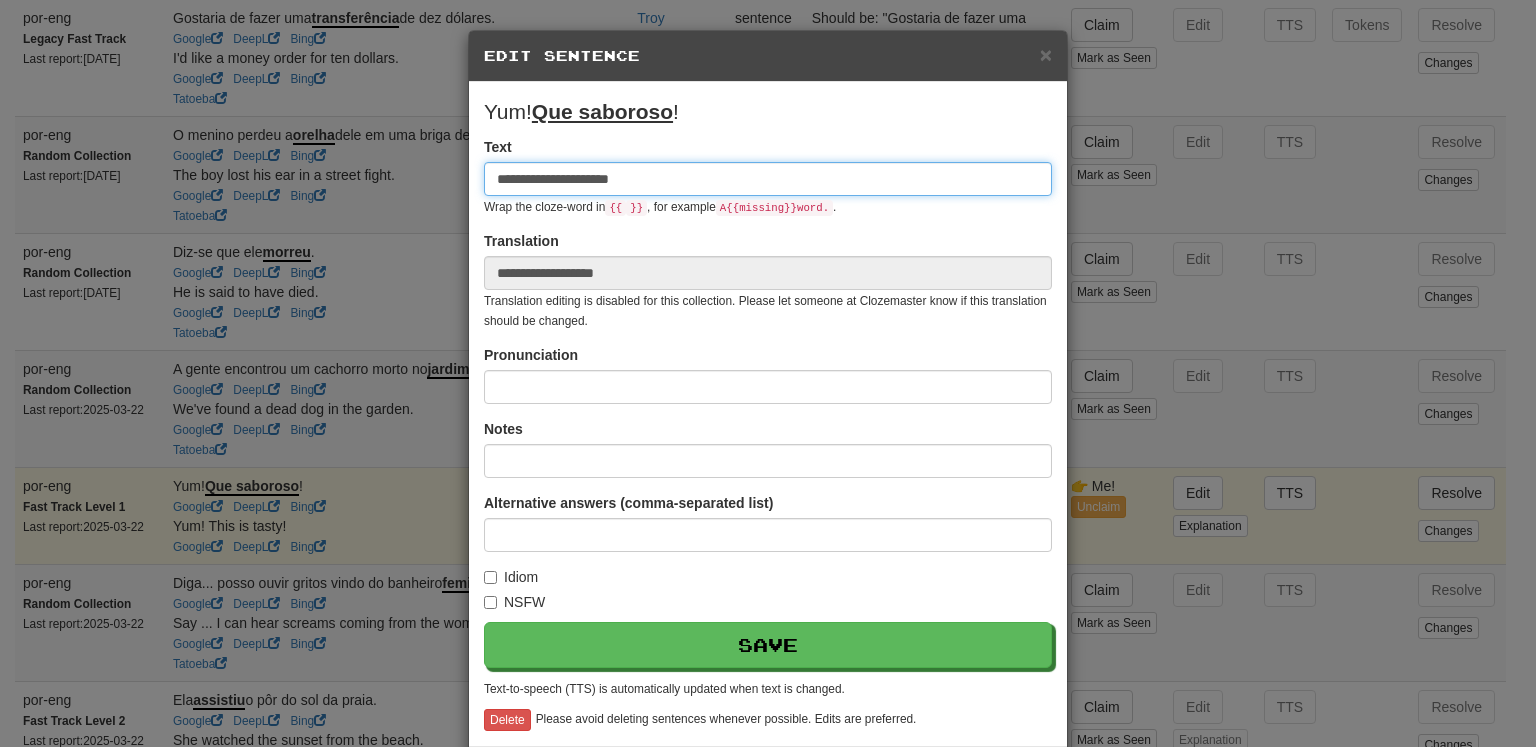 click on "**********" at bounding box center (768, 179) 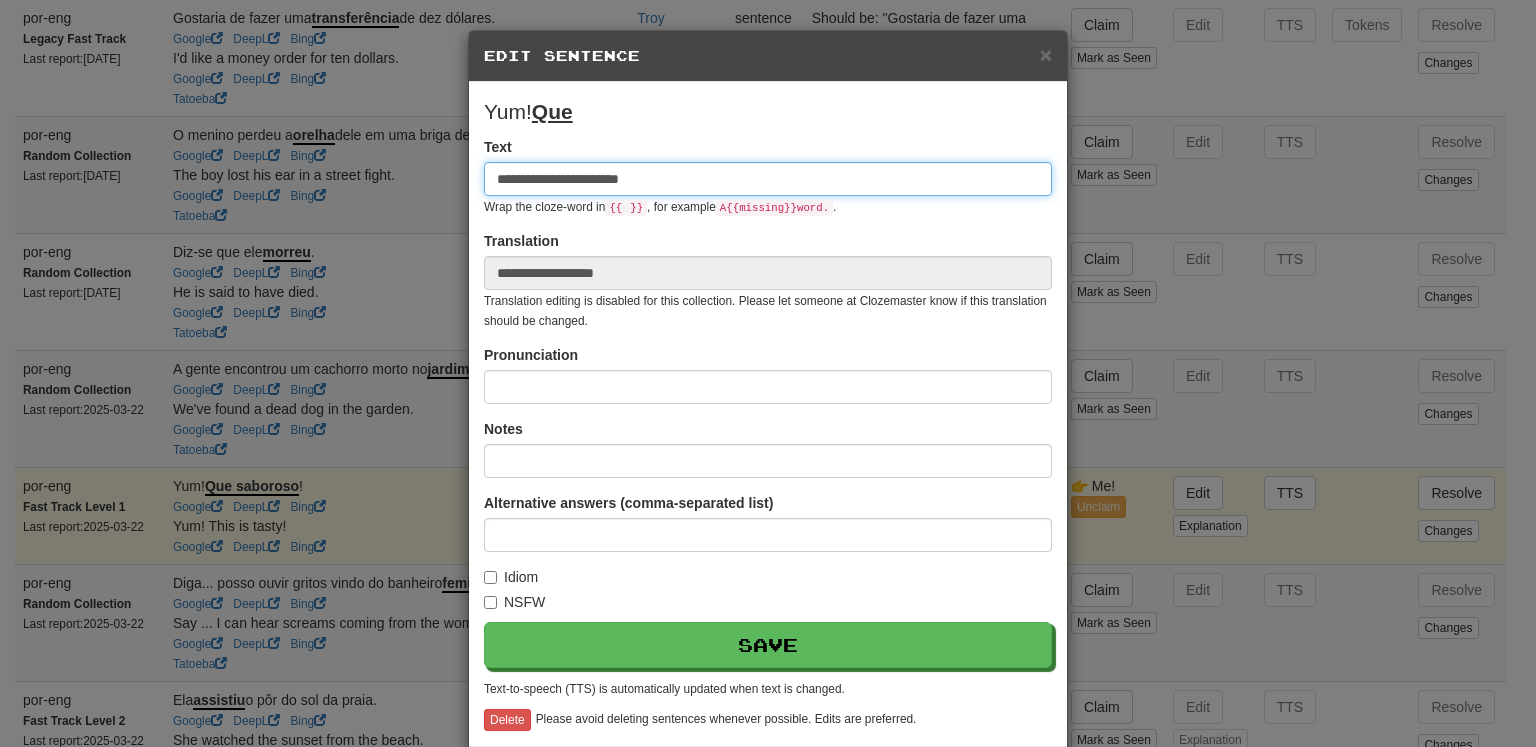 click on "**********" at bounding box center [768, 179] 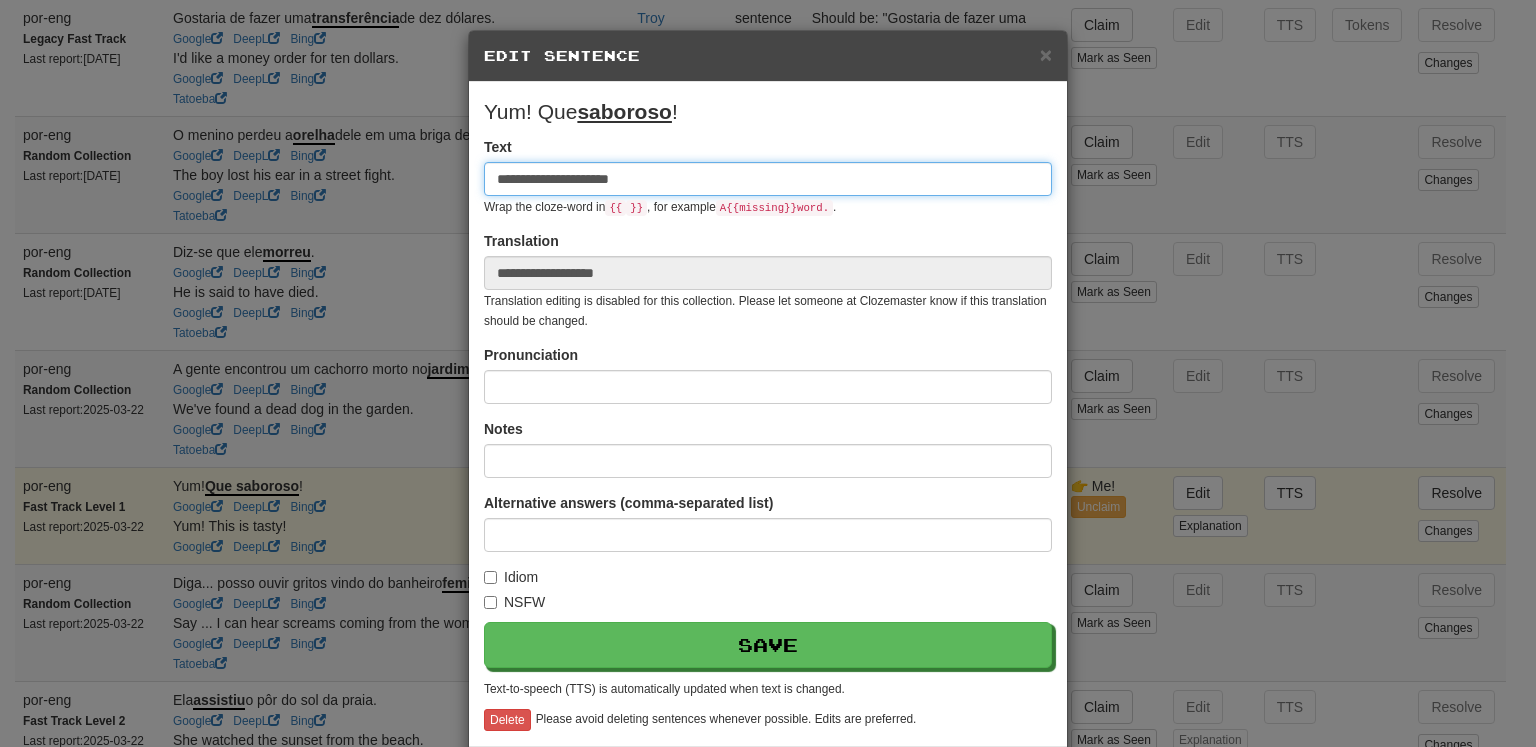 click on "**********" at bounding box center (768, 179) 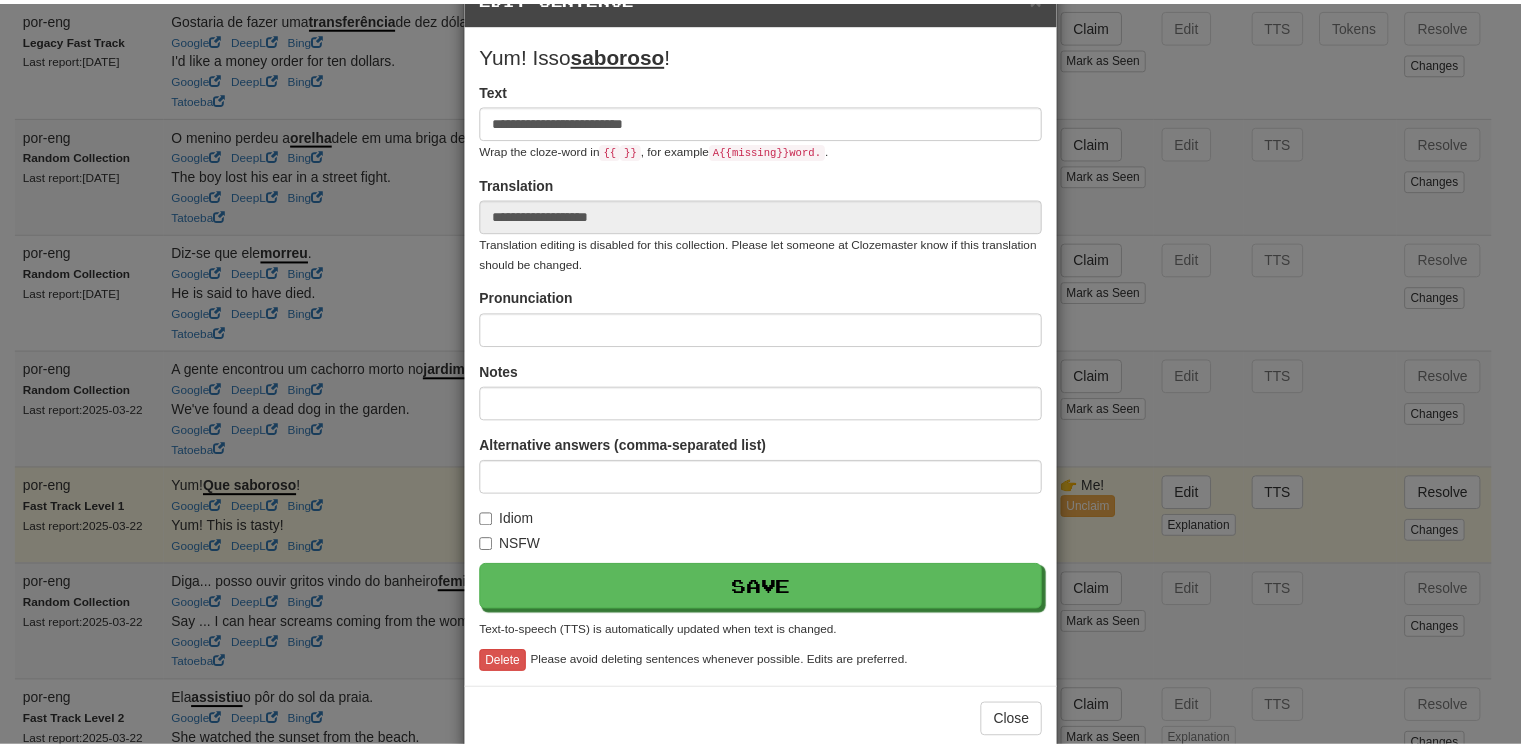 scroll, scrollTop: 92, scrollLeft: 0, axis: vertical 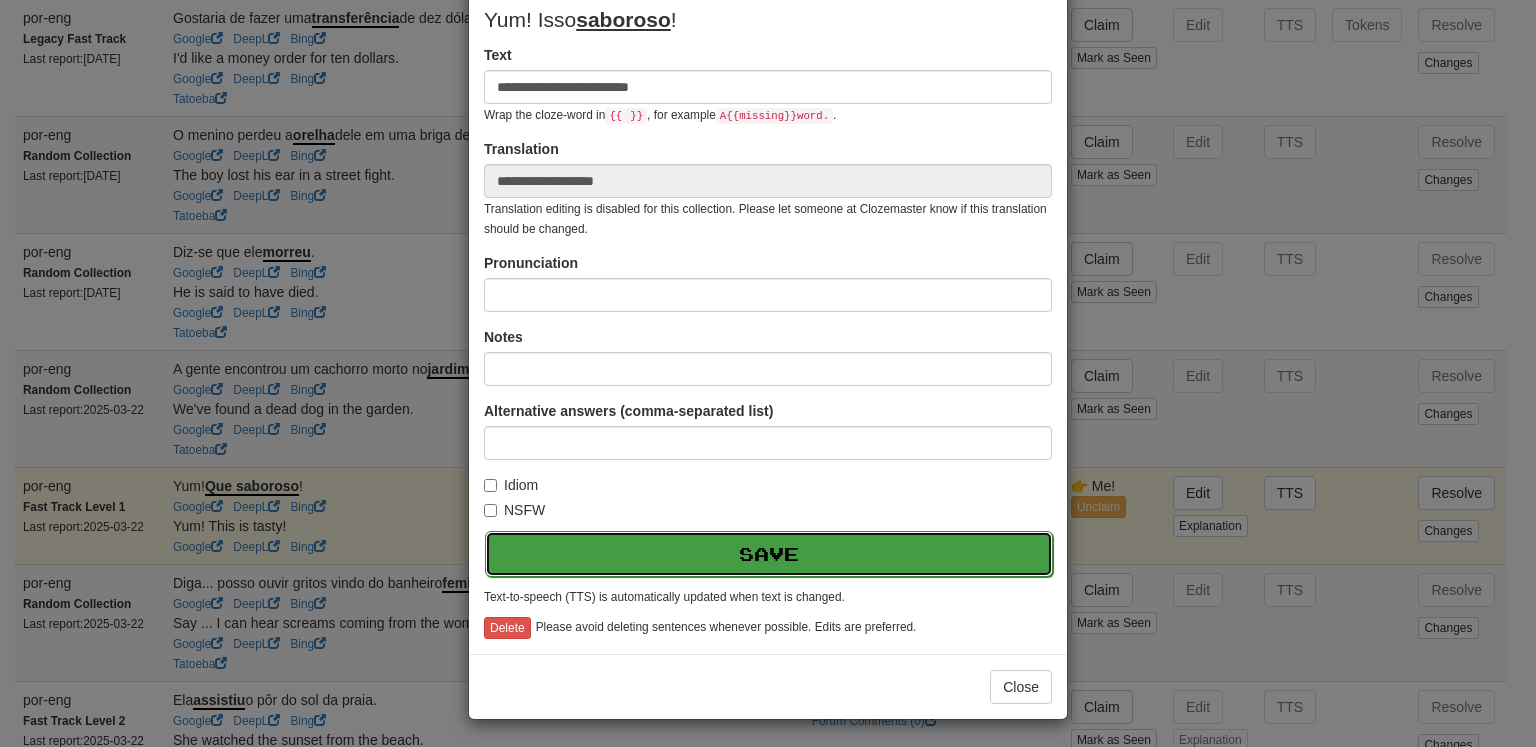 click on "Save" at bounding box center [769, 554] 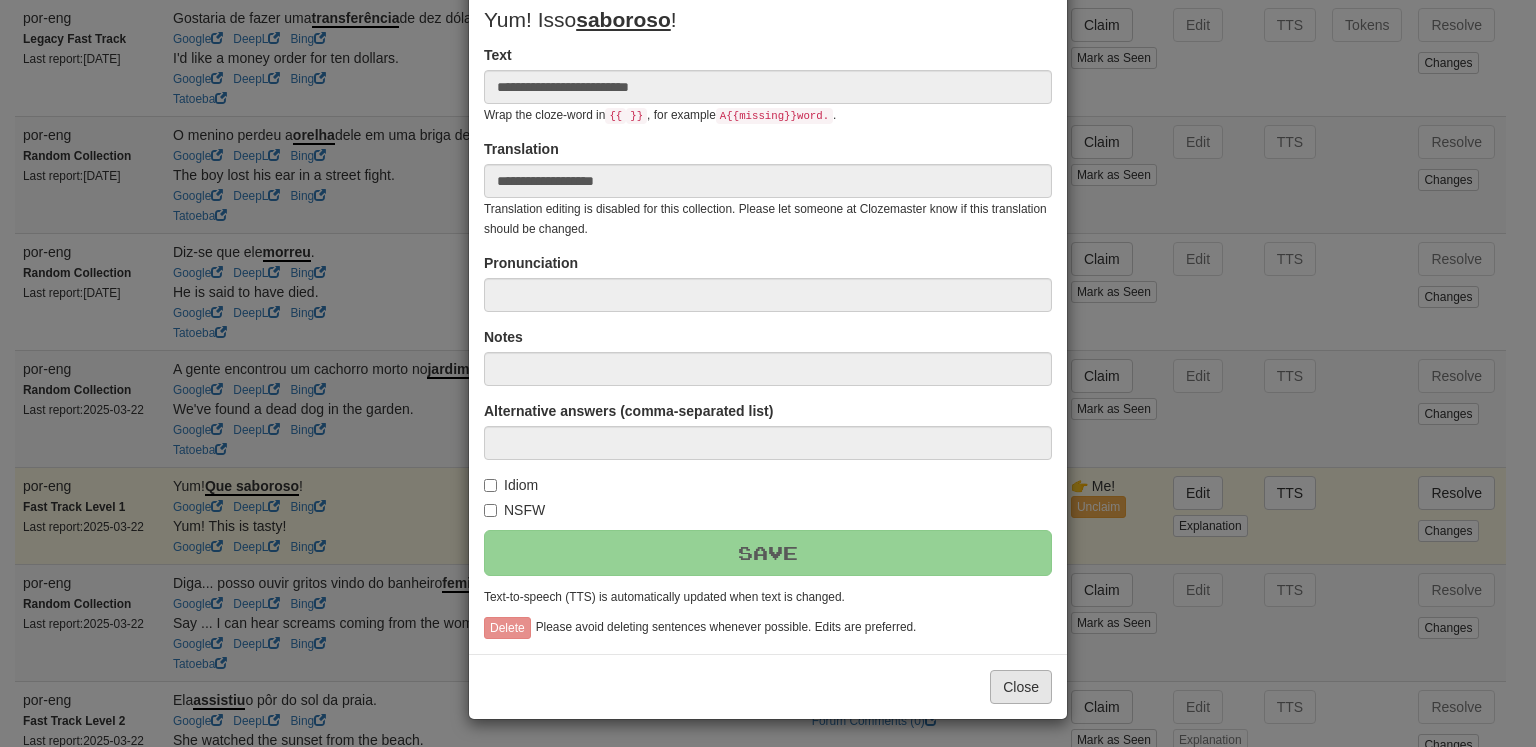 type on "**********" 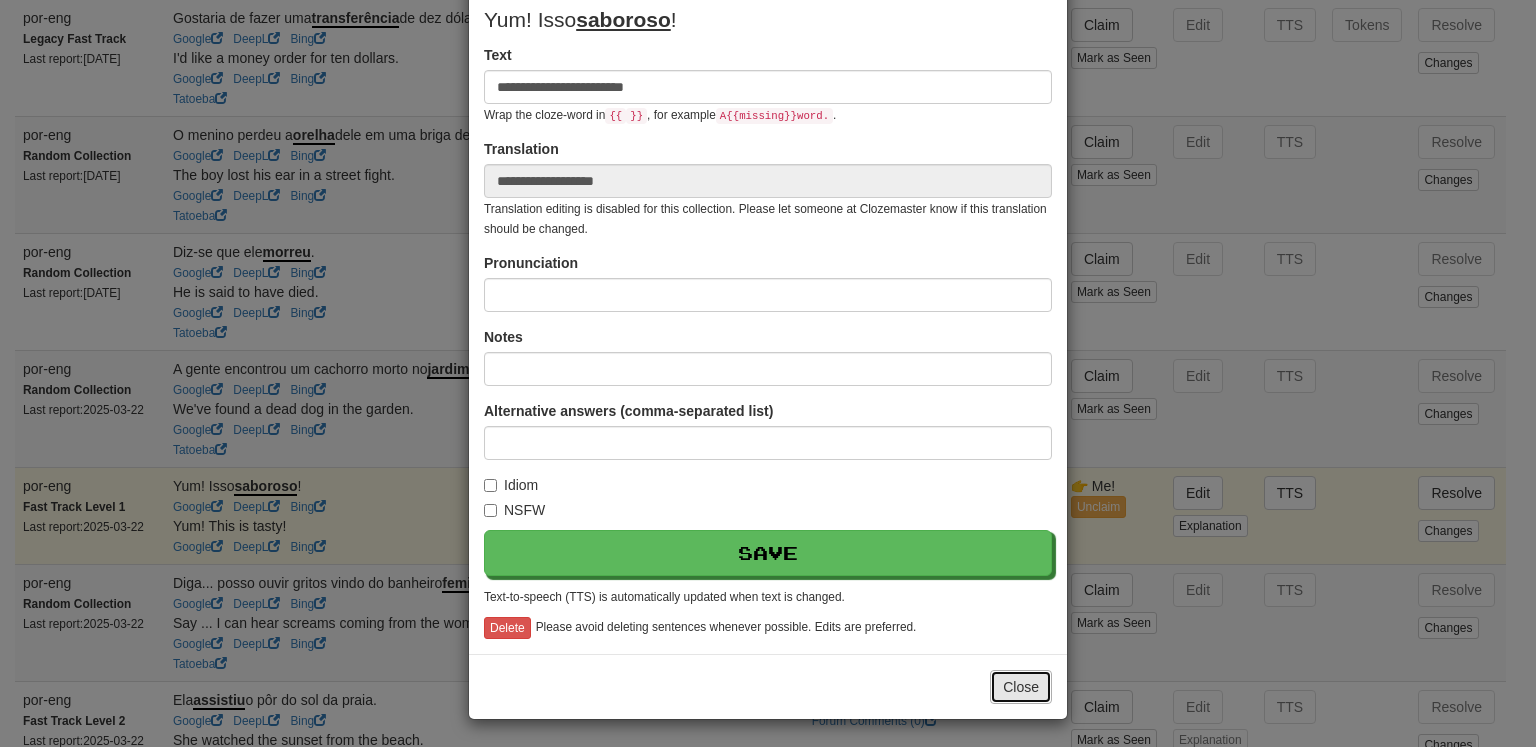 click on "Close" at bounding box center [1021, 687] 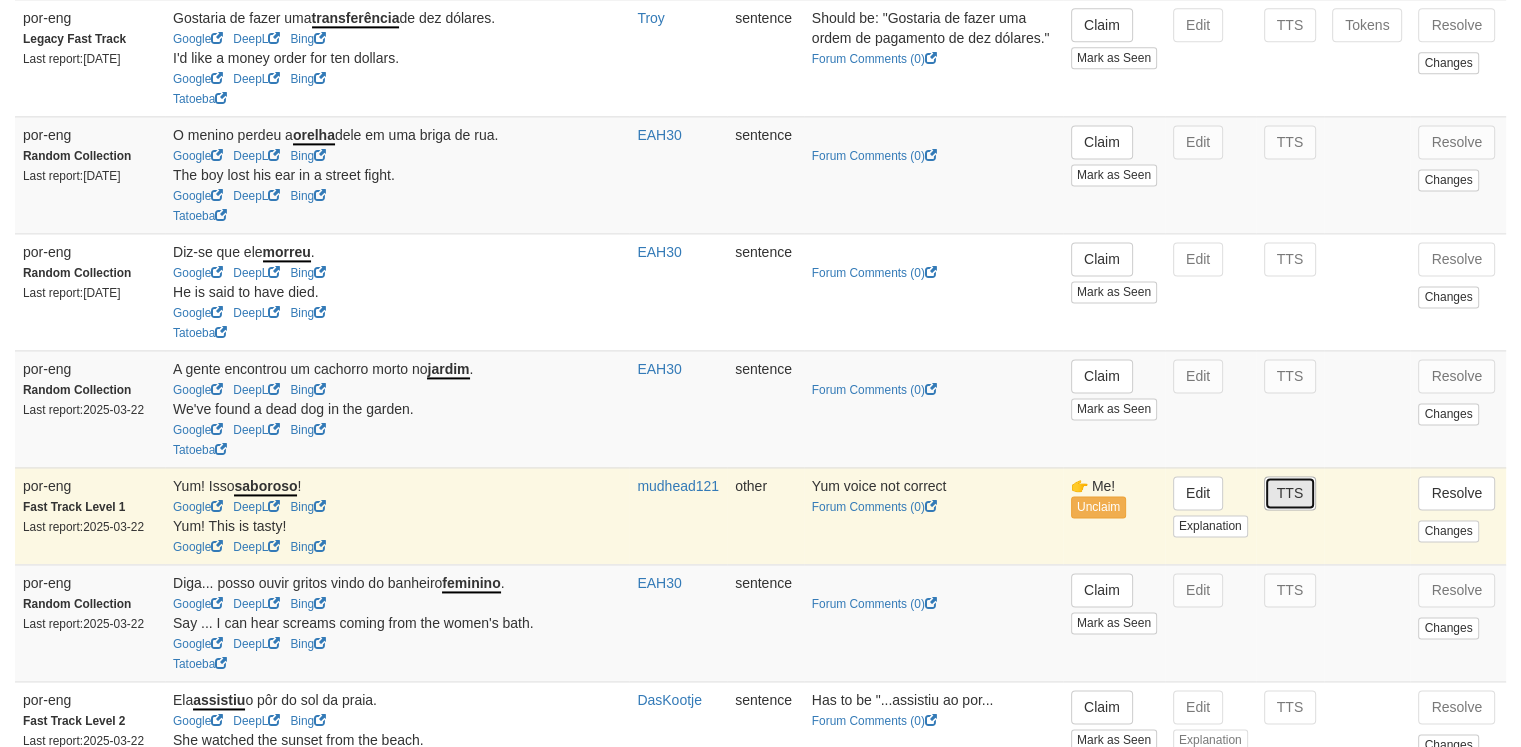 click on "TTS" at bounding box center [1290, 493] 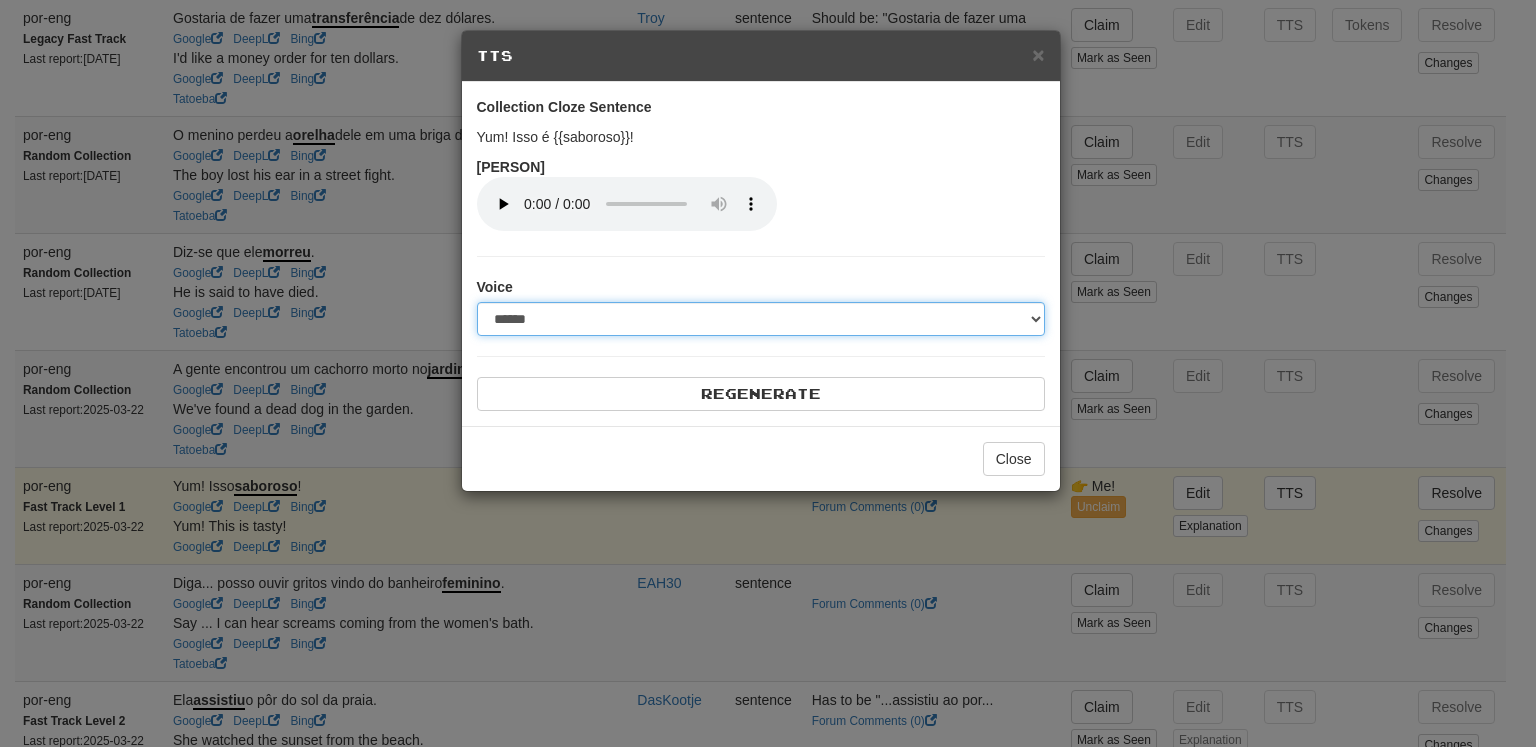 drag, startPoint x: 820, startPoint y: 324, endPoint x: 654, endPoint y: 253, distance: 180.54639 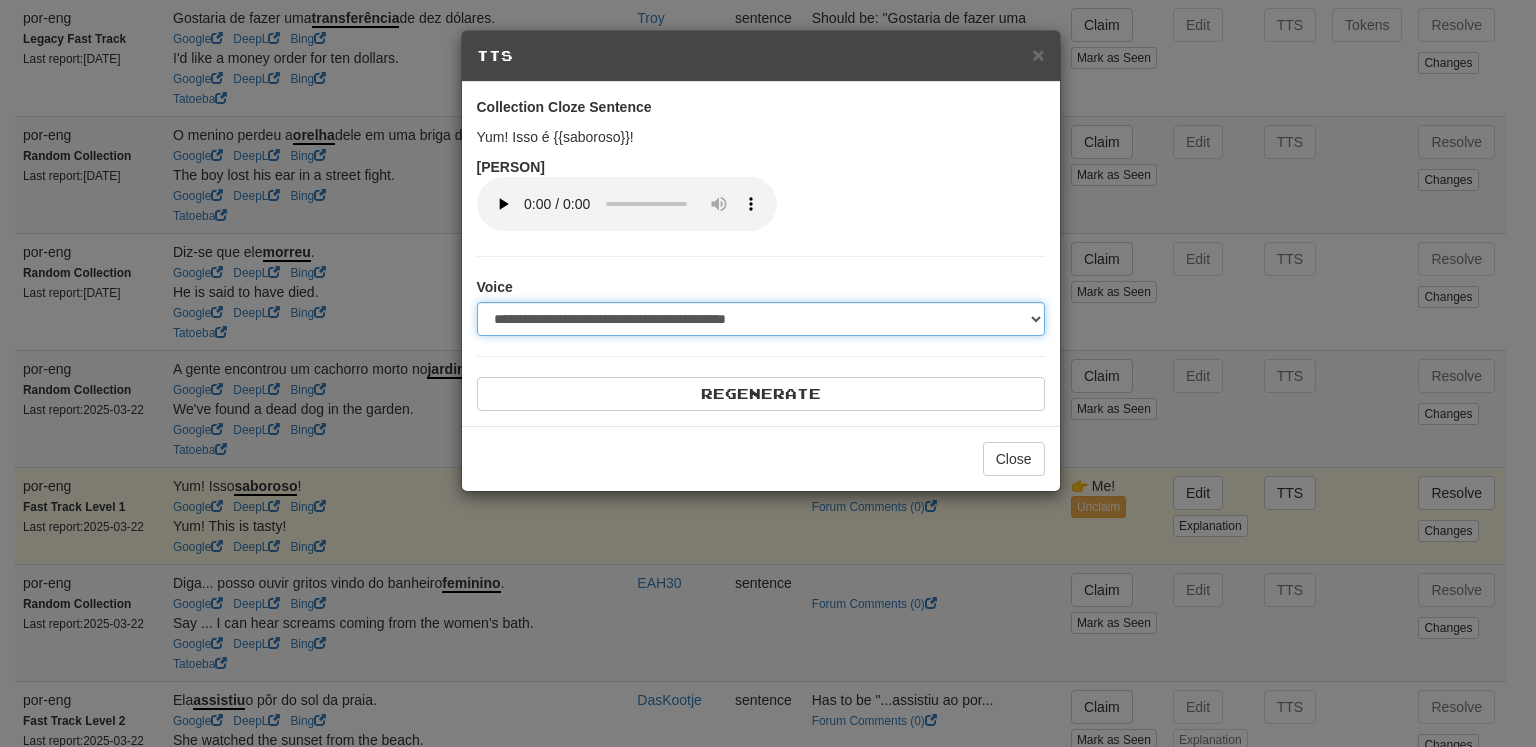 click on "**********" at bounding box center (761, 319) 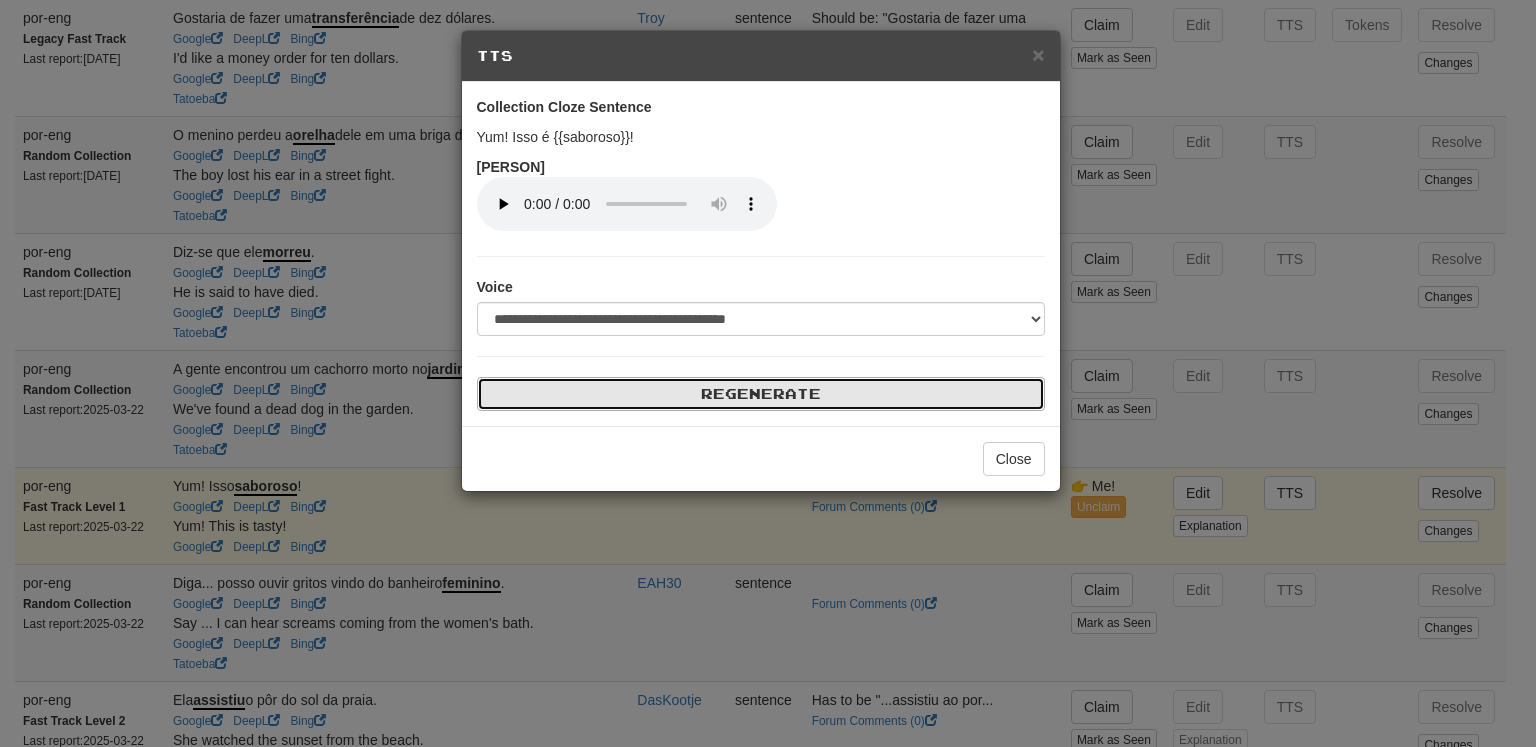 click on "Regenerate" at bounding box center (761, 394) 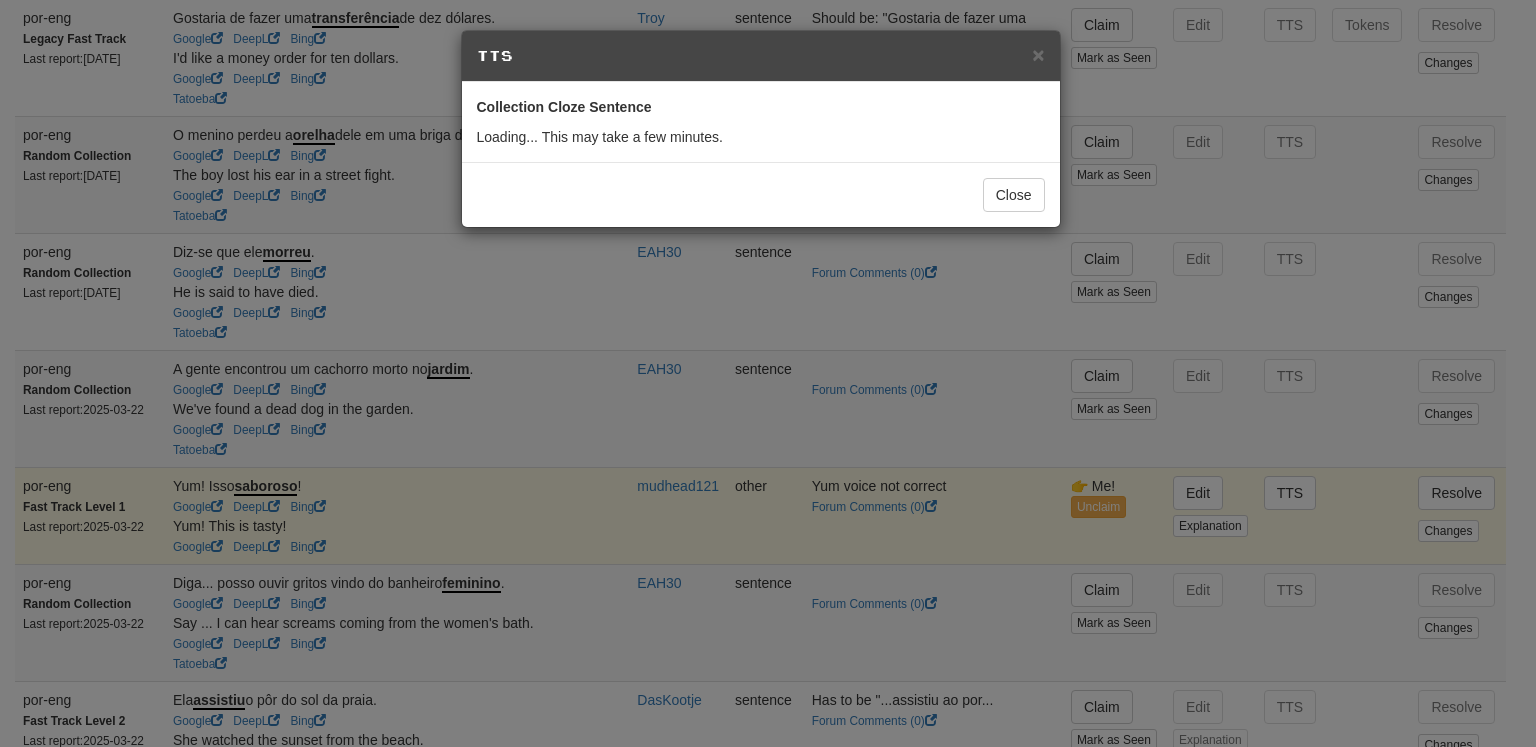 select on "***" 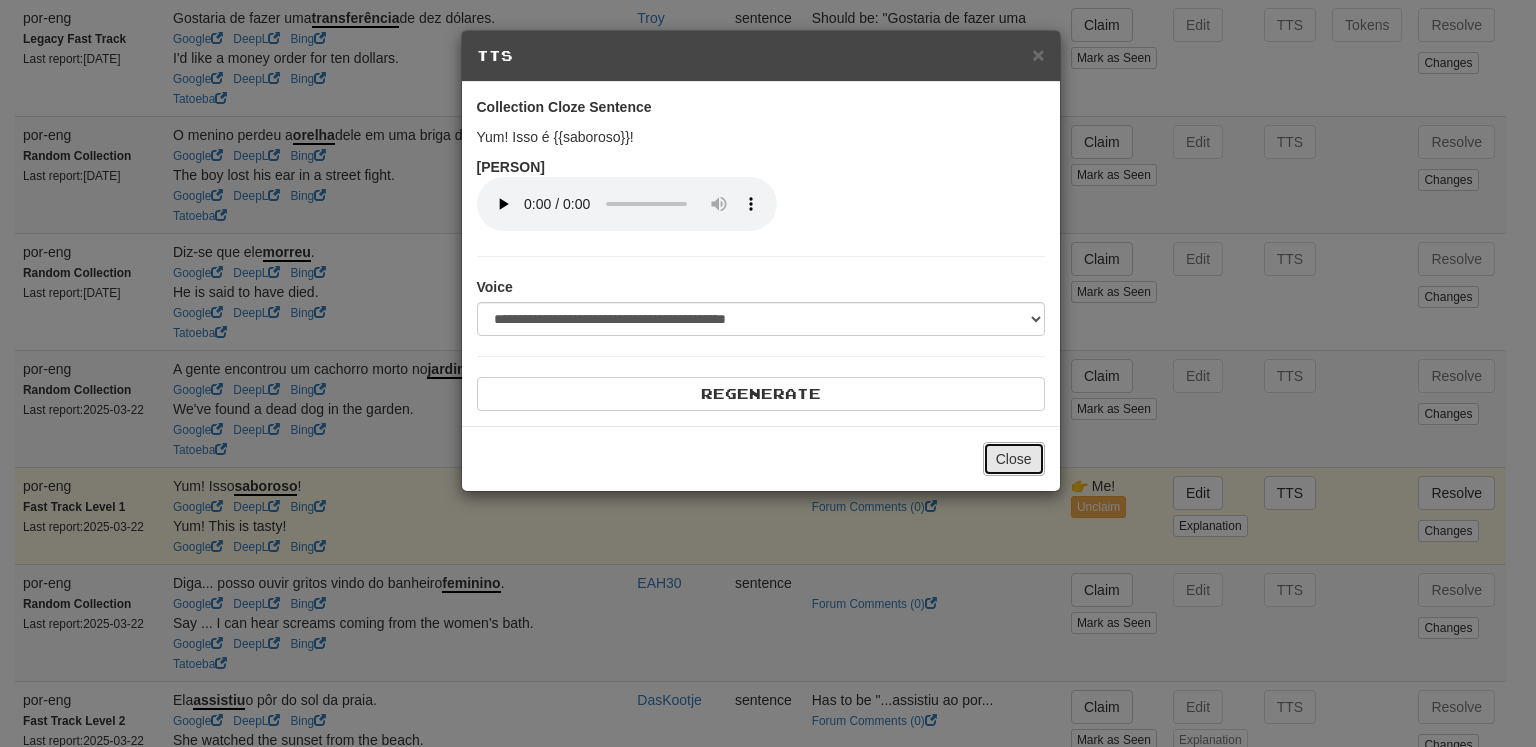 click on "Close" at bounding box center [1014, 459] 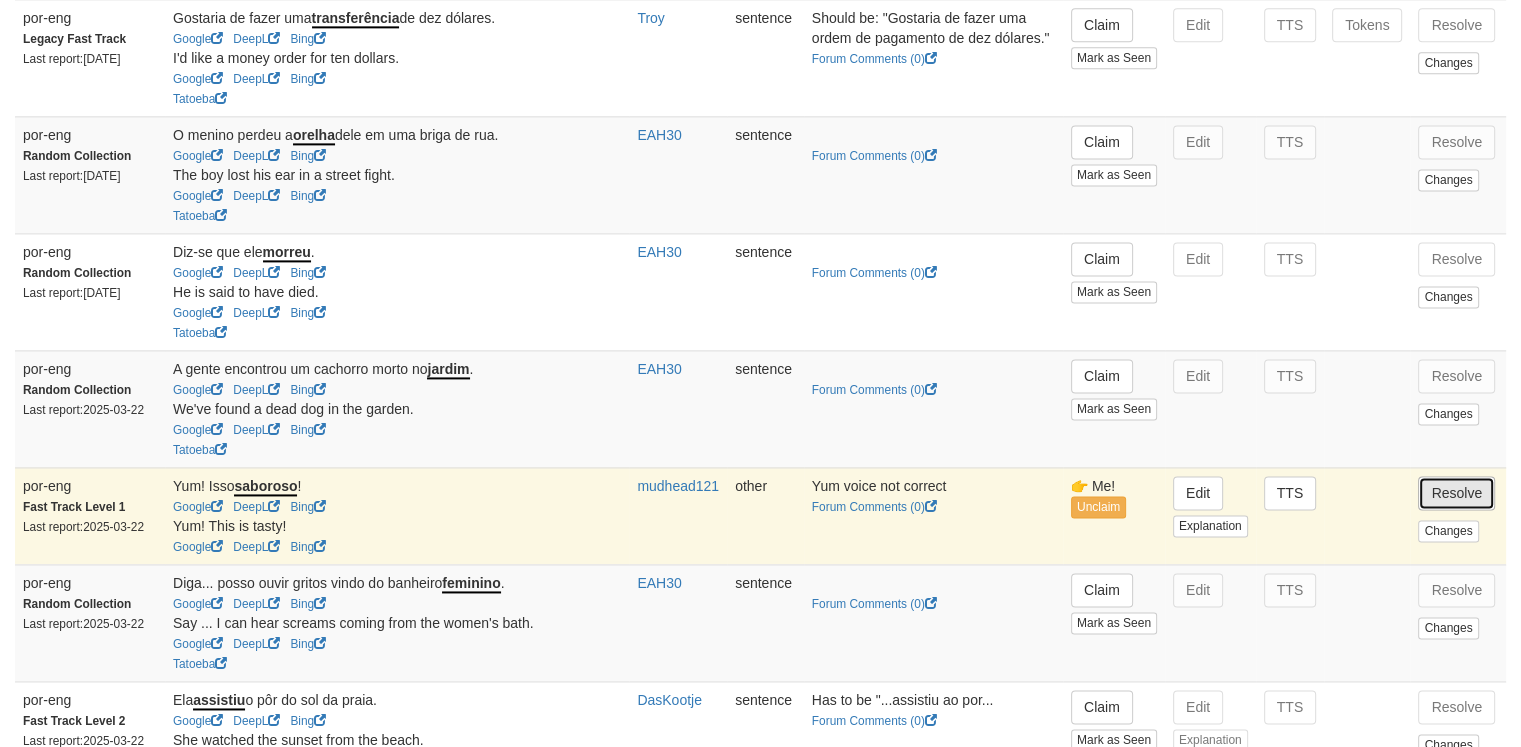 click on "Resolve" at bounding box center [1456, 493] 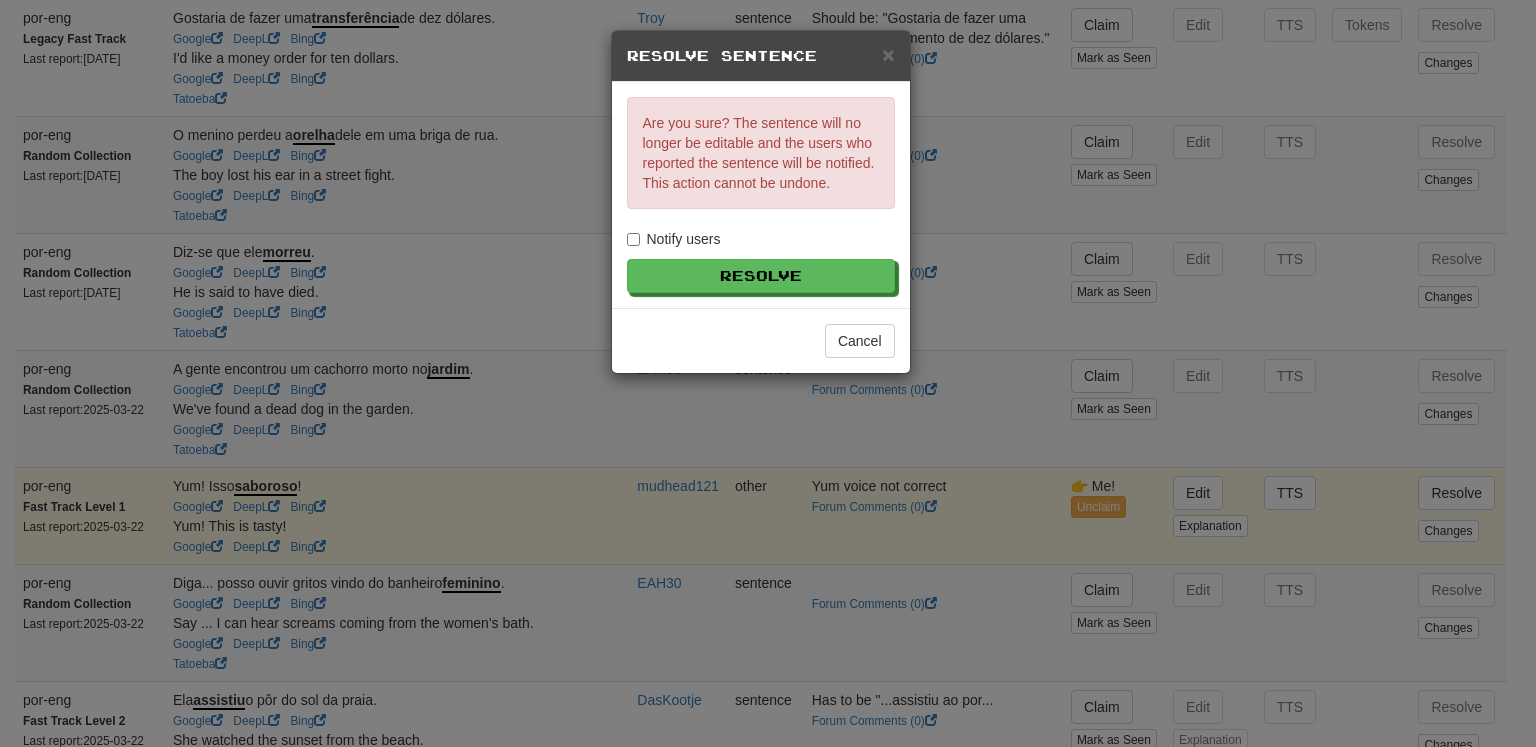 click on "Notify users" at bounding box center (674, 239) 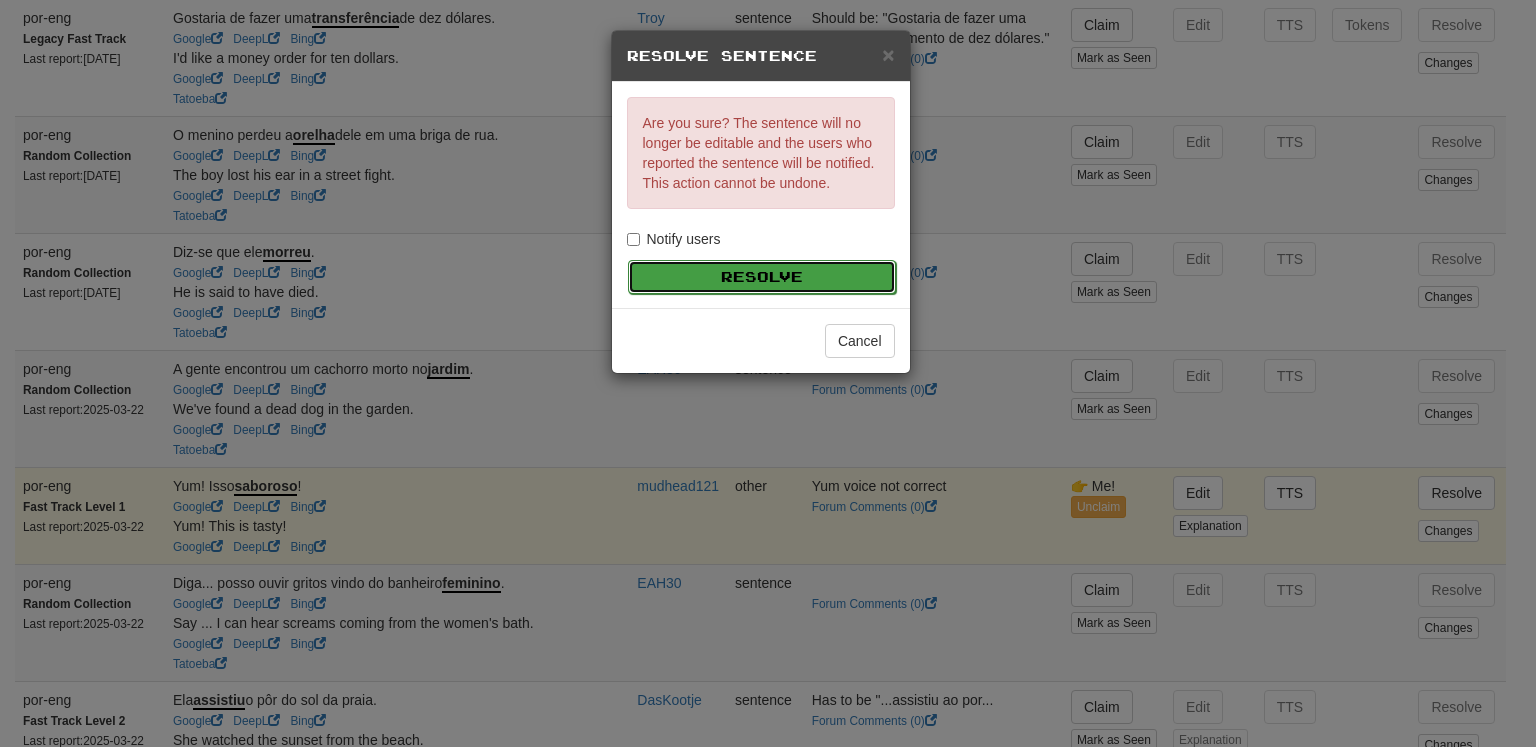 click on "Resolve" at bounding box center [762, 277] 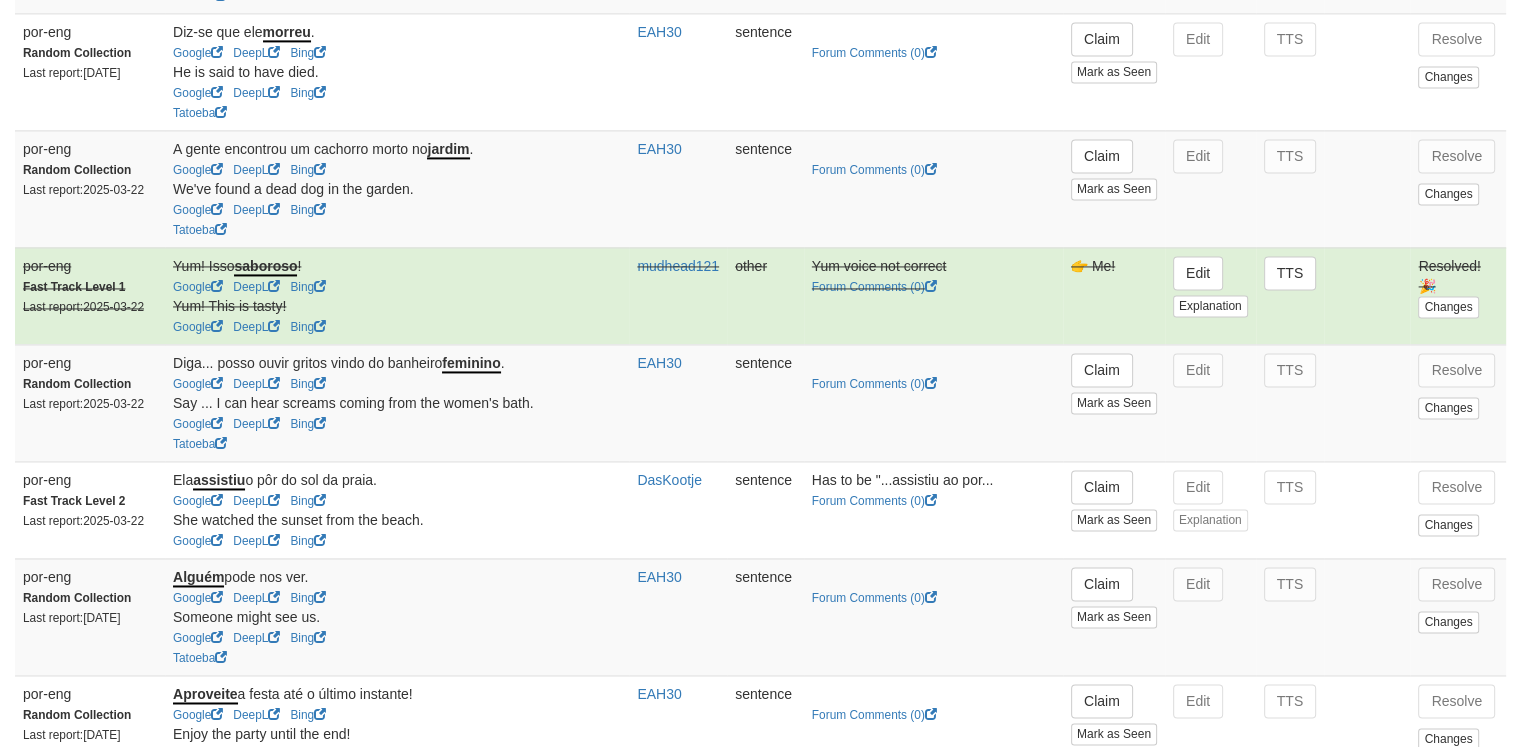 scroll, scrollTop: 3003, scrollLeft: 0, axis: vertical 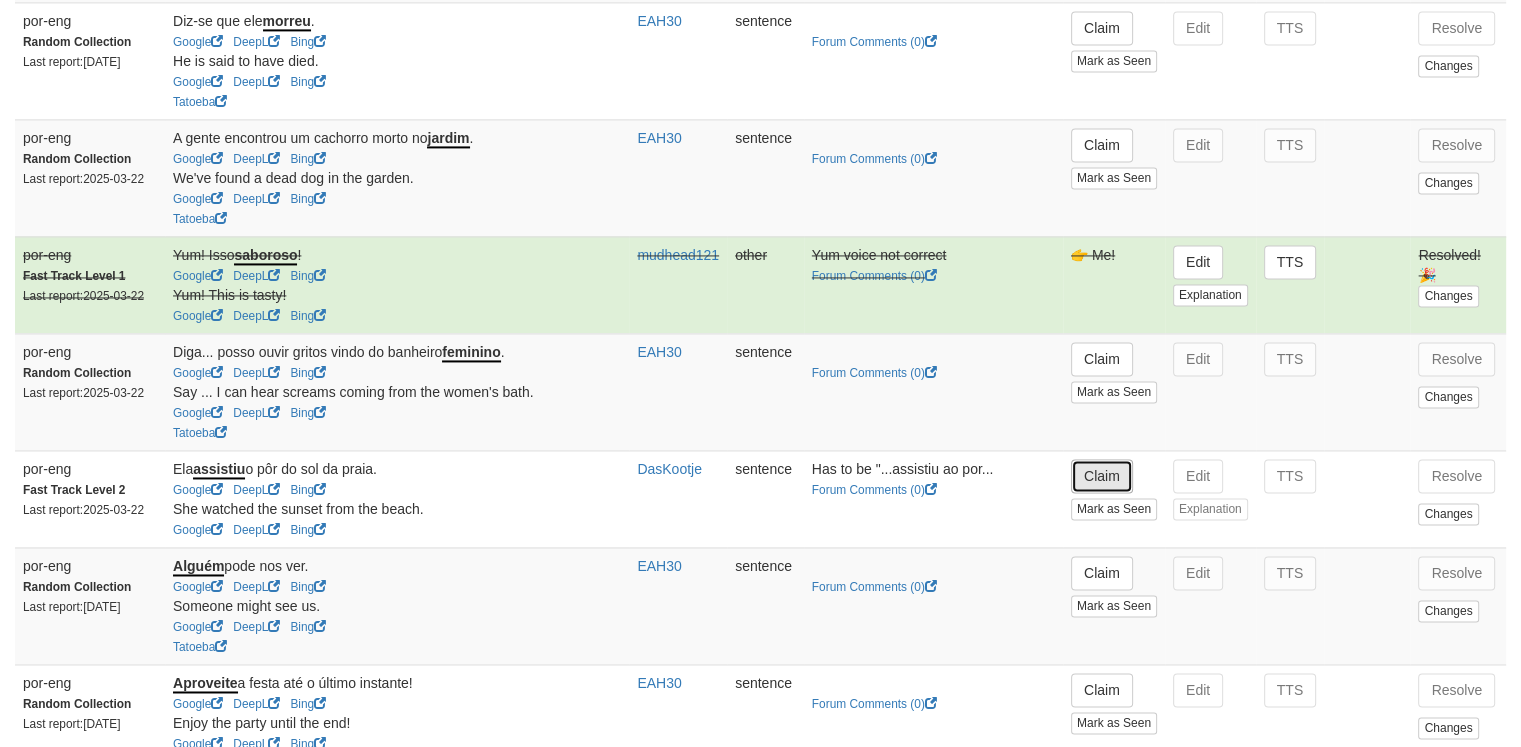 click on "Claim" at bounding box center (1102, 476) 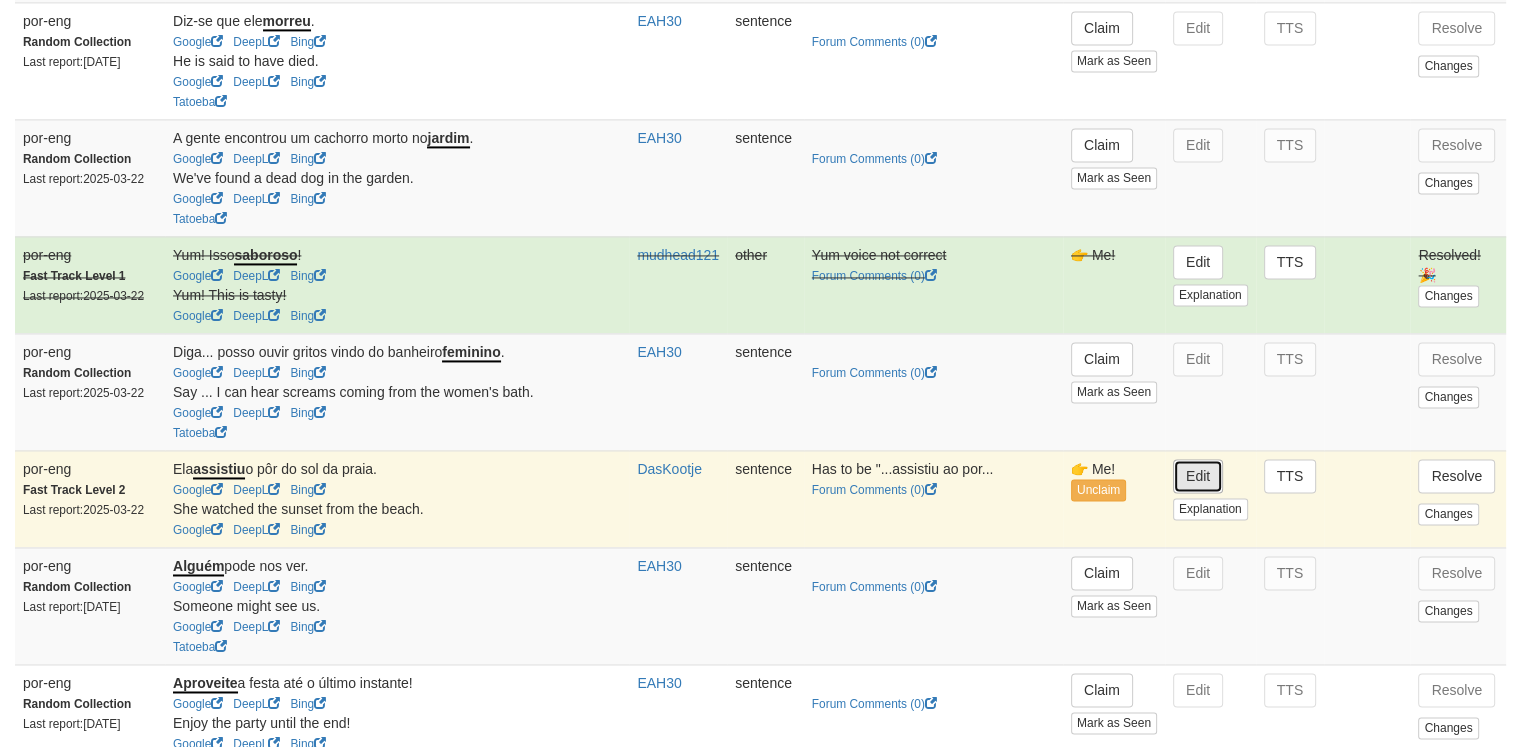 click on "Edit" at bounding box center [1198, 476] 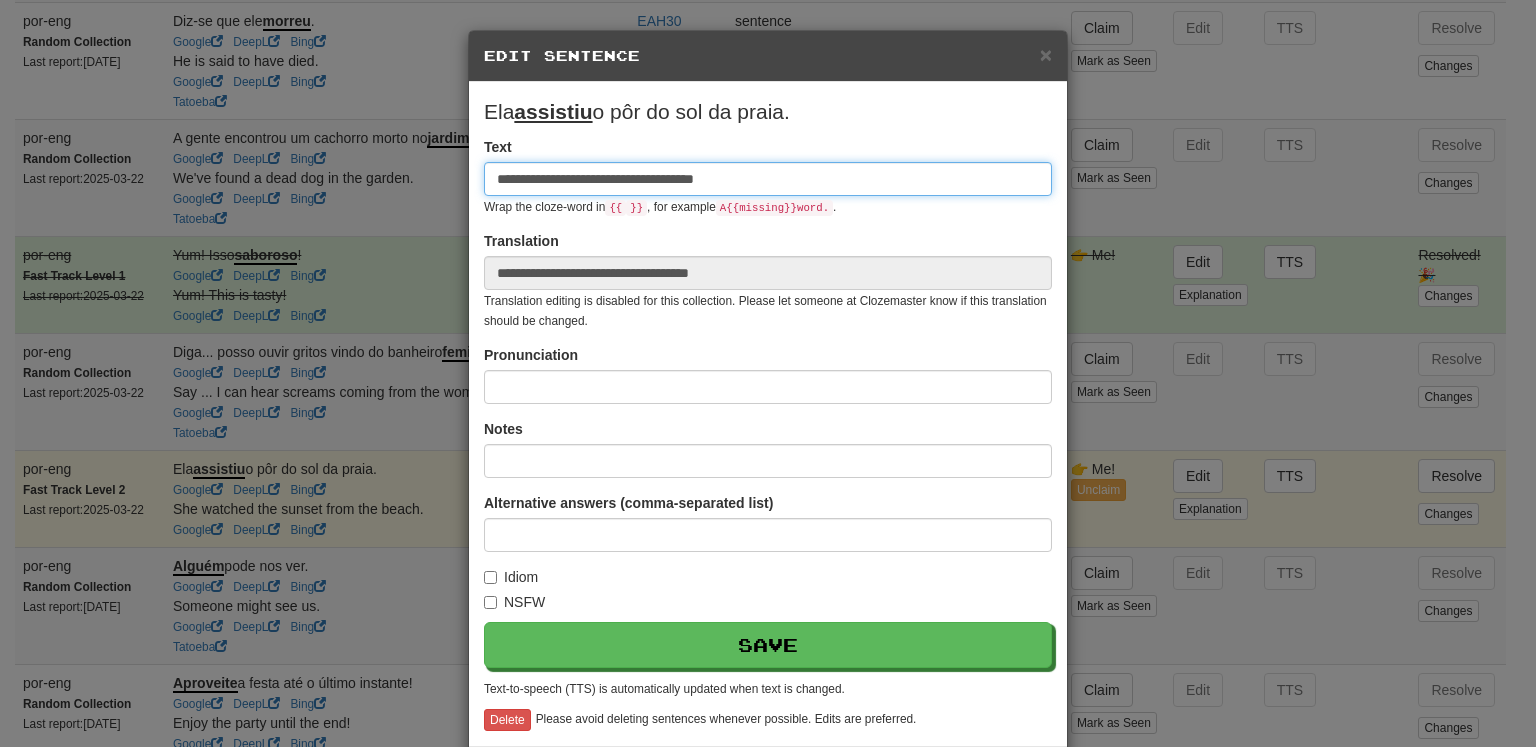 click on "**********" at bounding box center (768, 179) 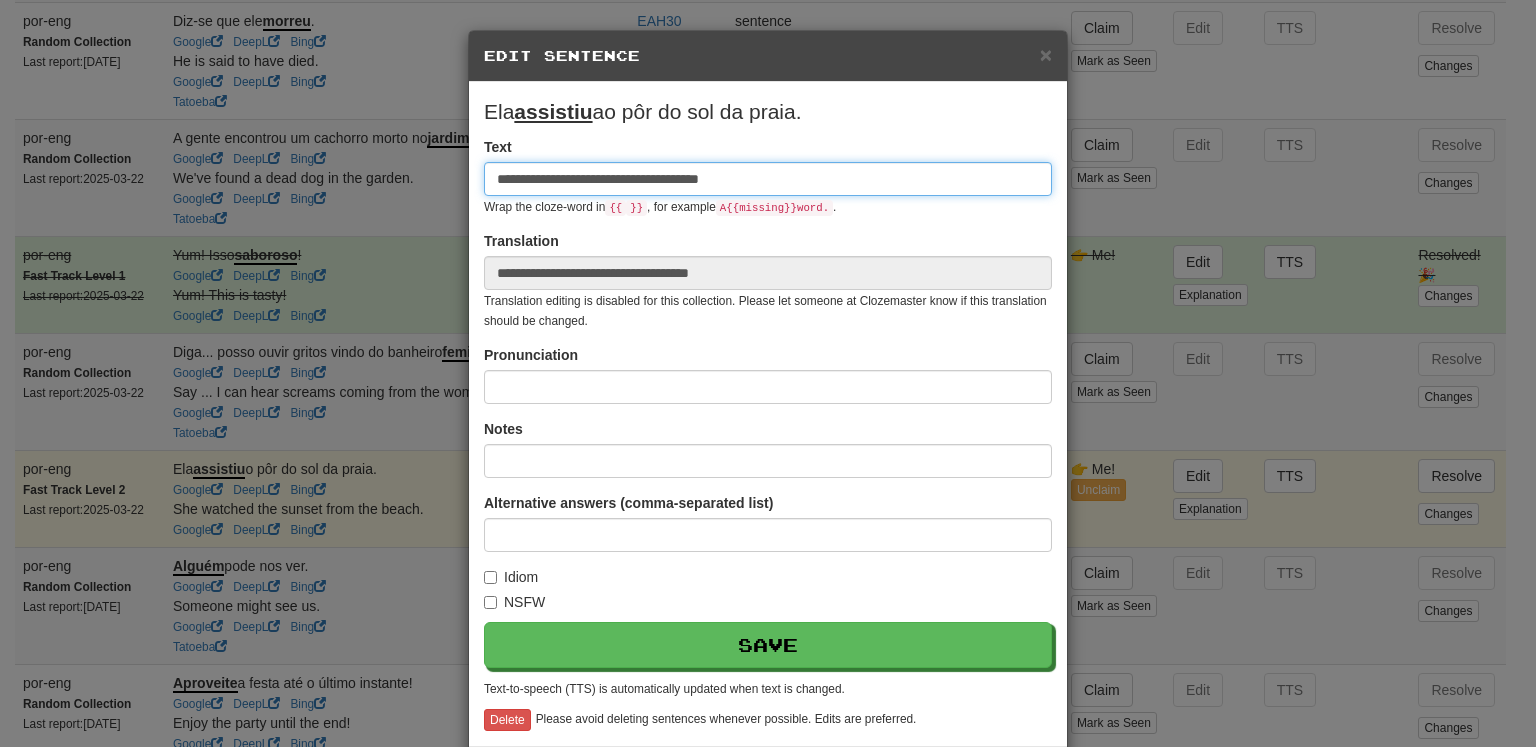 type on "**********" 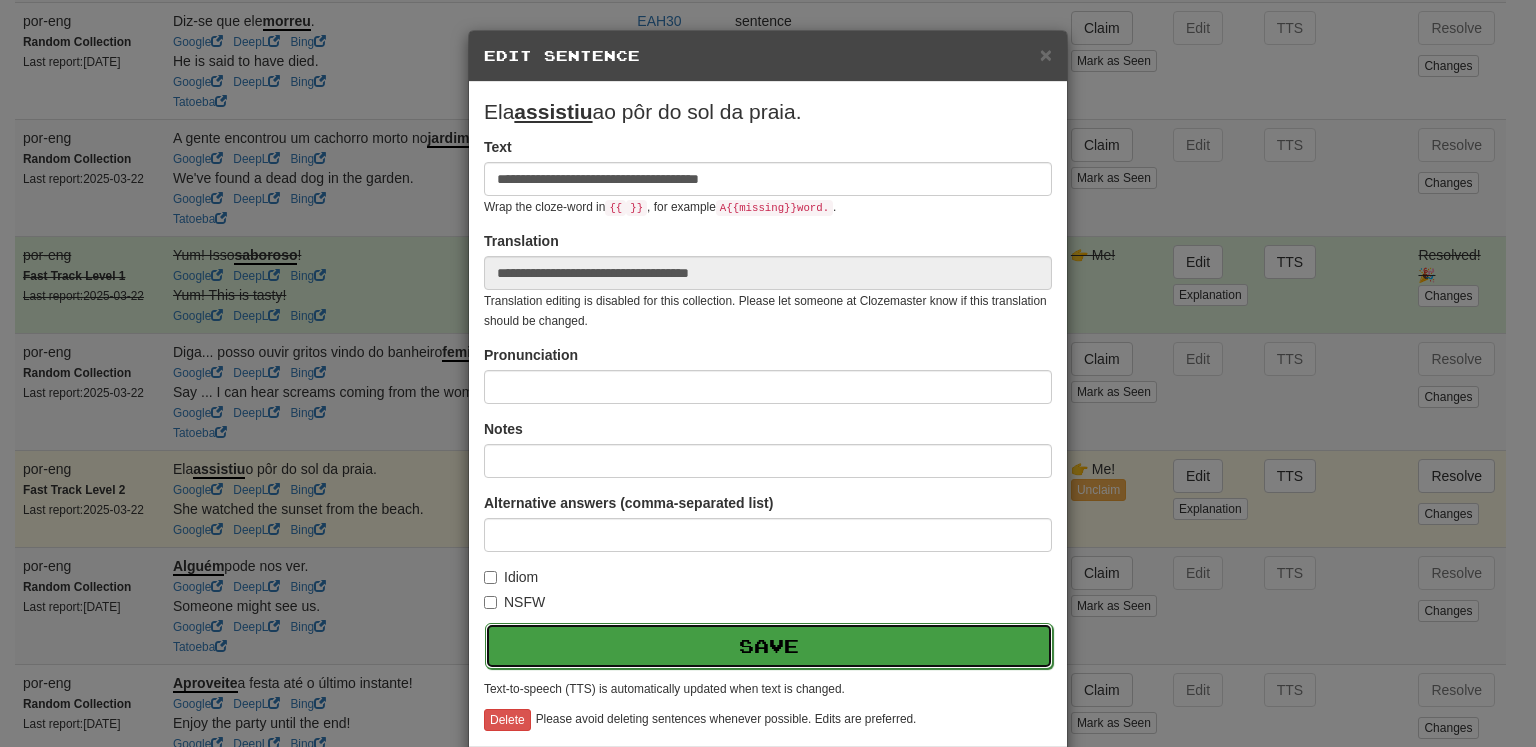 click on "Save" at bounding box center [769, 646] 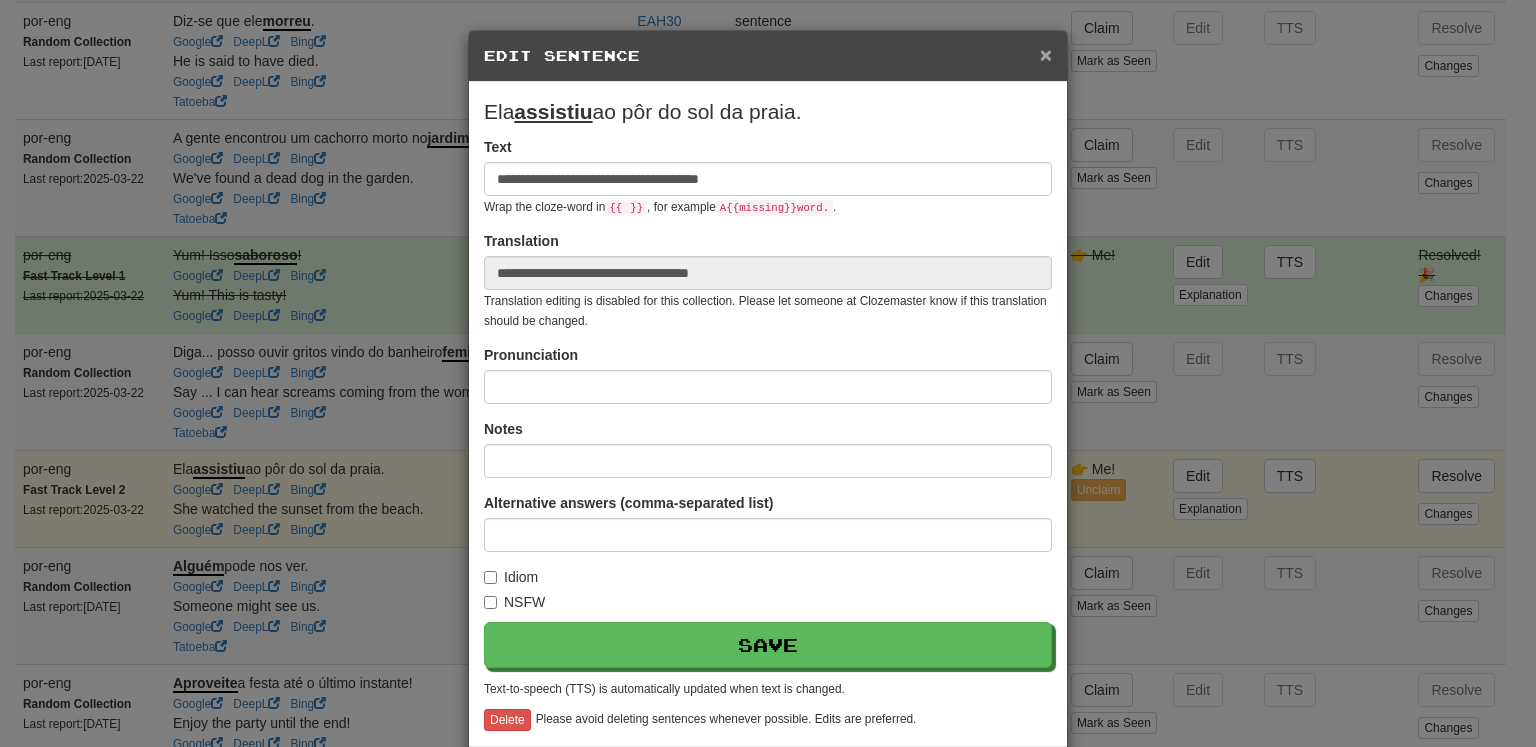 click on "×" at bounding box center [1046, 54] 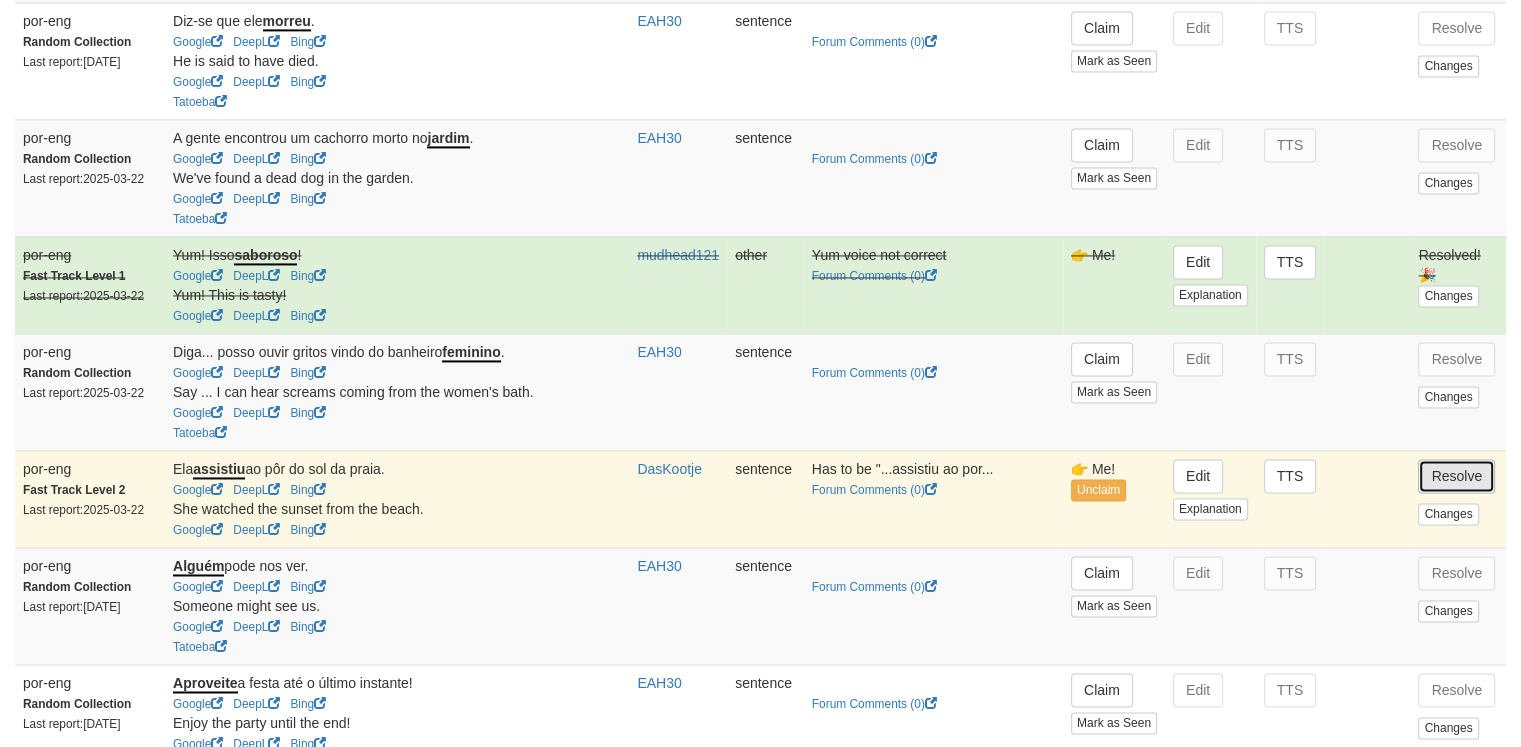 click on "Resolve" at bounding box center (1456, 476) 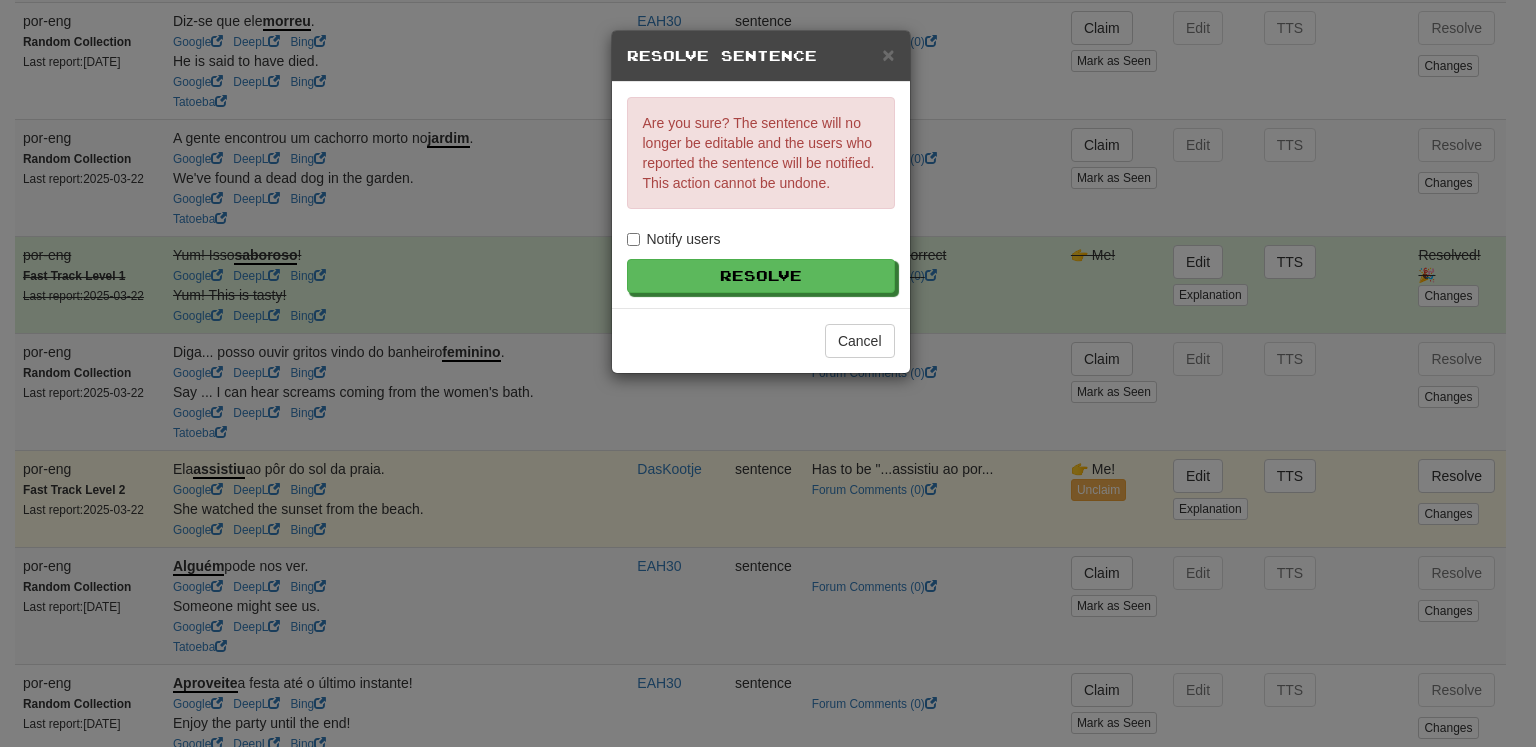 click on "Notify users" at bounding box center (674, 239) 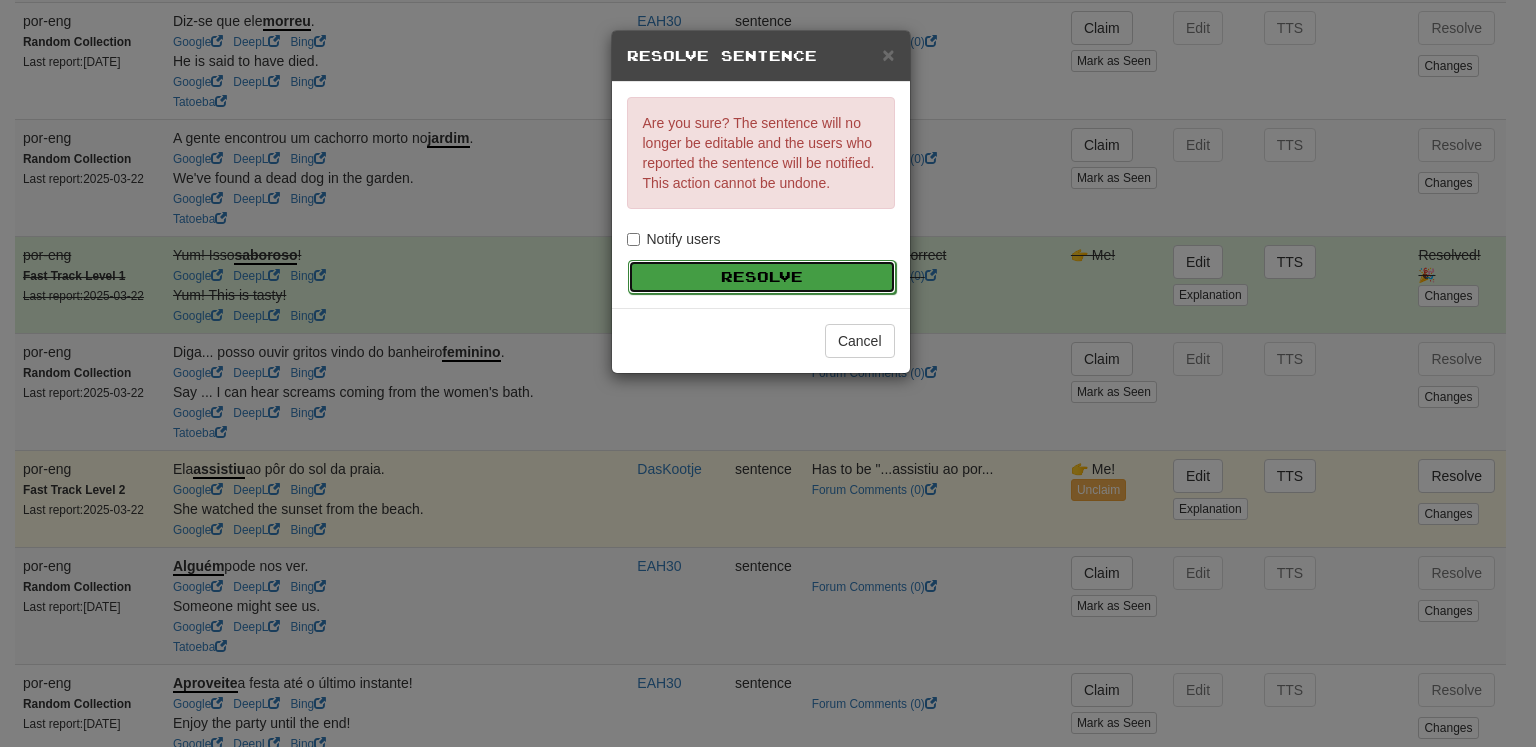 click on "Resolve" at bounding box center [762, 277] 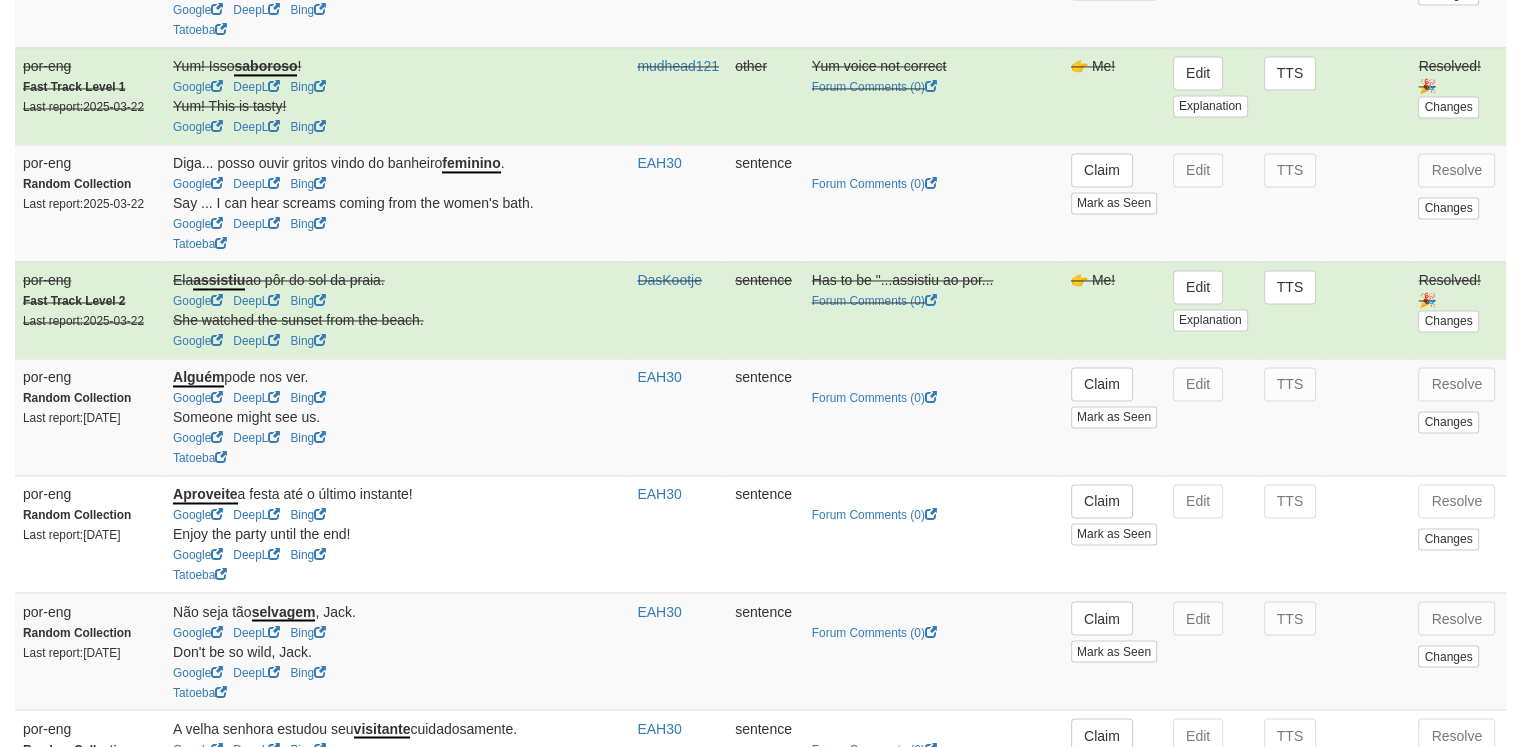 scroll, scrollTop: 3197, scrollLeft: 0, axis: vertical 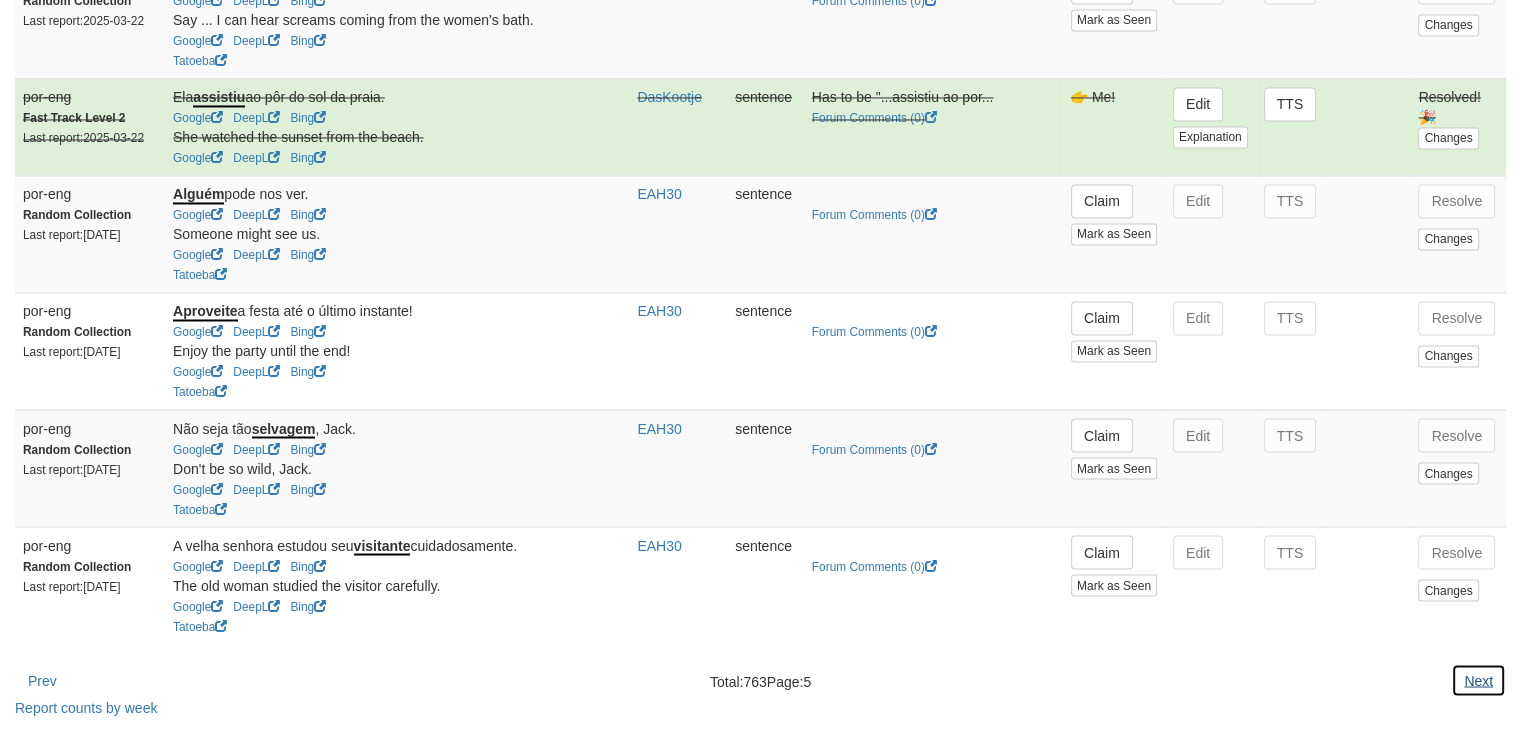 click on "Next" at bounding box center [1478, 680] 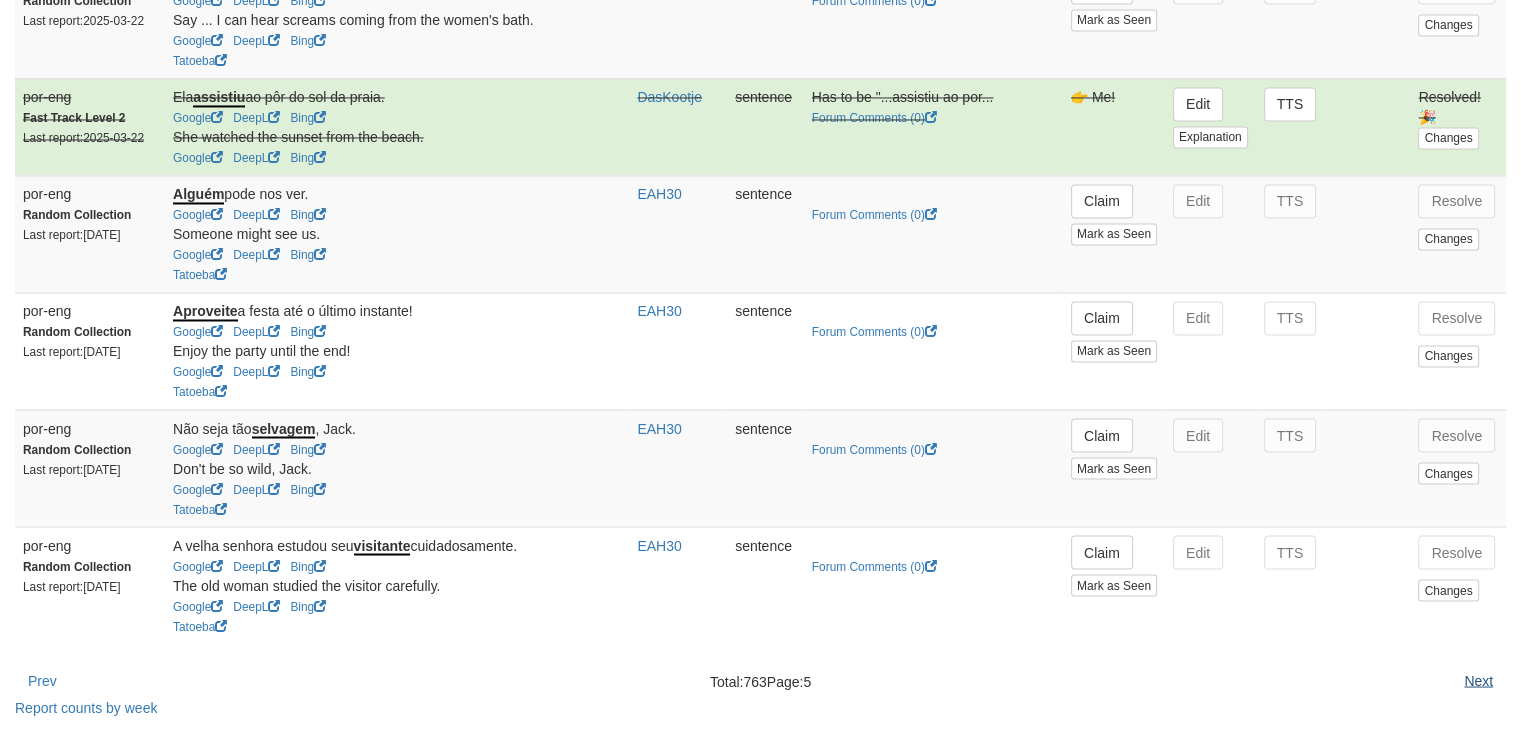 scroll, scrollTop: 0, scrollLeft: 0, axis: both 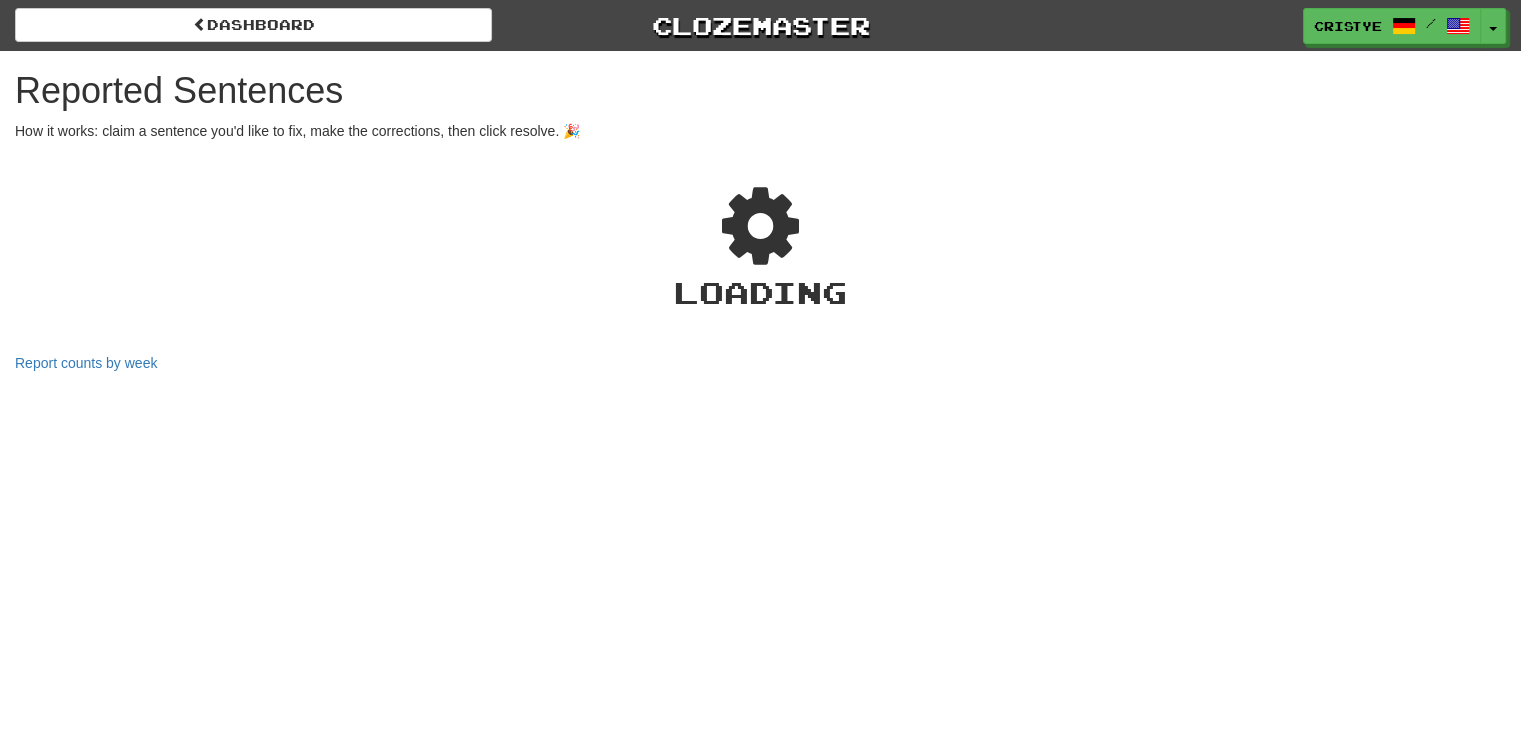 select on "***" 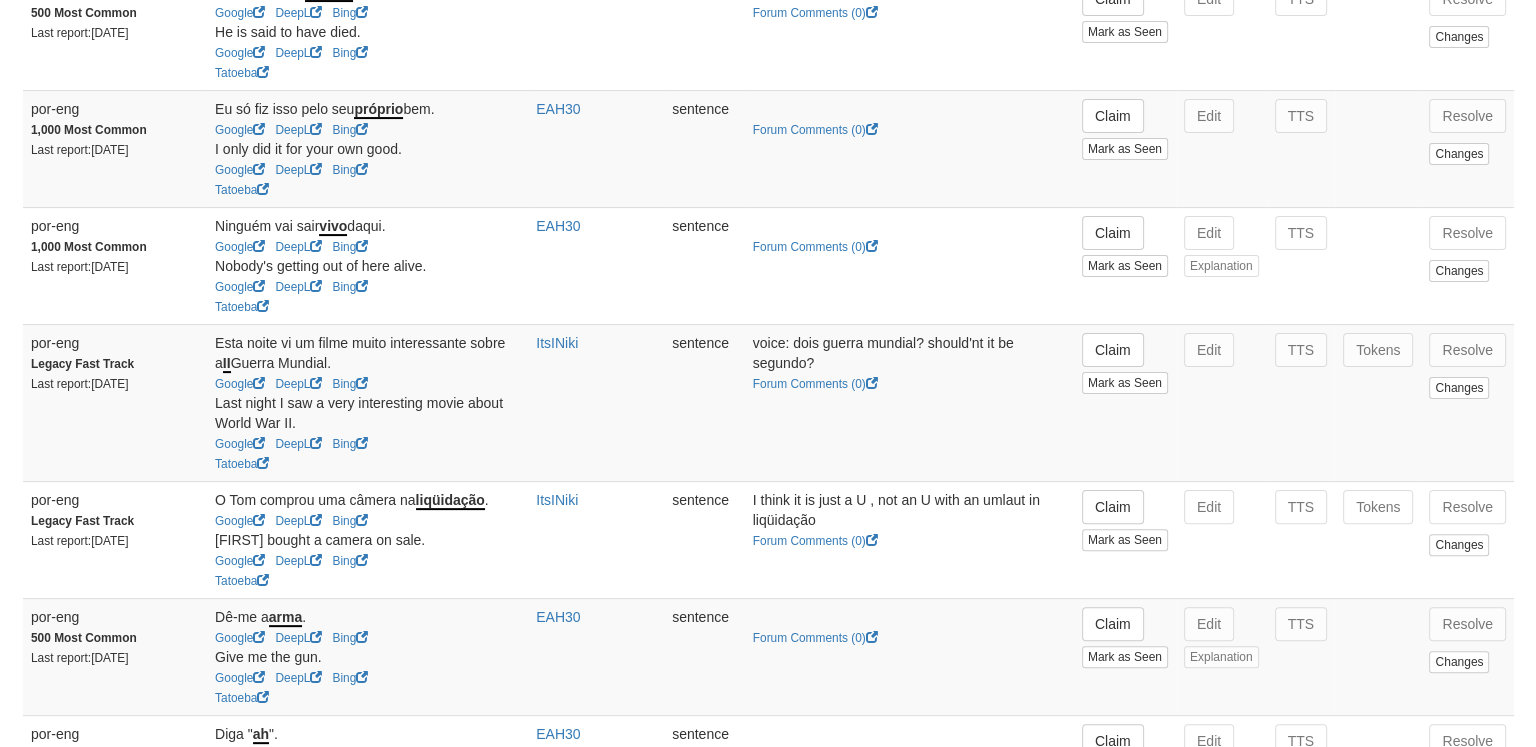 scroll, scrollTop: 448, scrollLeft: 0, axis: vertical 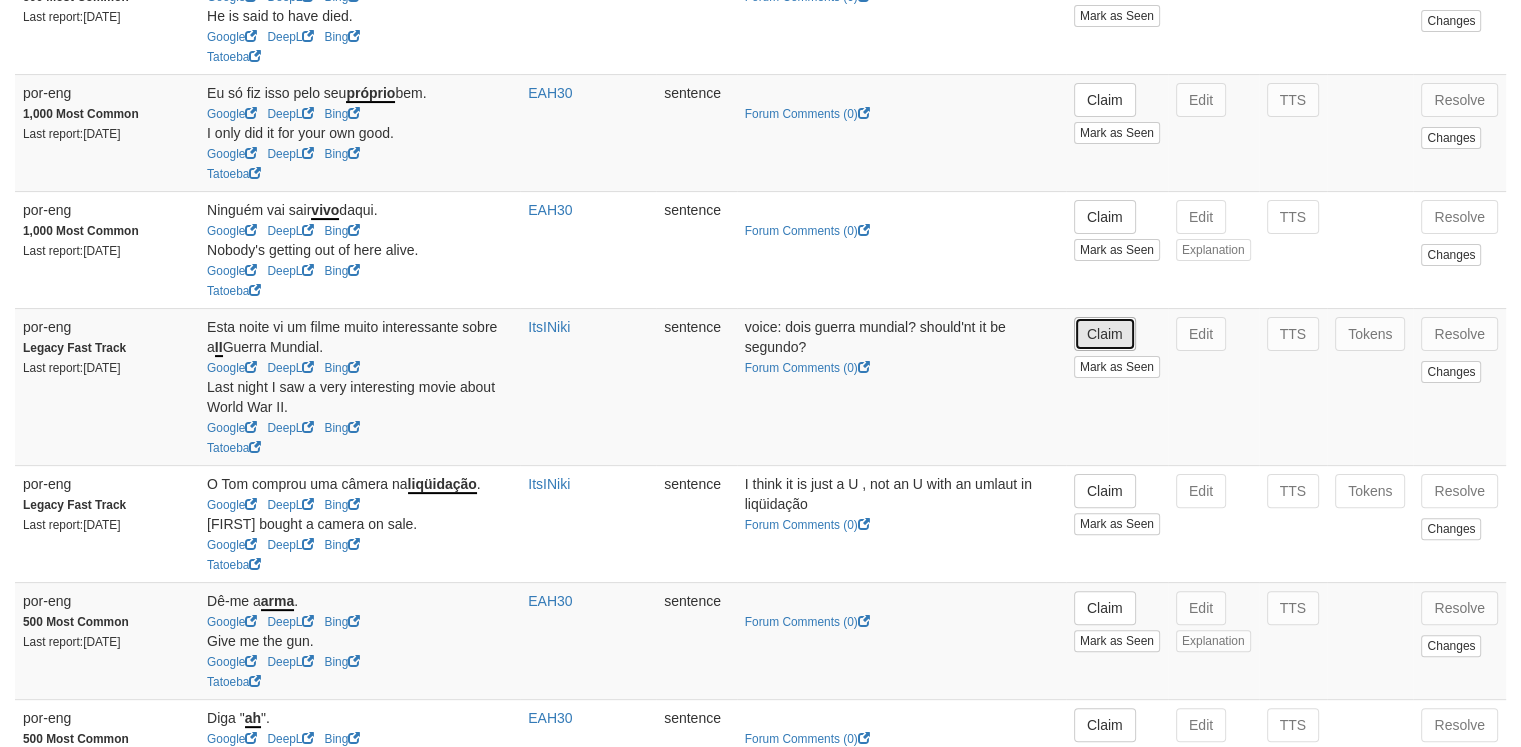 click on "Claim" at bounding box center (1105, 334) 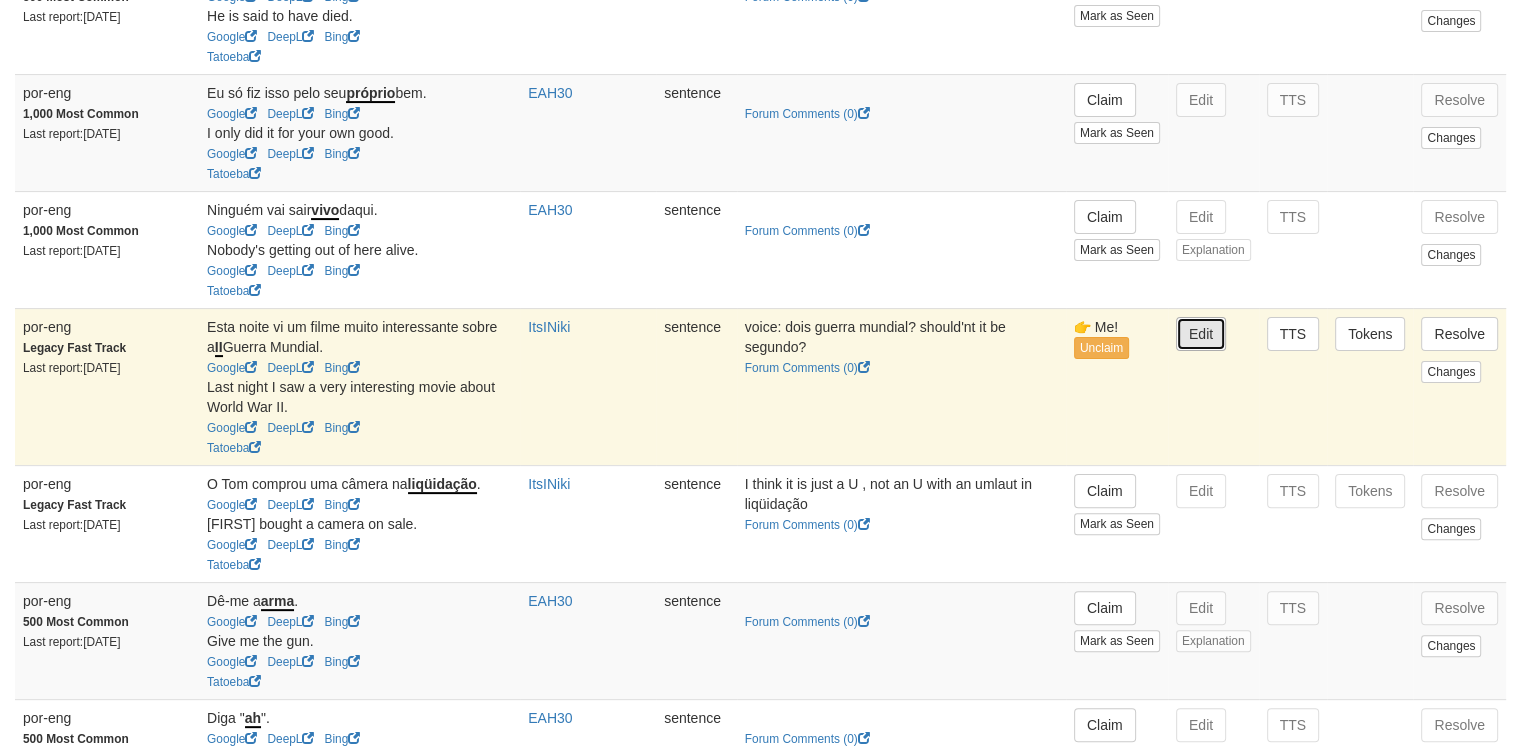 click on "Edit" at bounding box center [1201, 334] 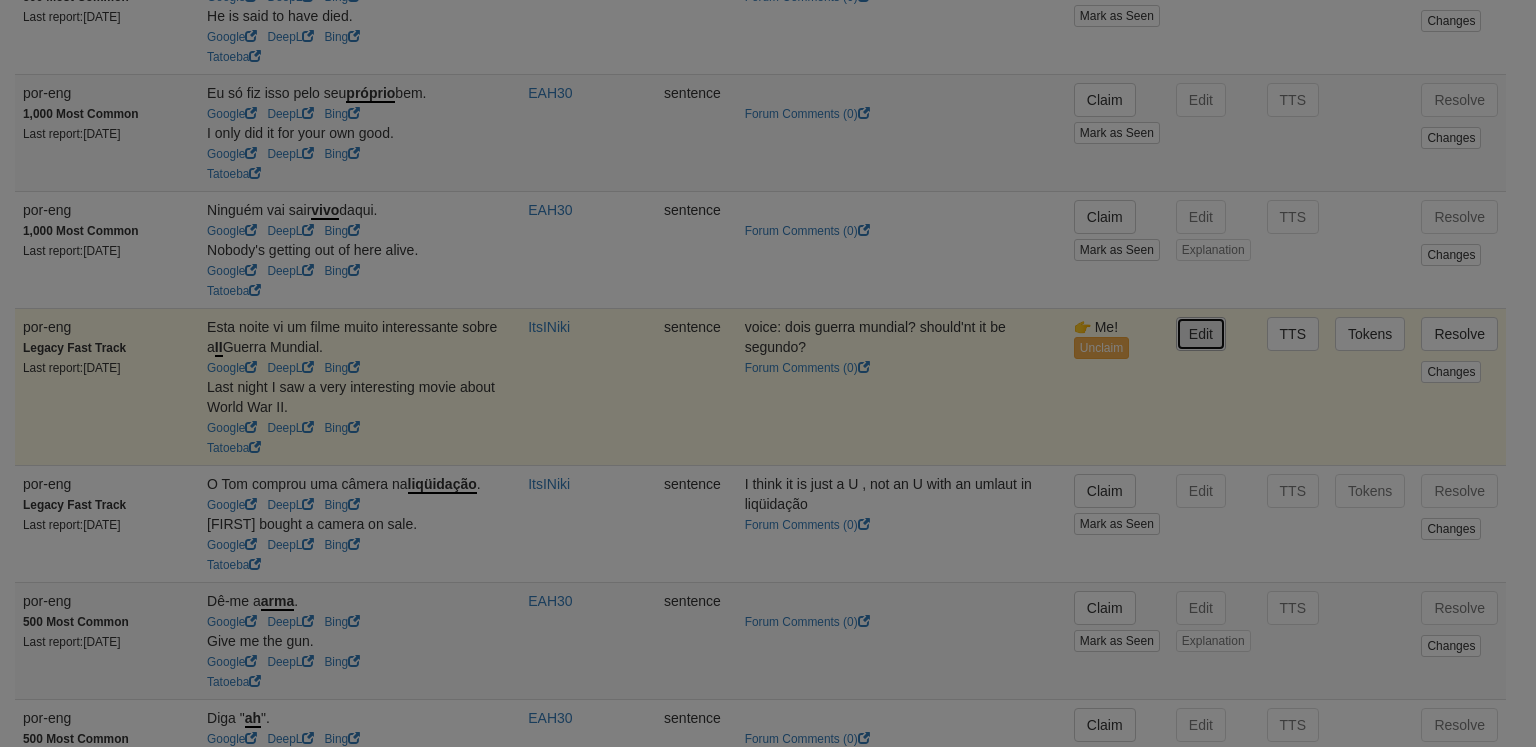 type on "**********" 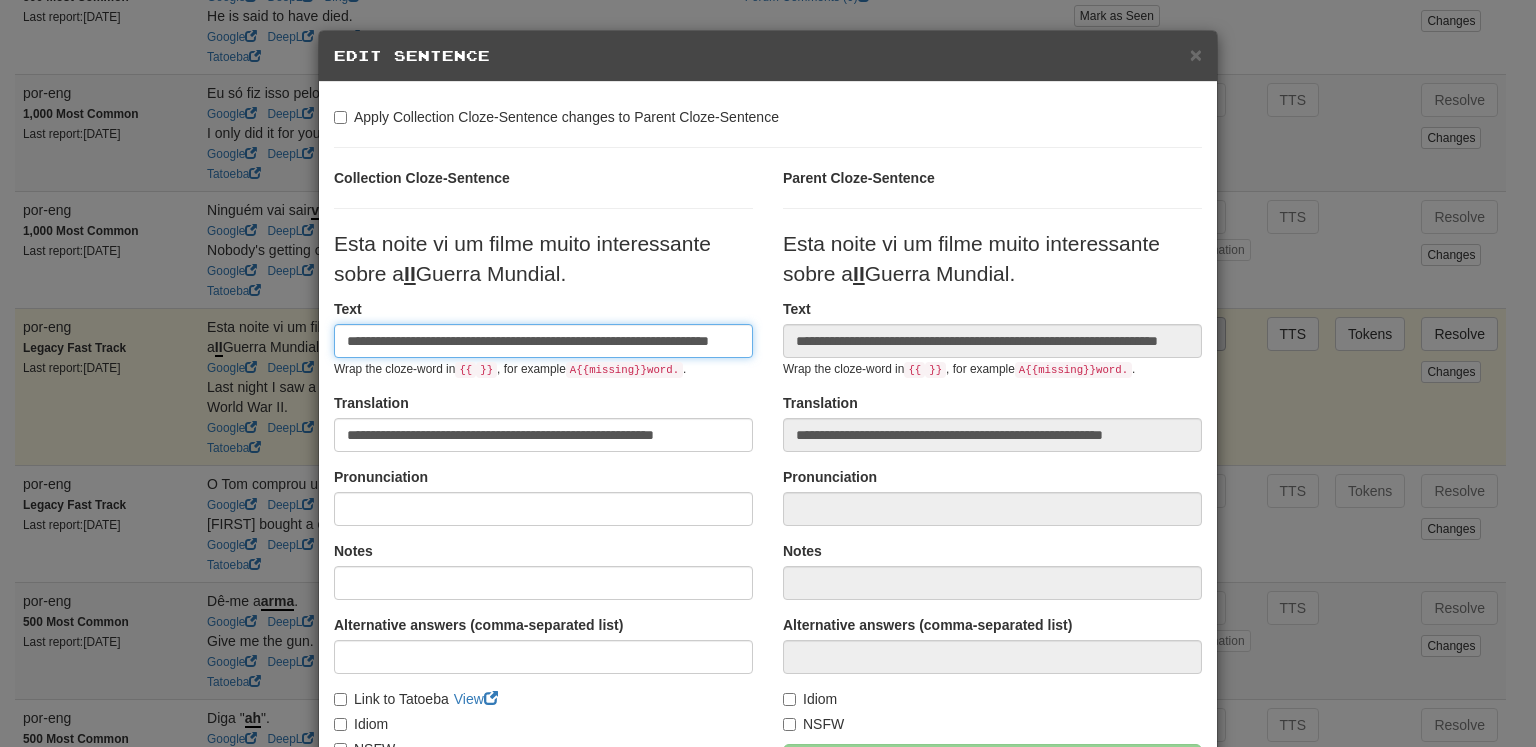 scroll, scrollTop: 0, scrollLeft: 43, axis: horizontal 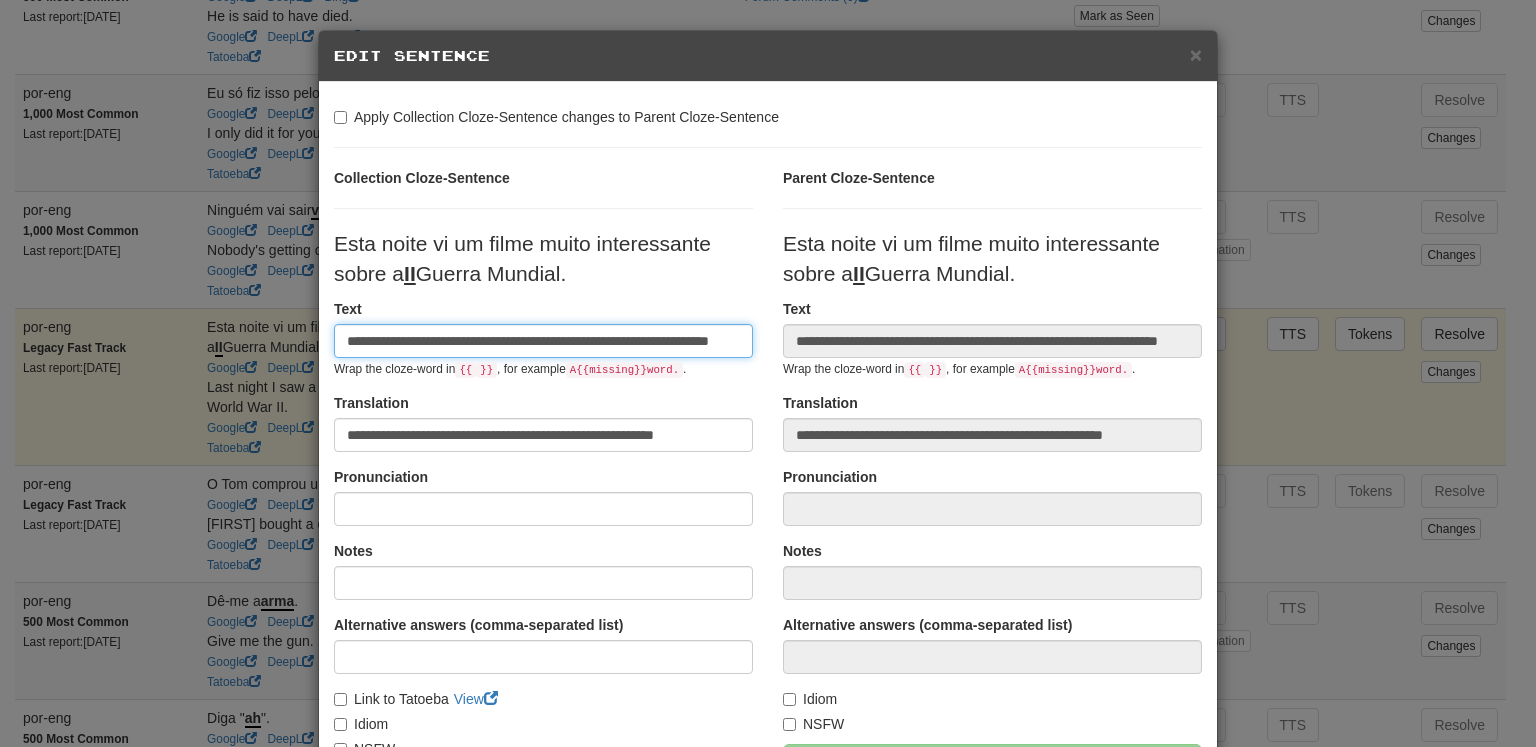click on "**********" at bounding box center [543, 341] 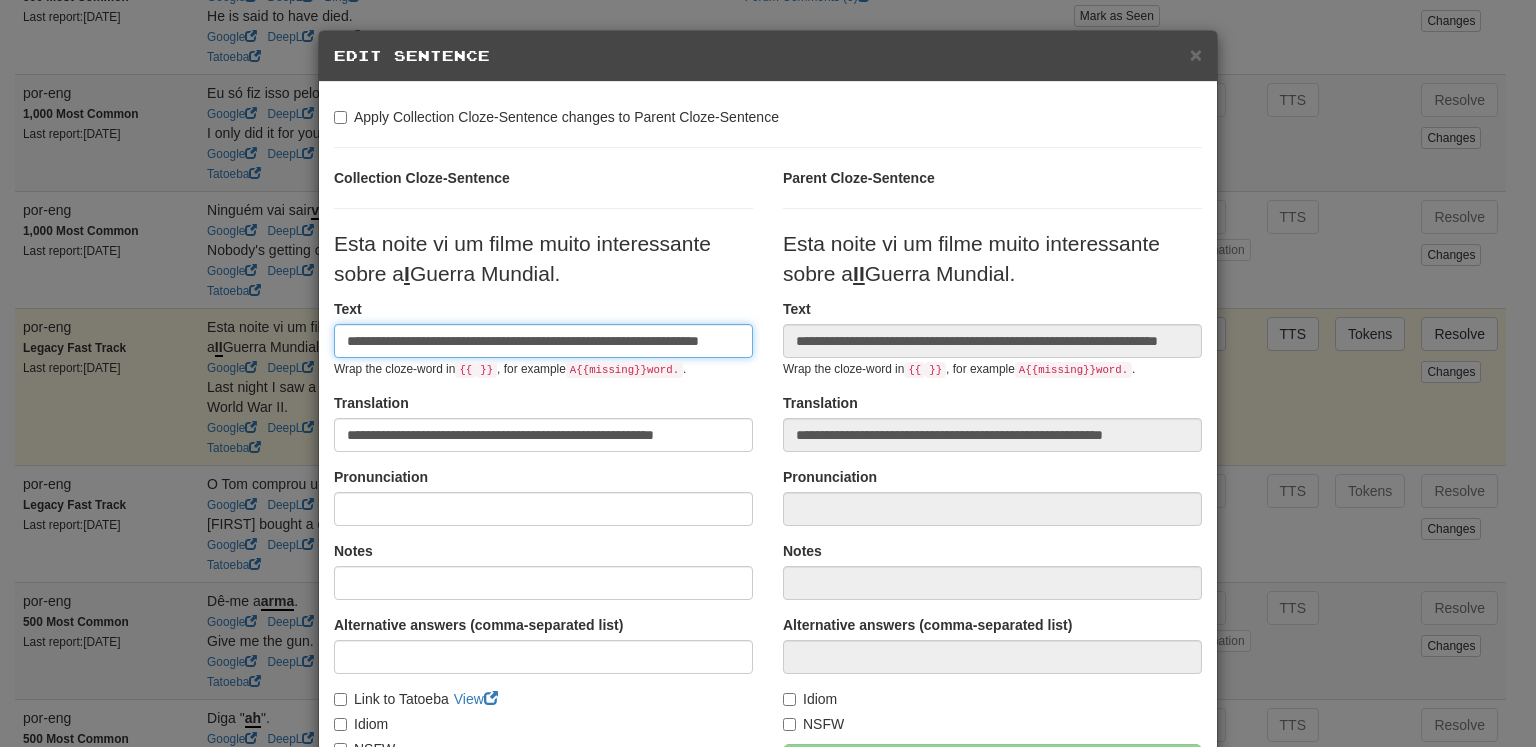 scroll, scrollTop: 0, scrollLeft: 35, axis: horizontal 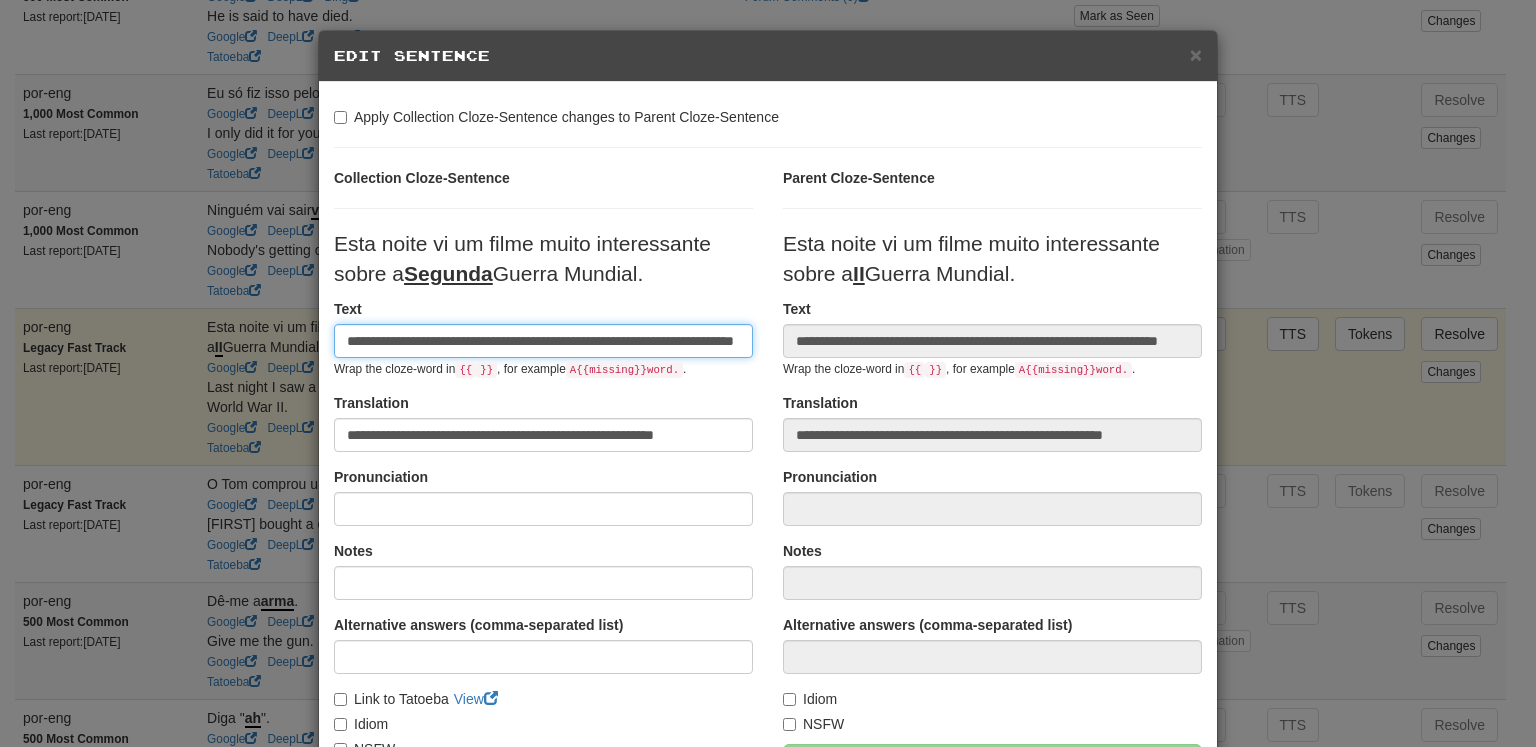 type on "**********" 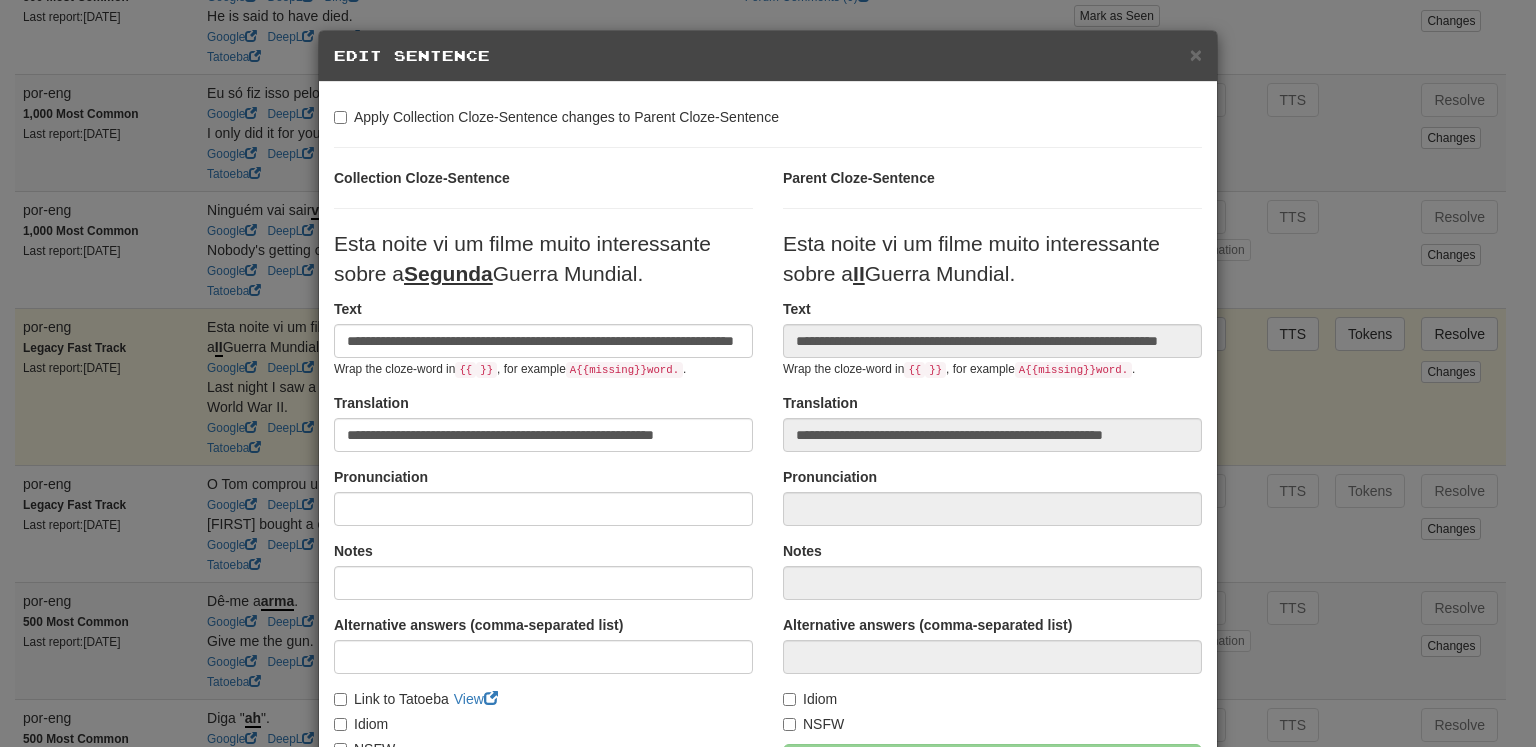 scroll, scrollTop: 0, scrollLeft: 0, axis: both 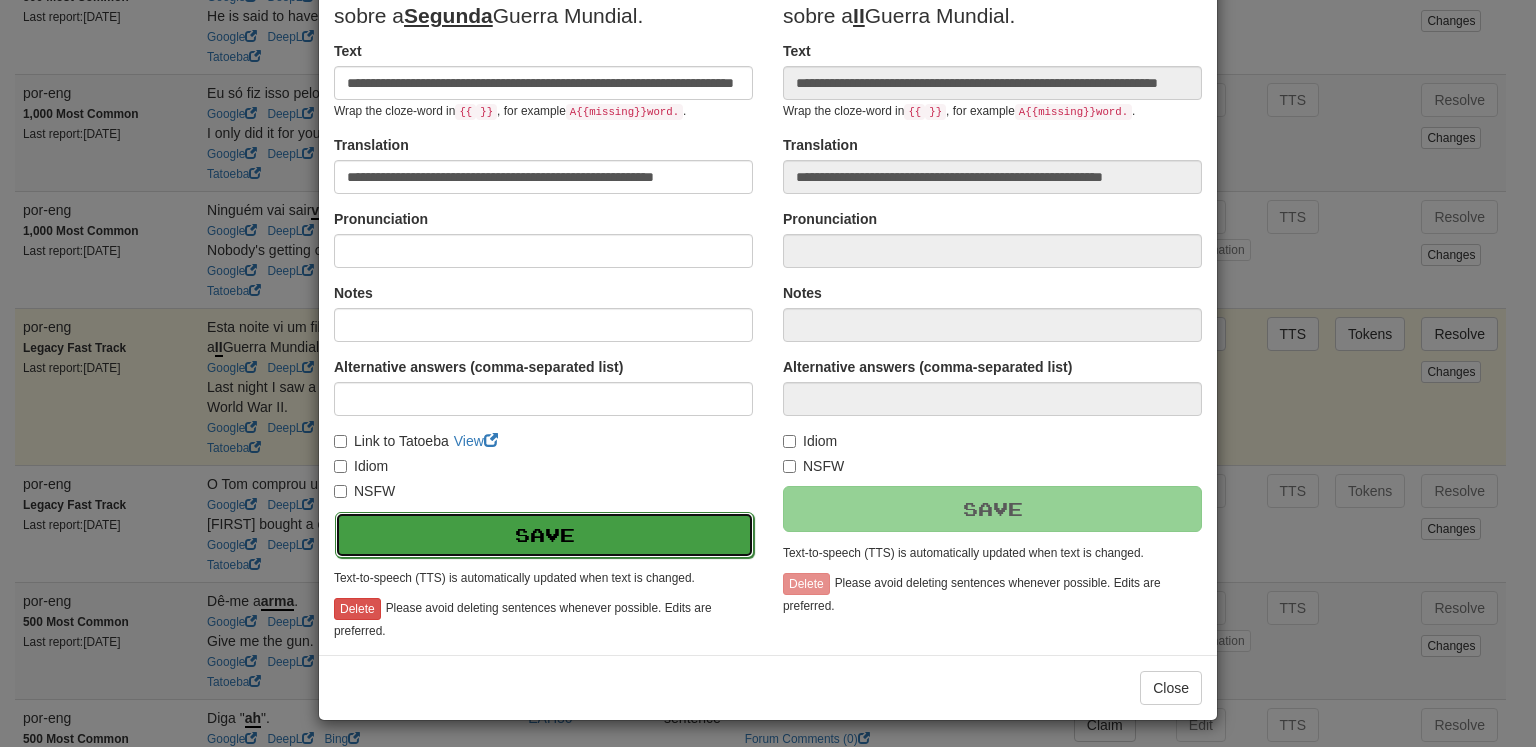 click on "Save" at bounding box center (544, 535) 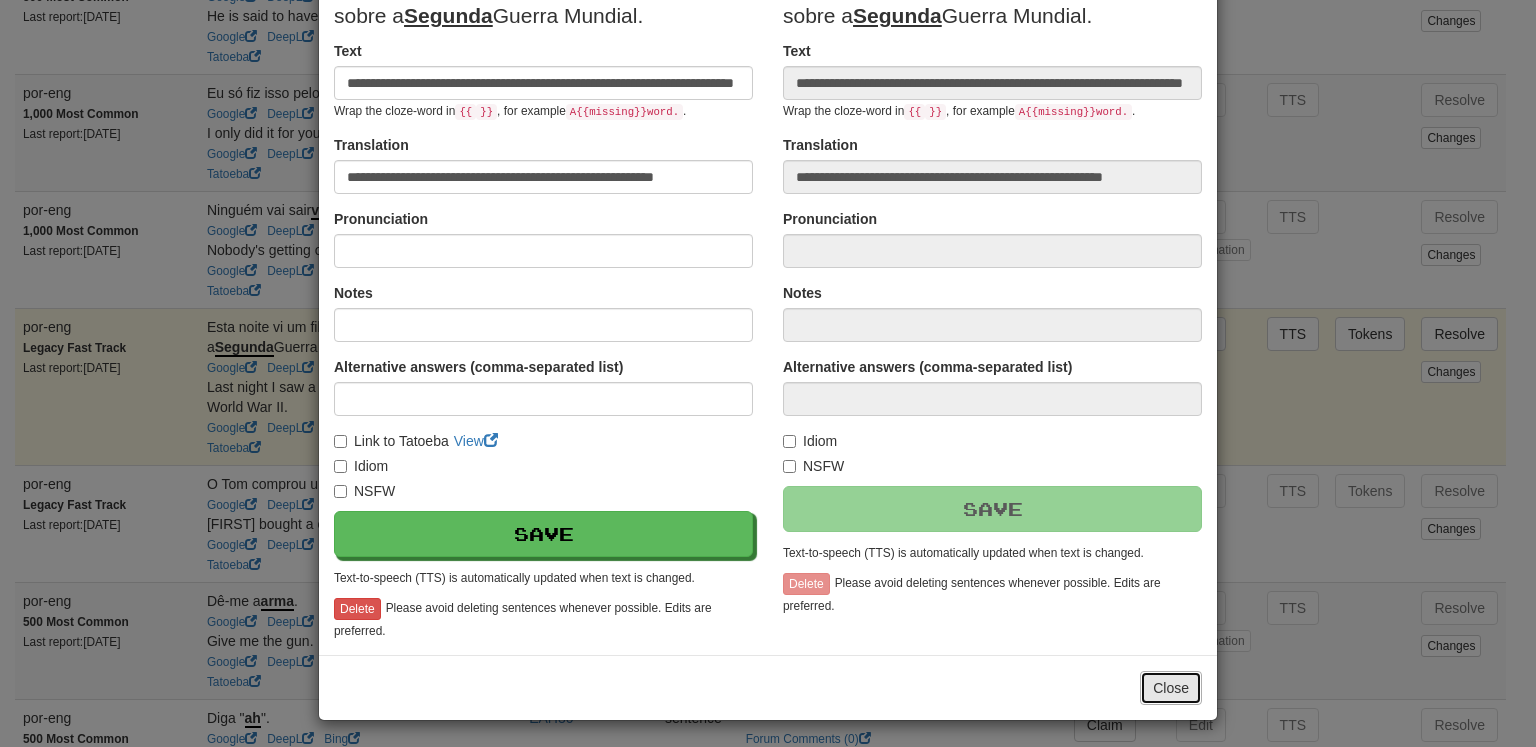 click on "Close" at bounding box center (1171, 688) 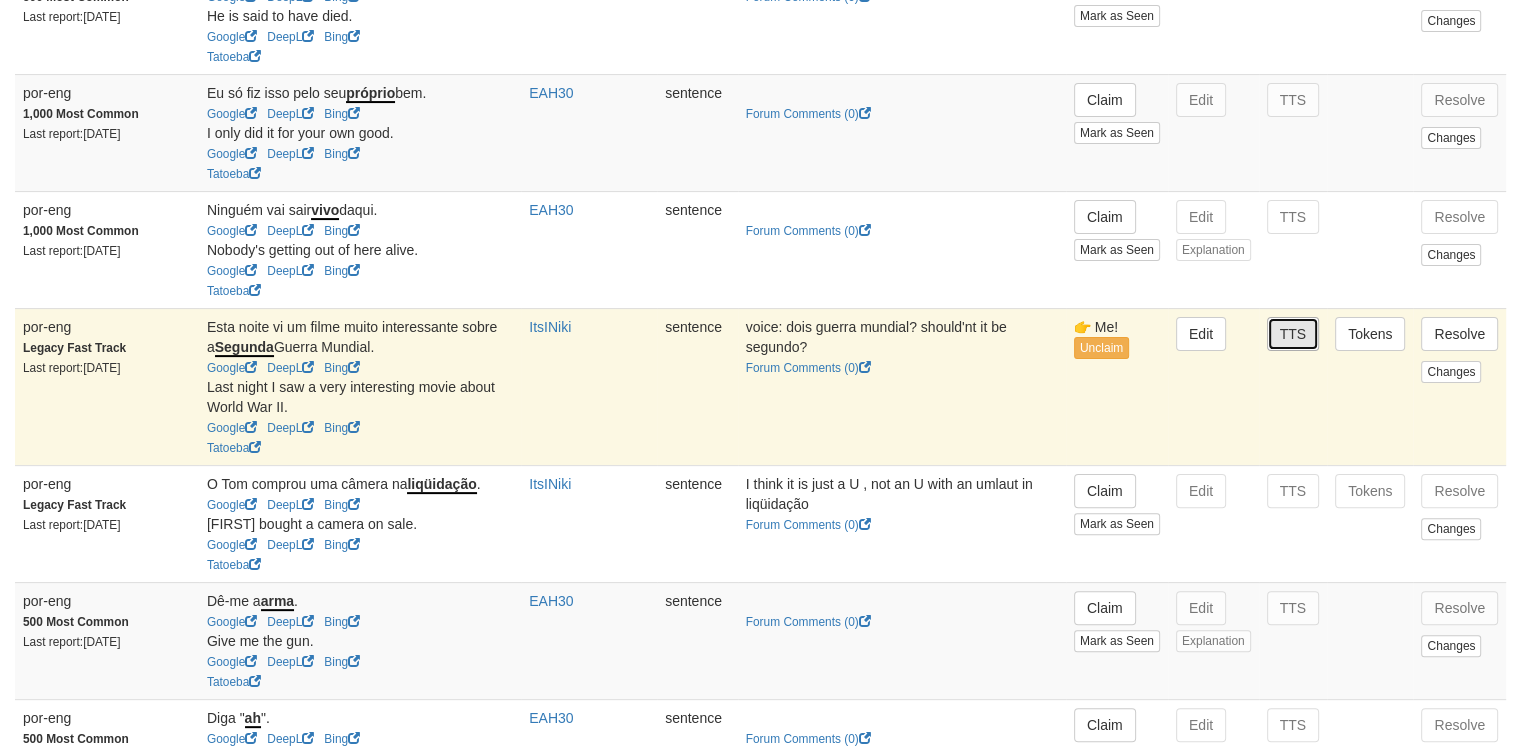 click on "TTS" at bounding box center [1293, 334] 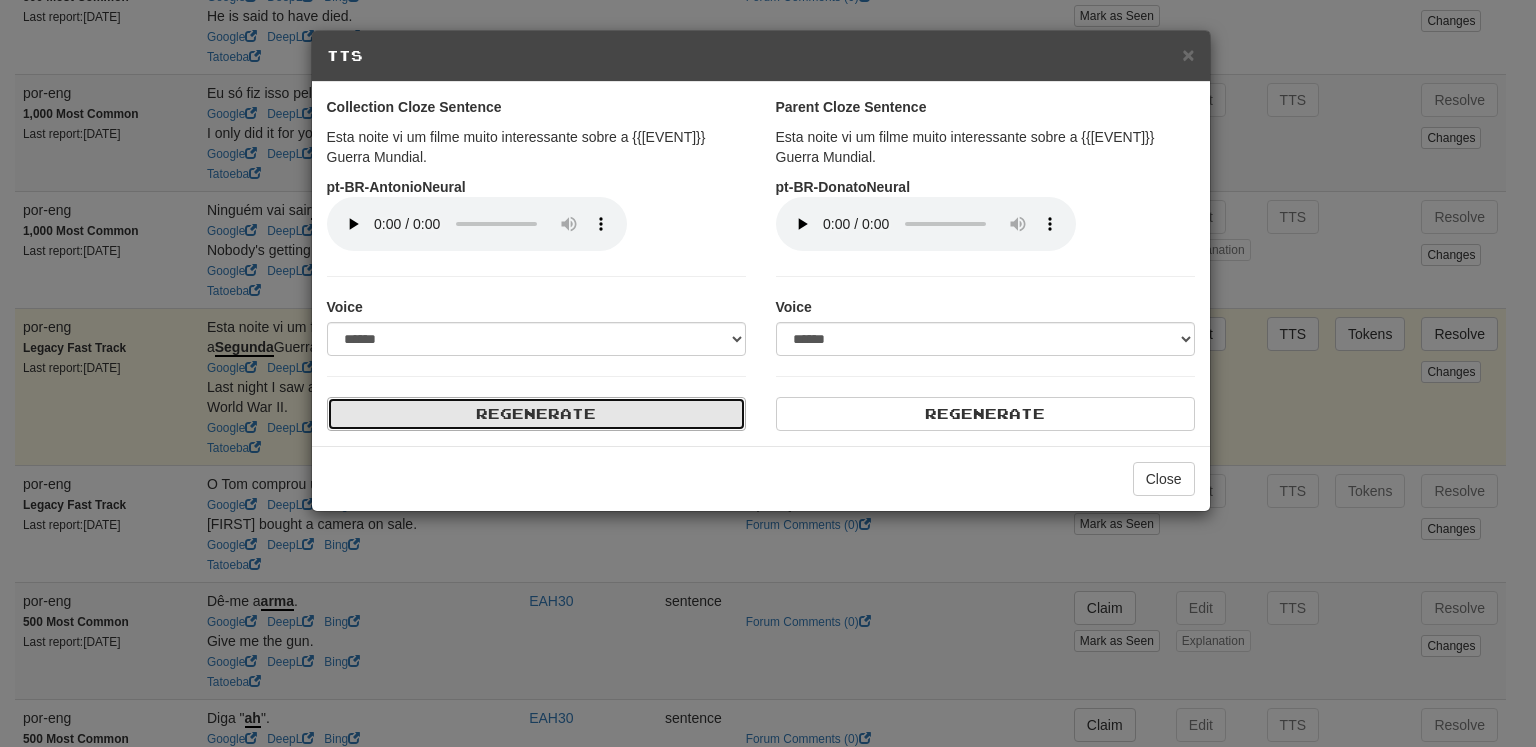 click on "Regenerate" at bounding box center (536, 414) 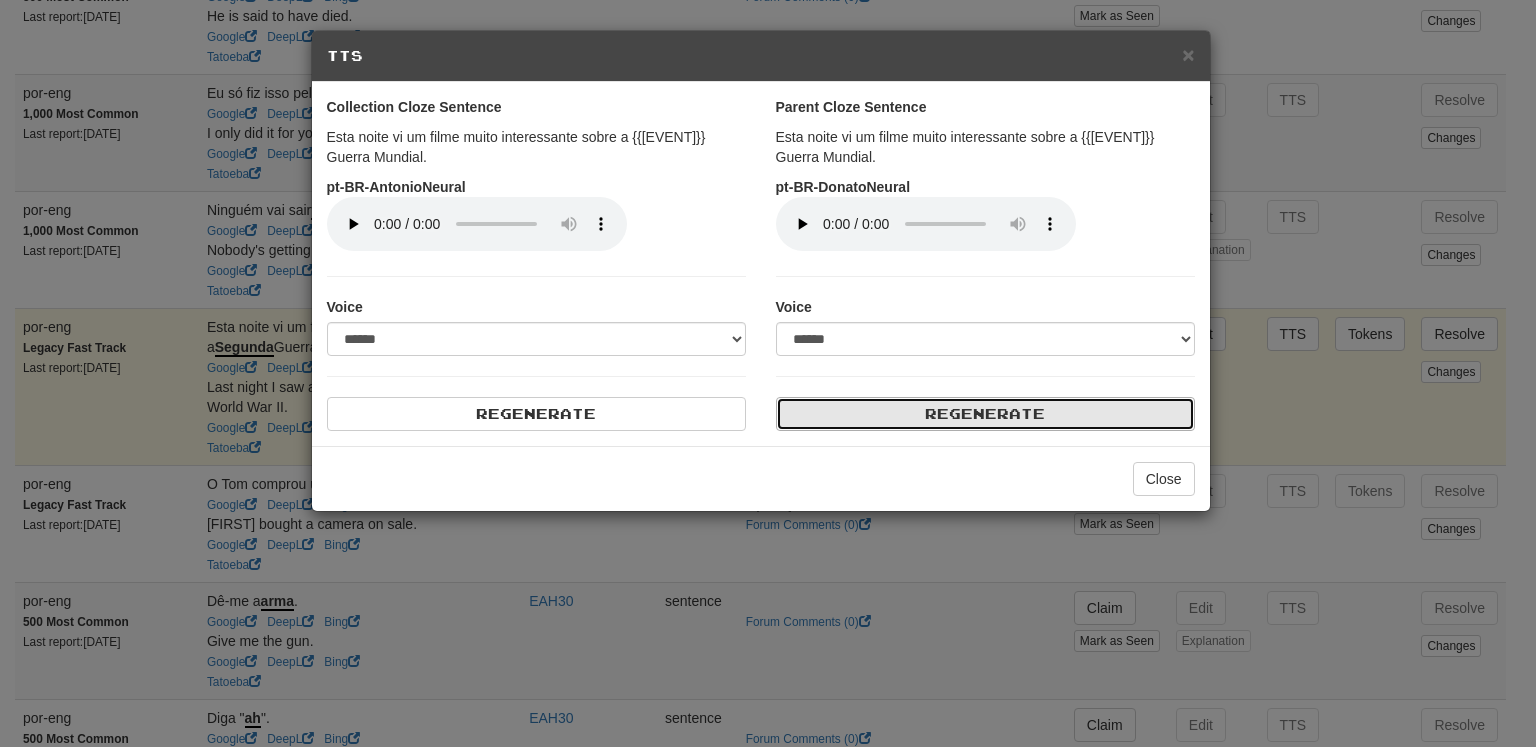 click on "Regenerate" at bounding box center (985, 414) 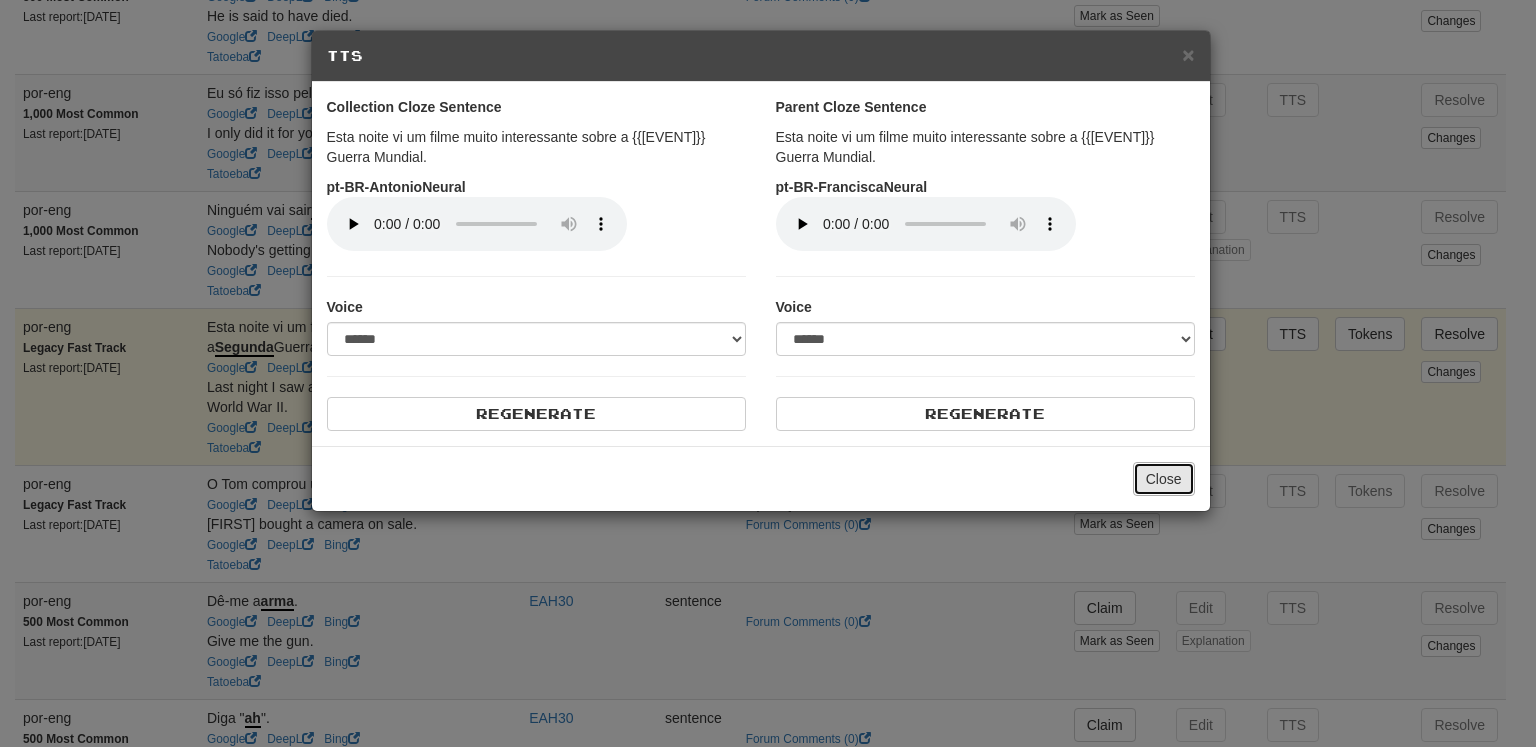 click on "Close" at bounding box center (1164, 479) 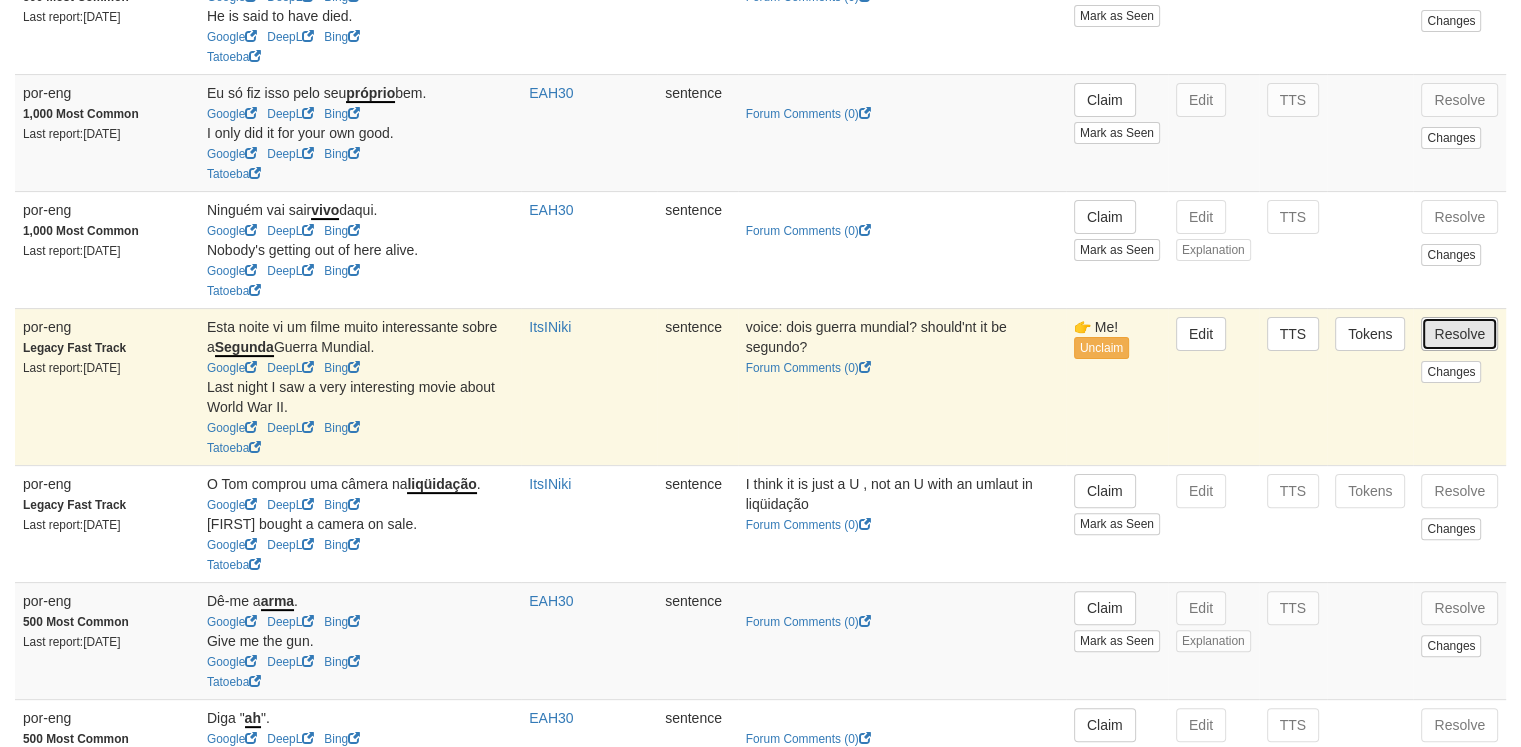 click on "Resolve" at bounding box center (1459, 334) 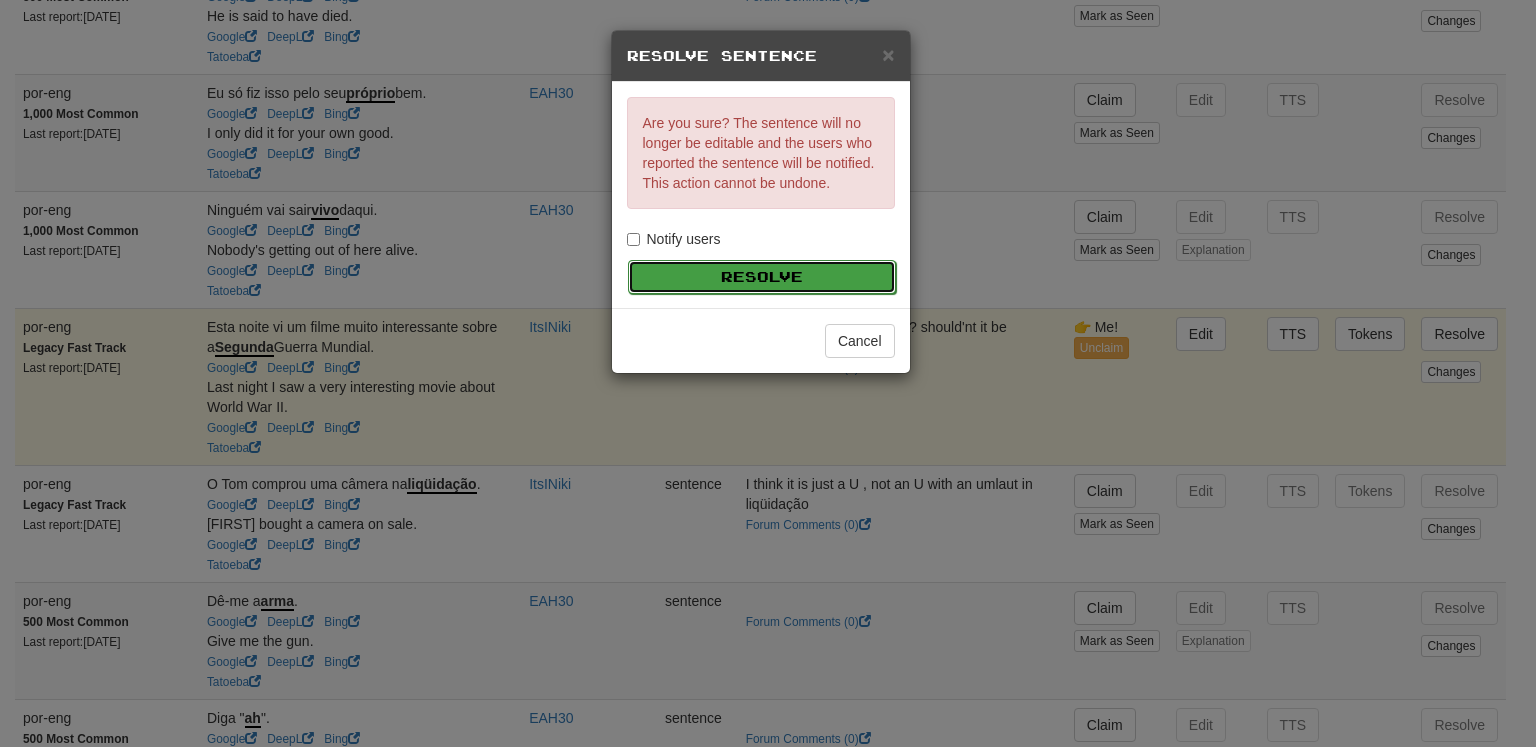 click on "Resolve" at bounding box center [762, 277] 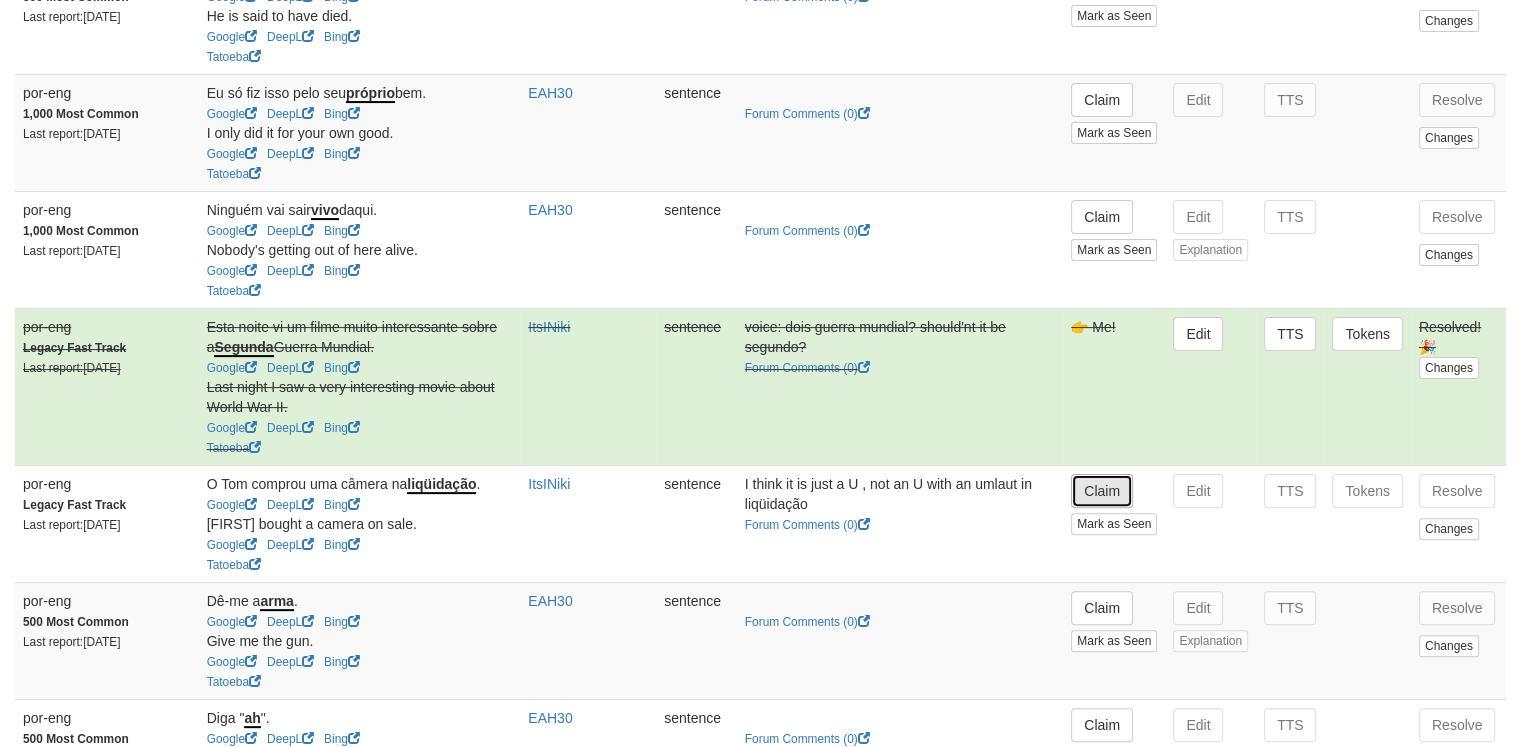 click on "Claim" at bounding box center (1102, 491) 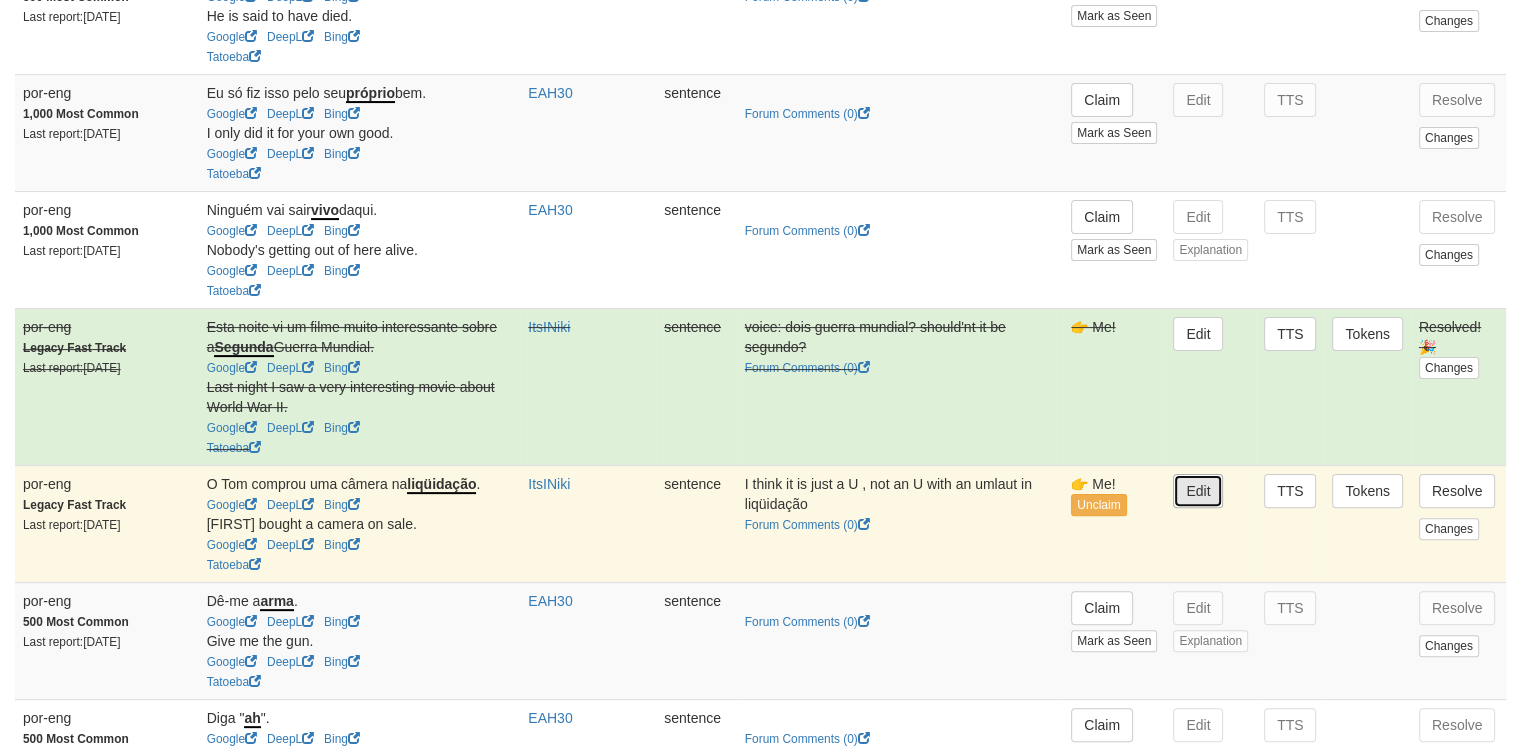 click on "Edit" at bounding box center [1198, 491] 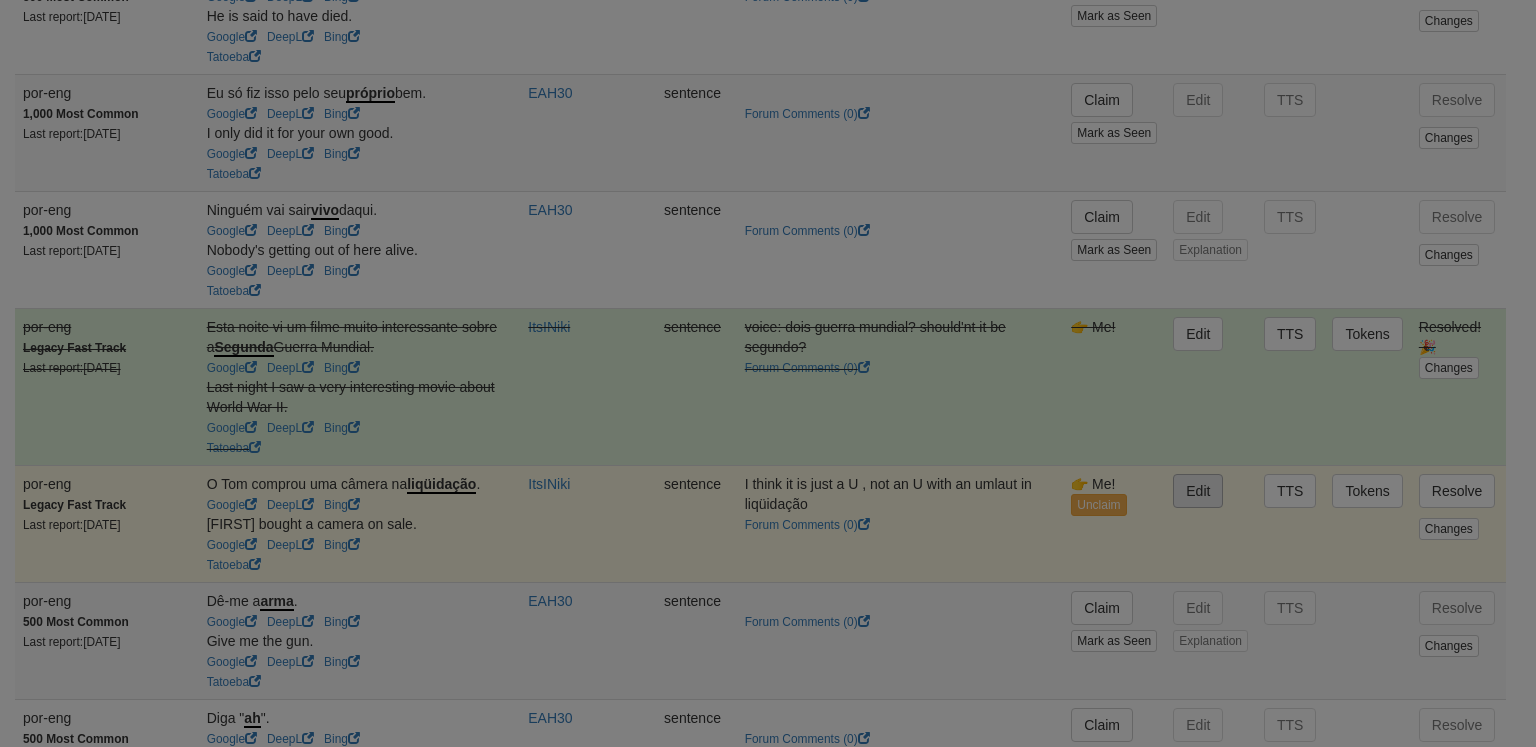 type on "**********" 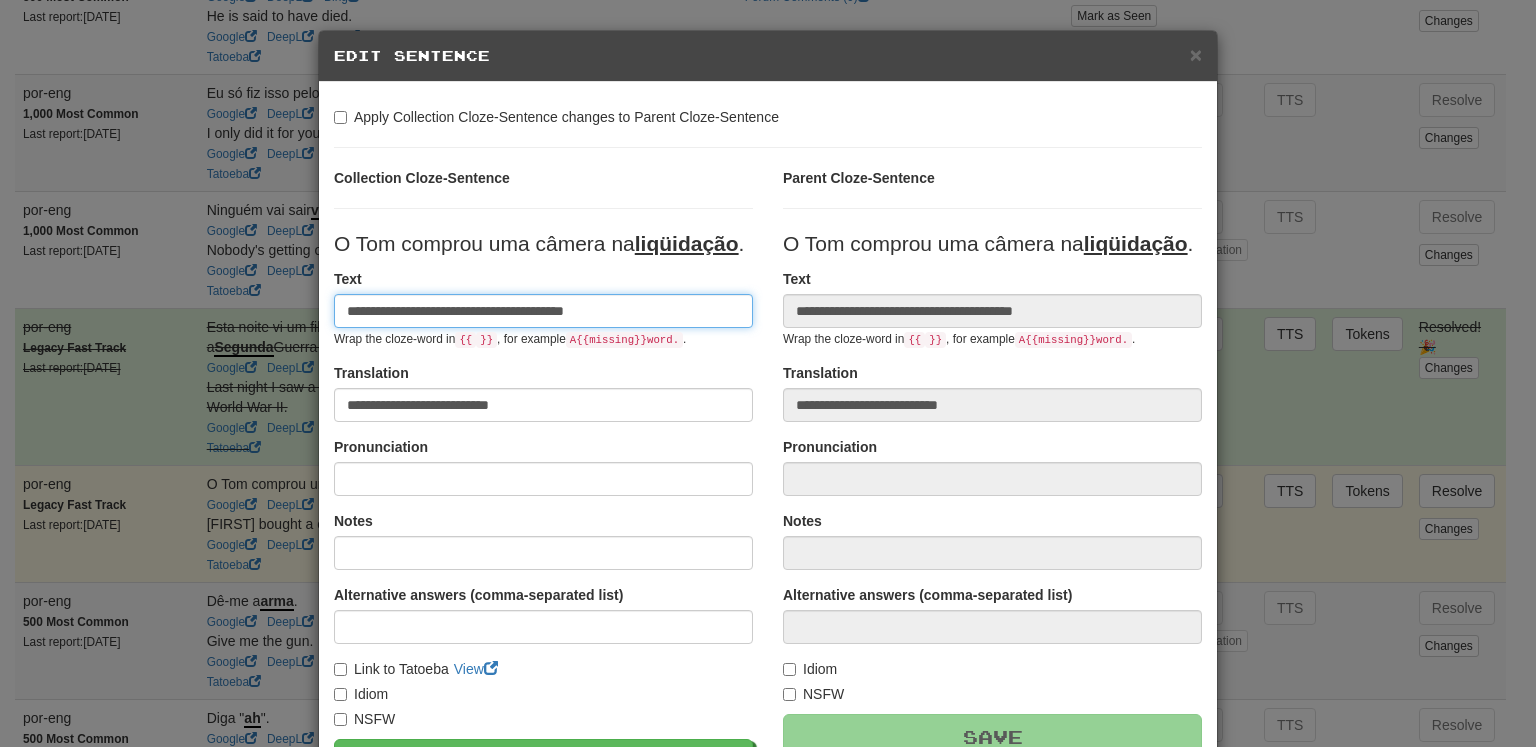 click on "**********" at bounding box center [543, 311] 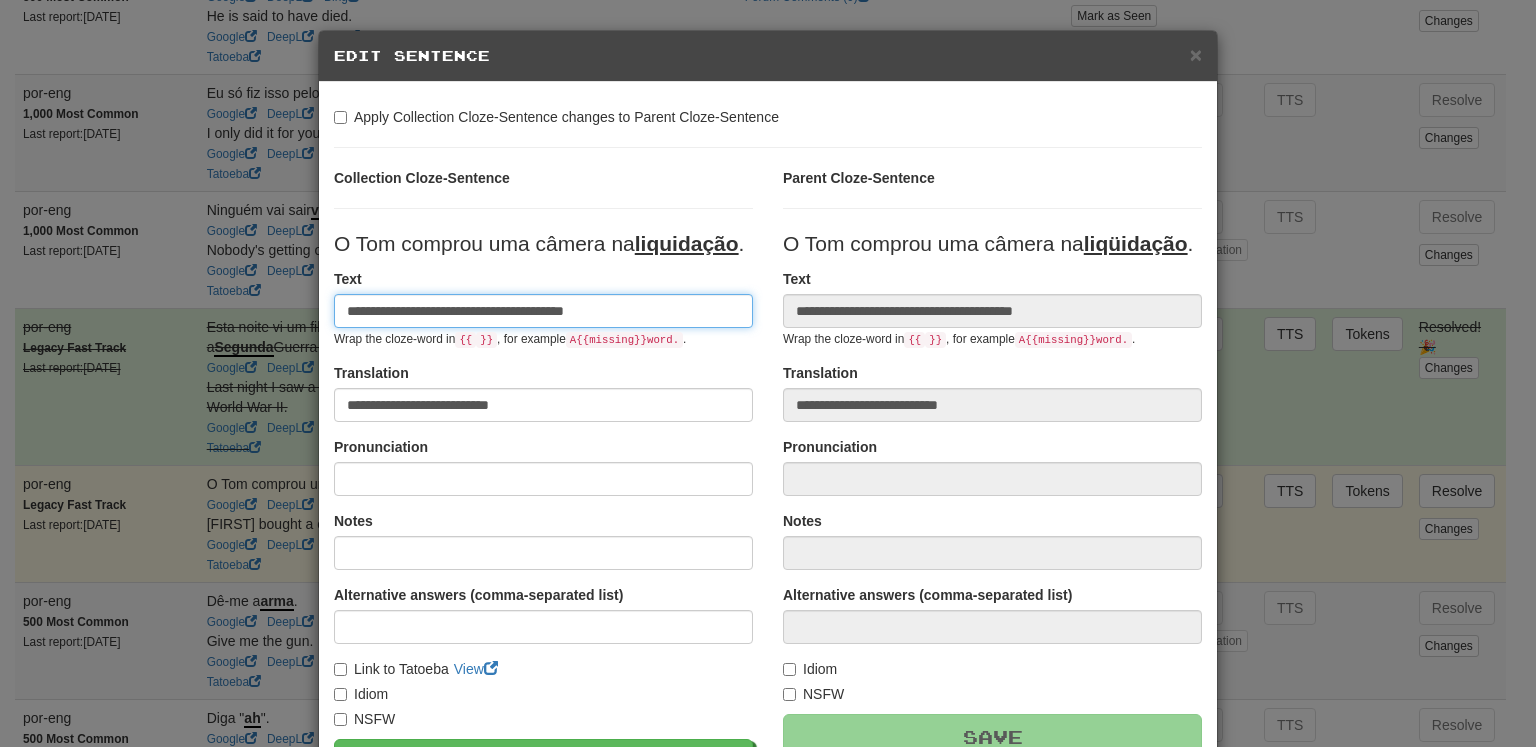 type on "**********" 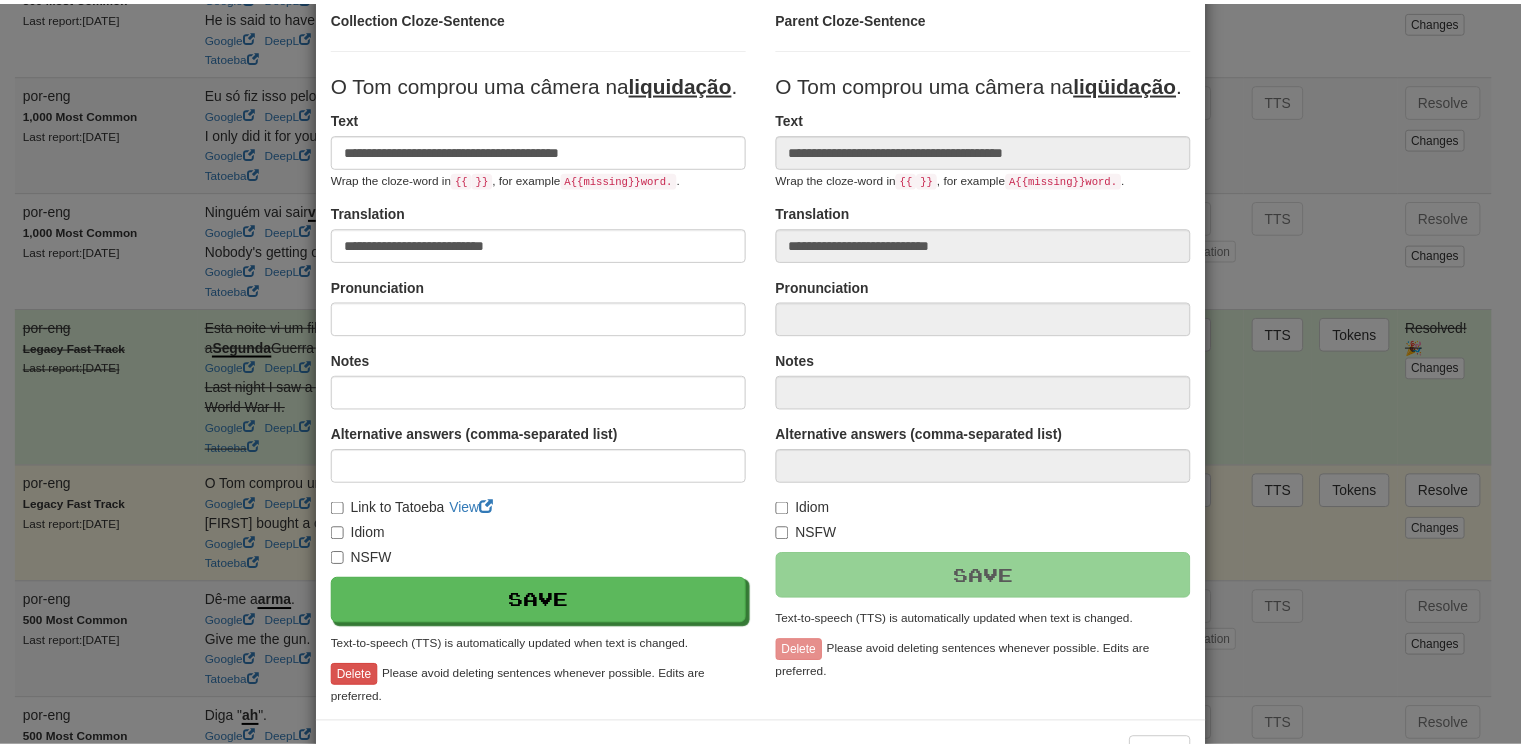 scroll, scrollTop: 225, scrollLeft: 0, axis: vertical 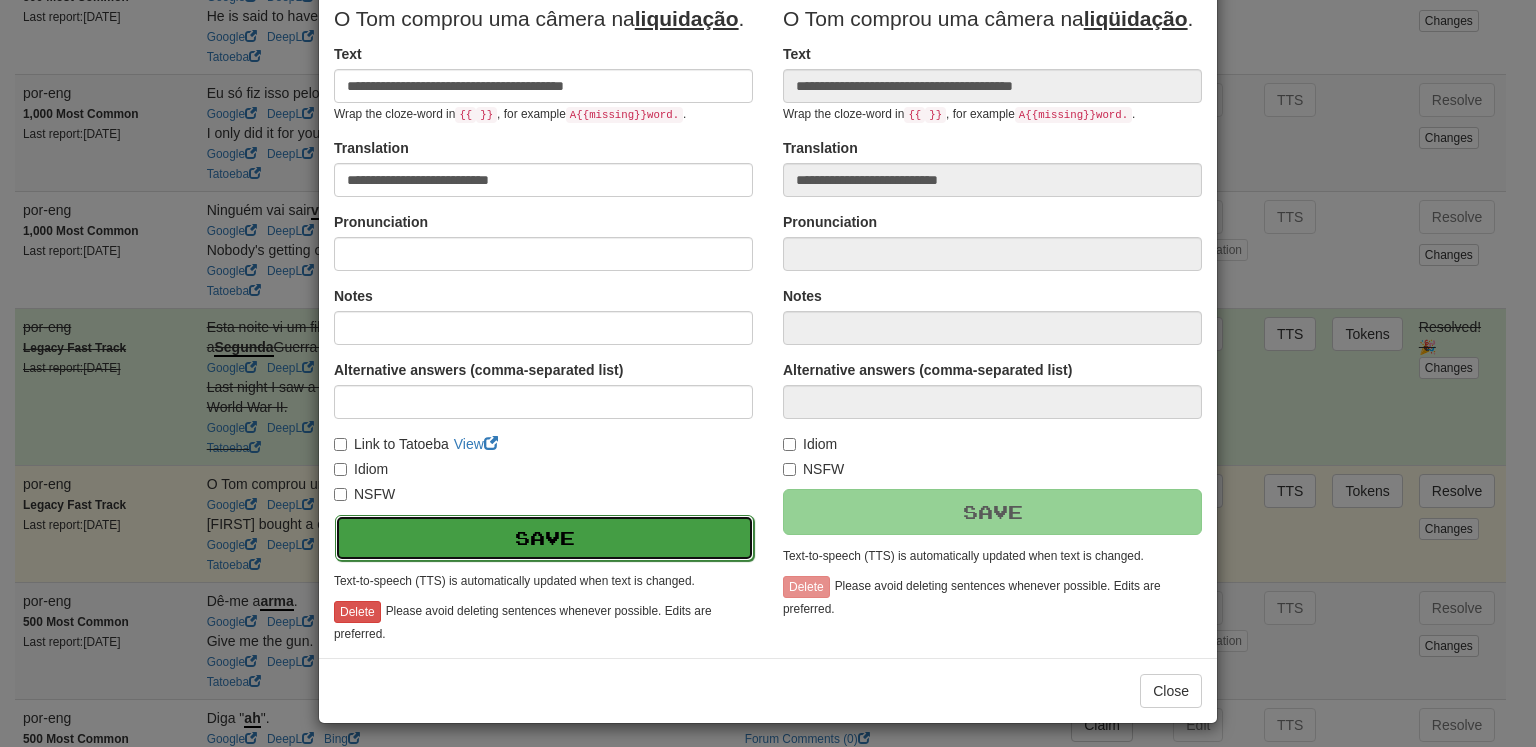click on "Save" at bounding box center [544, 538] 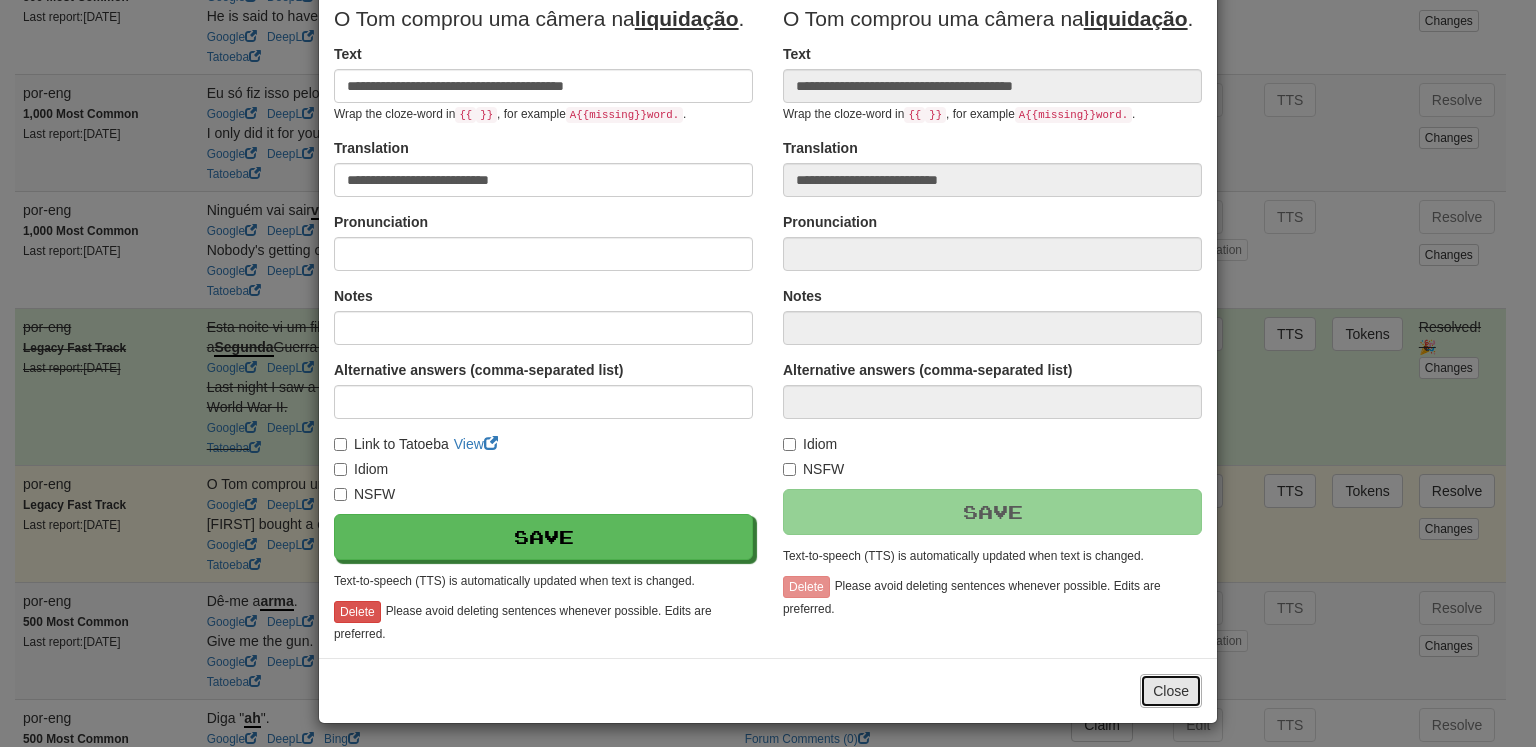 click on "Close" at bounding box center [1171, 691] 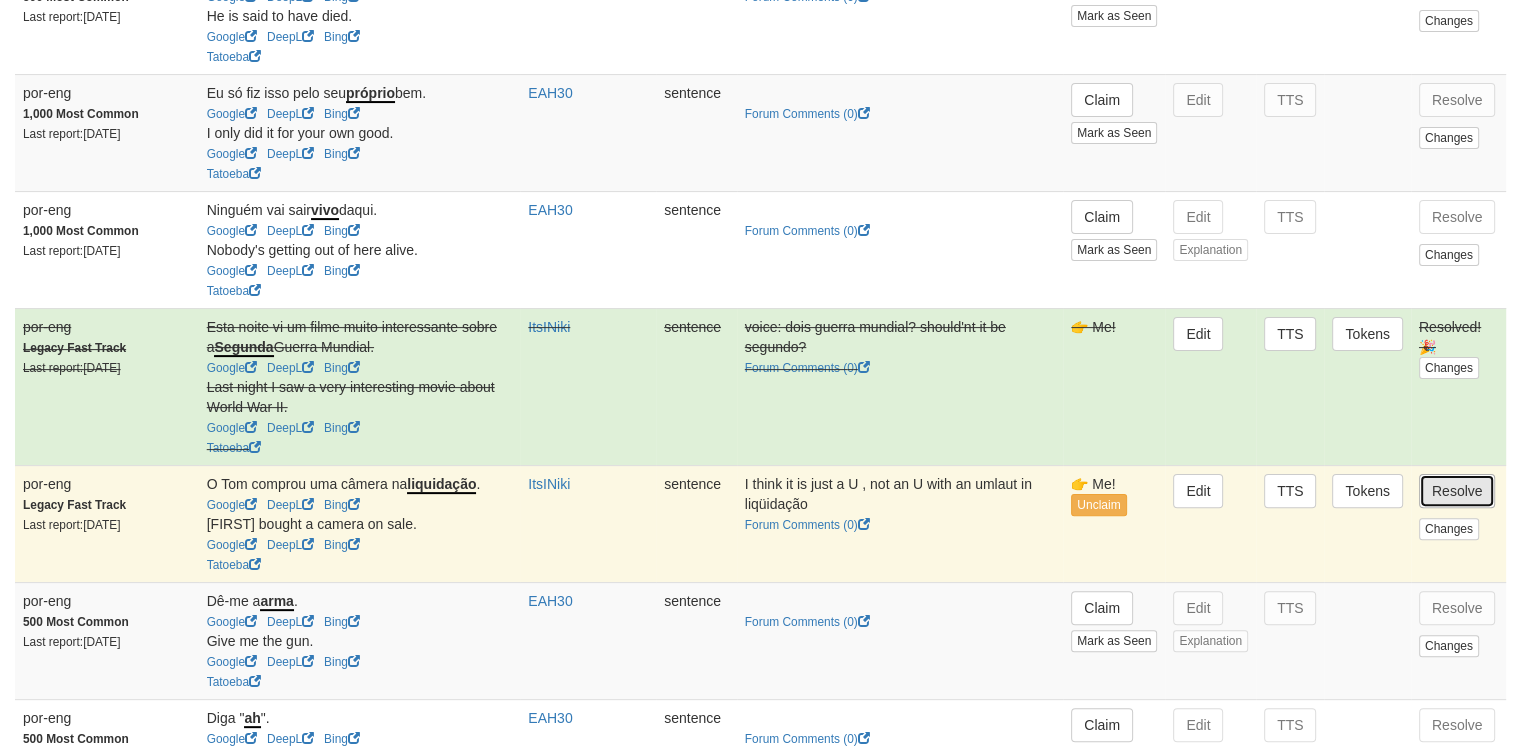 click on "Resolve" at bounding box center (1457, 491) 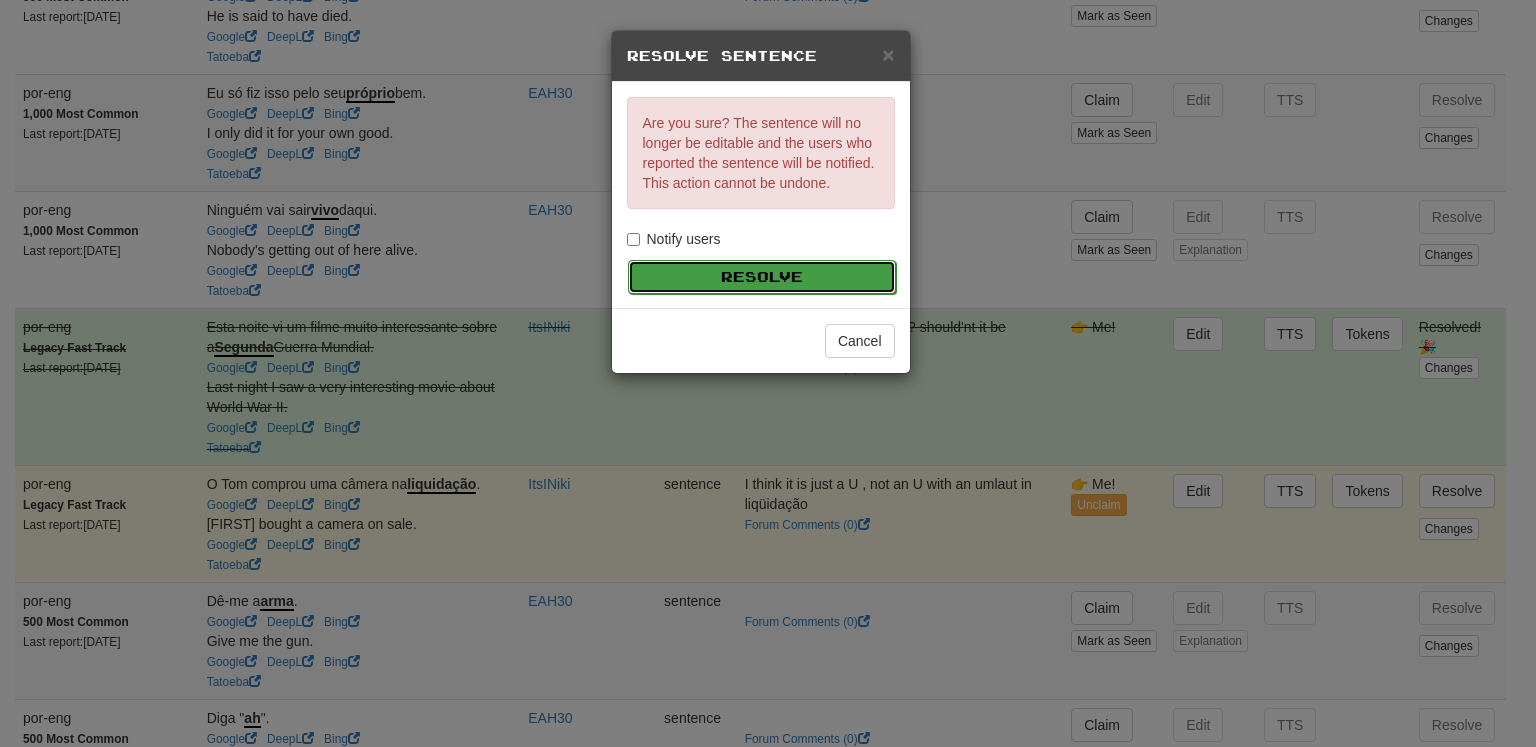 click on "Resolve" at bounding box center (762, 277) 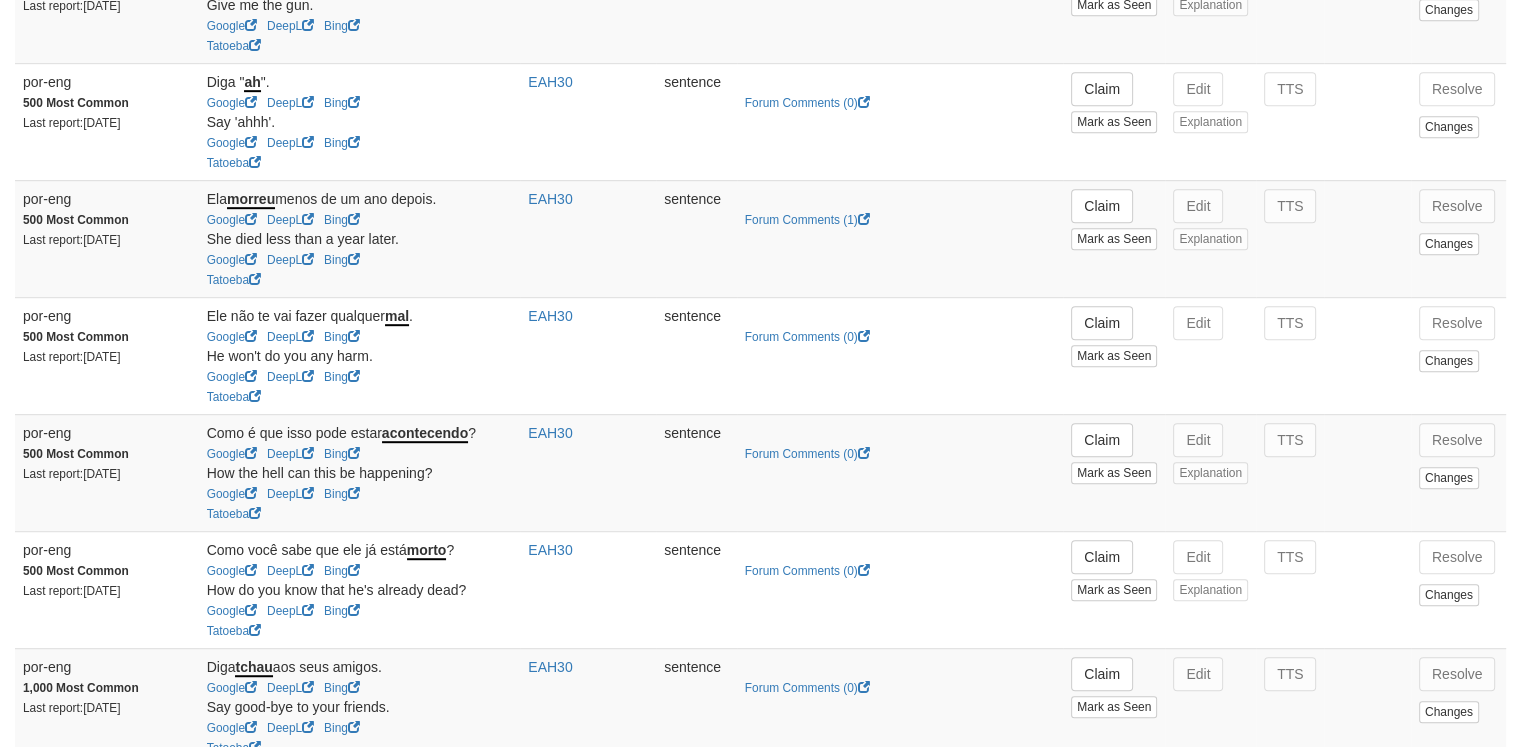 scroll, scrollTop: 1095, scrollLeft: 0, axis: vertical 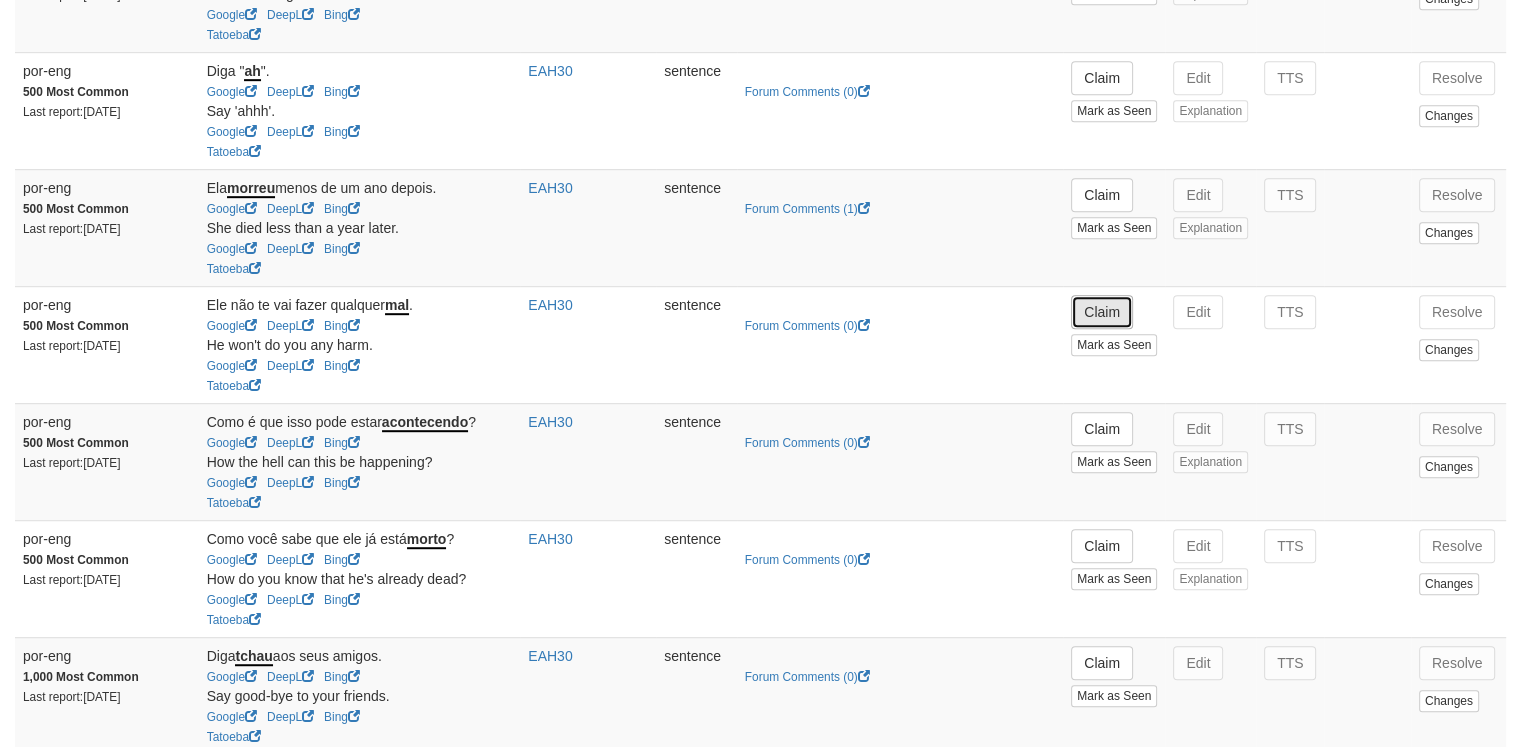 click on "Claim" at bounding box center (1102, 312) 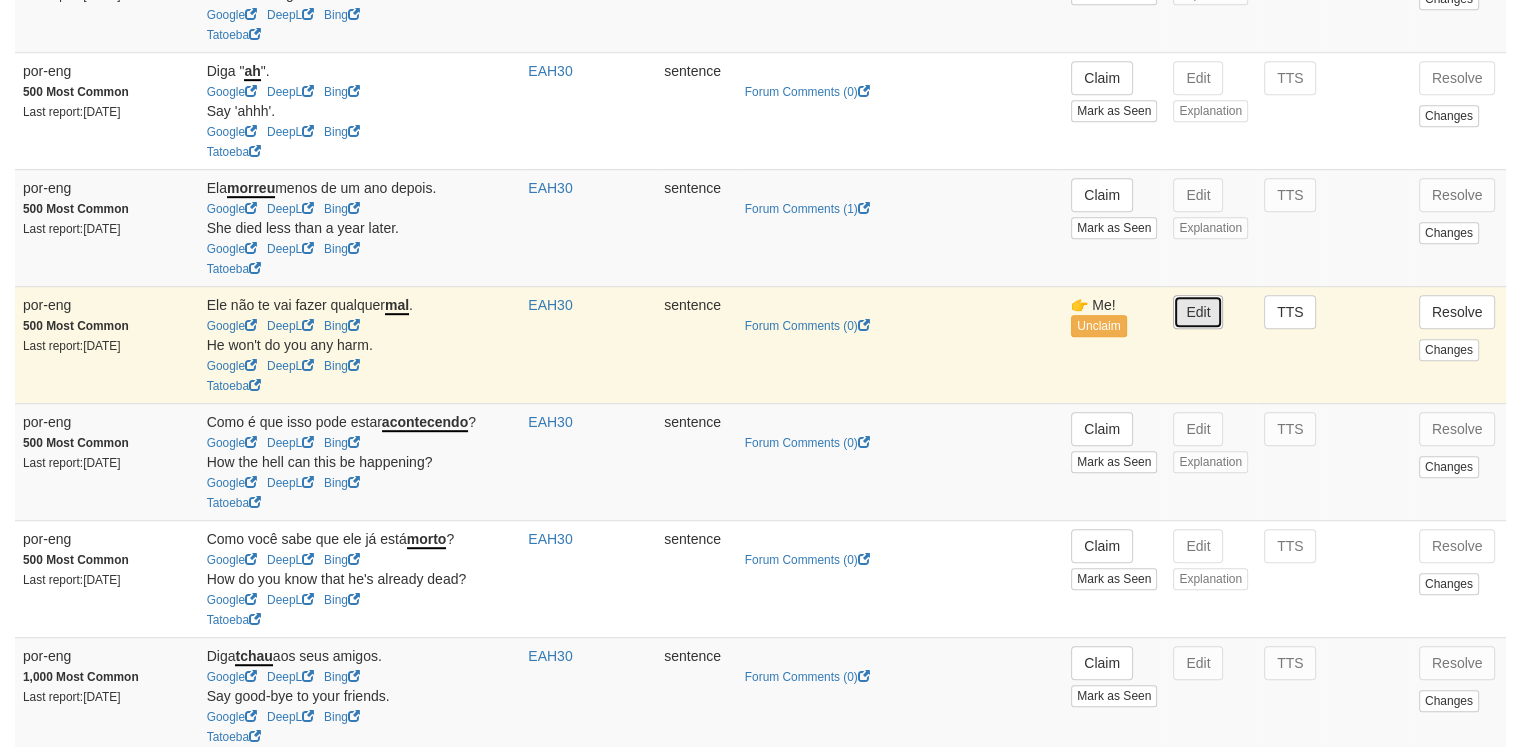 click on "Edit" at bounding box center [1198, 312] 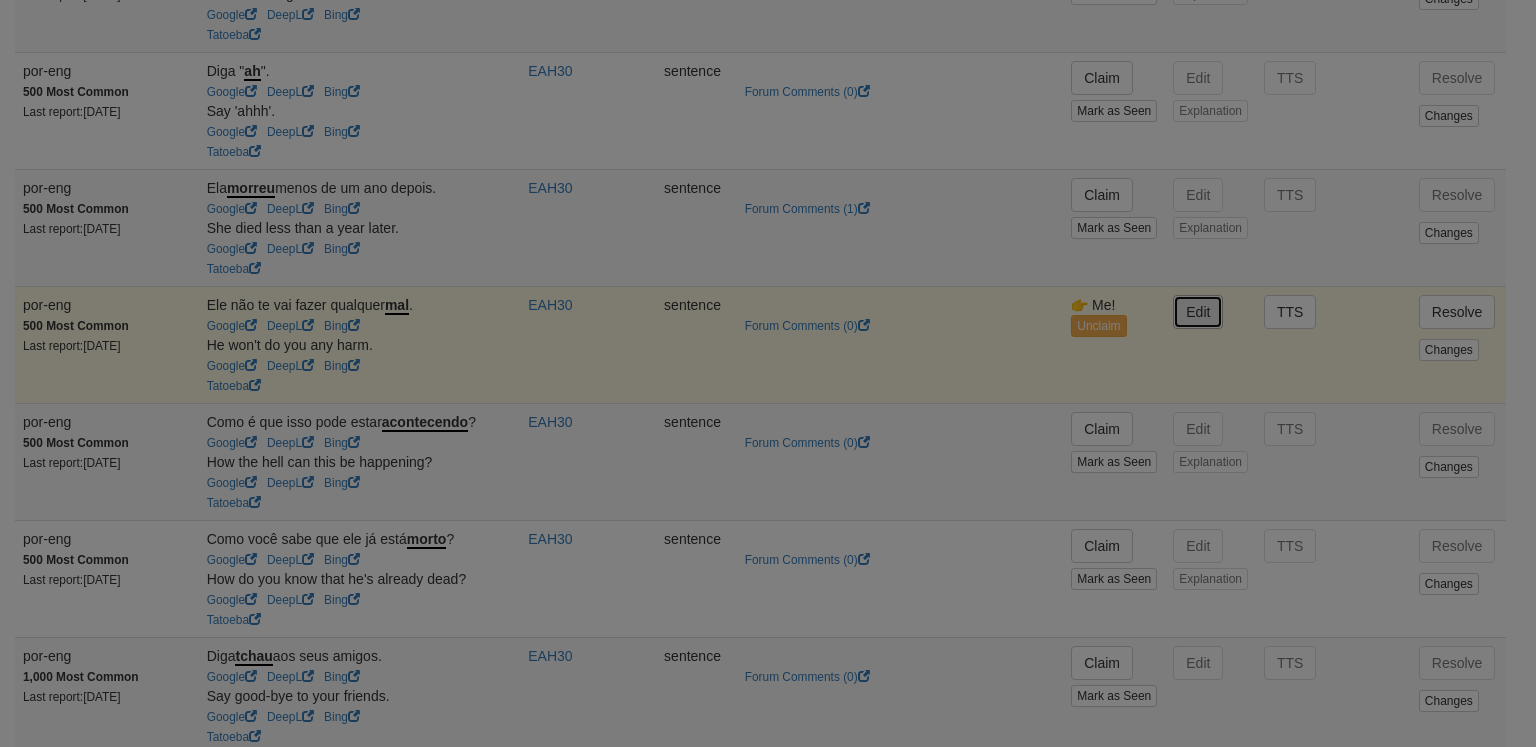 type on "**********" 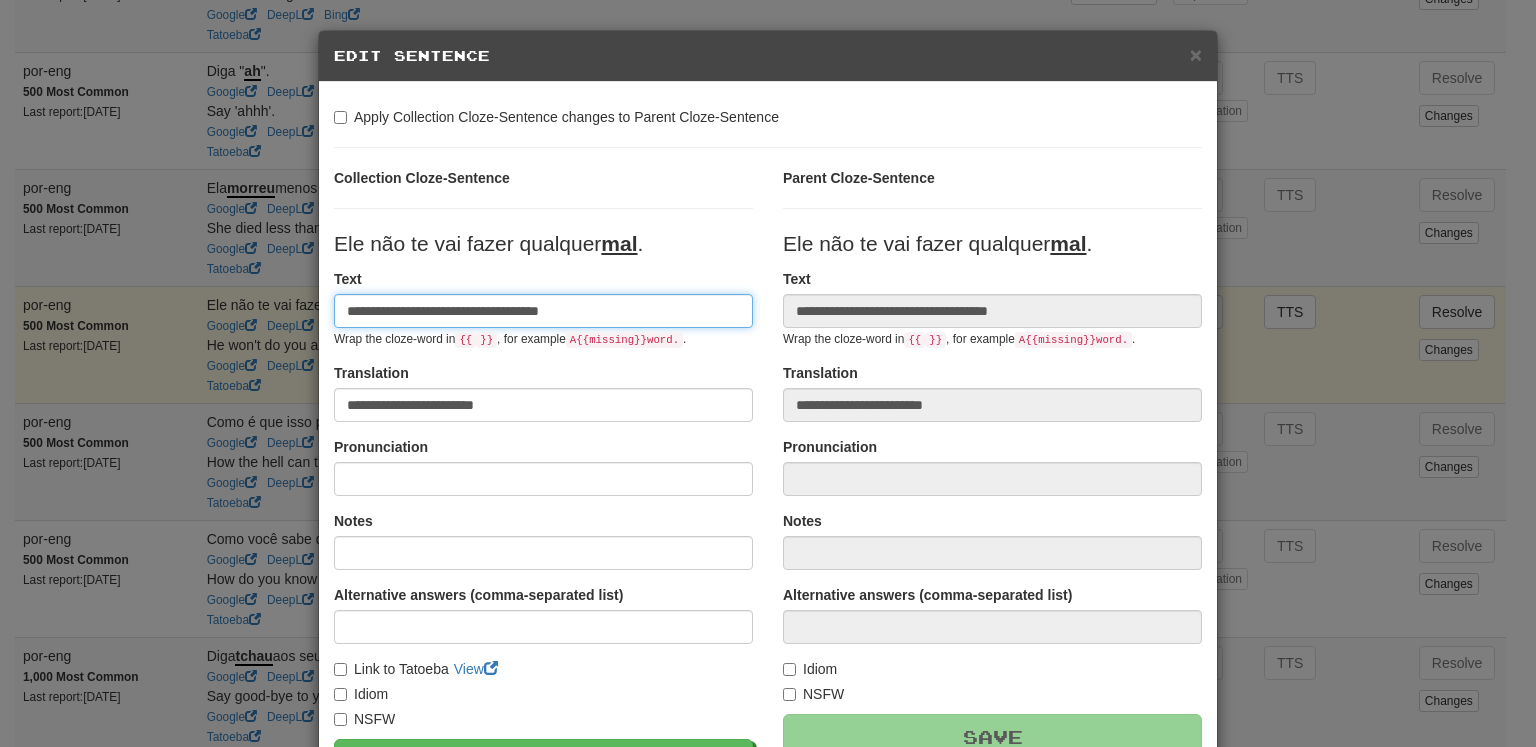click on "**********" at bounding box center [543, 311] 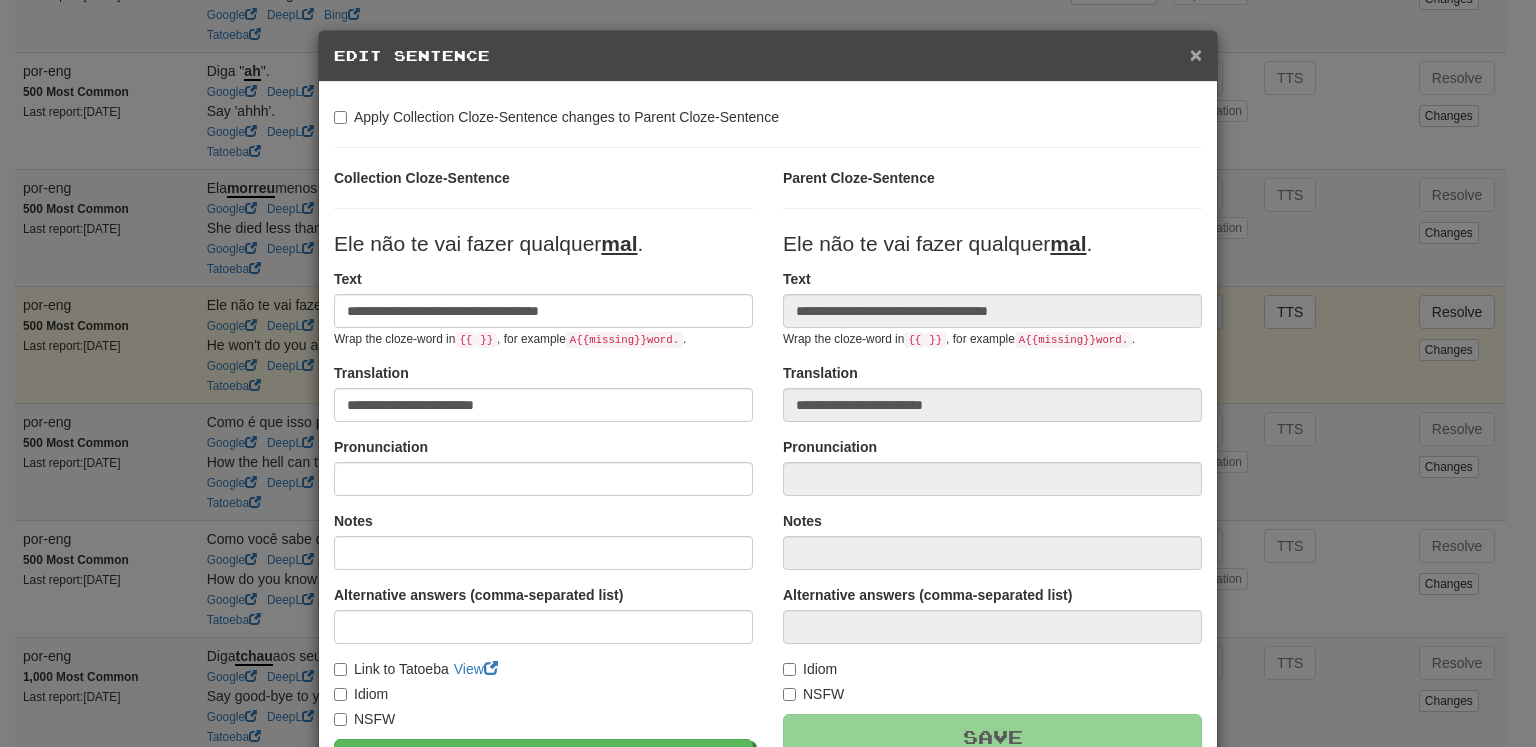 click on "×" at bounding box center (1196, 54) 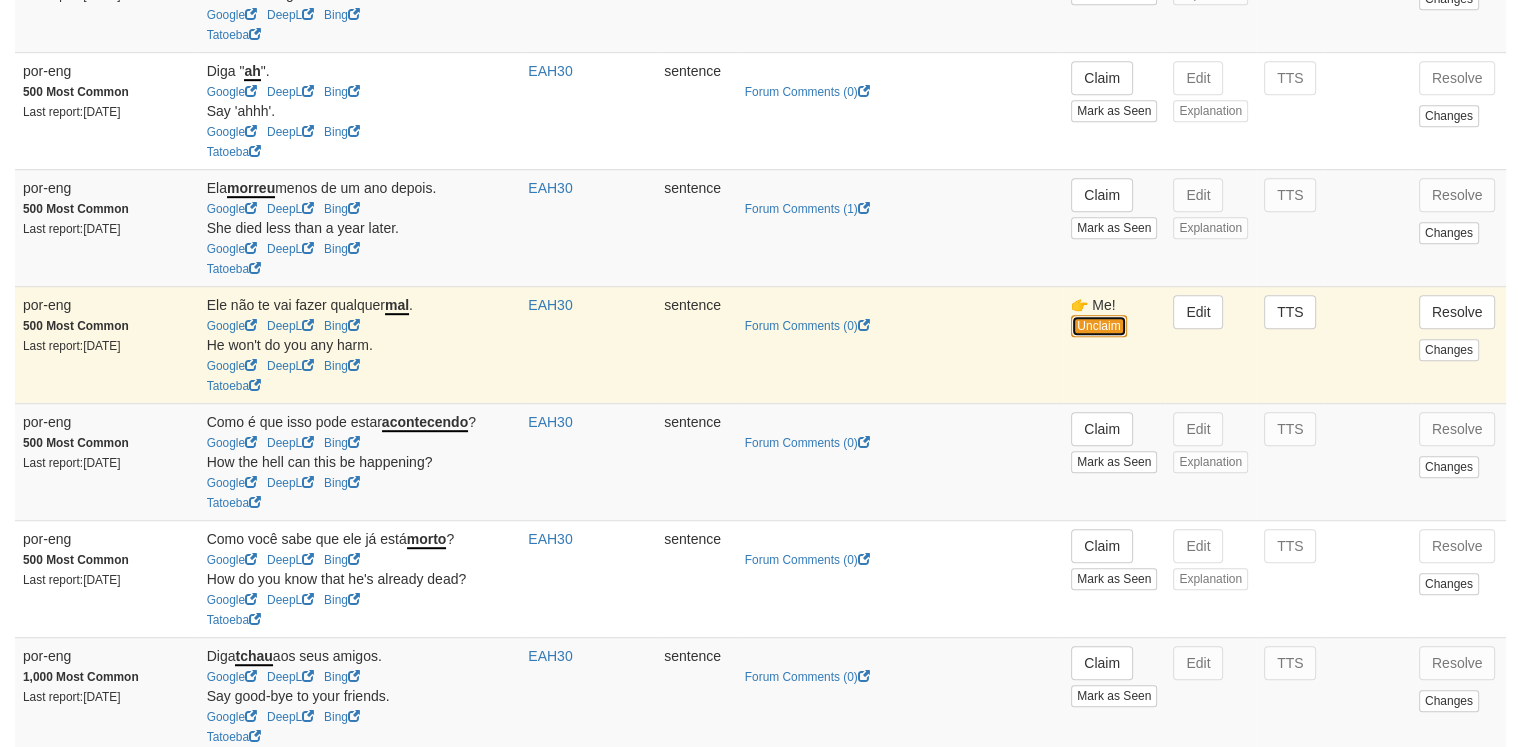 click on "Unclaim" at bounding box center [1098, 326] 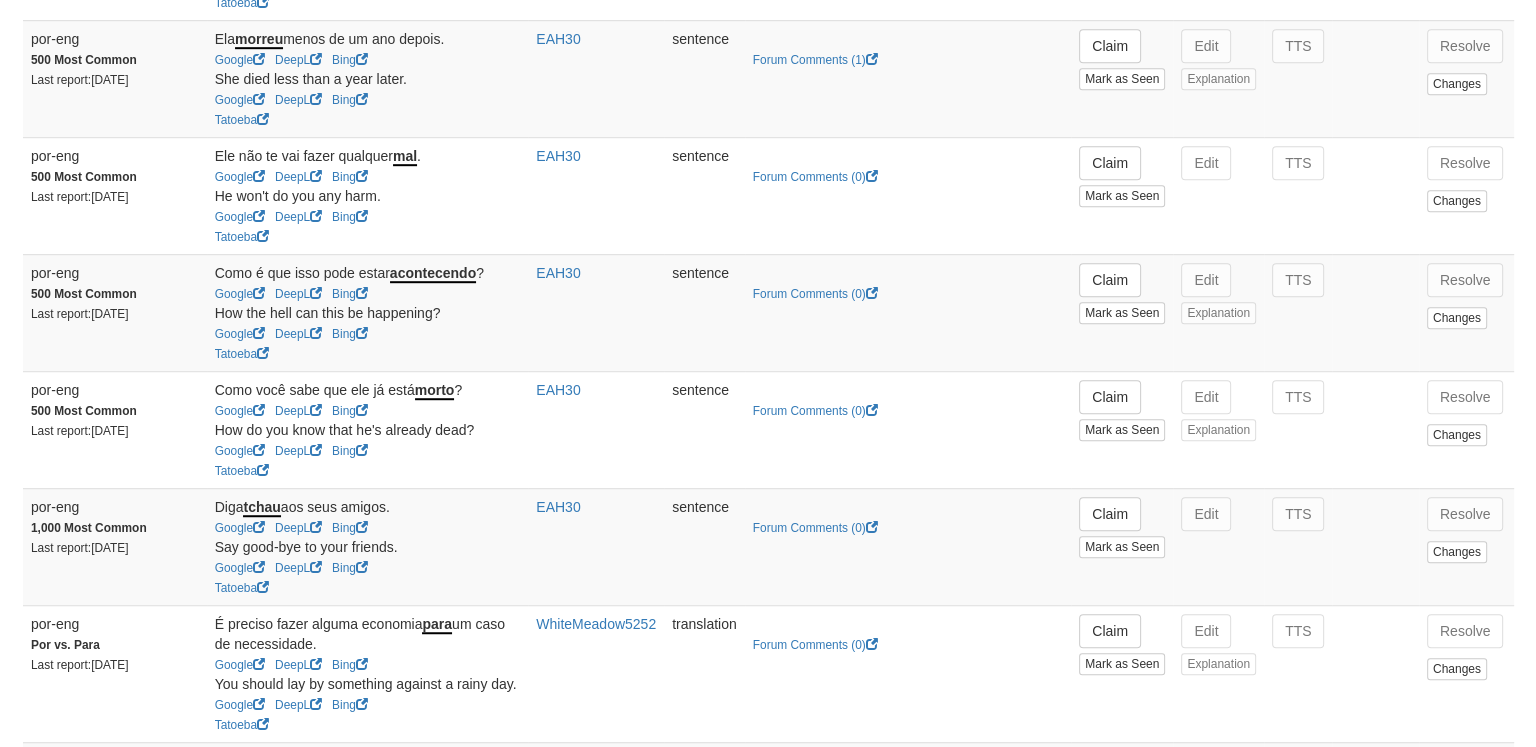 scroll, scrollTop: 1324, scrollLeft: 0, axis: vertical 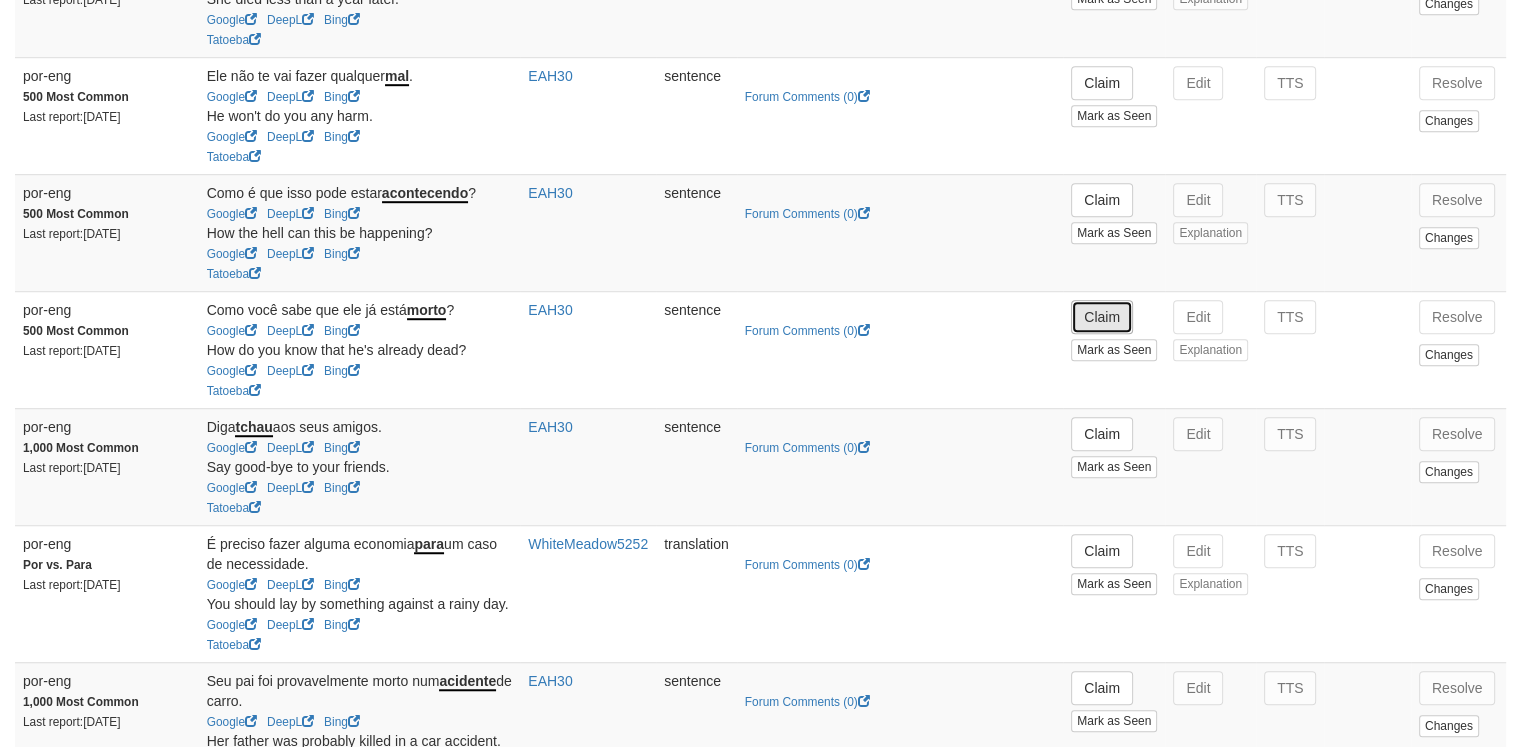 click on "Claim" at bounding box center (1102, 317) 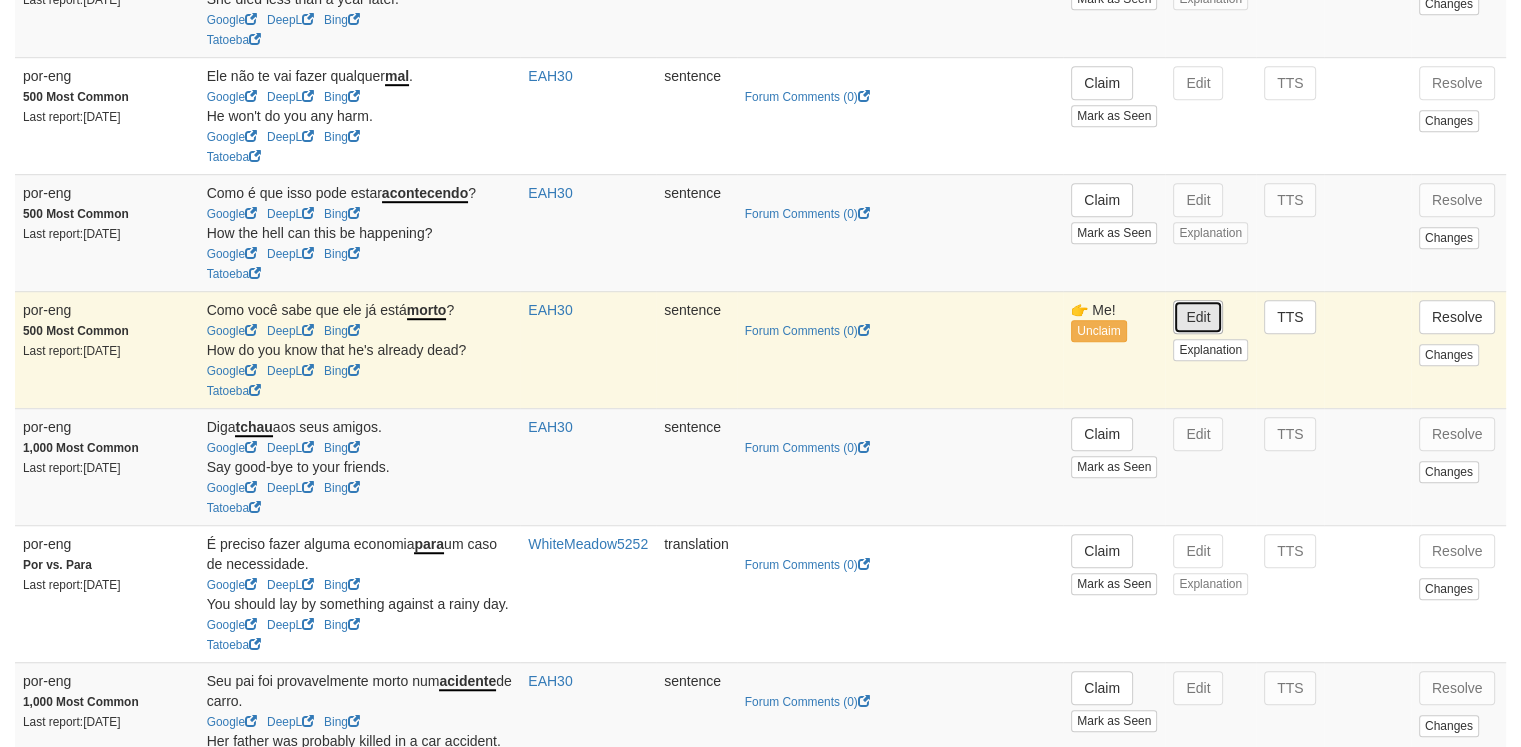 click on "Edit" at bounding box center [1198, 317] 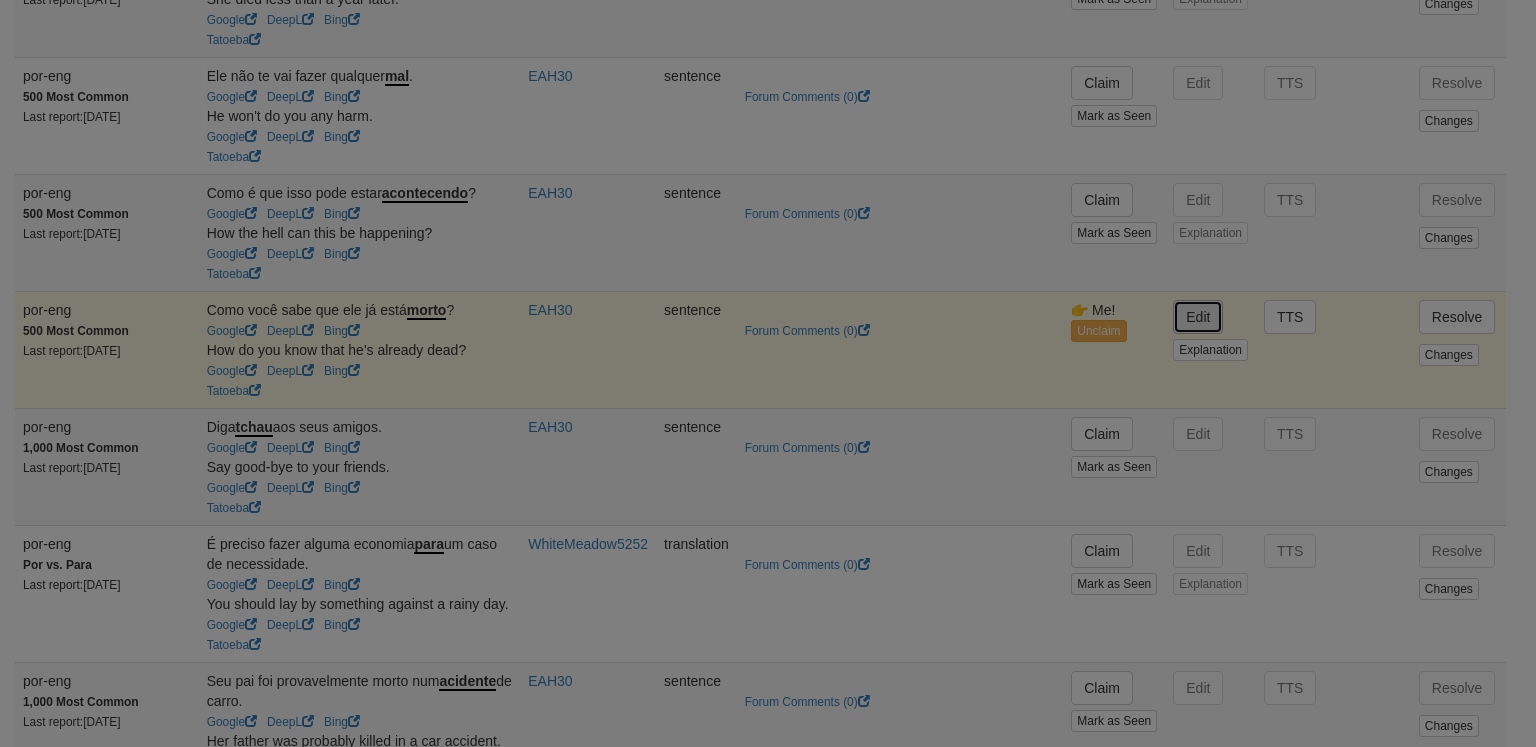 type on "**********" 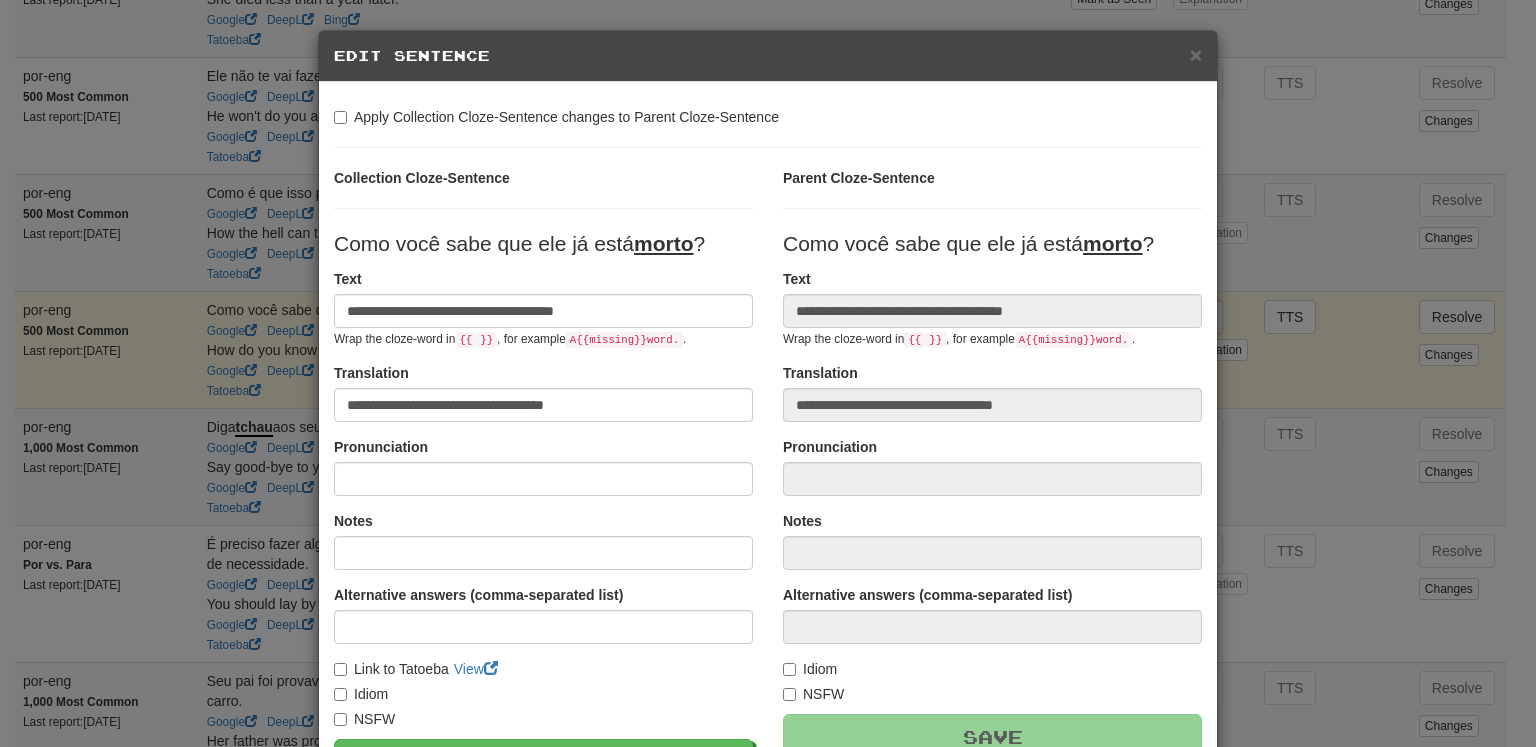 scroll, scrollTop: 228, scrollLeft: 0, axis: vertical 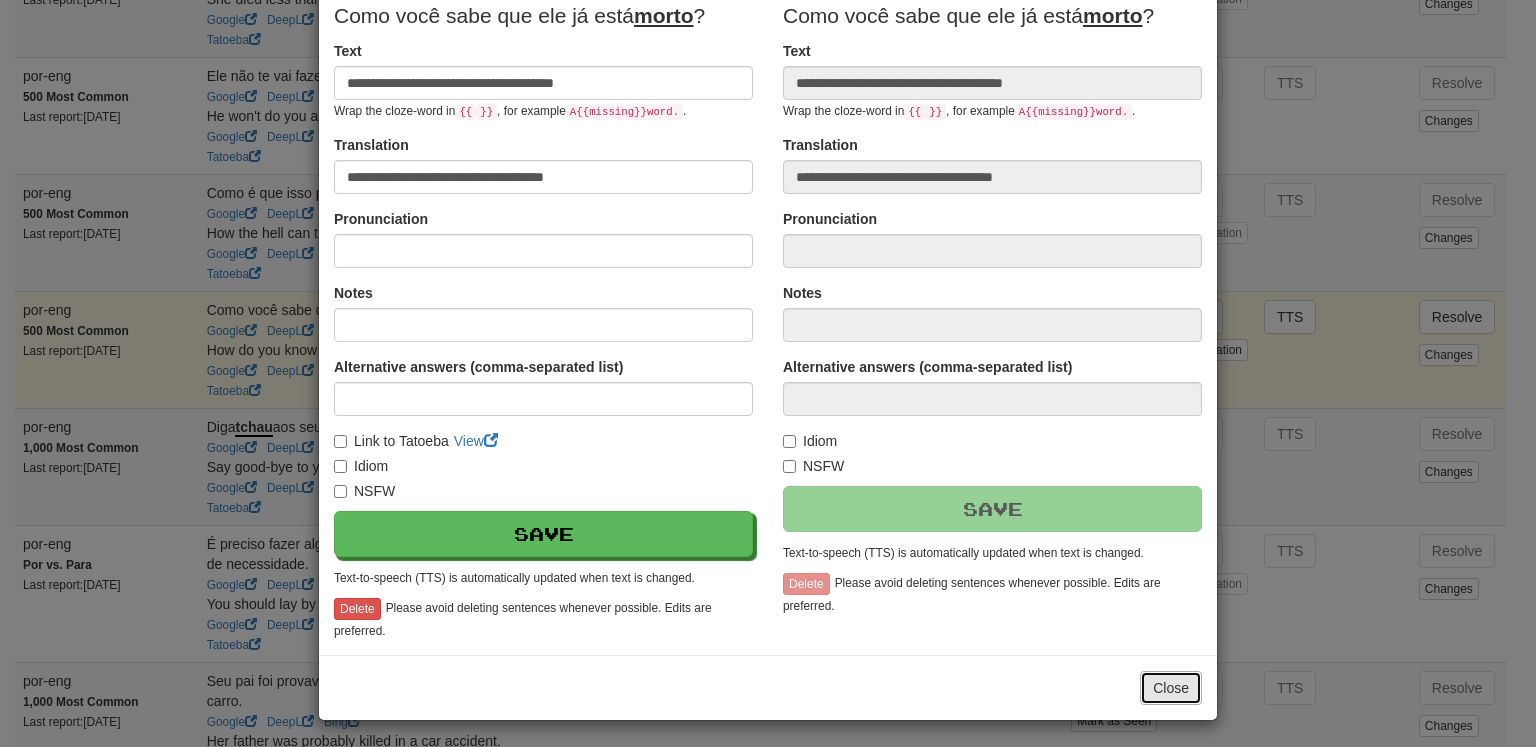click on "Close" at bounding box center [1171, 688] 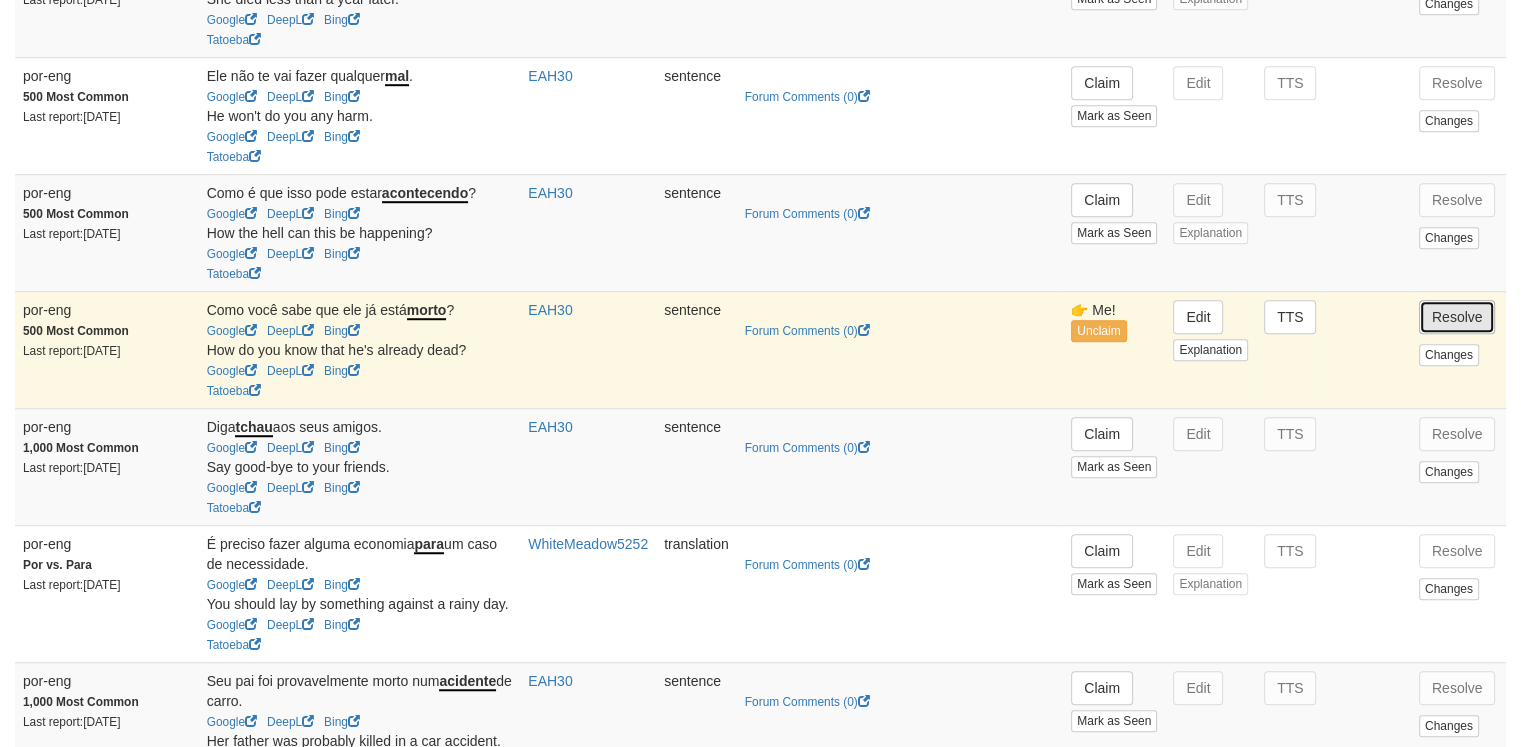 click on "Resolve" at bounding box center (1457, 317) 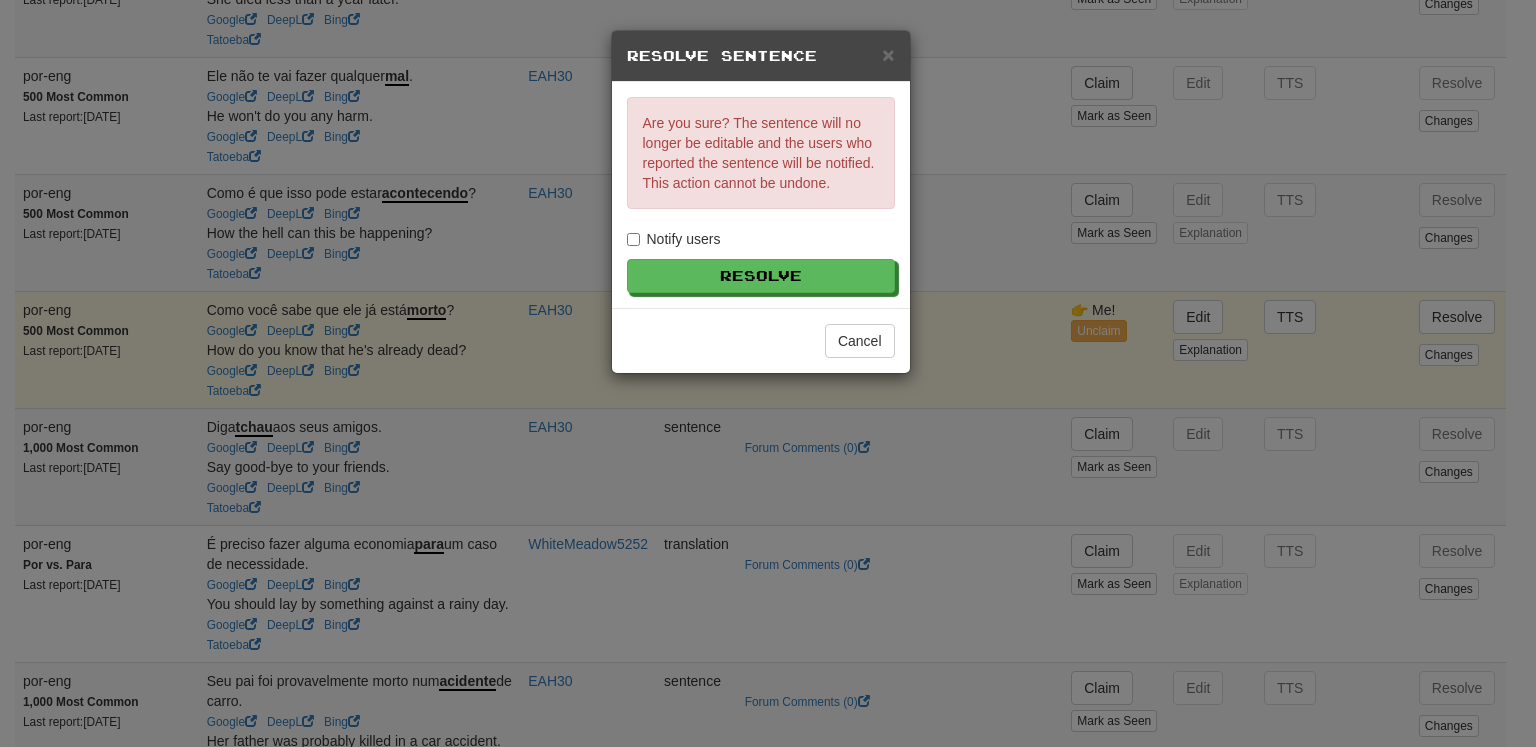 click on "Notify users" at bounding box center [674, 239] 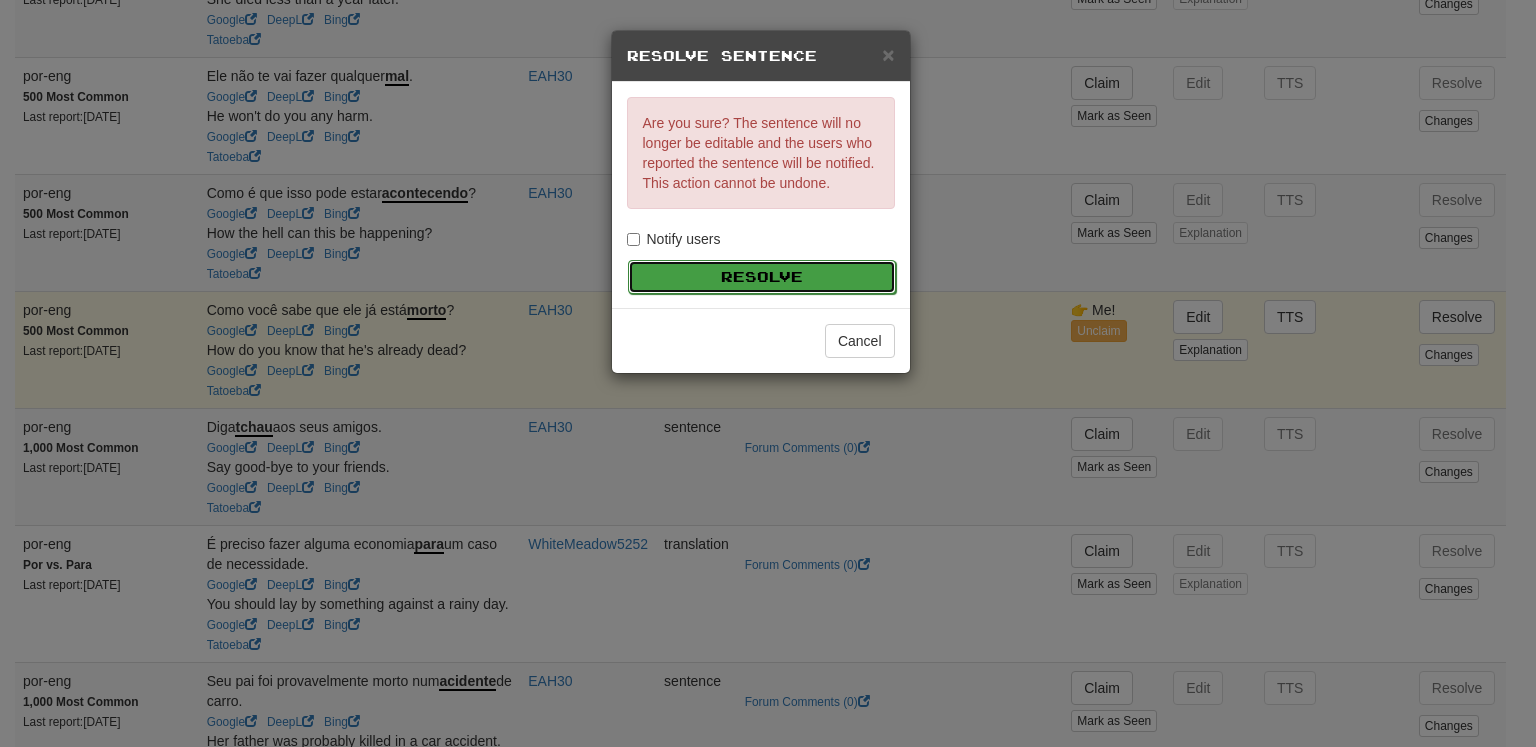 click on "Resolve" at bounding box center (762, 277) 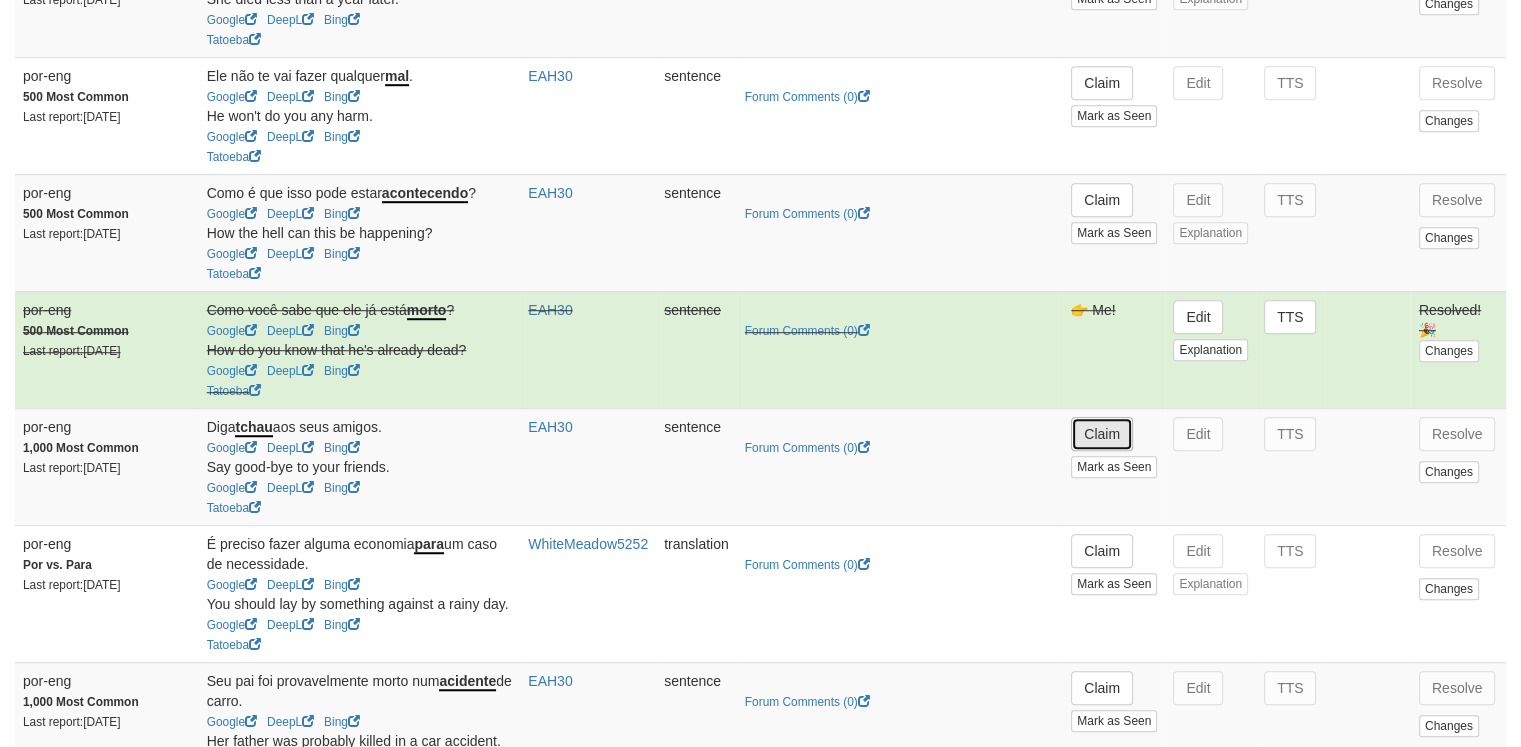 click on "Claim" at bounding box center (1102, 434) 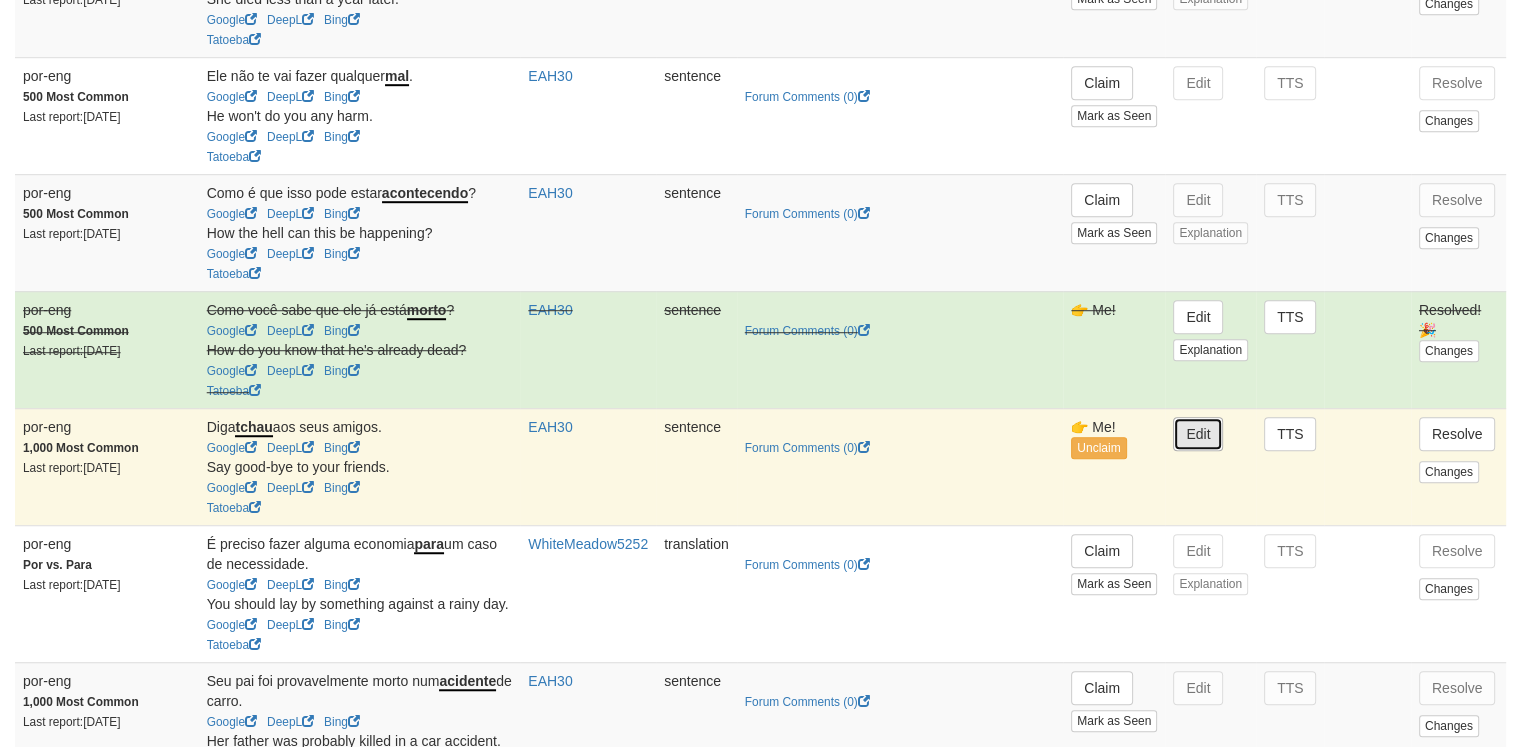 click on "Edit" at bounding box center (1198, 434) 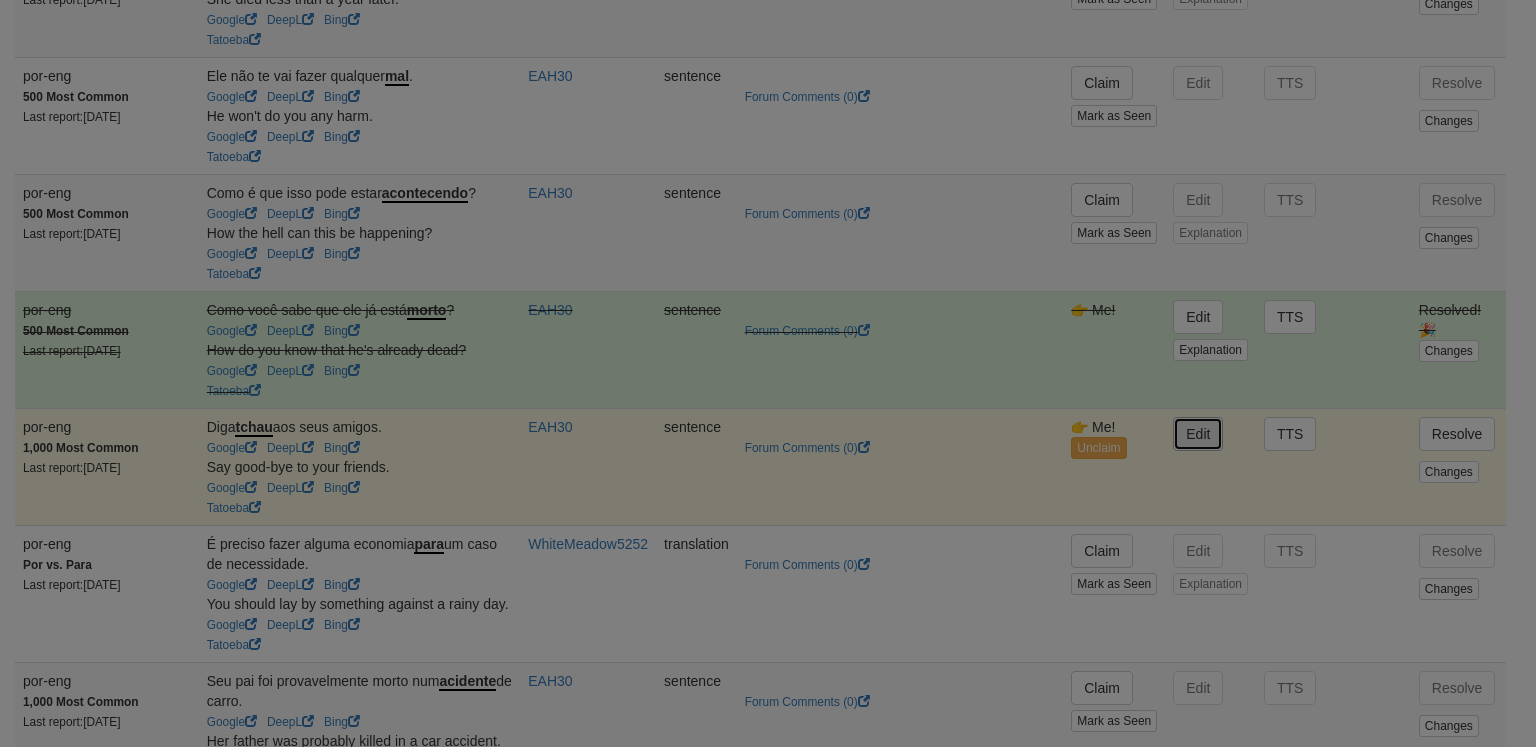 type on "**********" 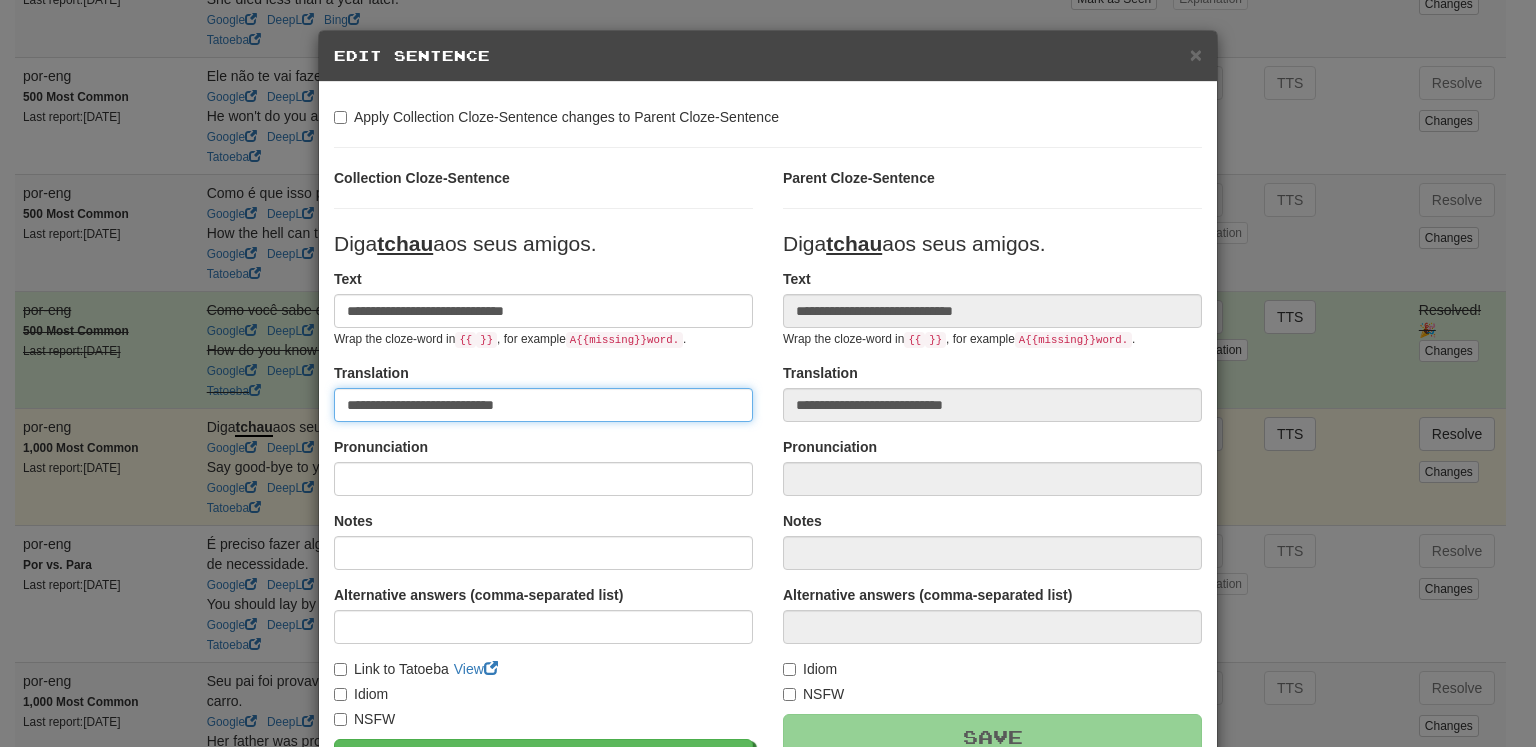 click on "**********" at bounding box center (543, 405) 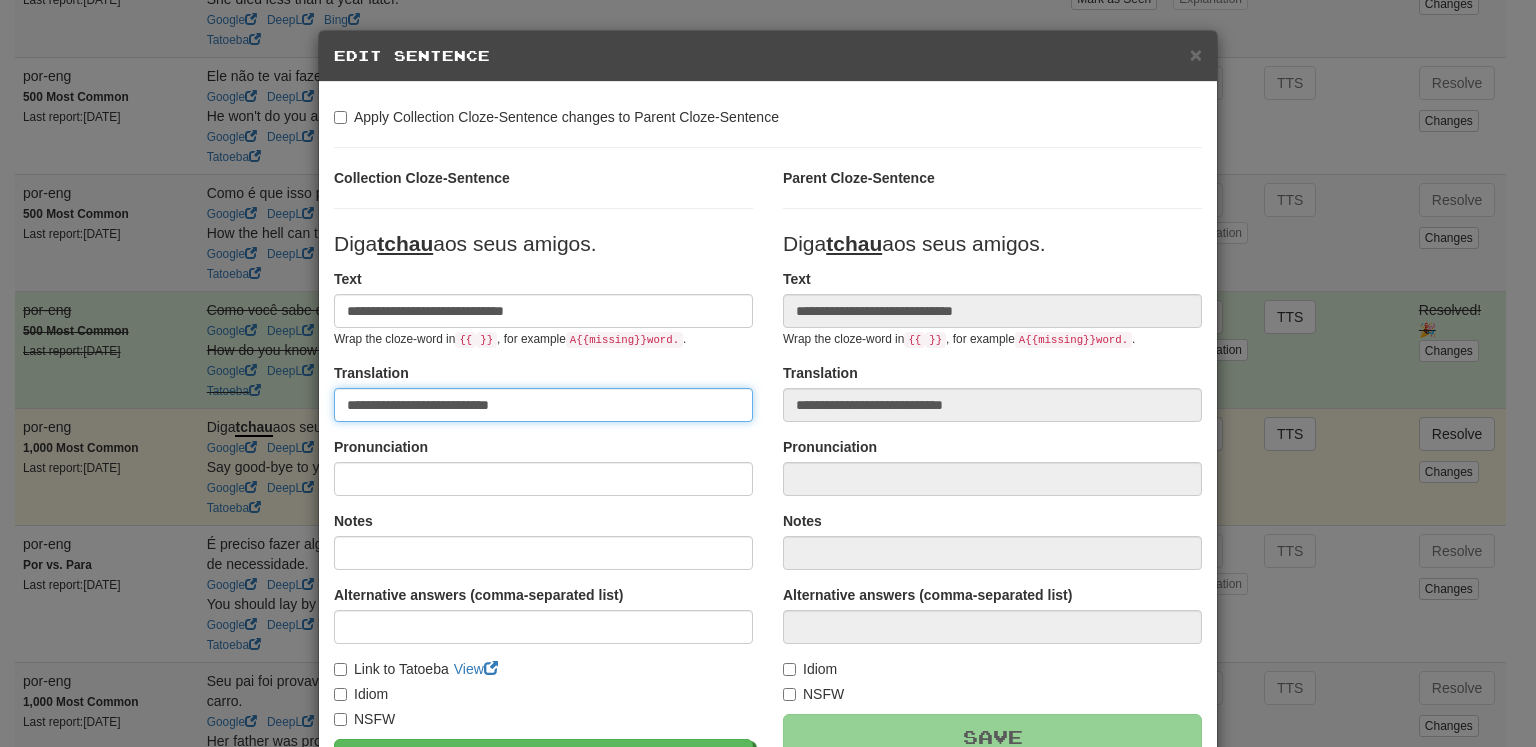 type on "**********" 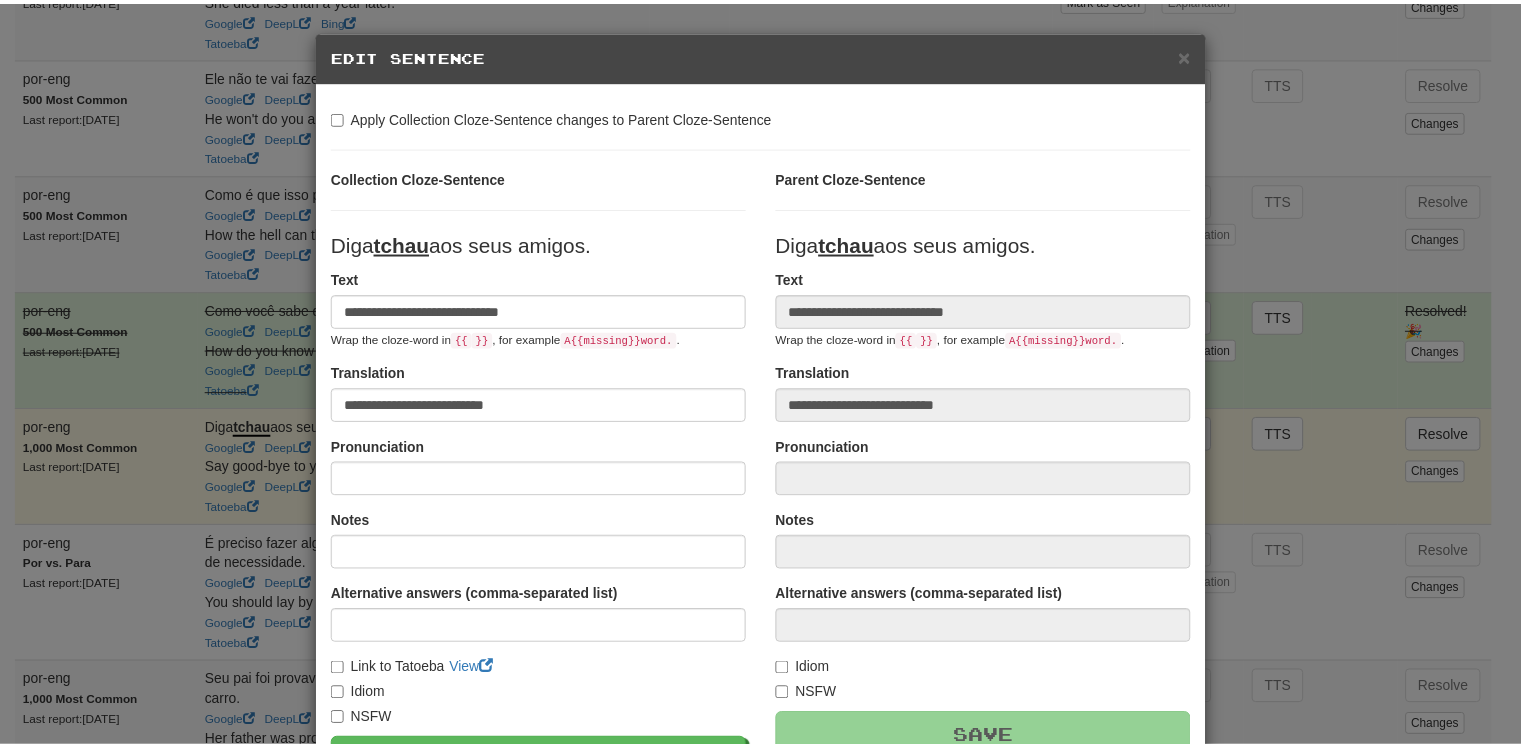 scroll, scrollTop: 228, scrollLeft: 0, axis: vertical 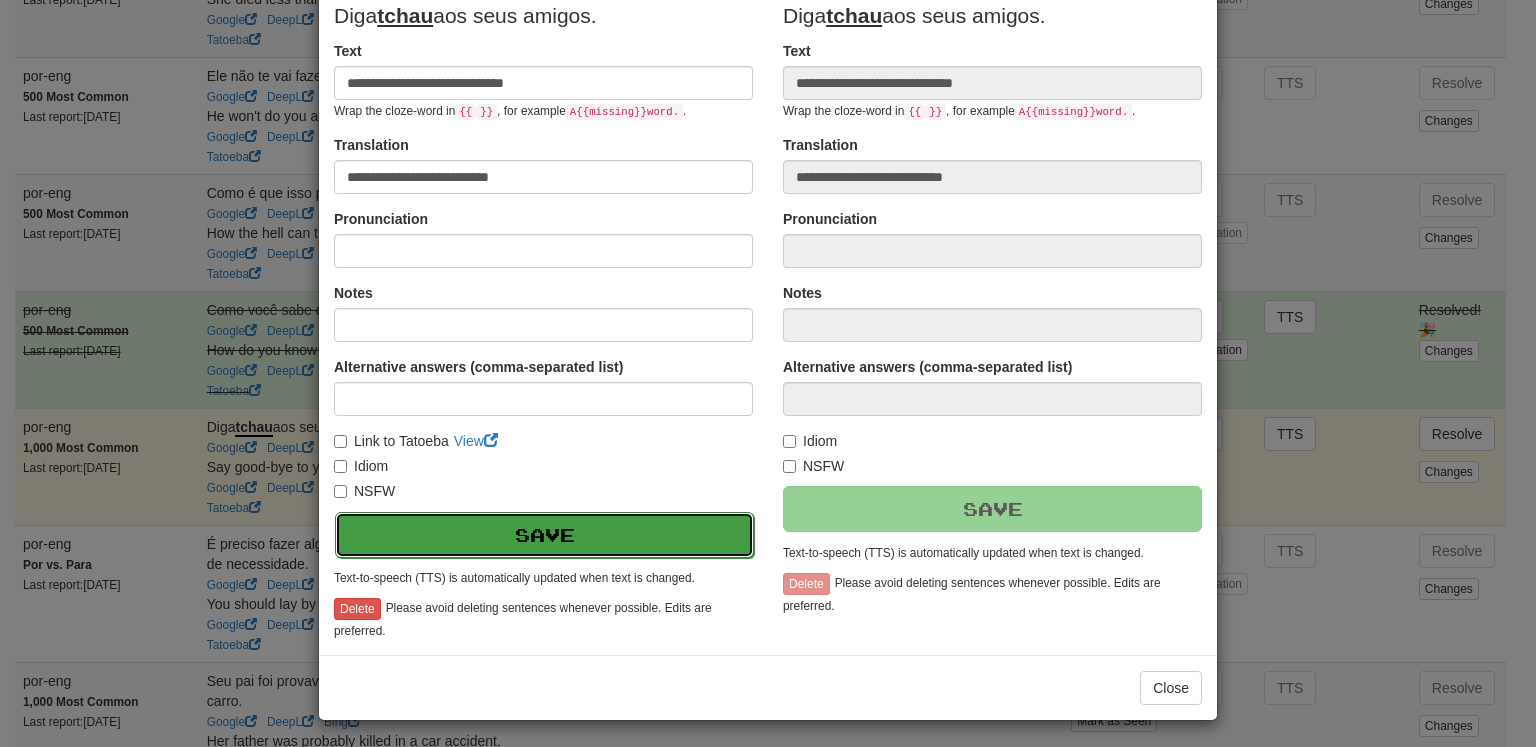click on "Save" at bounding box center (544, 535) 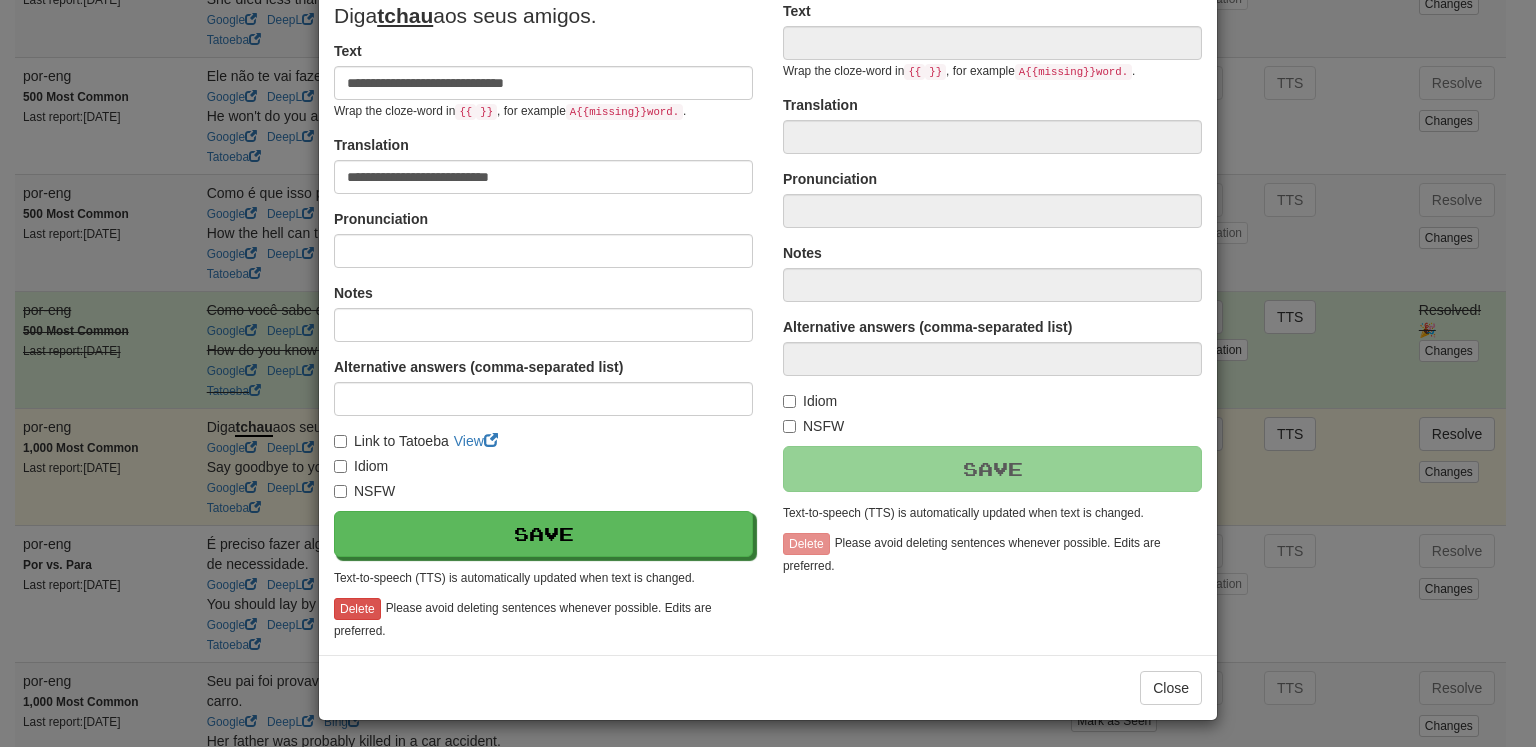 type on "**********" 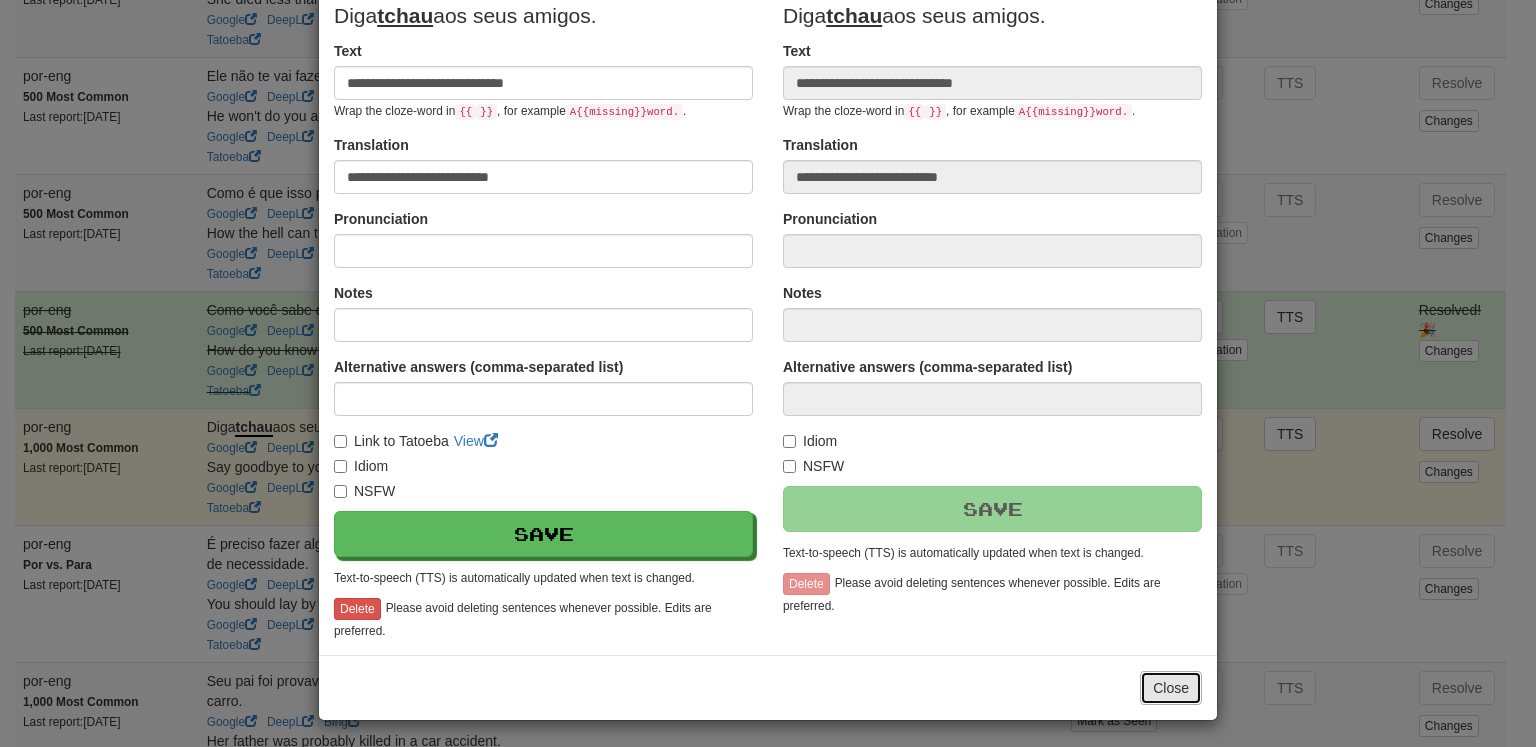 click on "Close" at bounding box center [1171, 688] 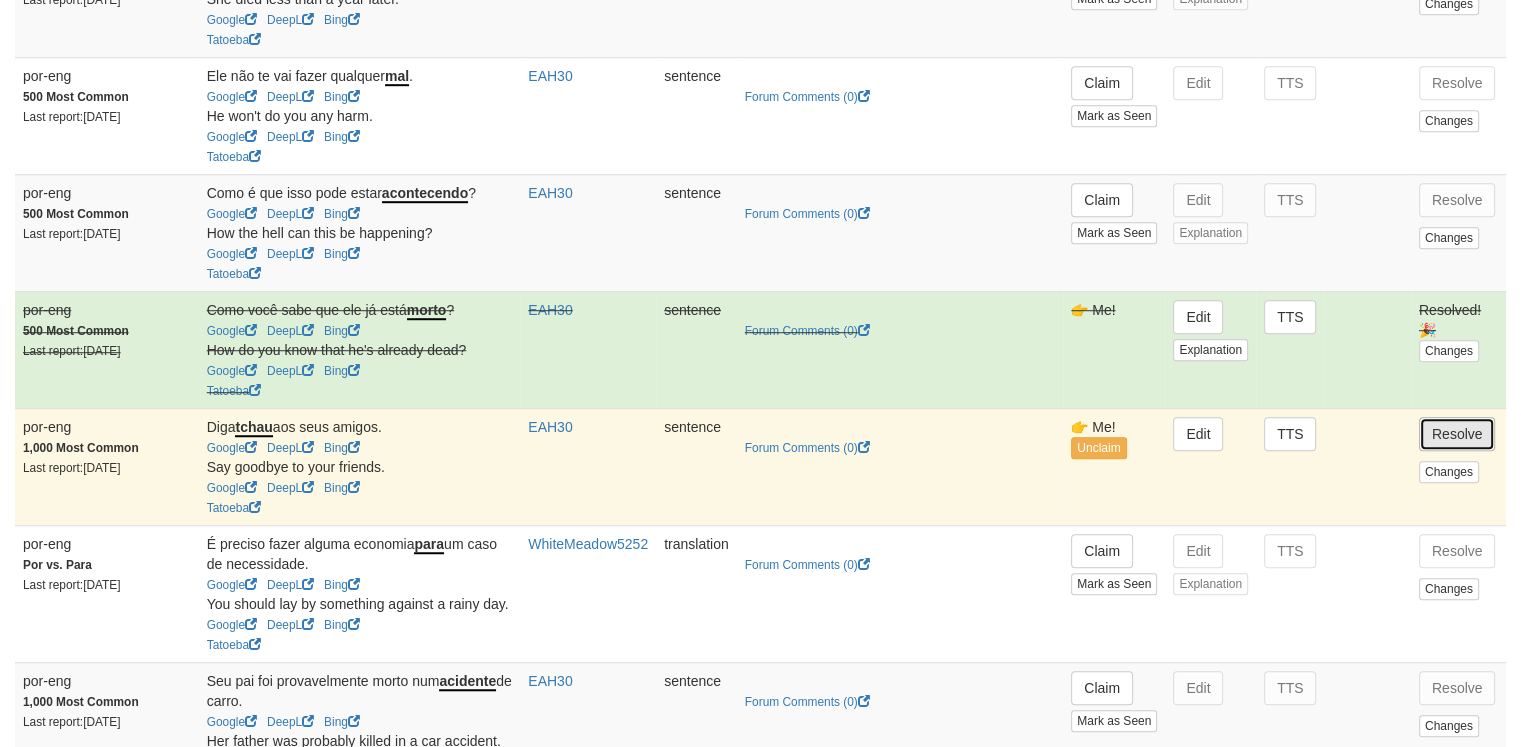 click on "Resolve" at bounding box center (1457, 434) 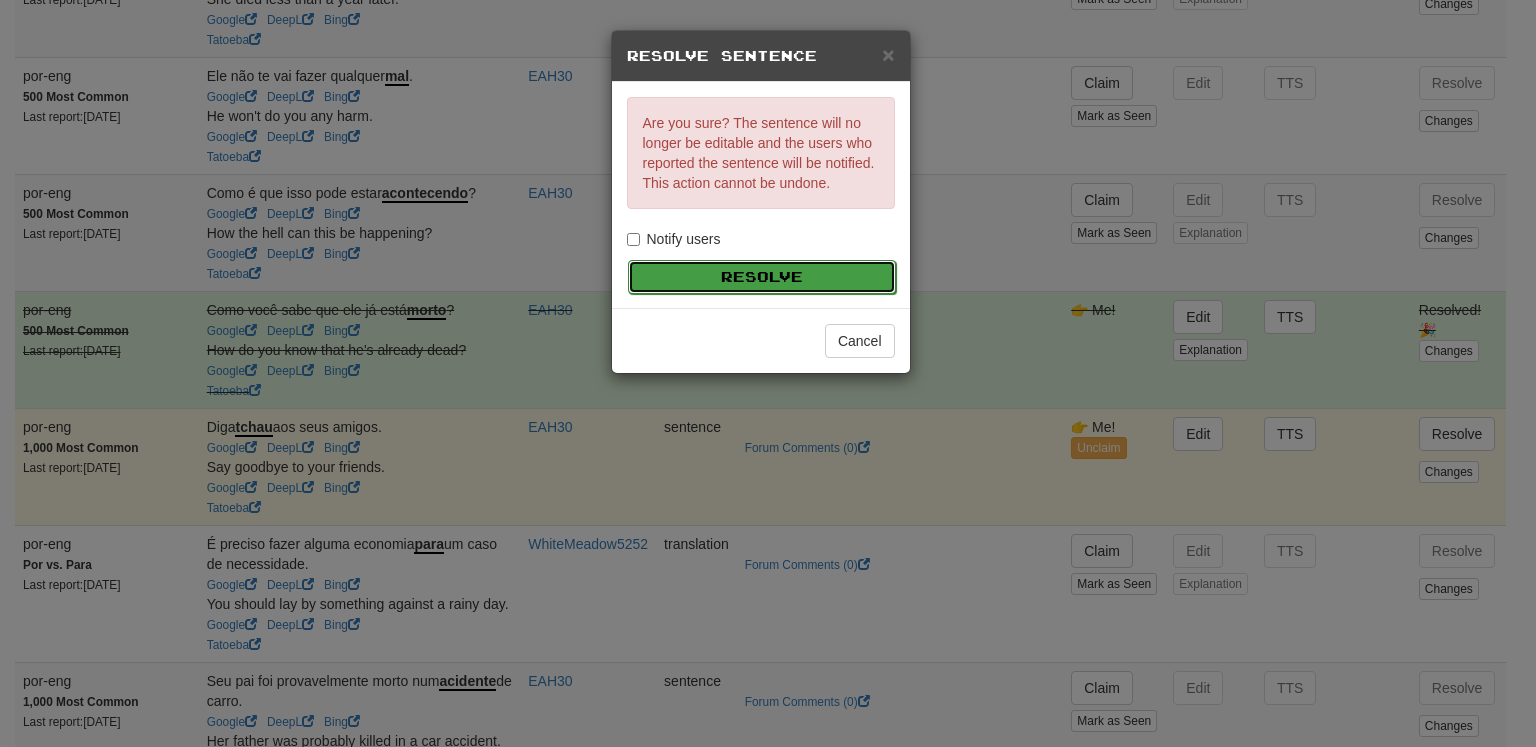 click on "Resolve" at bounding box center (762, 277) 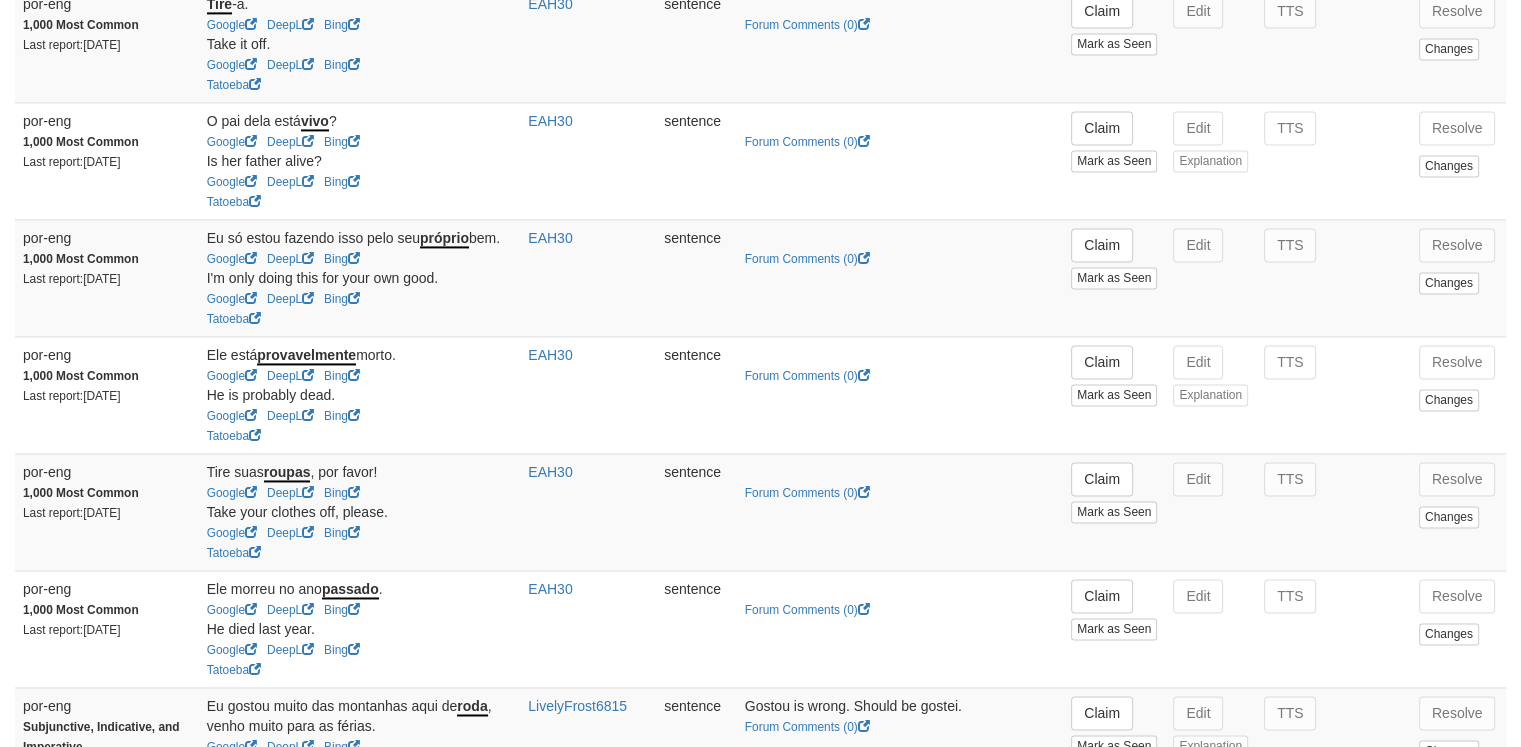 scroll, scrollTop: 2956, scrollLeft: 0, axis: vertical 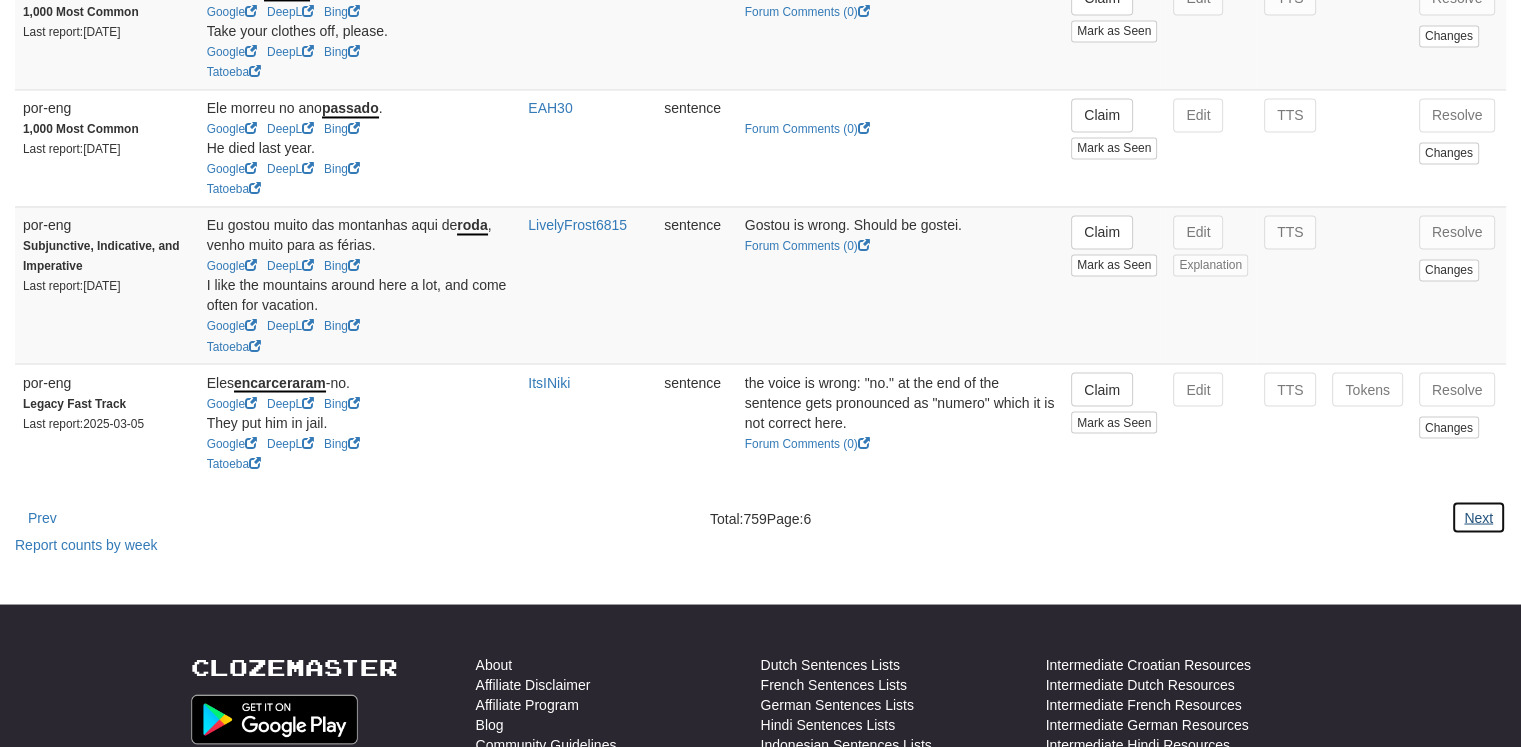 click on "Next" at bounding box center (1478, 517) 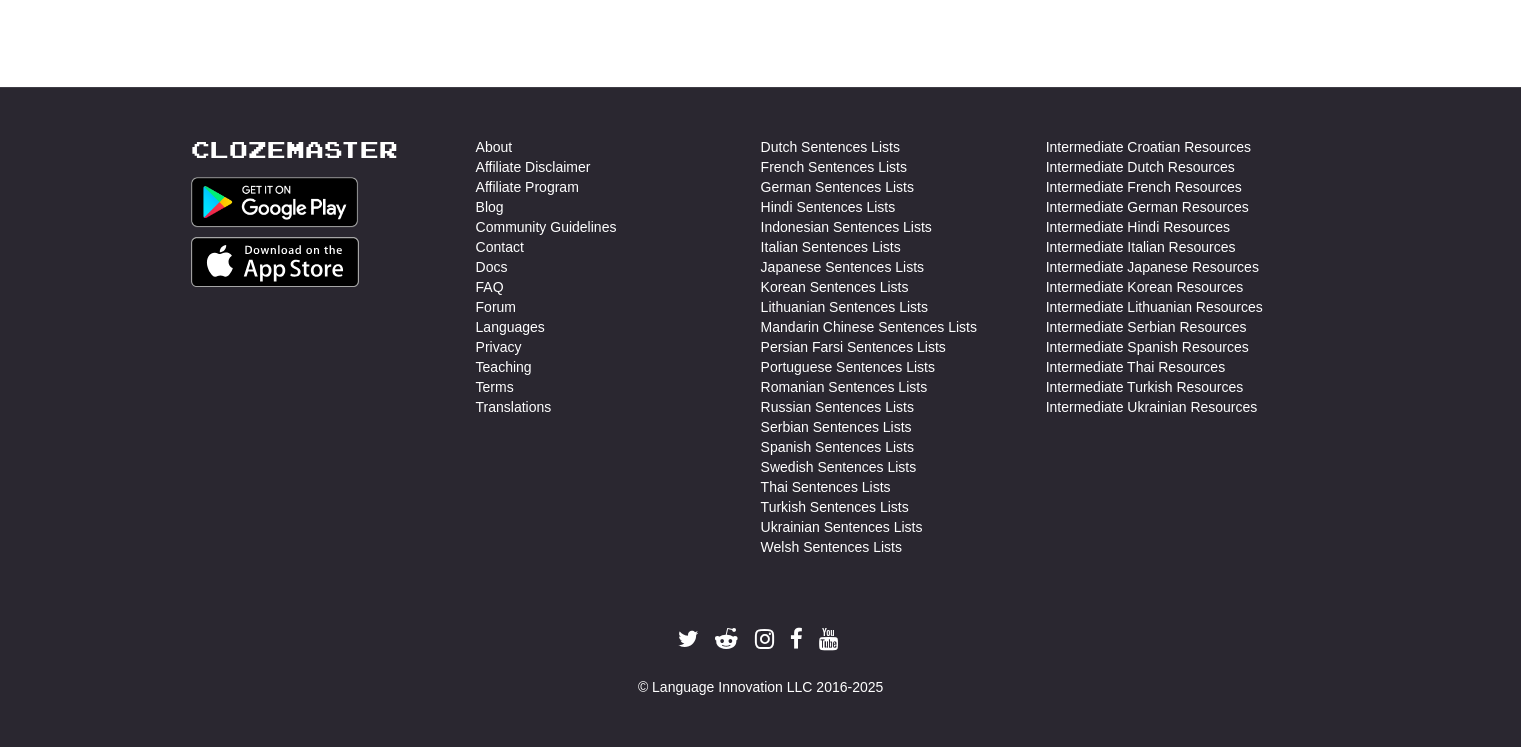 scroll, scrollTop: 0, scrollLeft: 0, axis: both 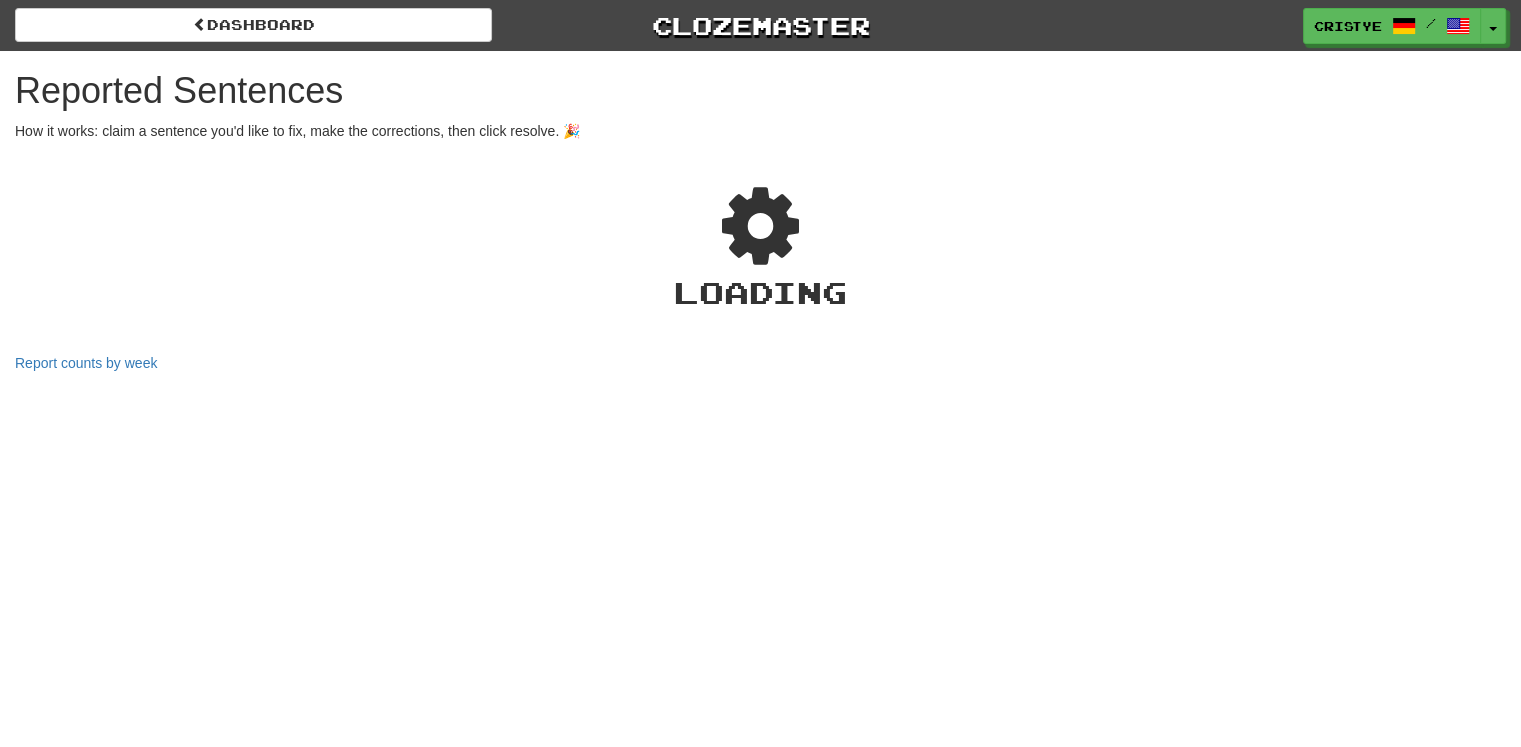 select on "***" 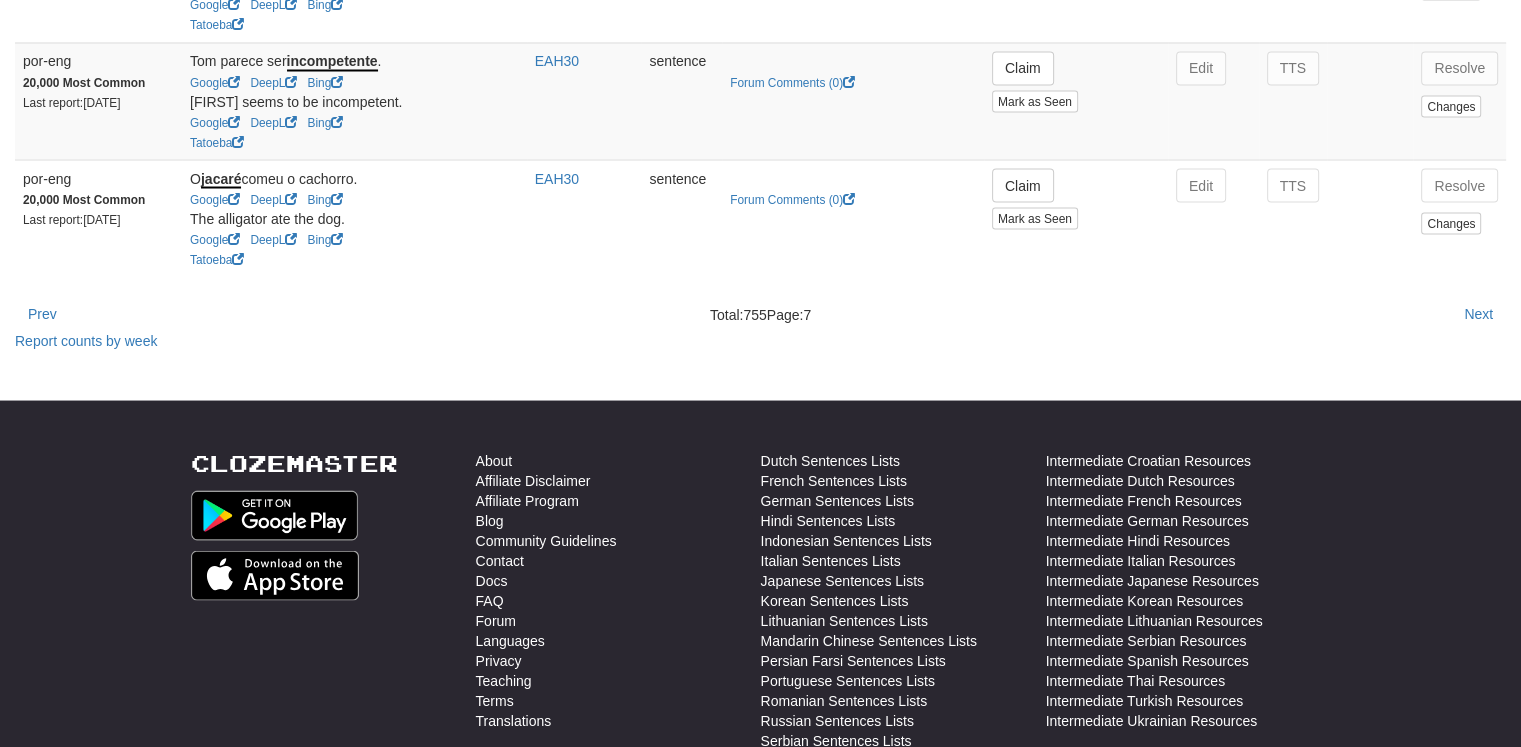 scroll, scrollTop: 3771, scrollLeft: 0, axis: vertical 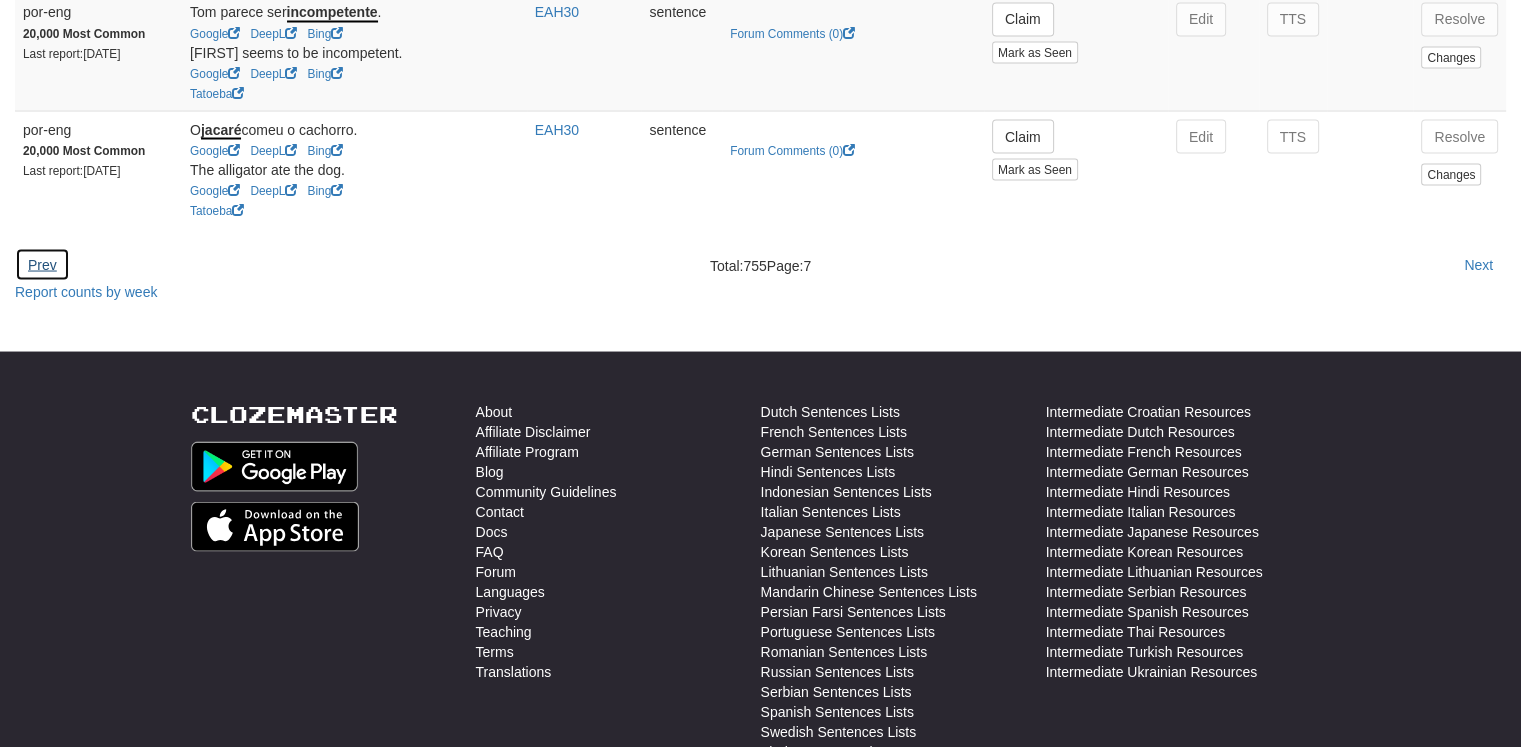 click on "Prev" at bounding box center [42, 264] 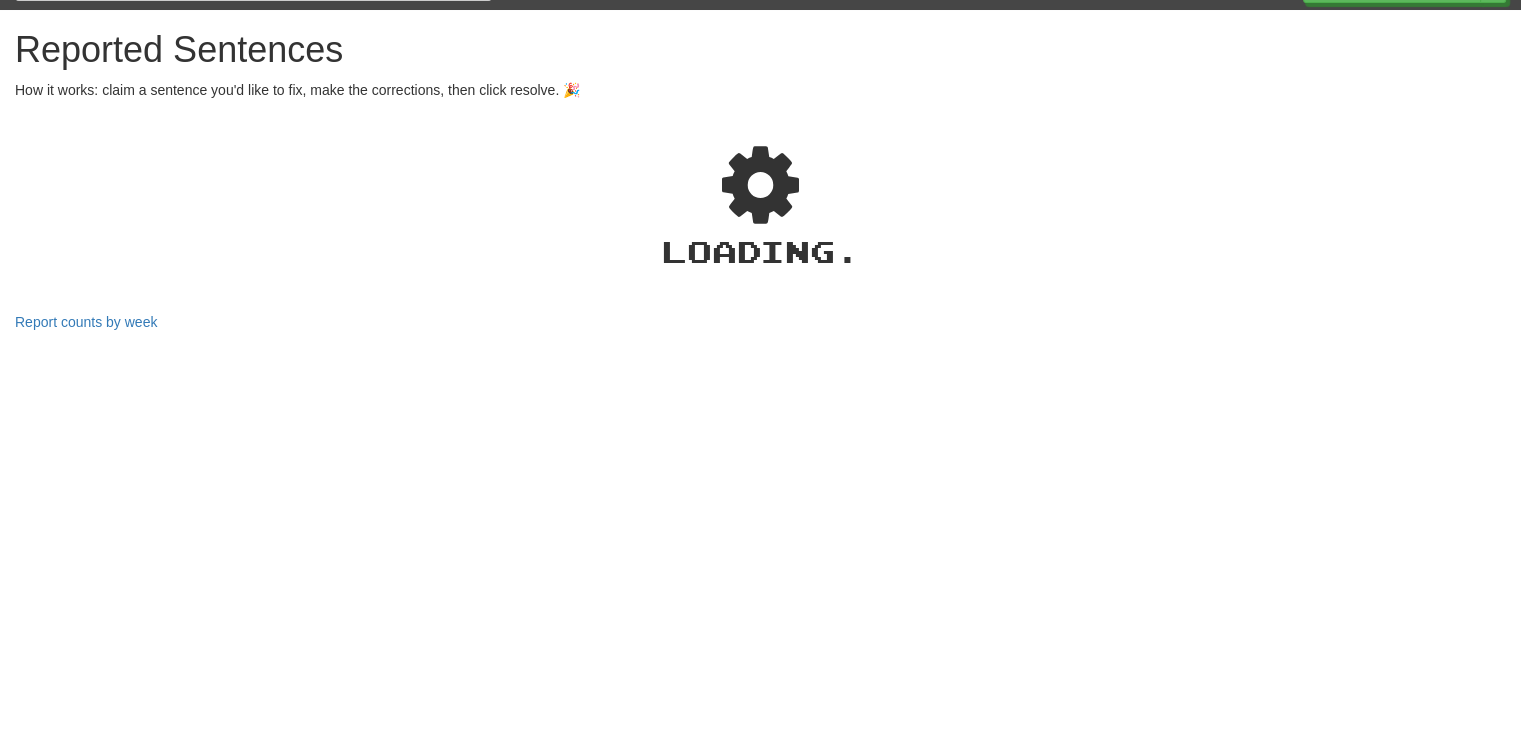 scroll, scrollTop: 3811, scrollLeft: 0, axis: vertical 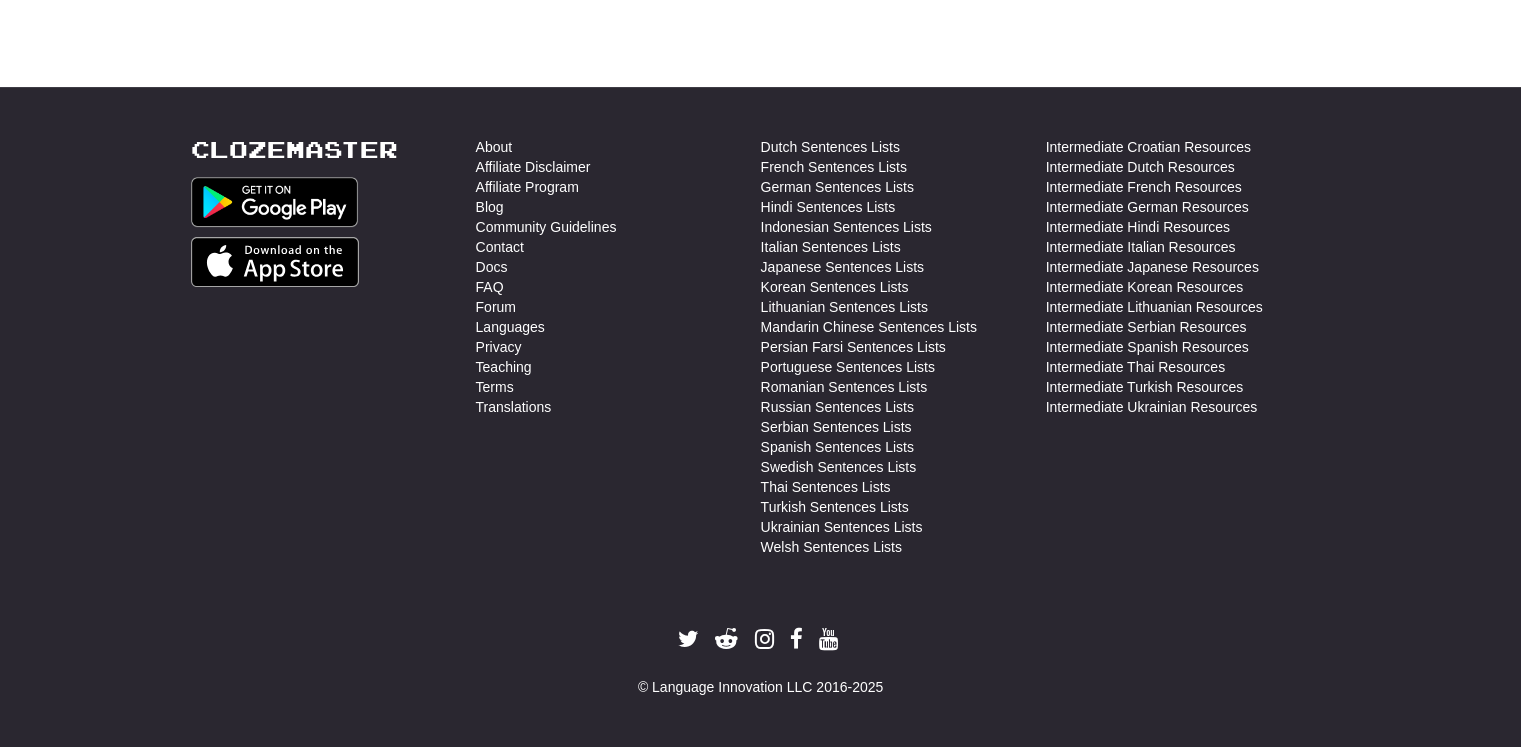 select on "***" 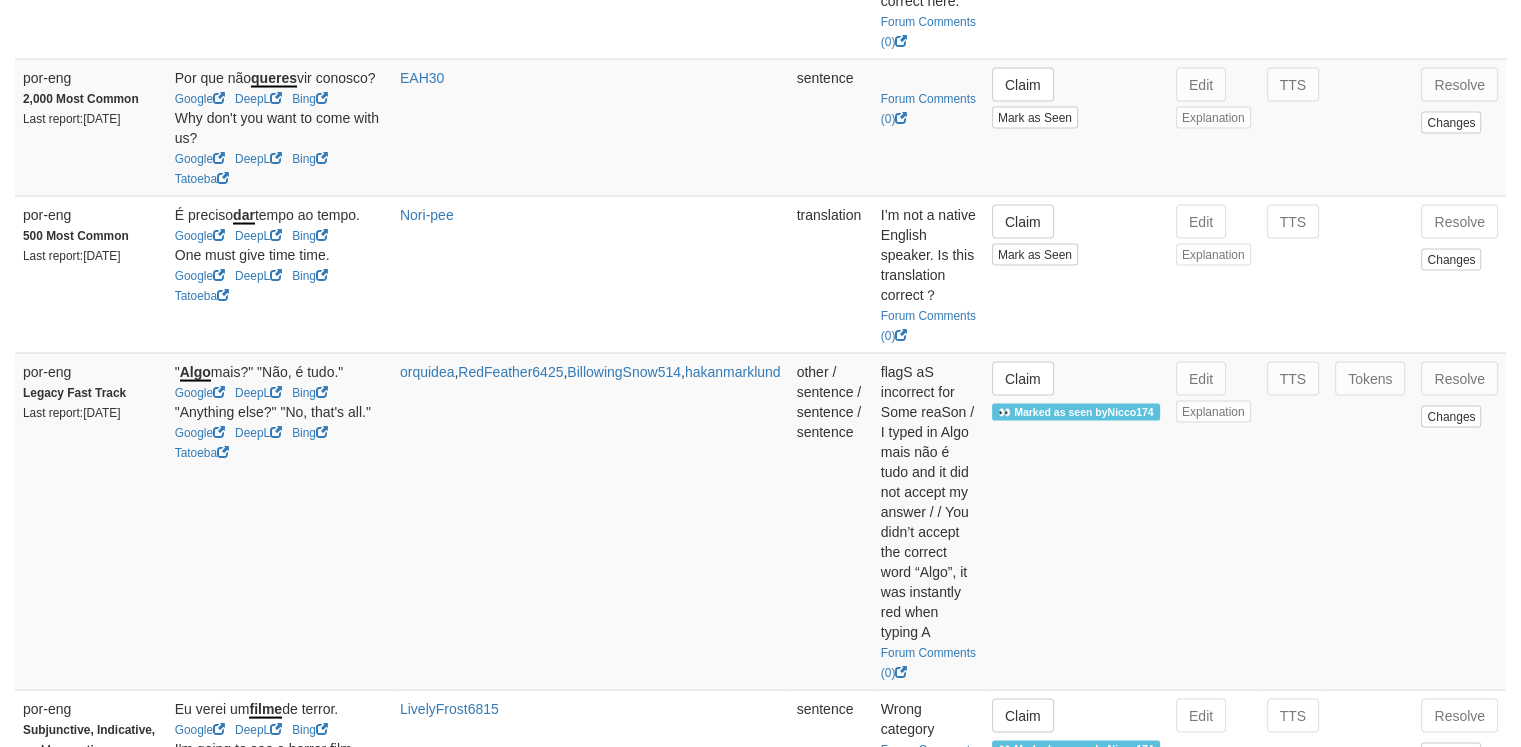 drag, startPoint x: 1514, startPoint y: 607, endPoint x: 1516, endPoint y: 597, distance: 10.198039 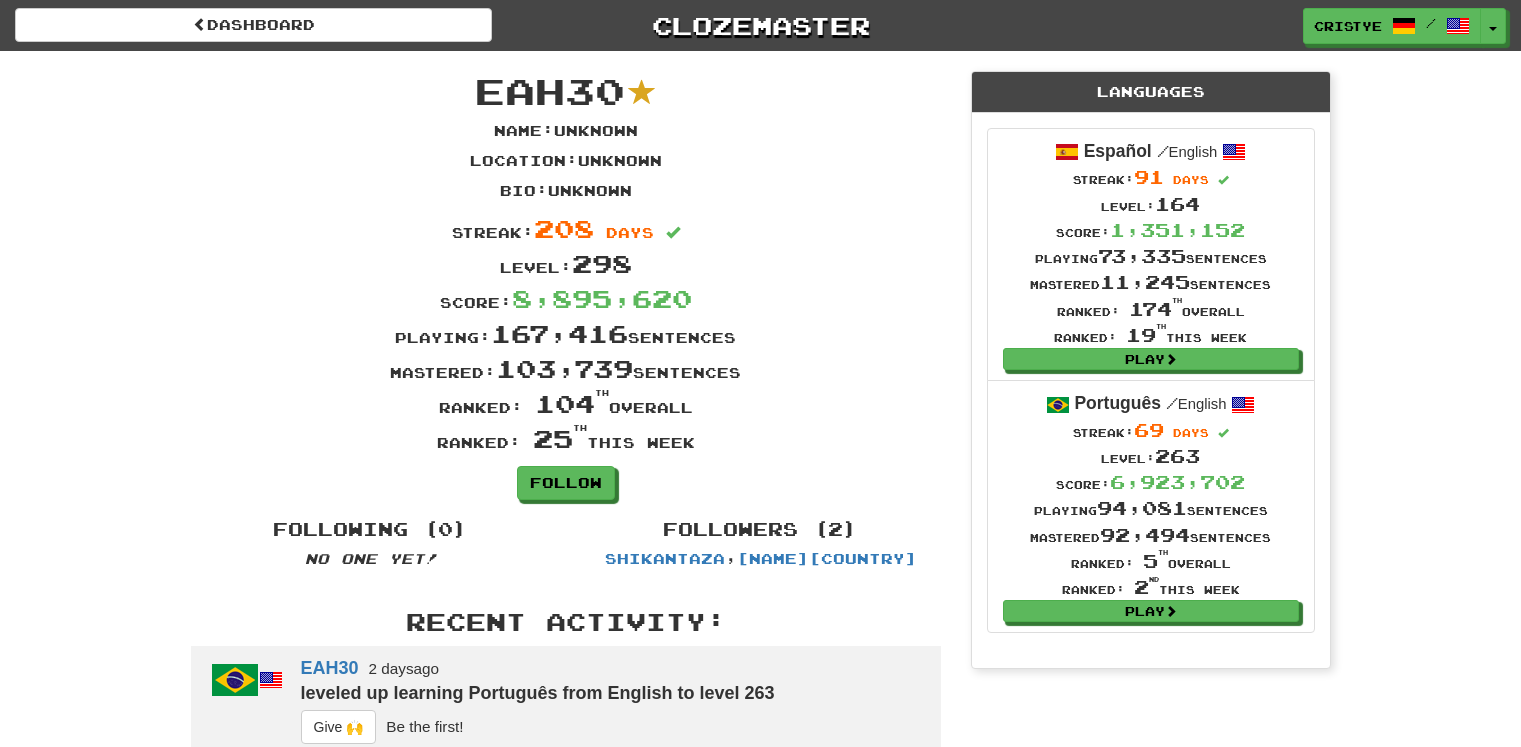 scroll, scrollTop: 0, scrollLeft: 0, axis: both 